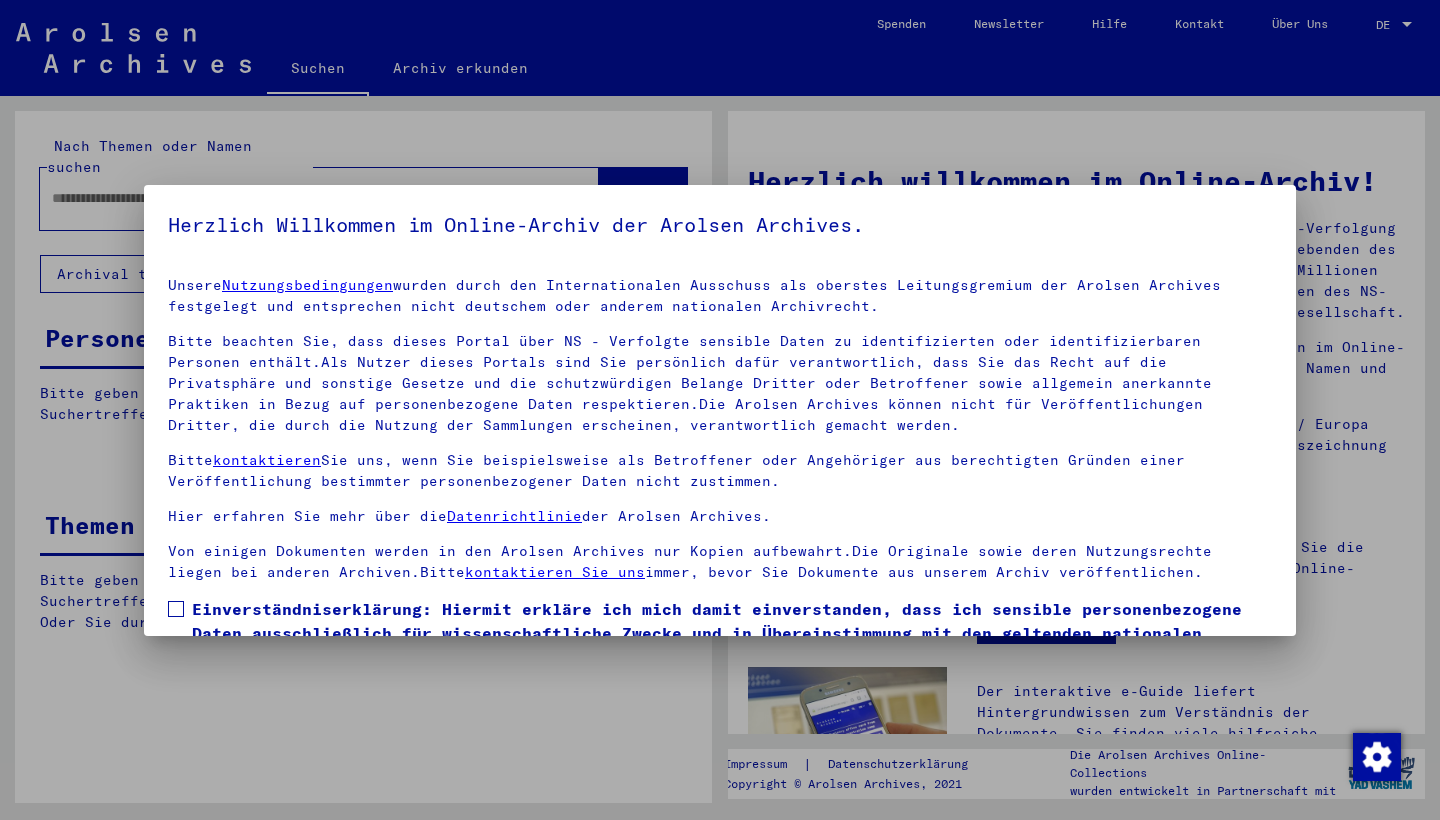 scroll, scrollTop: 0, scrollLeft: 0, axis: both 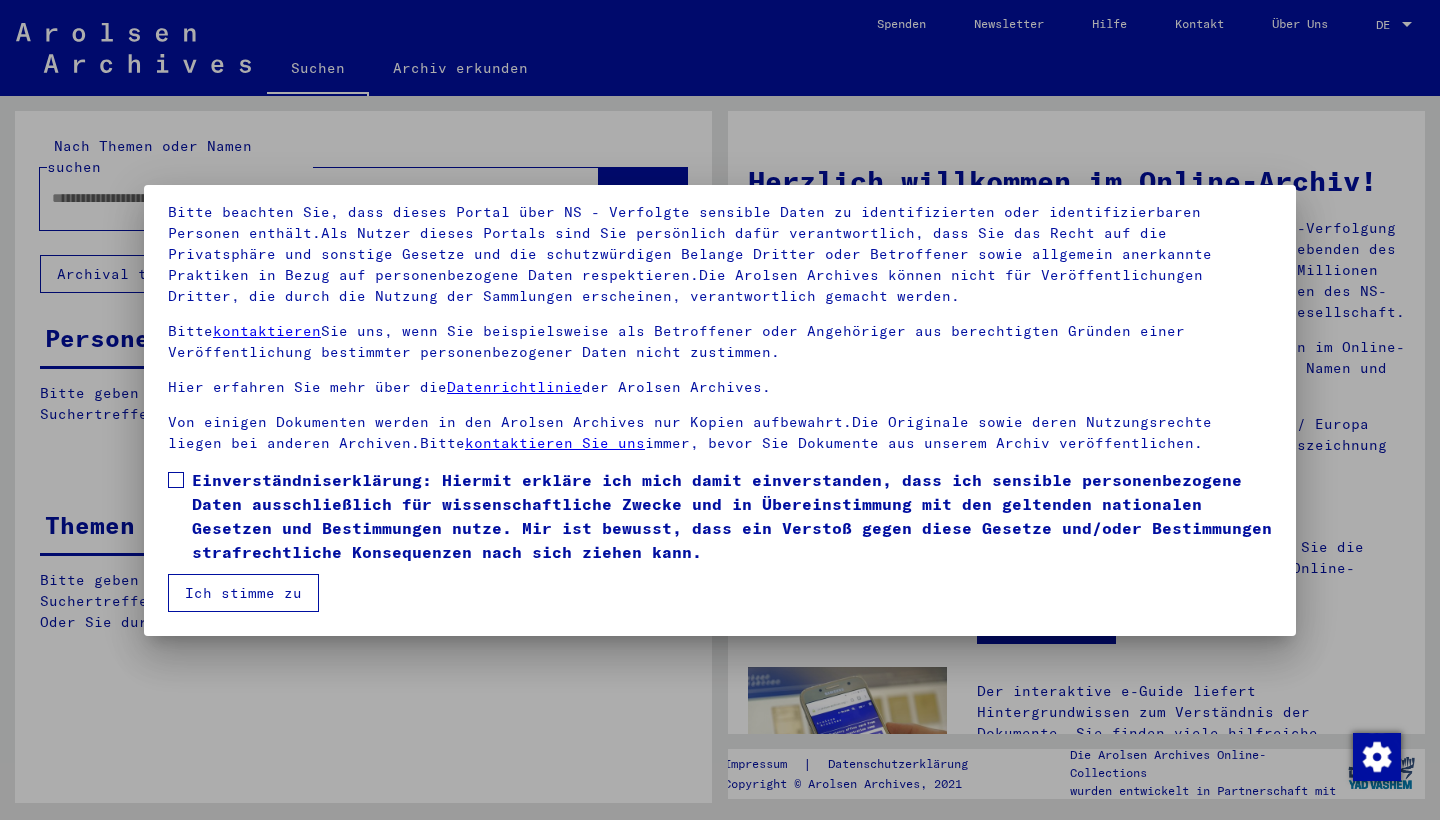 click on "Unsere  Nutzungsbedingungen  wurden durch den Internationalen Ausschuss als oberstes Leitungsgremium der Arolsen Archives festgelegt und entsprechen nicht deutschem oder anderem nationalen Archivrecht. Bitte beachten Sie, dass dieses Portal über NS - Verfolgte sensible Daten zu identifizierten oder identifizierbaren Personen enthält.Als Nutzer dieses Portals sind Sie persönlich dafür verantwortlich, dass Sie das Recht auf die Privatsphäre und sonstige Gesetze und die schutzwürdigen Belange Dritter oder Betroffener sowie allgemein anerkannte Praktiken in Bezug auf personenbezogene Daten respektieren.Die Arolsen Archives können nicht für Veröffentlichungen Dritter, die durch die Nutzung der Sammlungen erscheinen, verantwortlich gemacht werden. Bitte  kontaktieren  Sie uns, wenn Sie beispielsweise als Betroffener oder Angehöriger aus berechtigten Gründen einer Veröffentlichung bestimmter personenbezogener Daten nicht zustimmen. Hier erfahren Sie mehr über die  Datenrichtlinie  der Arolsen Archives." at bounding box center (720, 372) 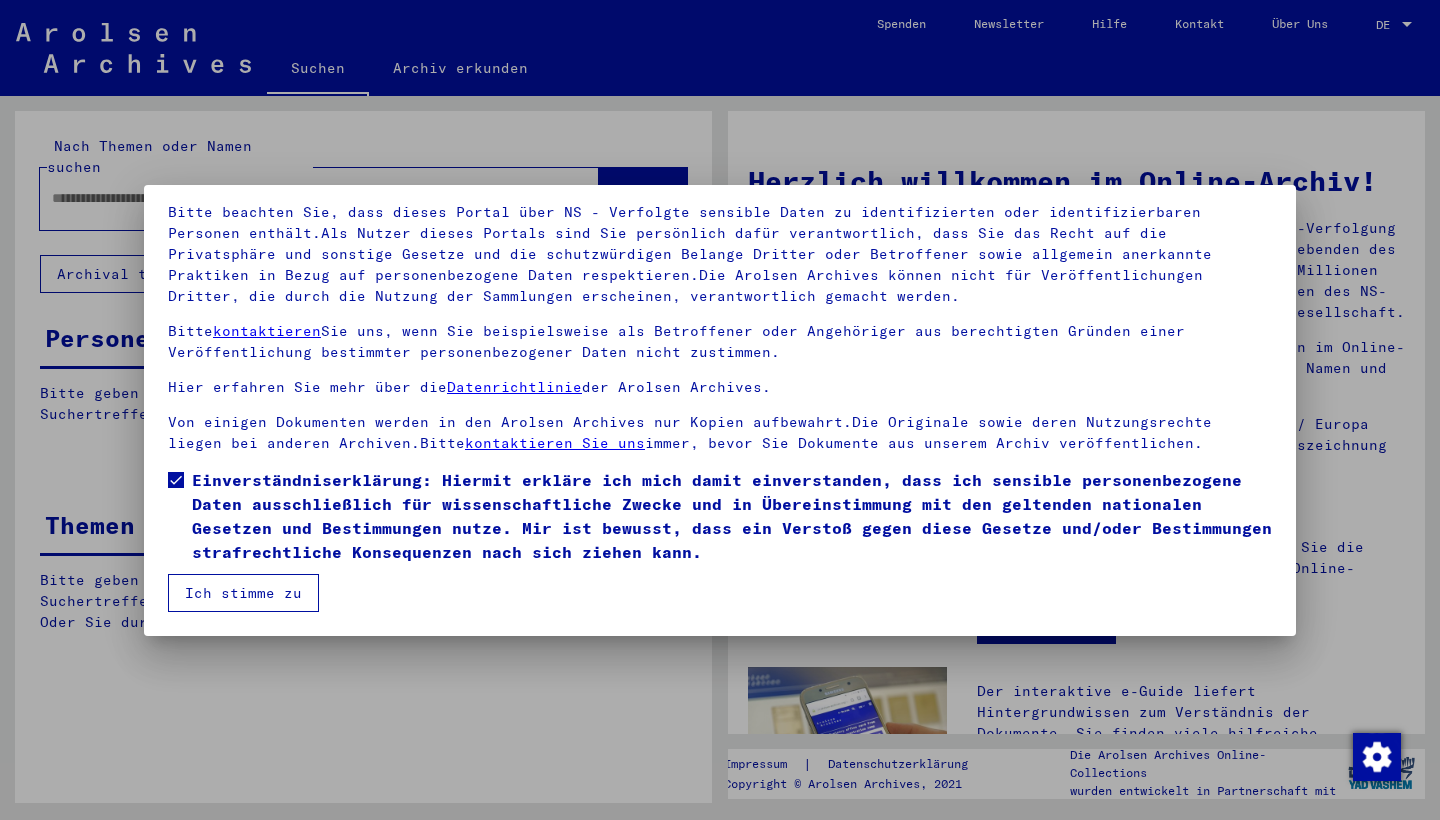 click on "Ich stimme zu" at bounding box center [243, 593] 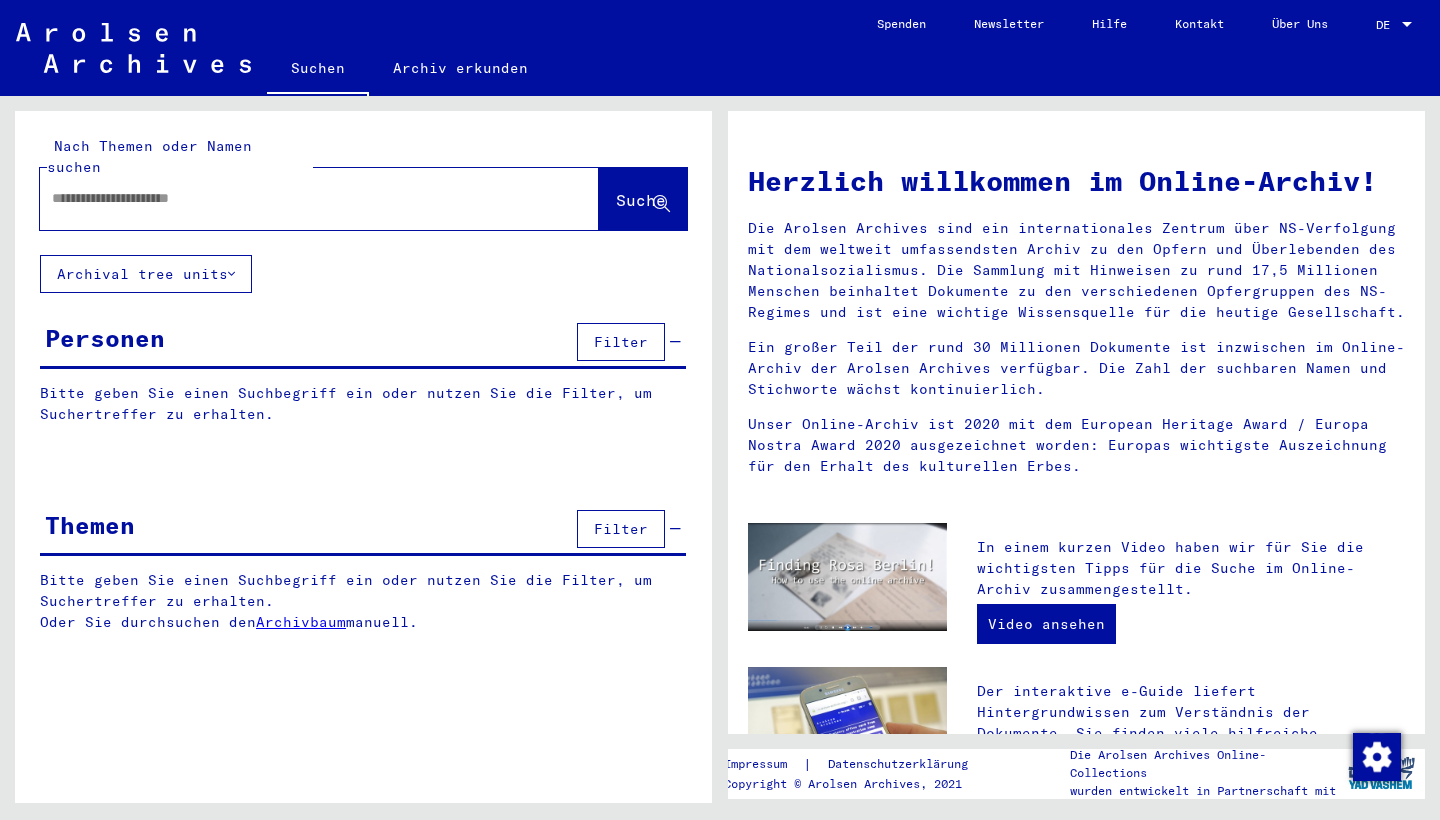 click at bounding box center (295, 198) 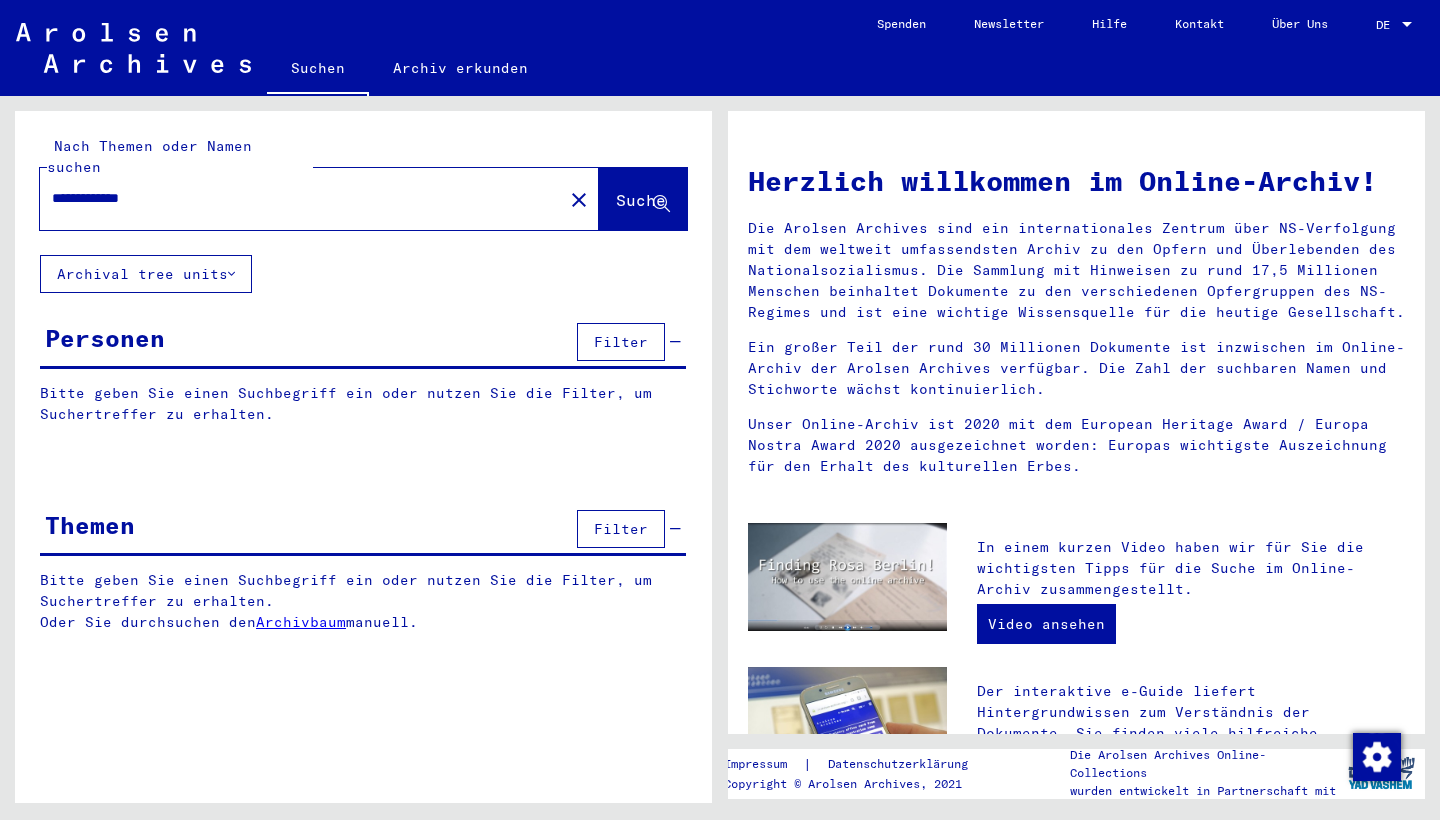 click on "Suche" 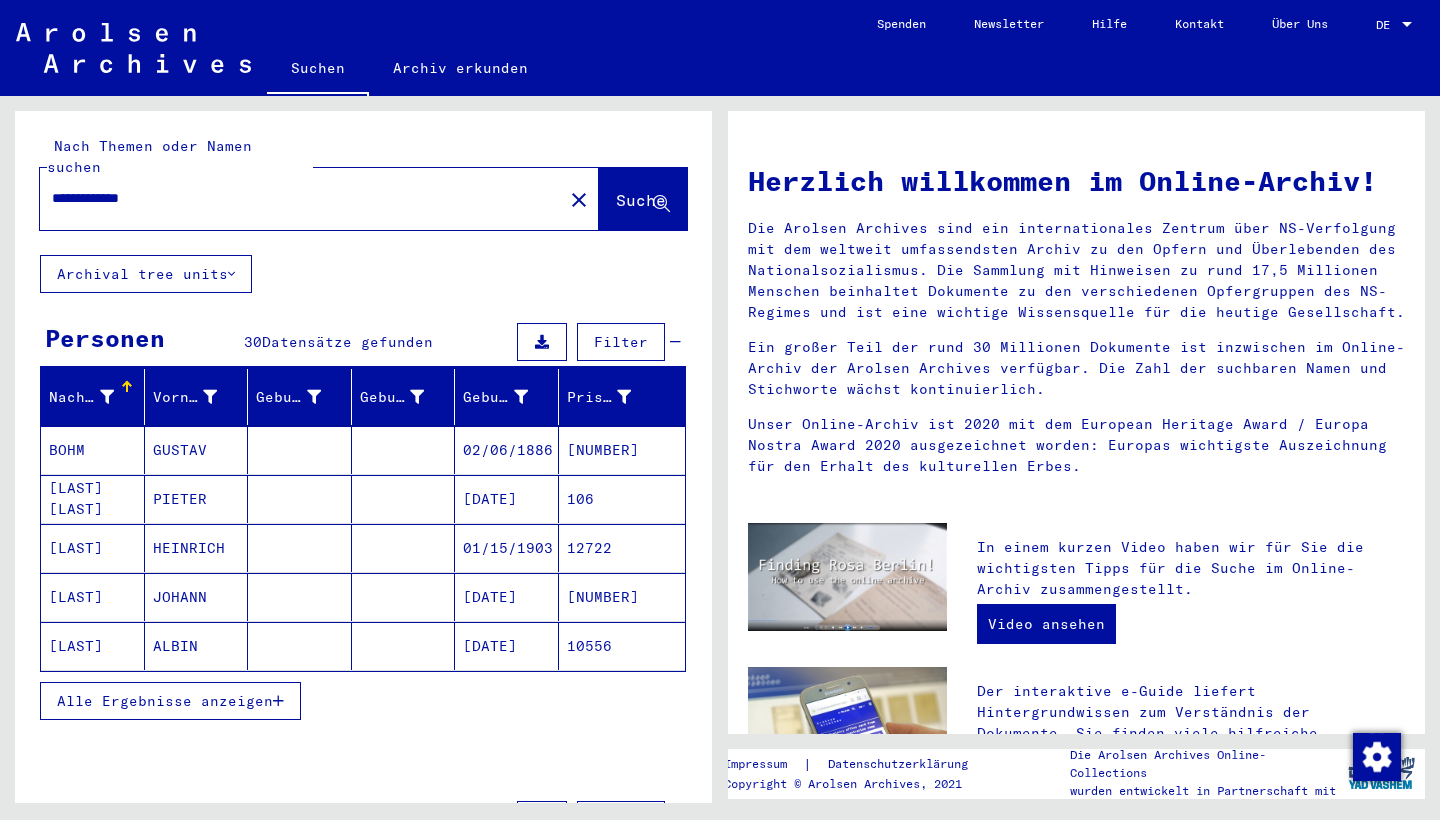 click on "02/06/1886" at bounding box center [507, 499] 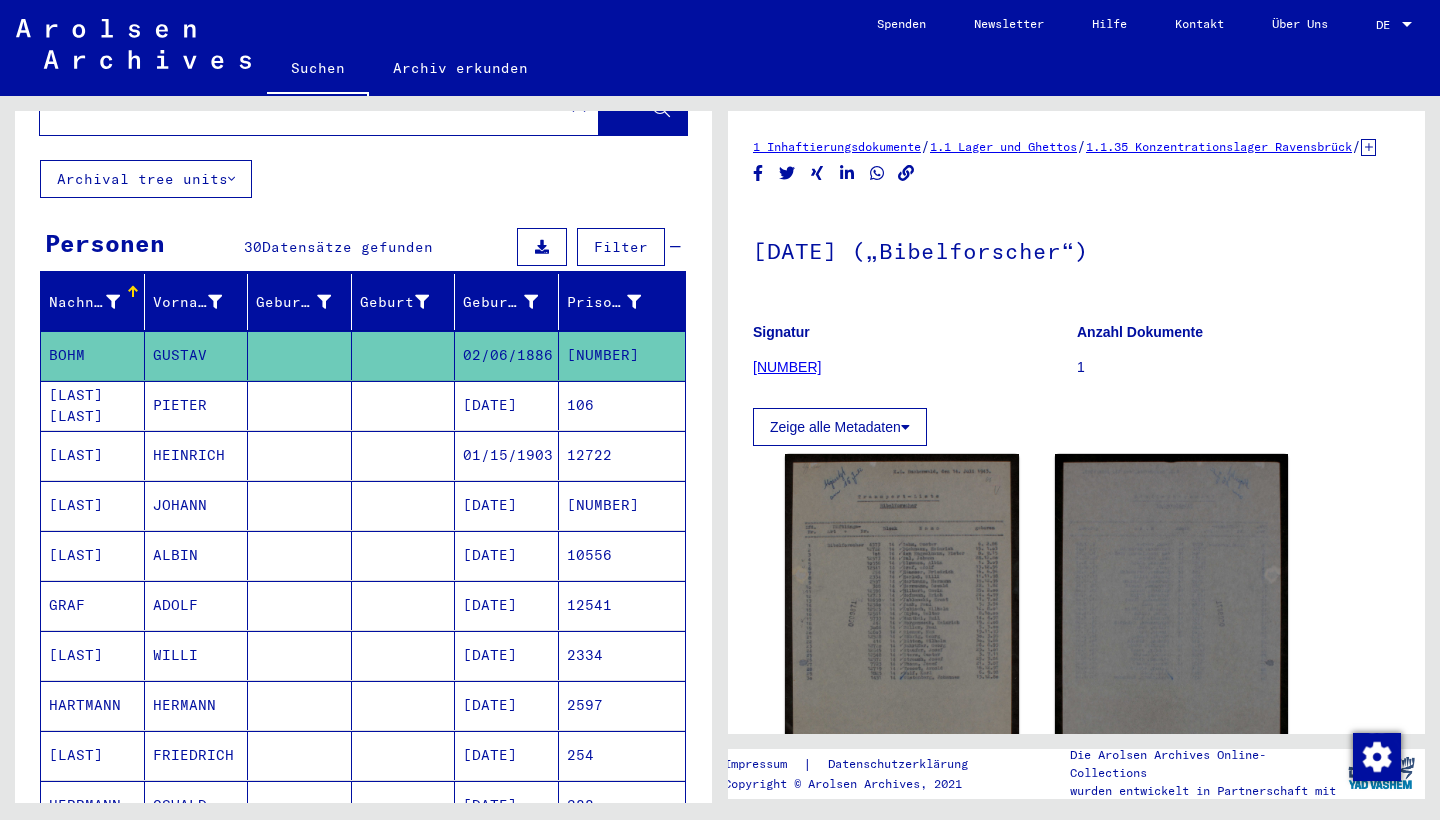 scroll, scrollTop: 99, scrollLeft: 0, axis: vertical 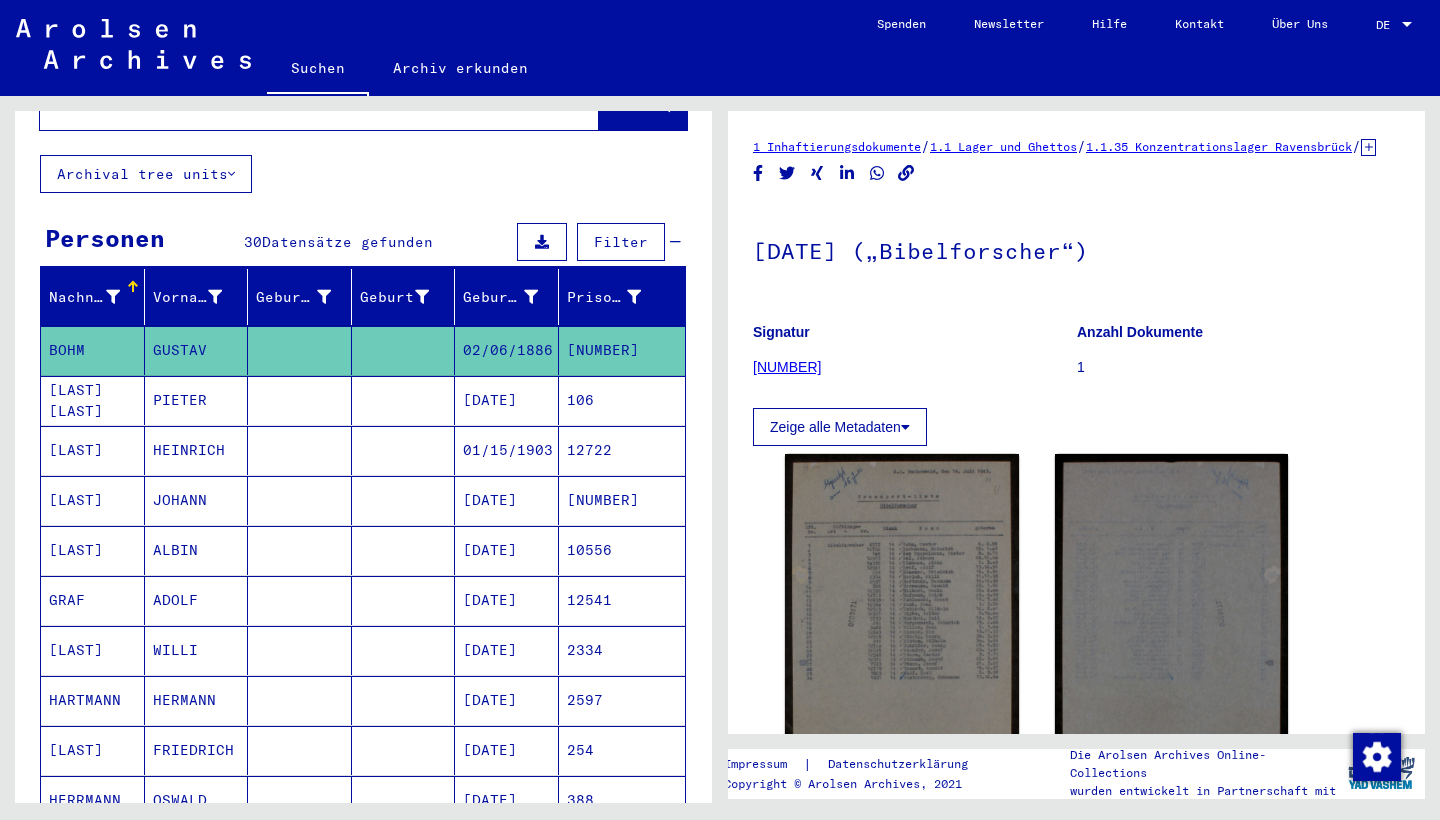 click on "[DATE]" at bounding box center (507, 450) 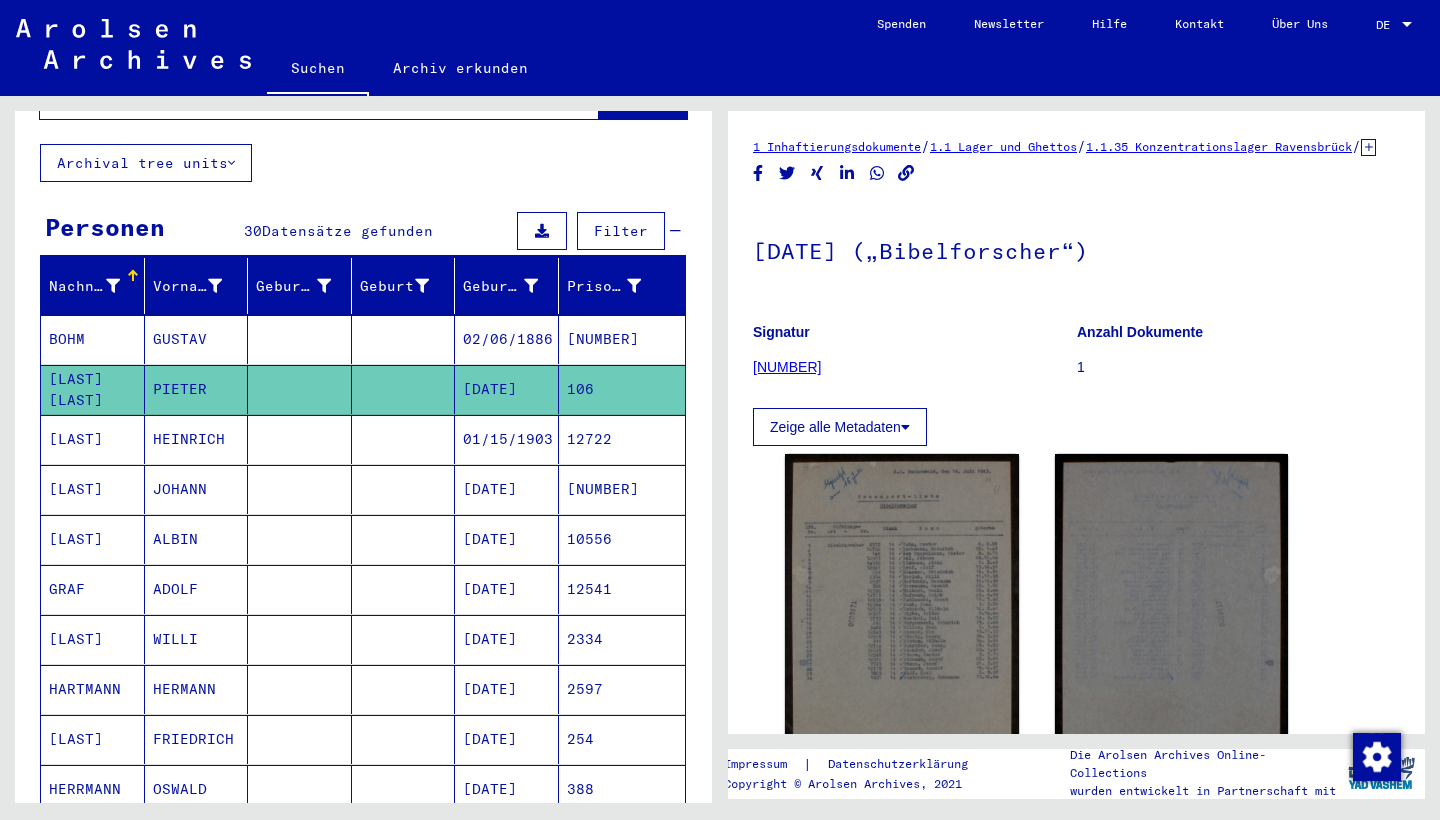 scroll, scrollTop: 0, scrollLeft: 0, axis: both 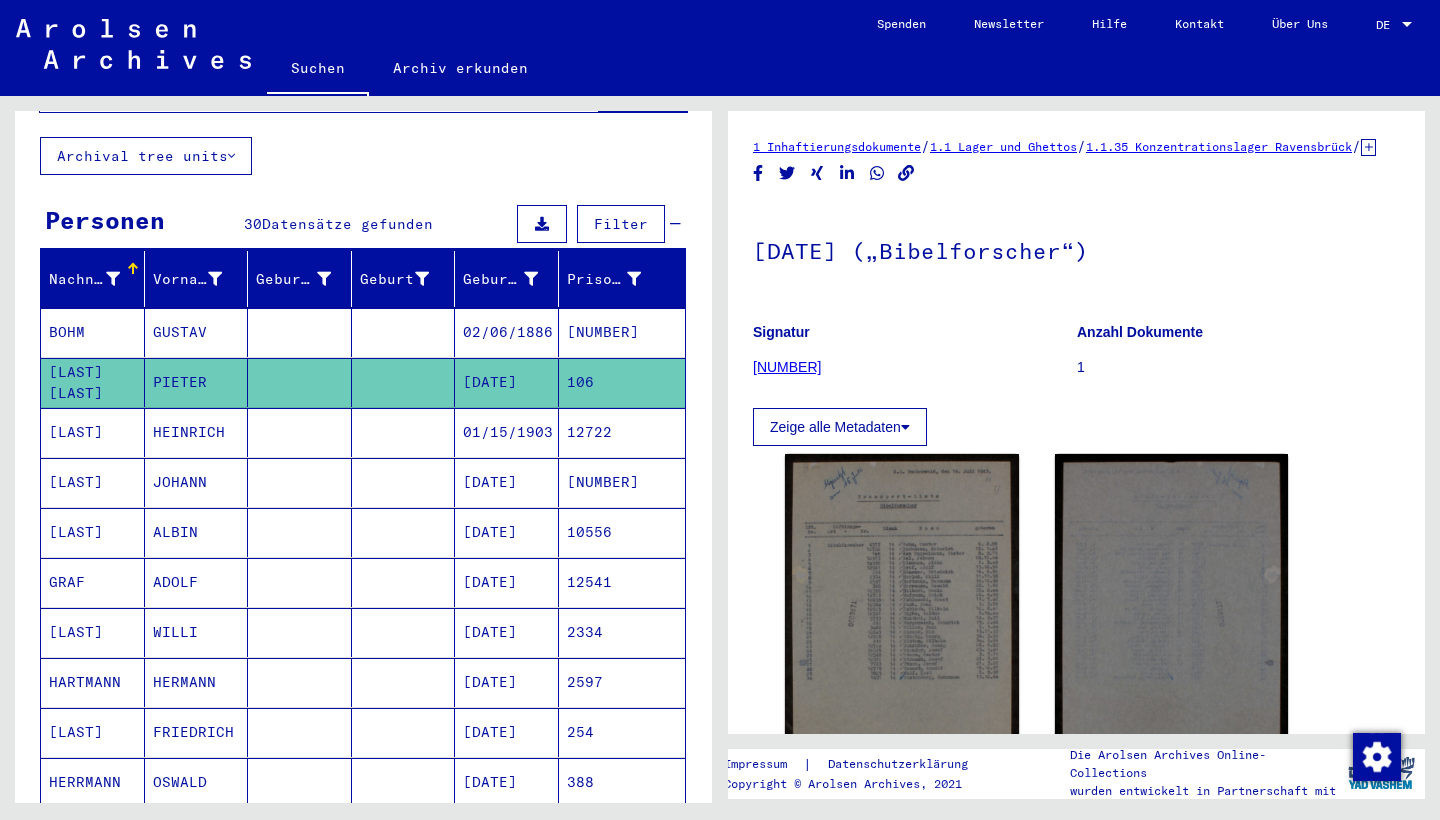 click on "01/15/1903" at bounding box center (507, 482) 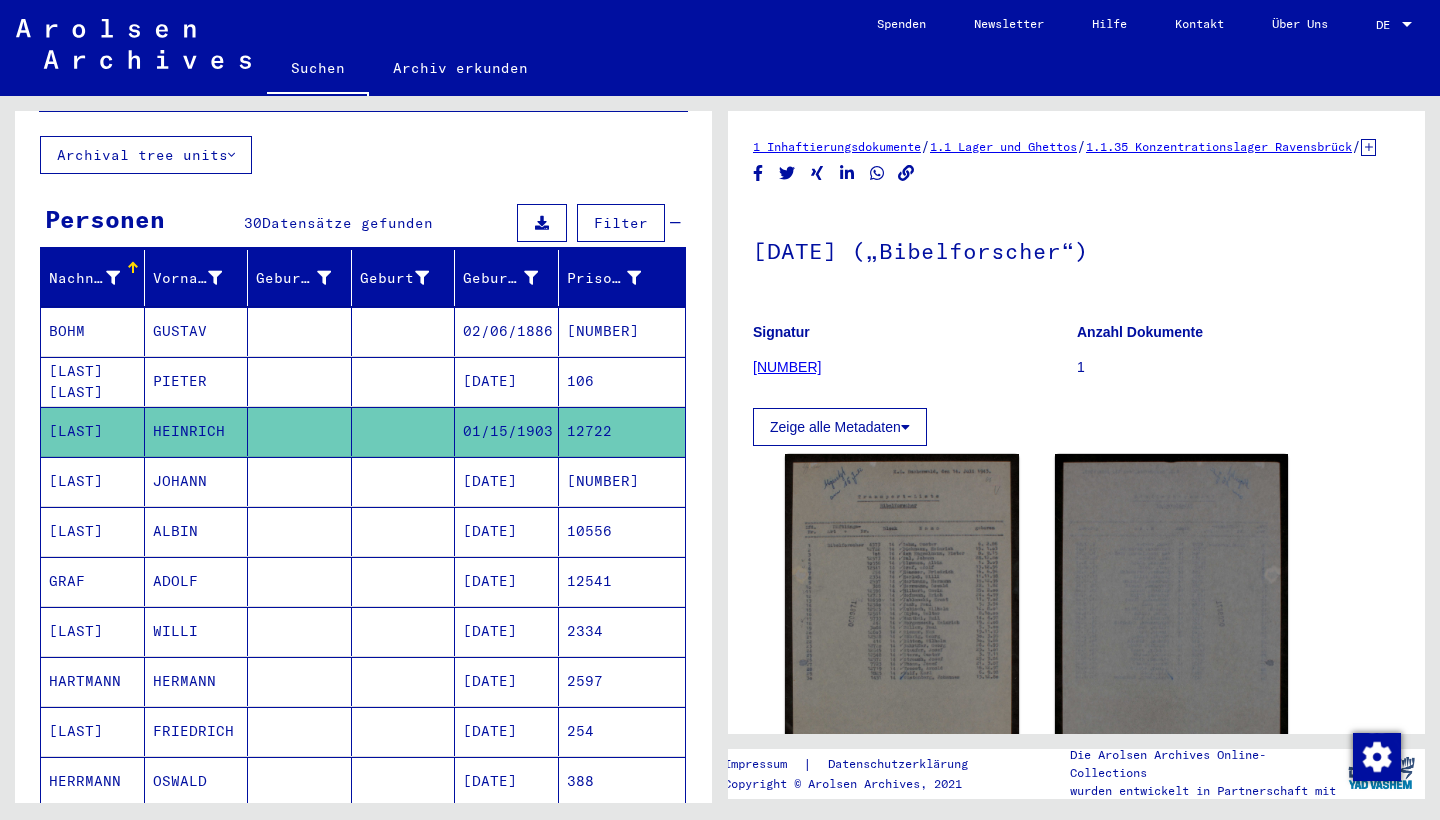 scroll, scrollTop: 0, scrollLeft: 0, axis: both 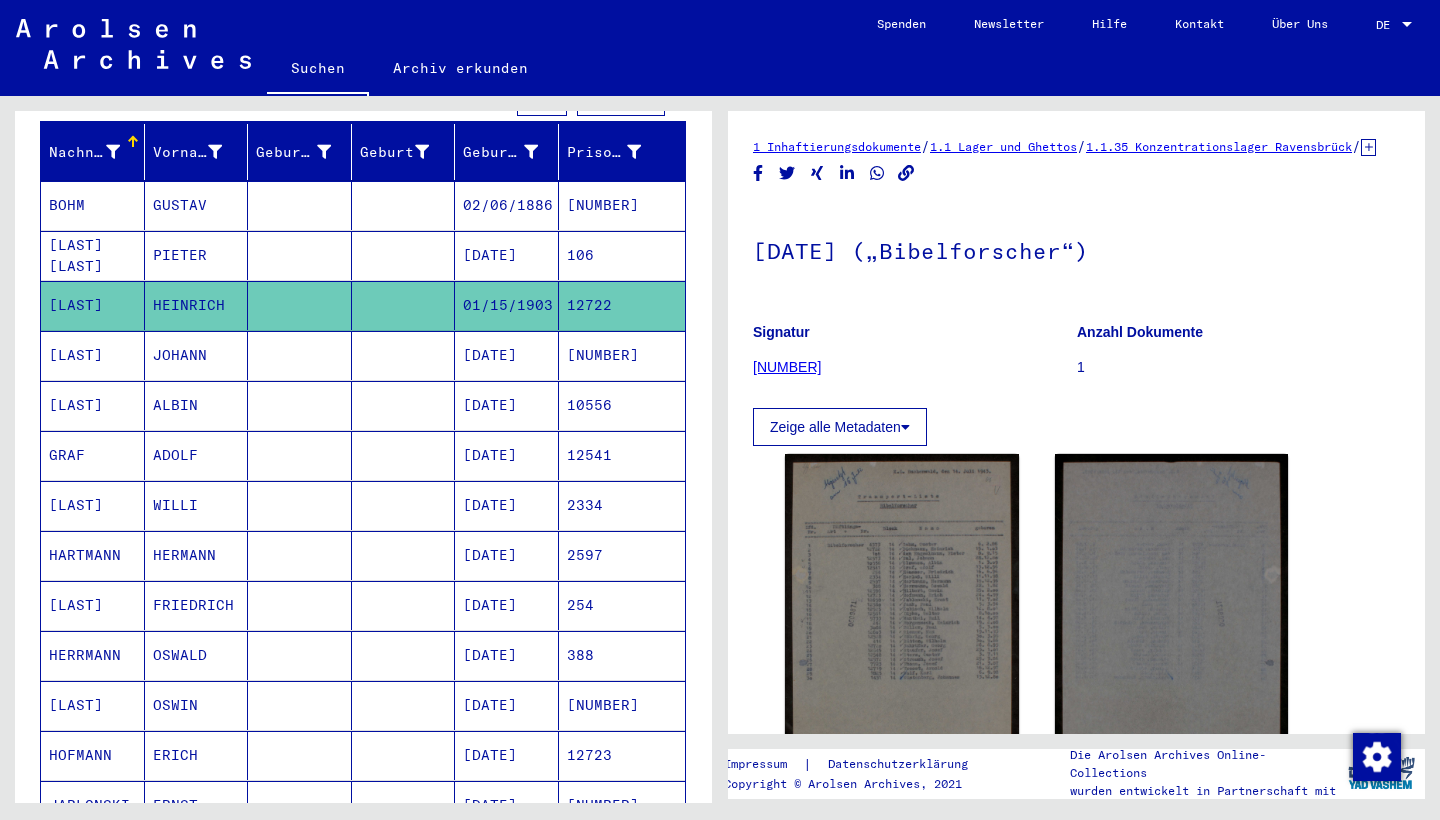 click on "[DATE]" at bounding box center (507, 405) 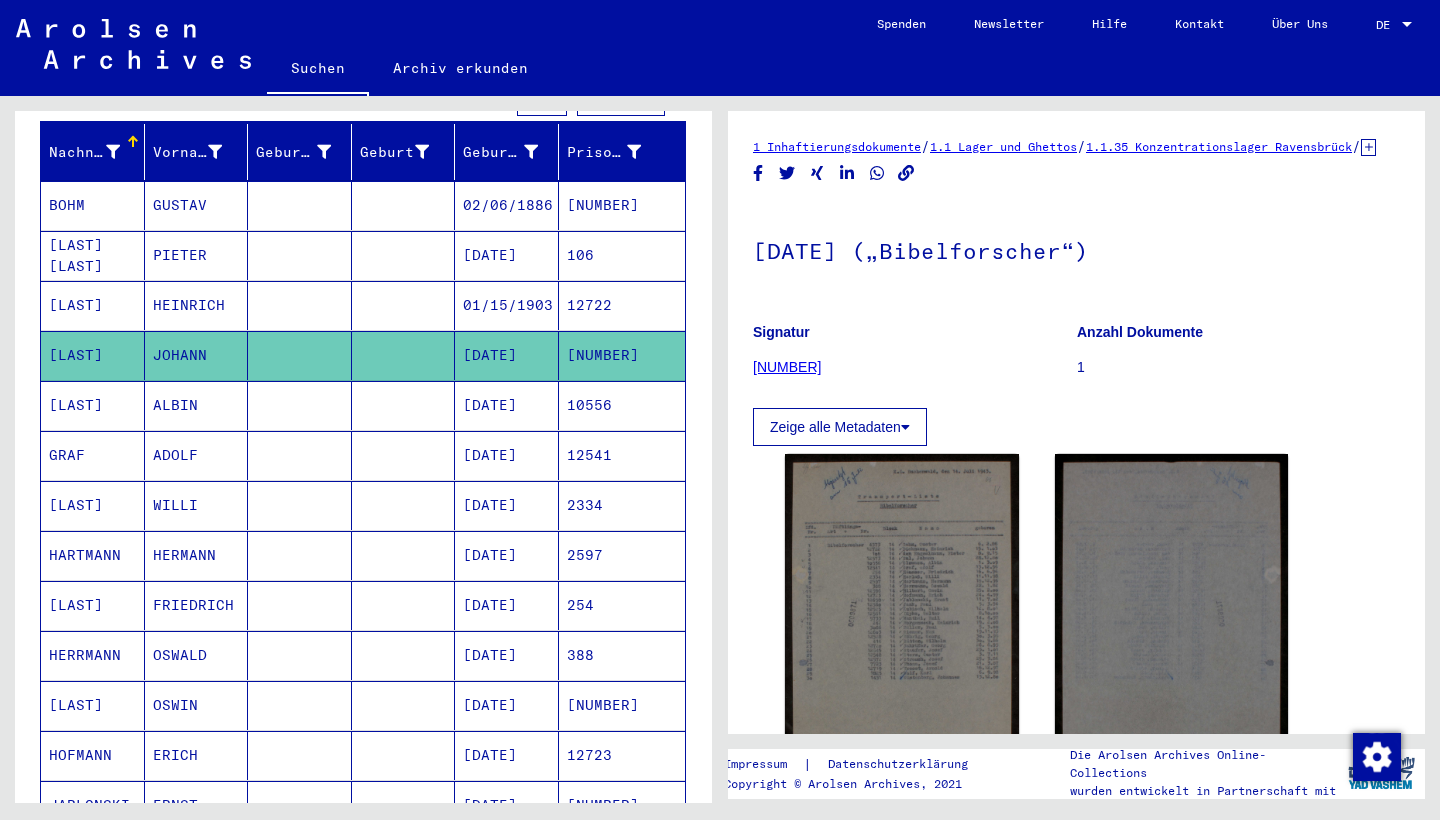 click on "[DATE]" at bounding box center [507, 455] 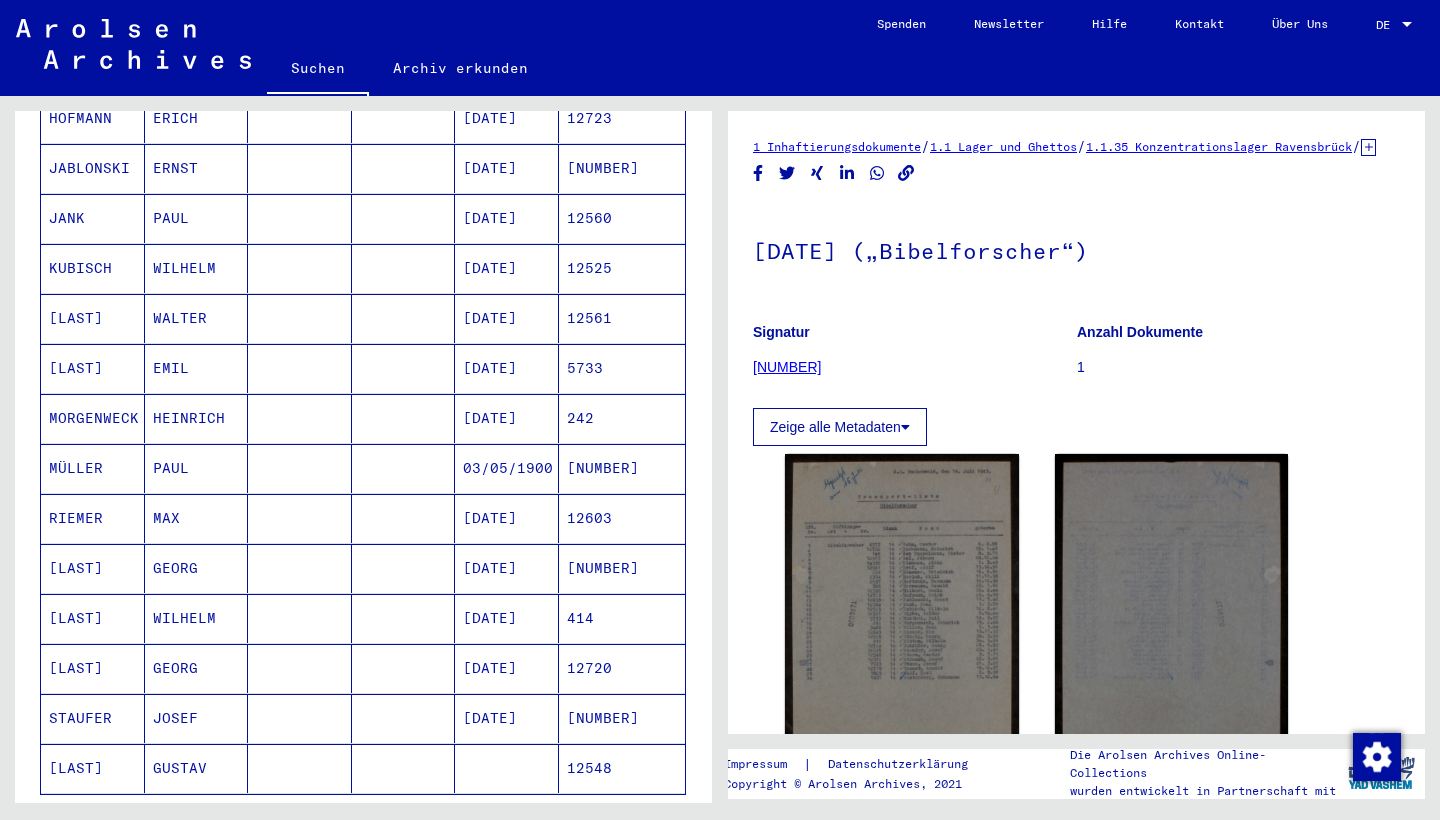 scroll, scrollTop: 885, scrollLeft: 0, axis: vertical 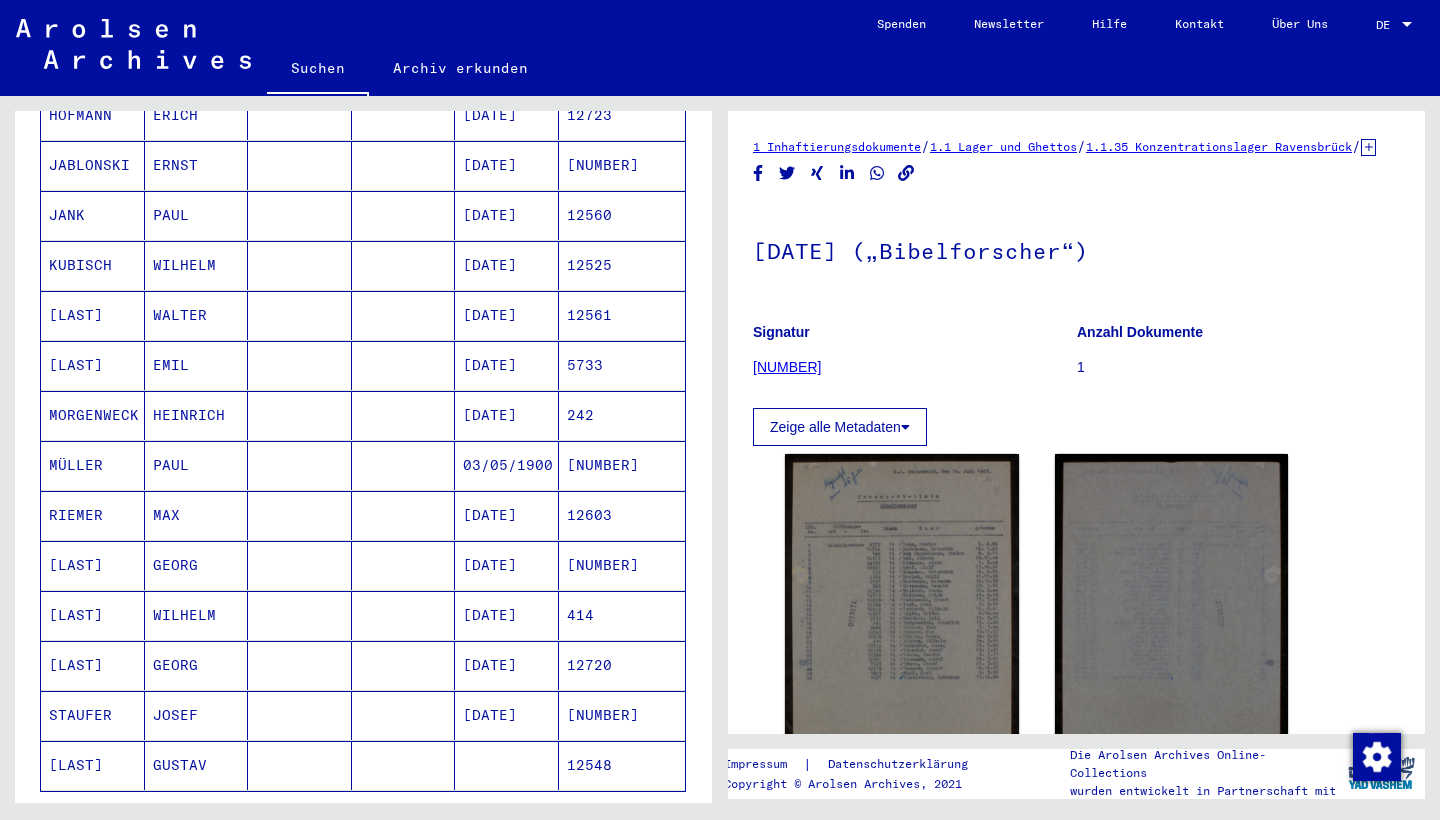 click on "[DATE]" at bounding box center (507, 465) 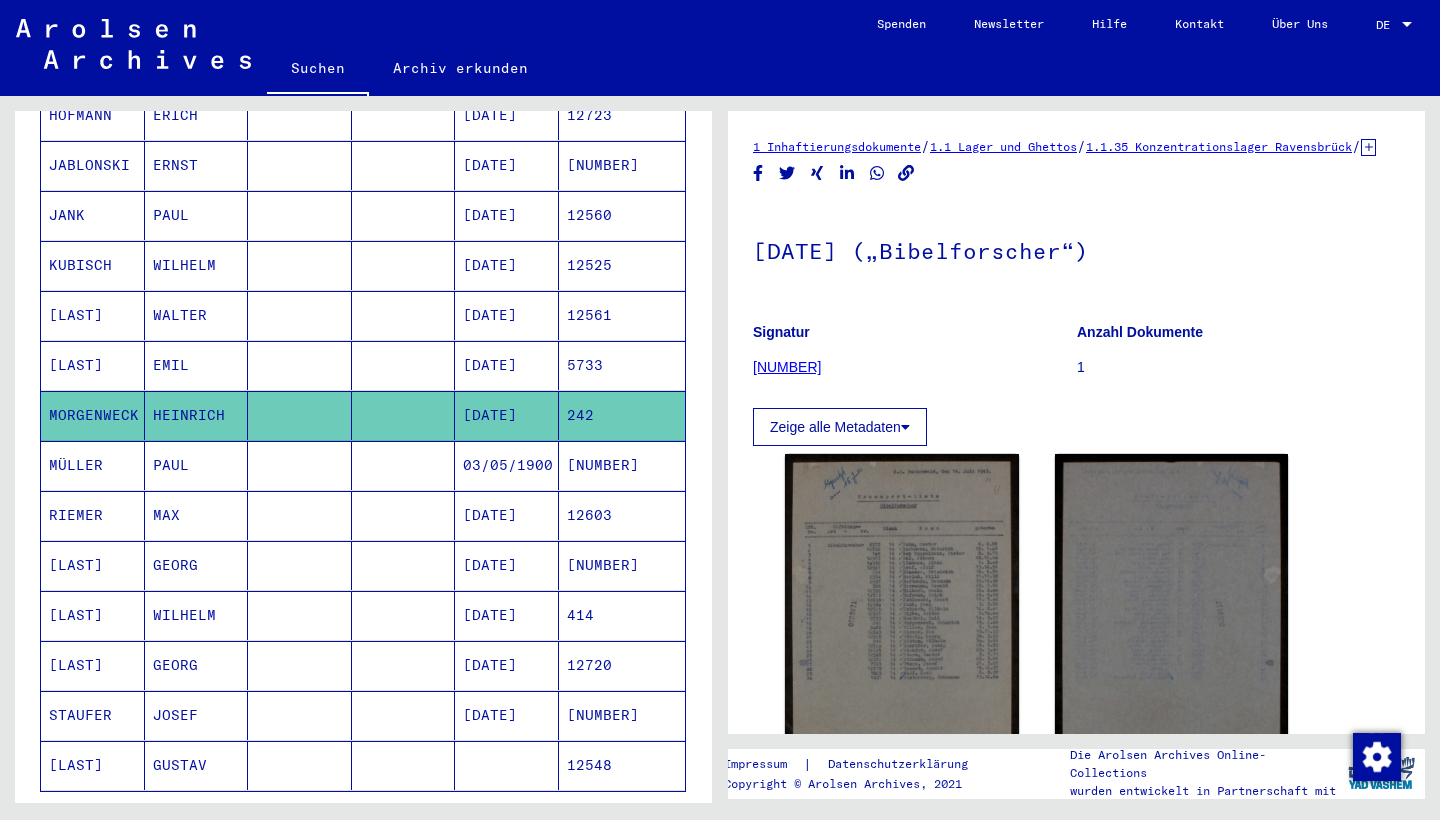 click on "03/05/1900" at bounding box center (507, 515) 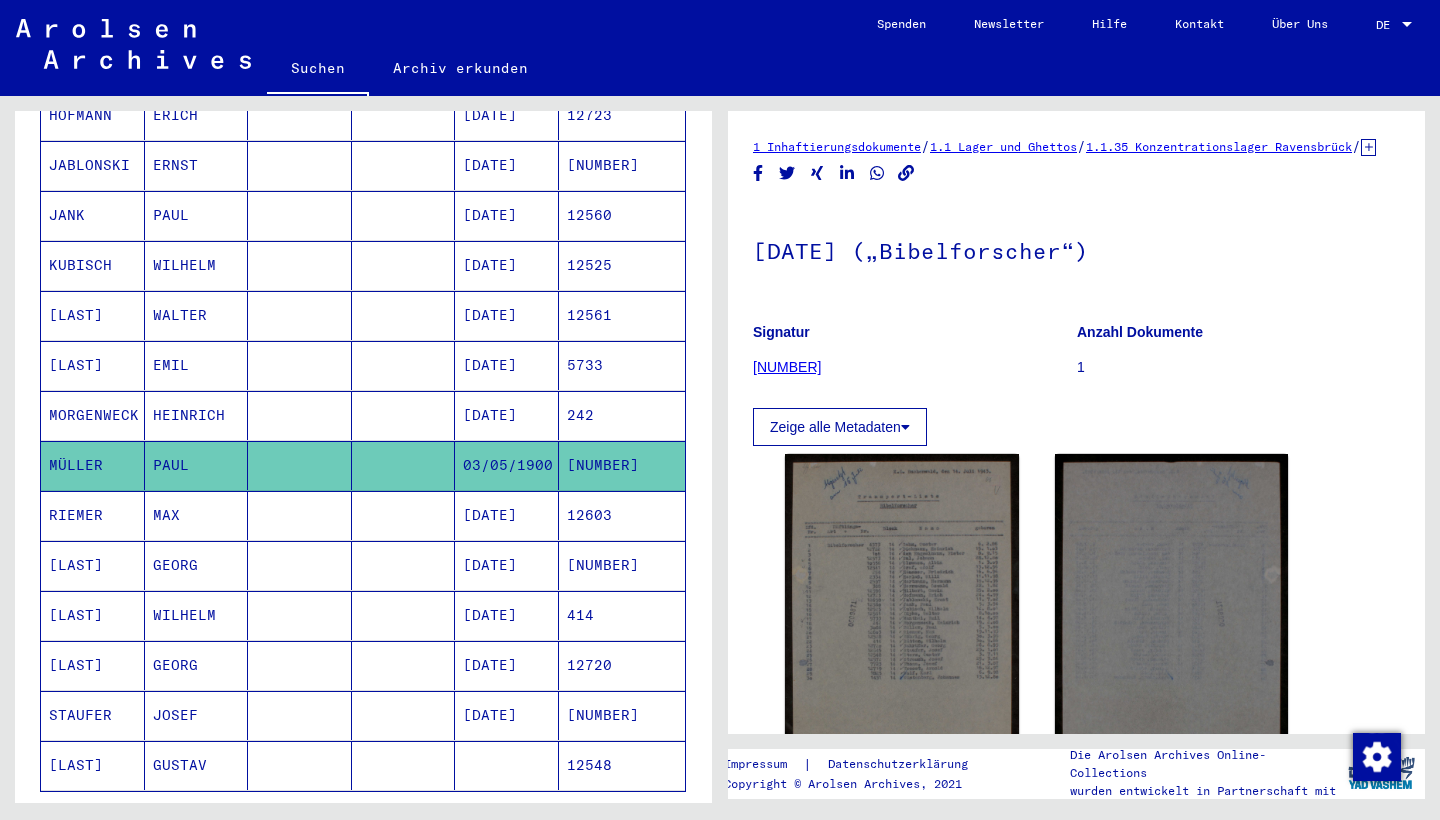 click on "03/05/1900" 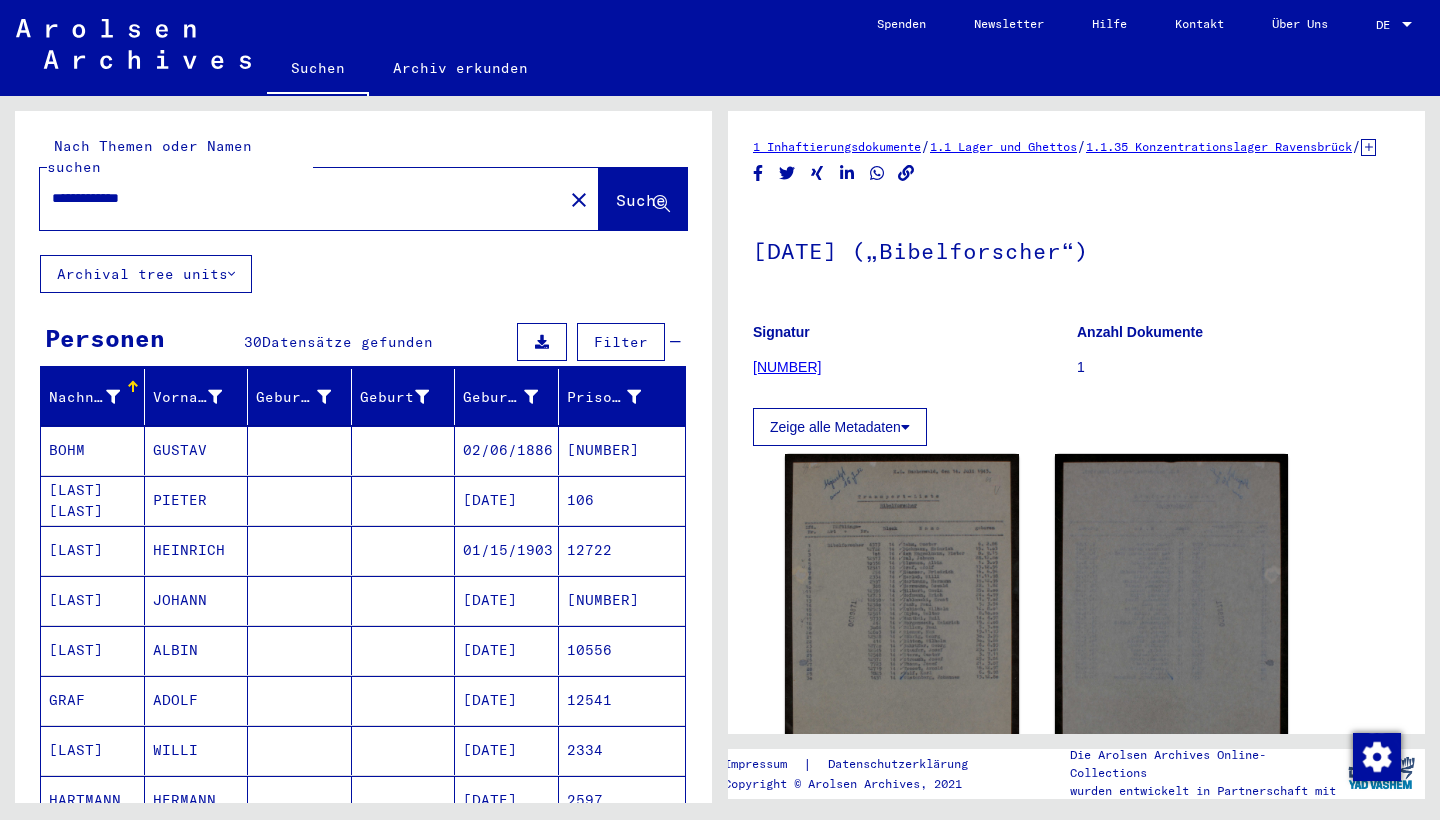 scroll, scrollTop: 0, scrollLeft: 0, axis: both 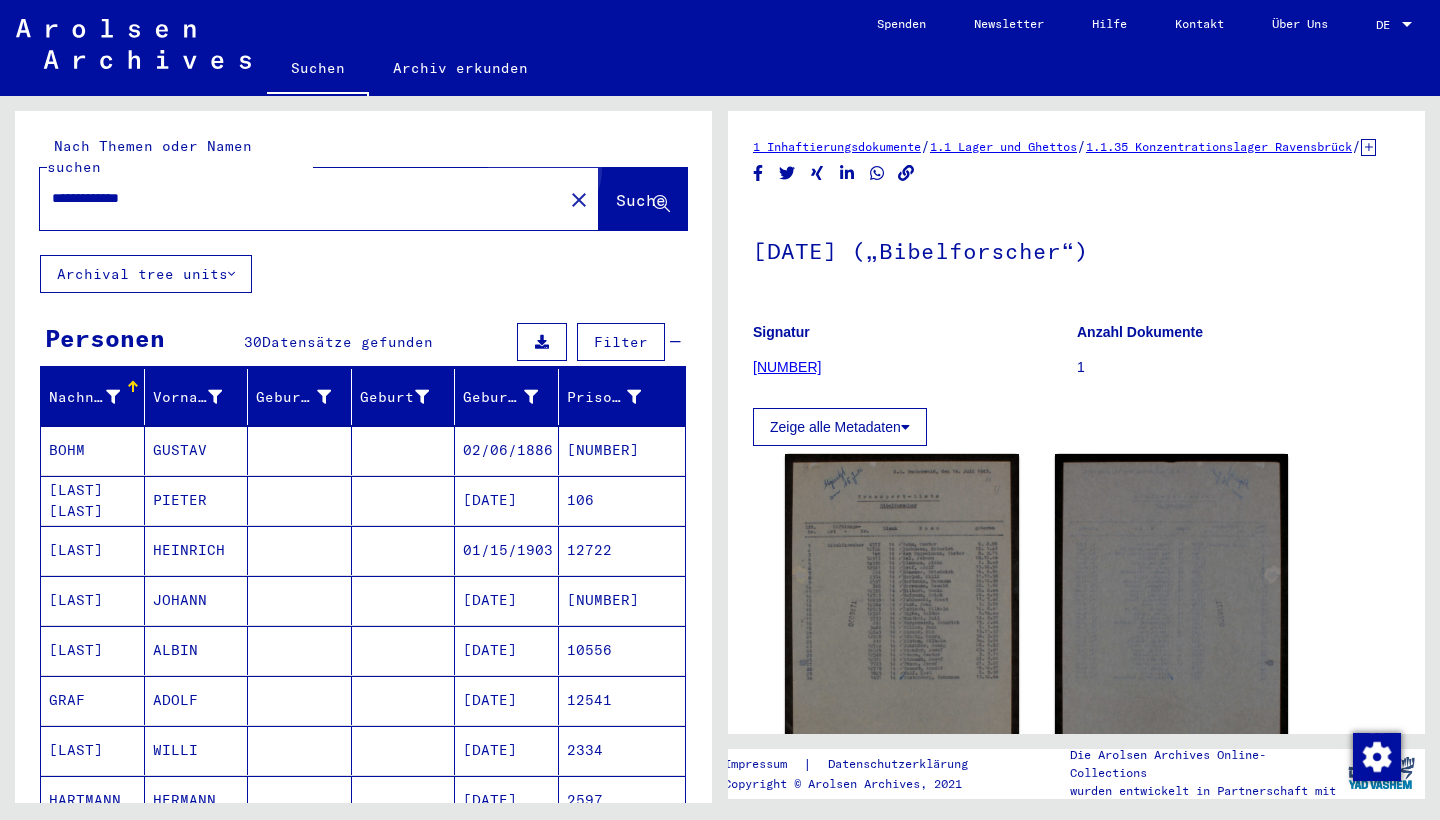 click on "Suche" 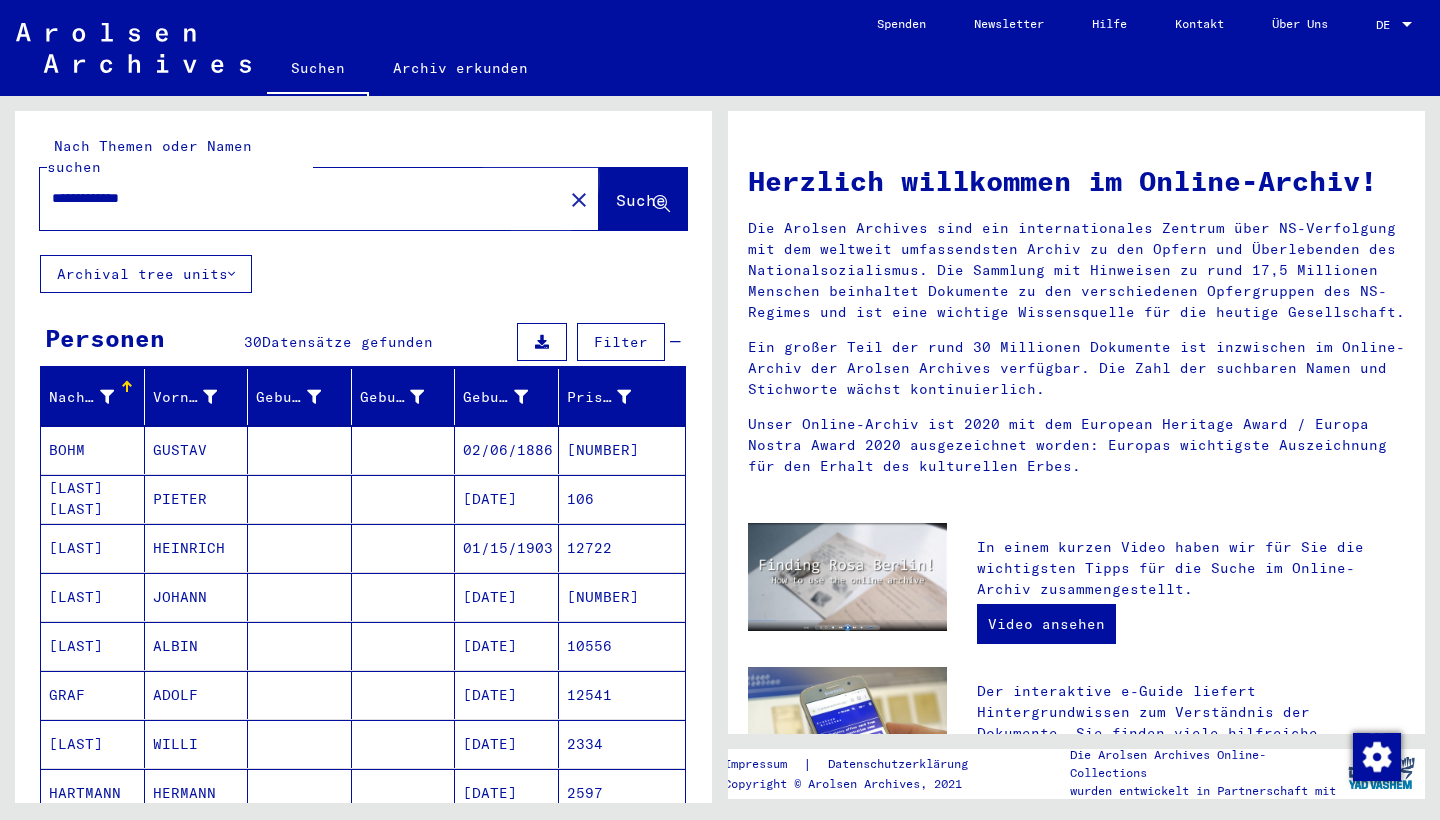 click on "Suche" 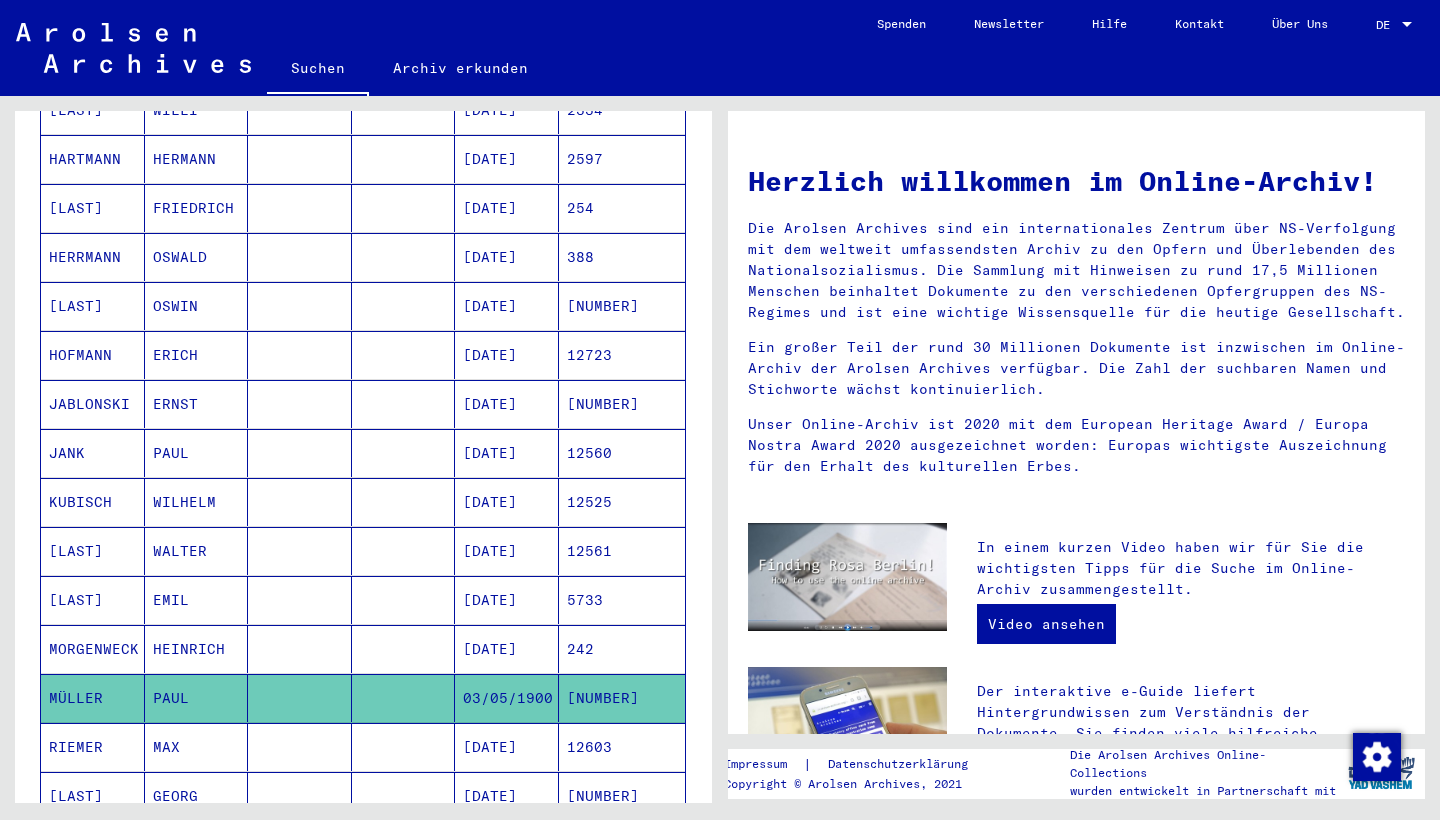 scroll, scrollTop: 638, scrollLeft: 0, axis: vertical 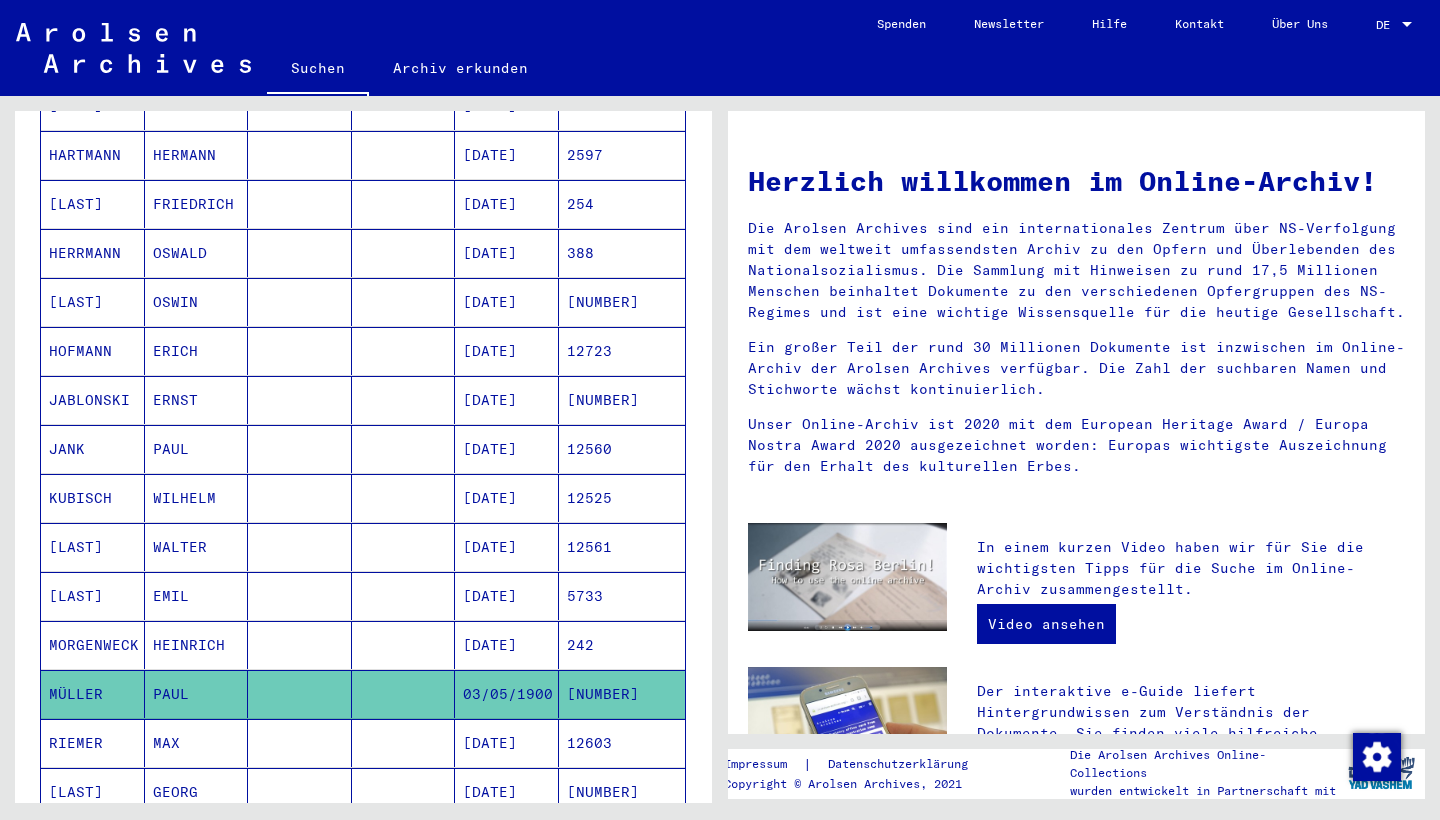 click on "[DATE]" at bounding box center (507, 400) 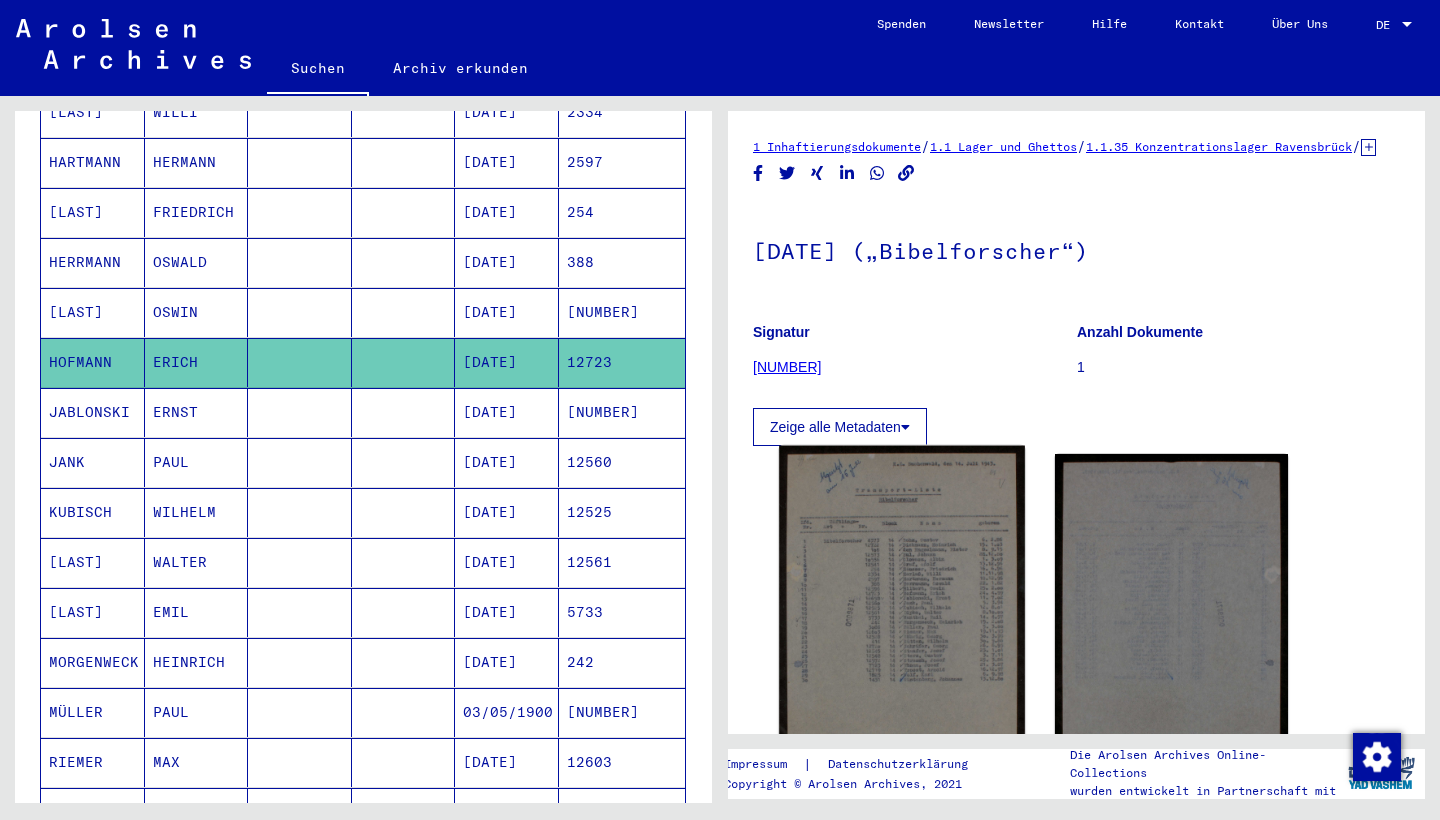 click 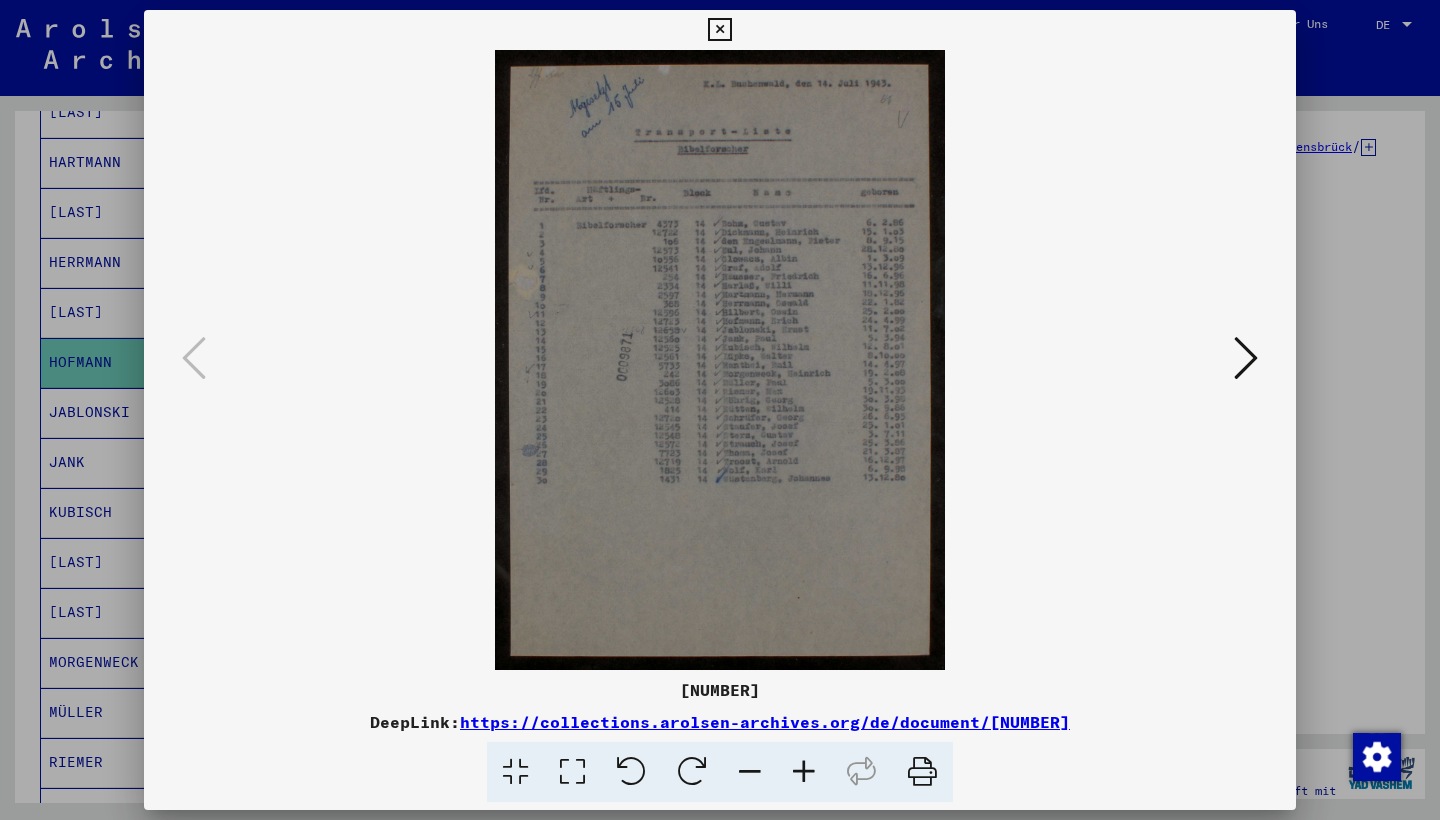 click at bounding box center [804, 772] 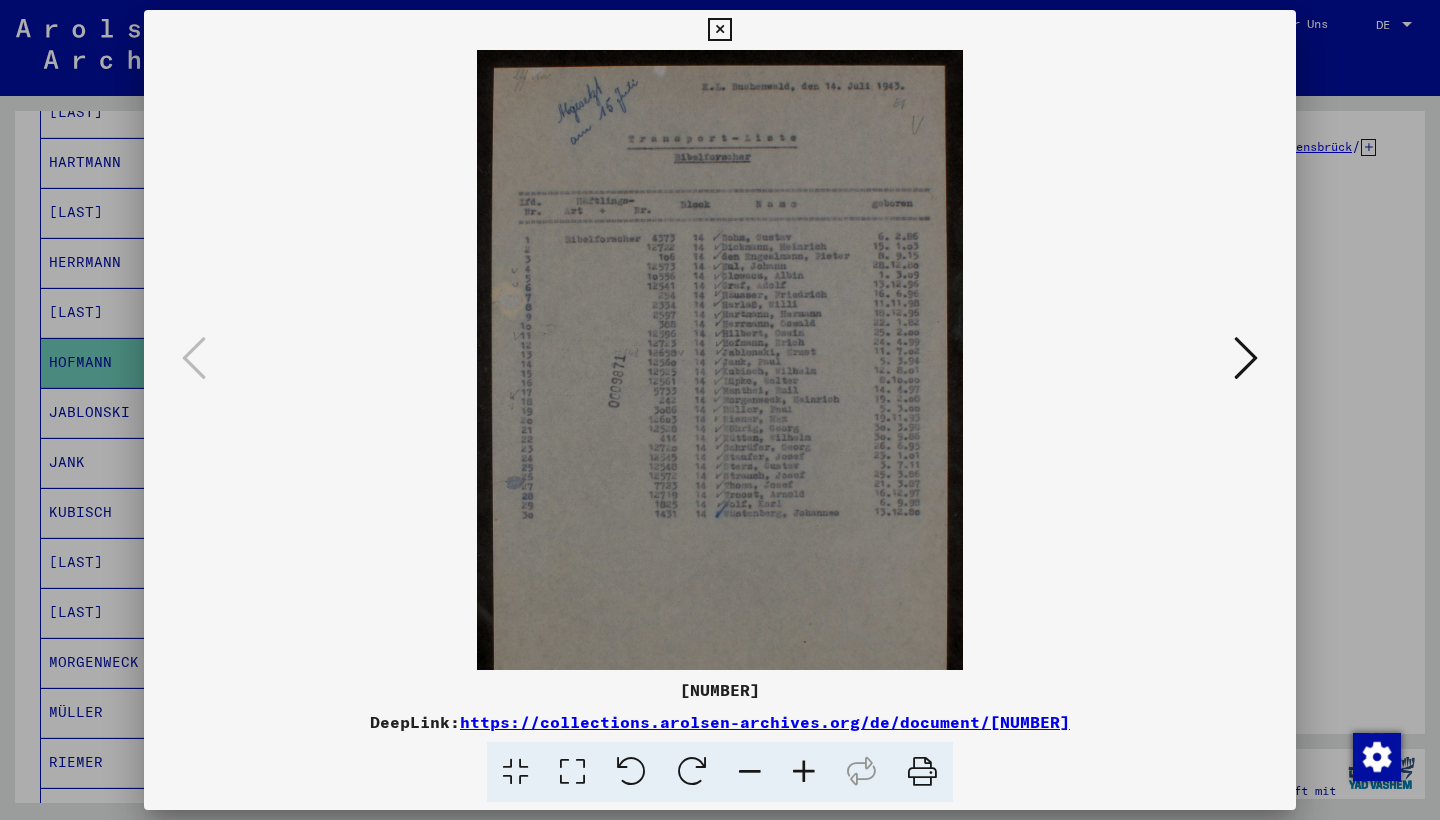 click at bounding box center (804, 772) 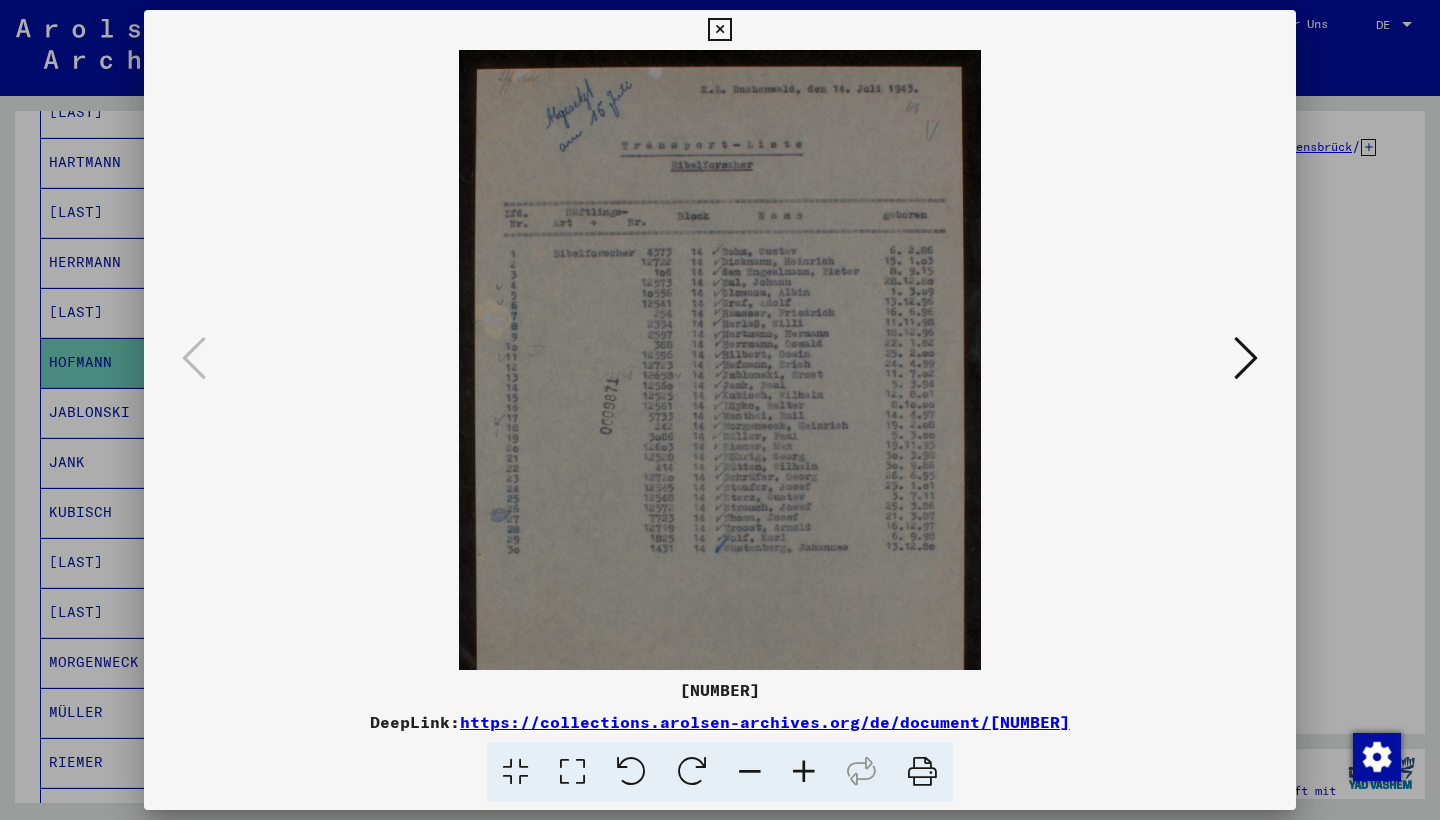 click at bounding box center (804, 772) 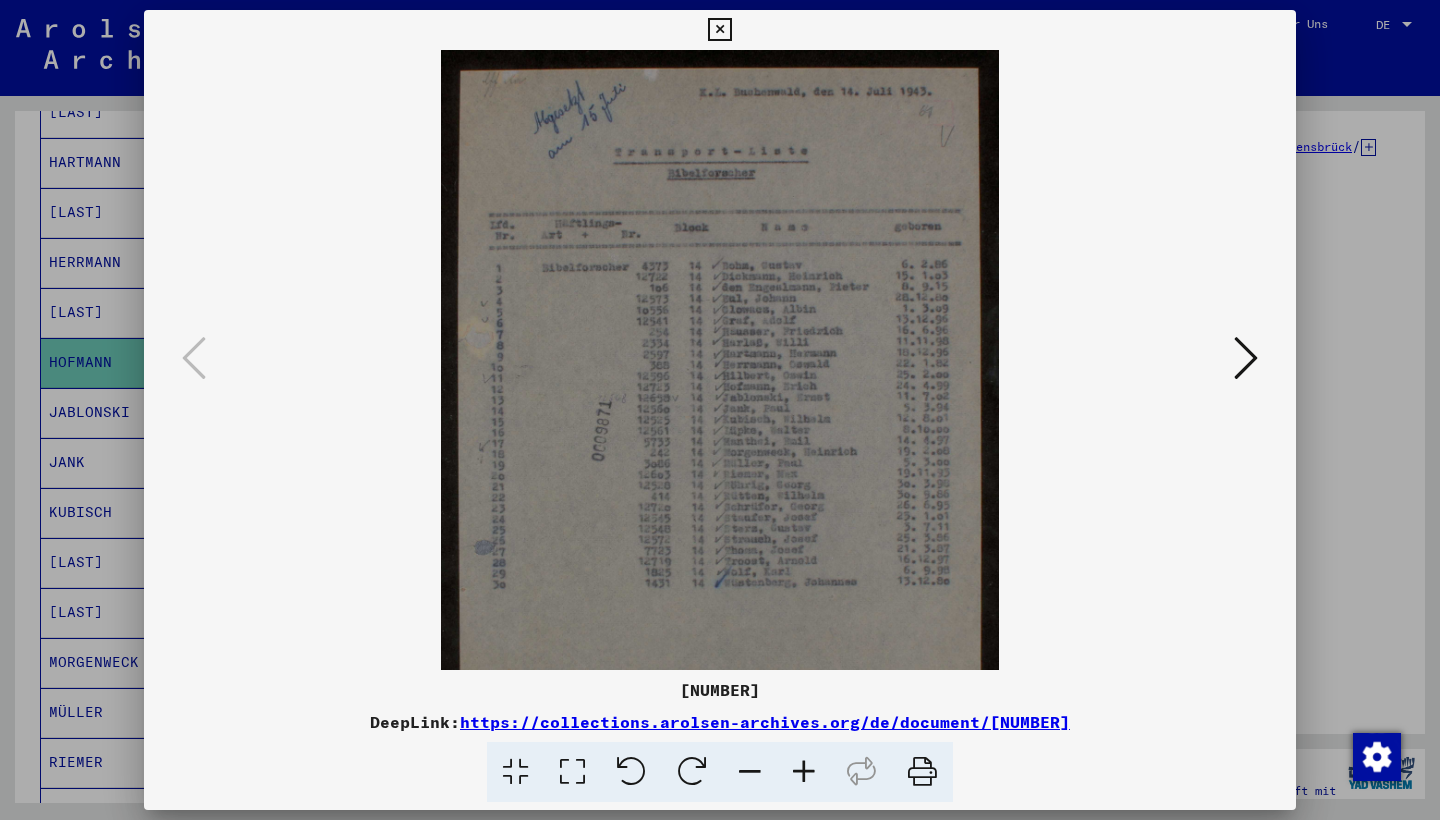 click at bounding box center (804, 772) 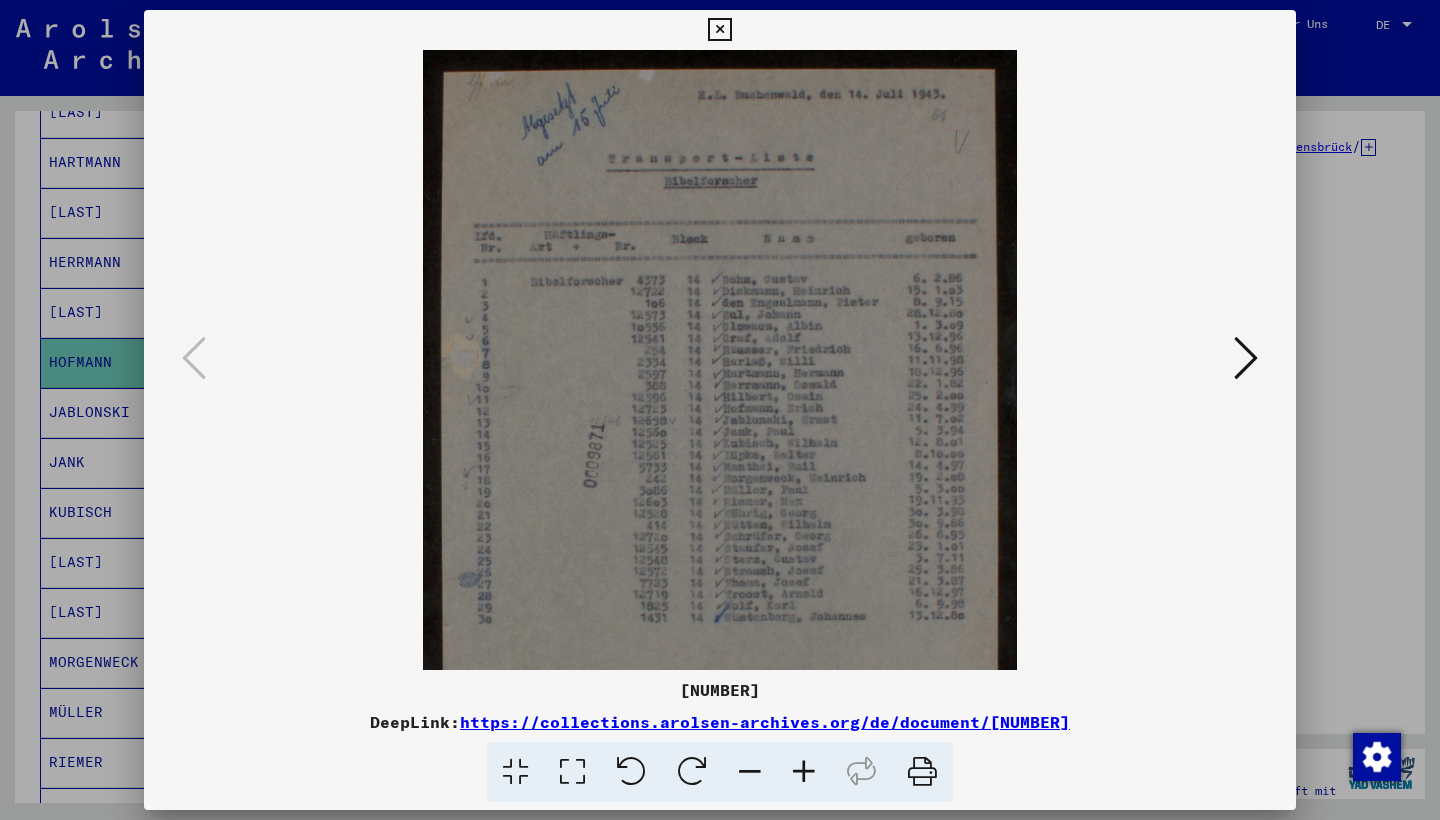 click at bounding box center (804, 772) 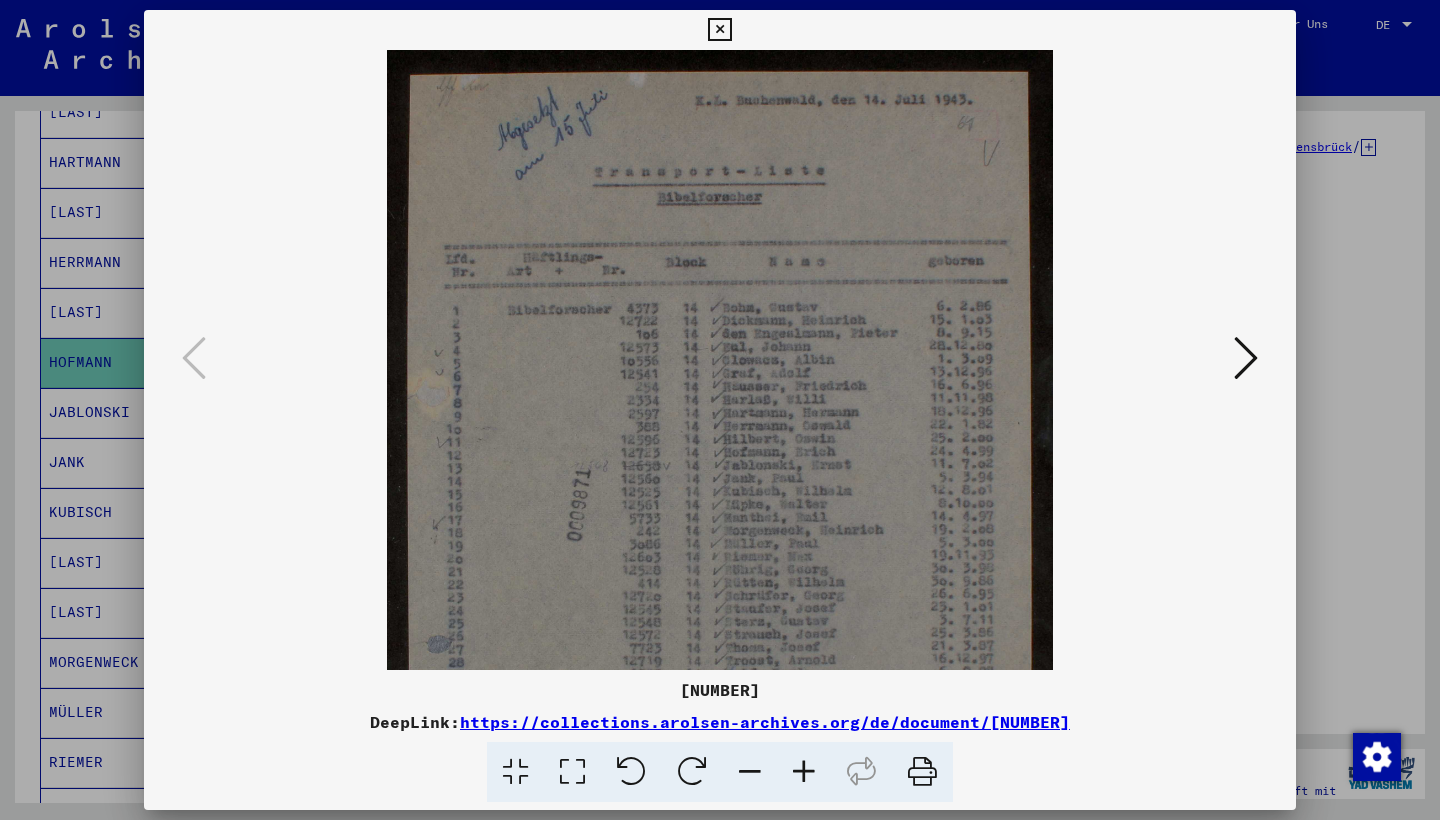 click at bounding box center (804, 772) 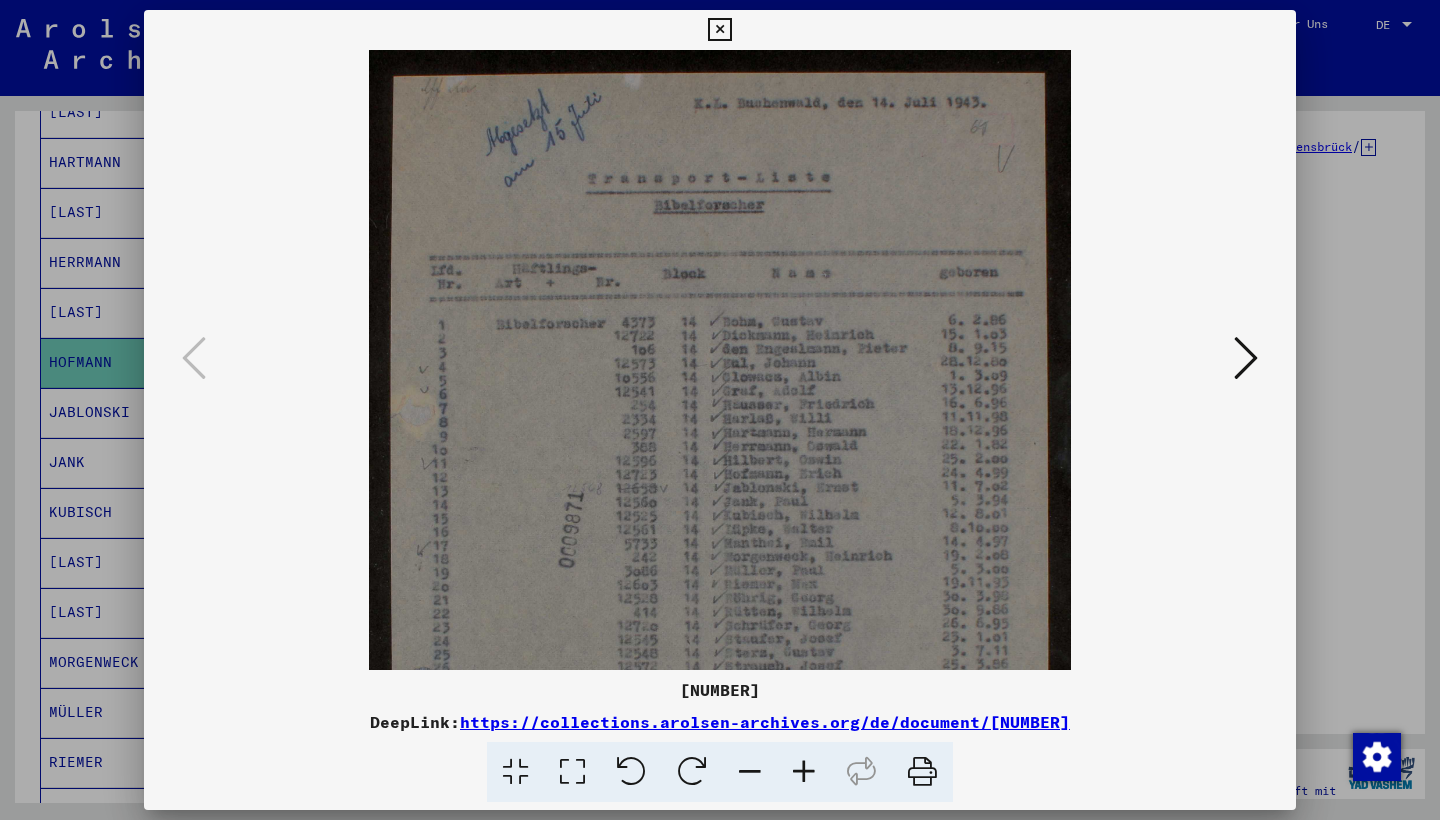 click at bounding box center (804, 772) 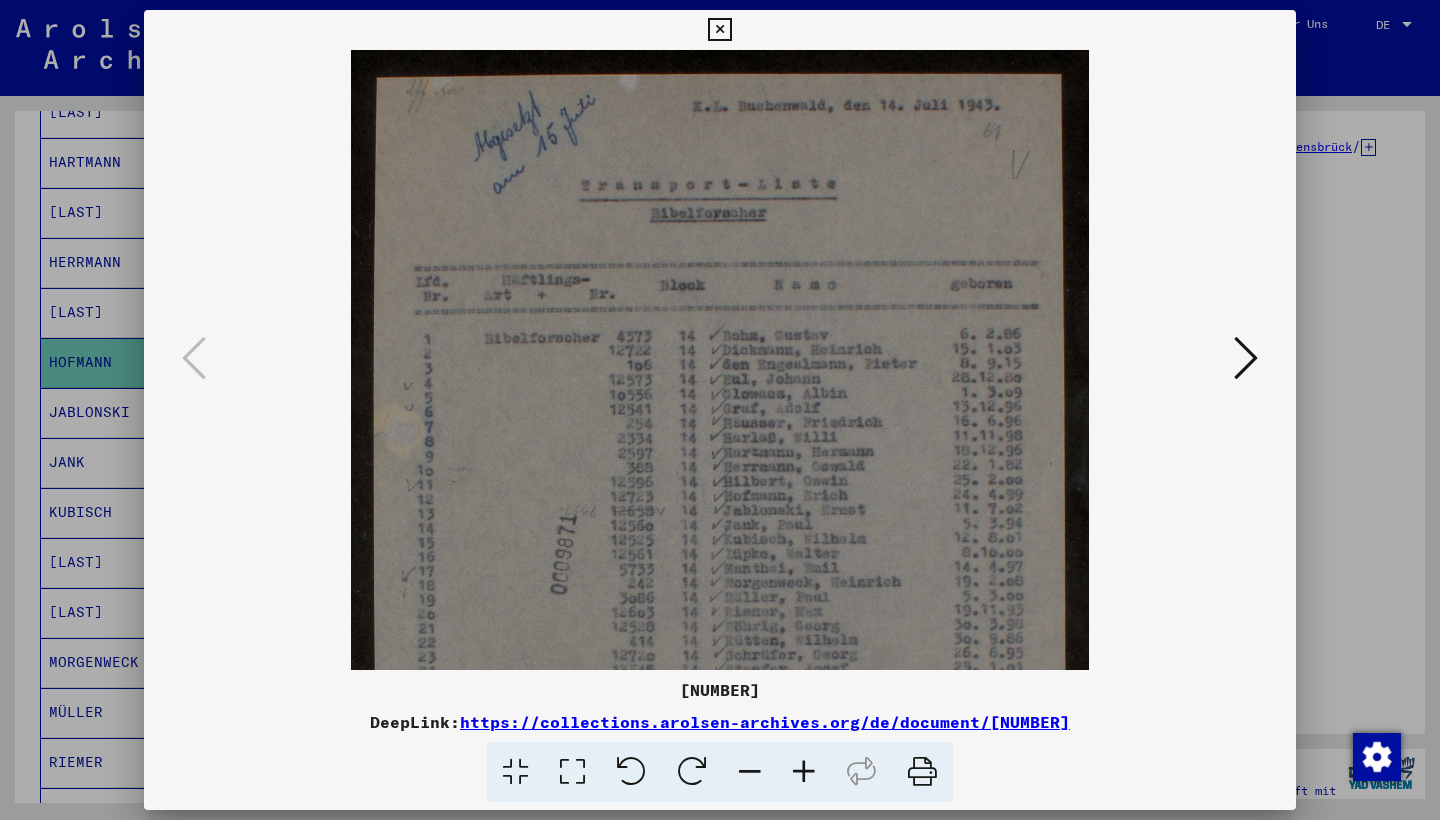 click at bounding box center (804, 772) 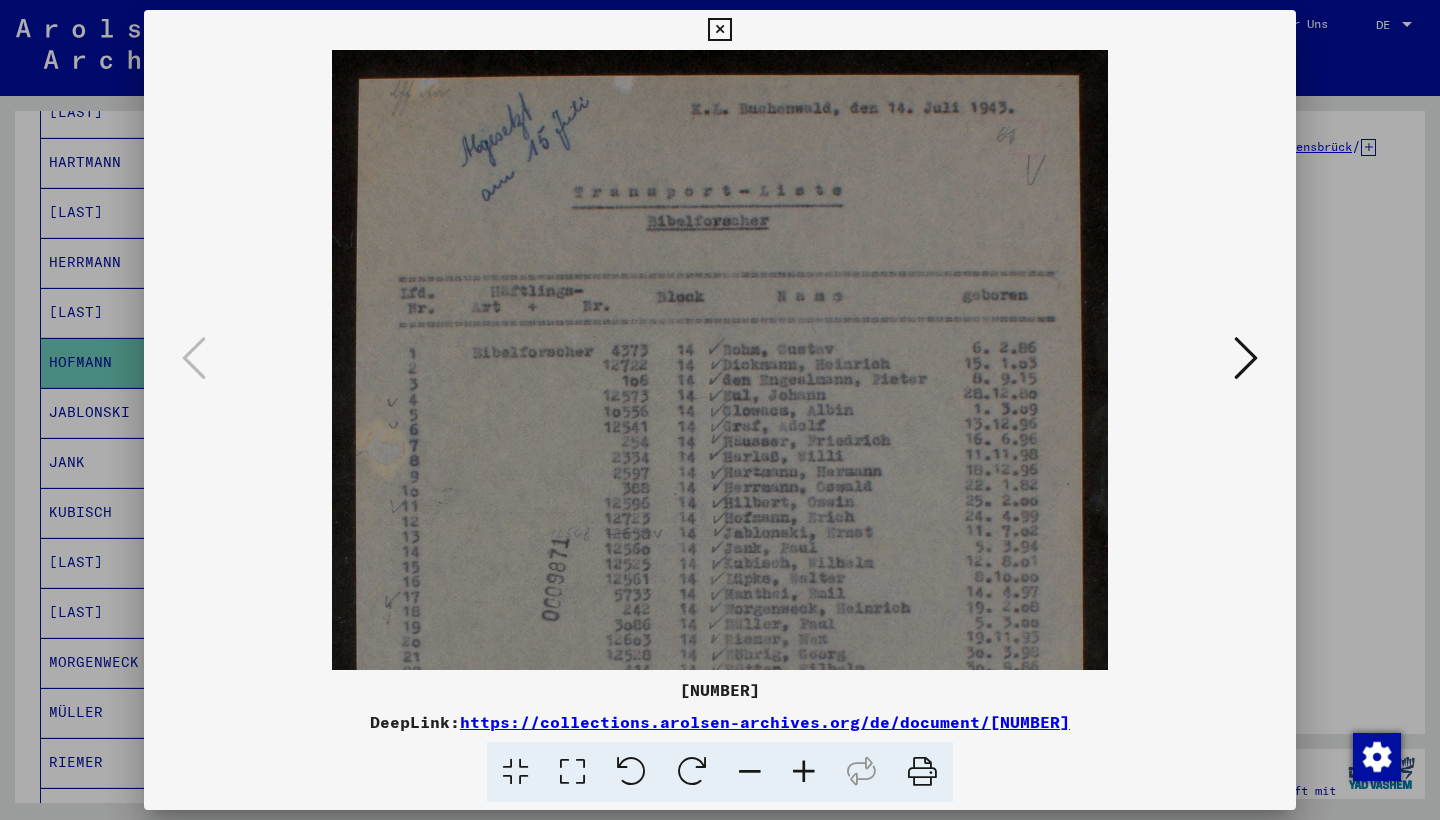 click at bounding box center [804, 772] 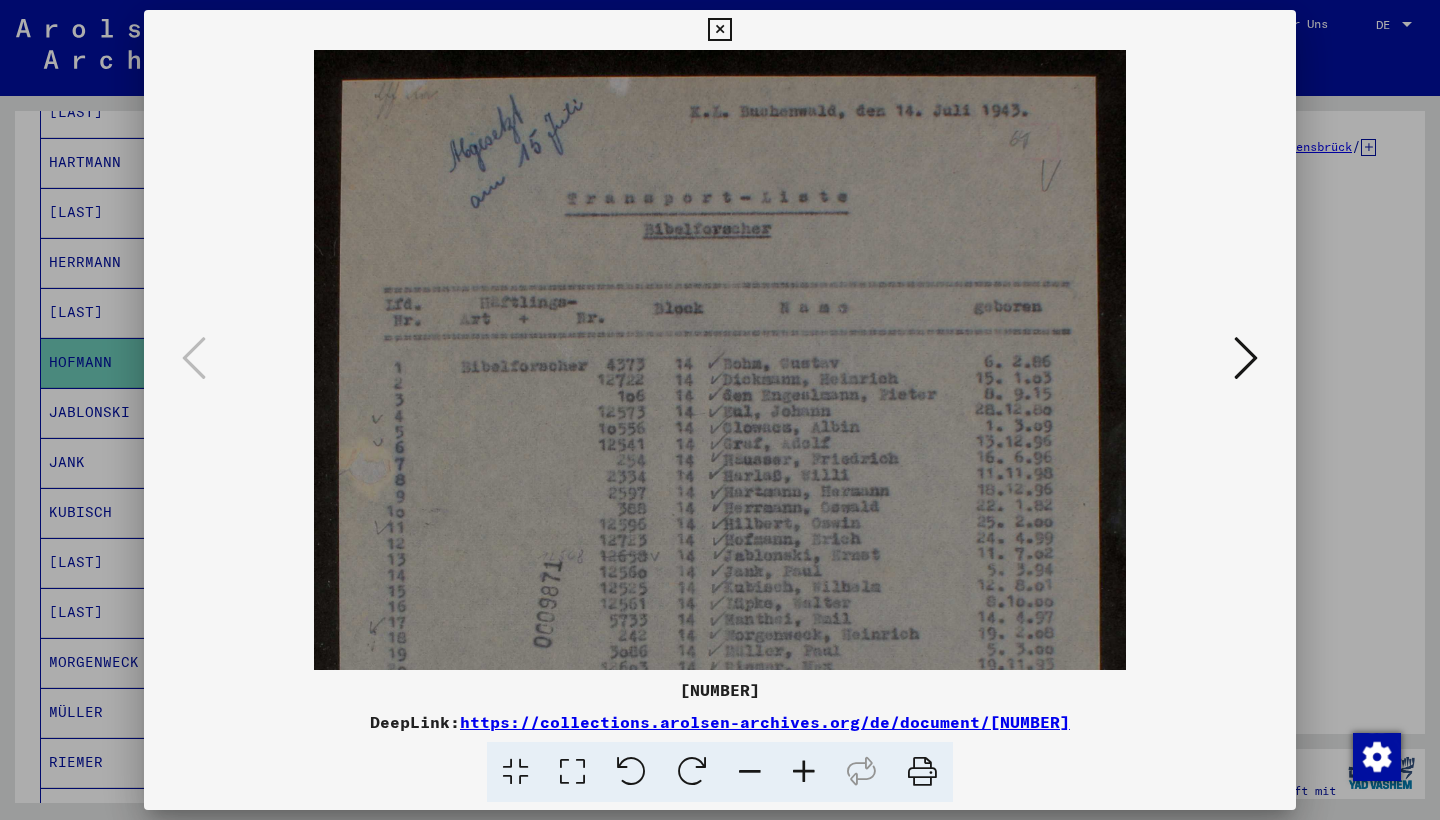 click at bounding box center (804, 772) 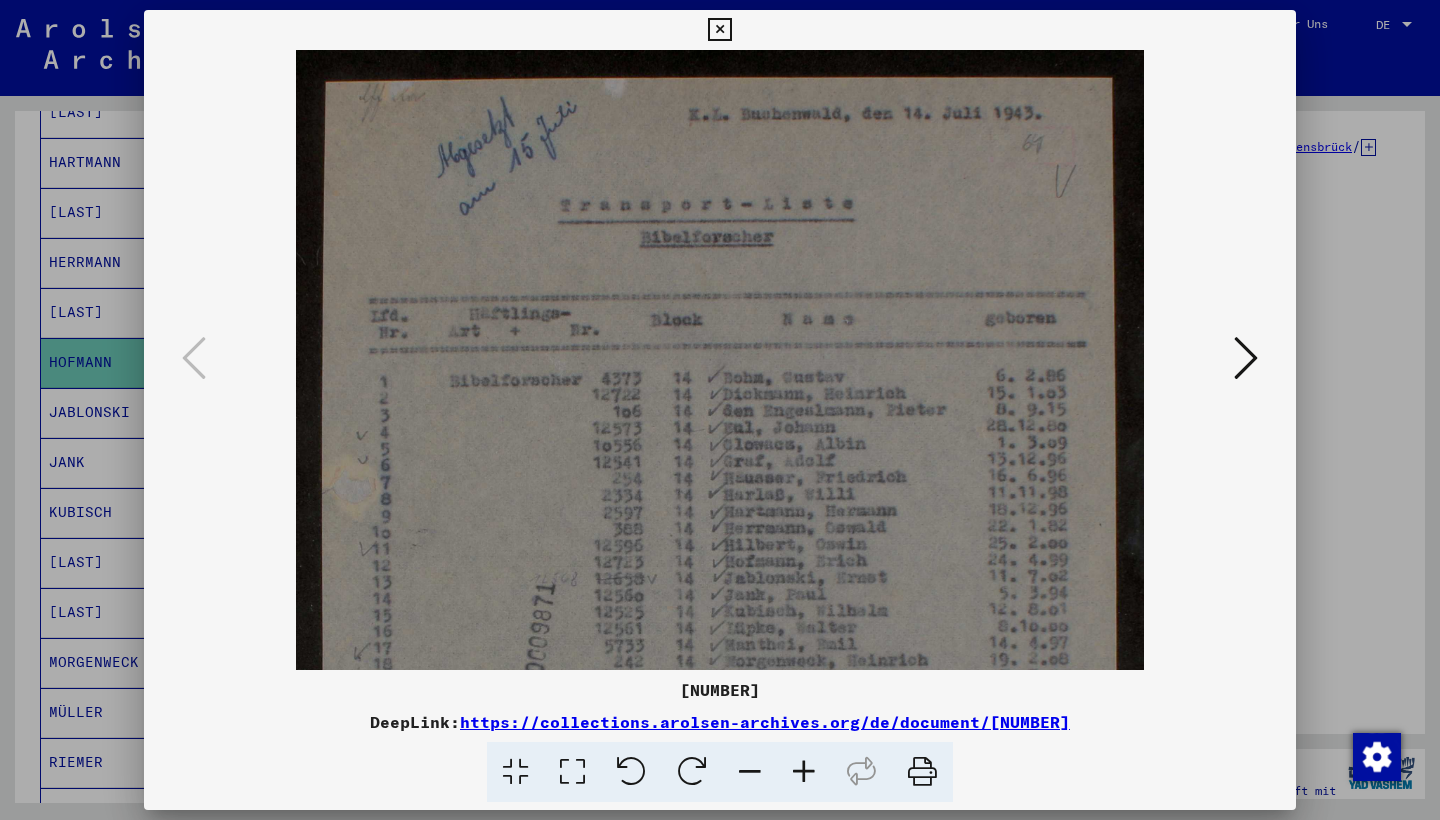 click at bounding box center (804, 772) 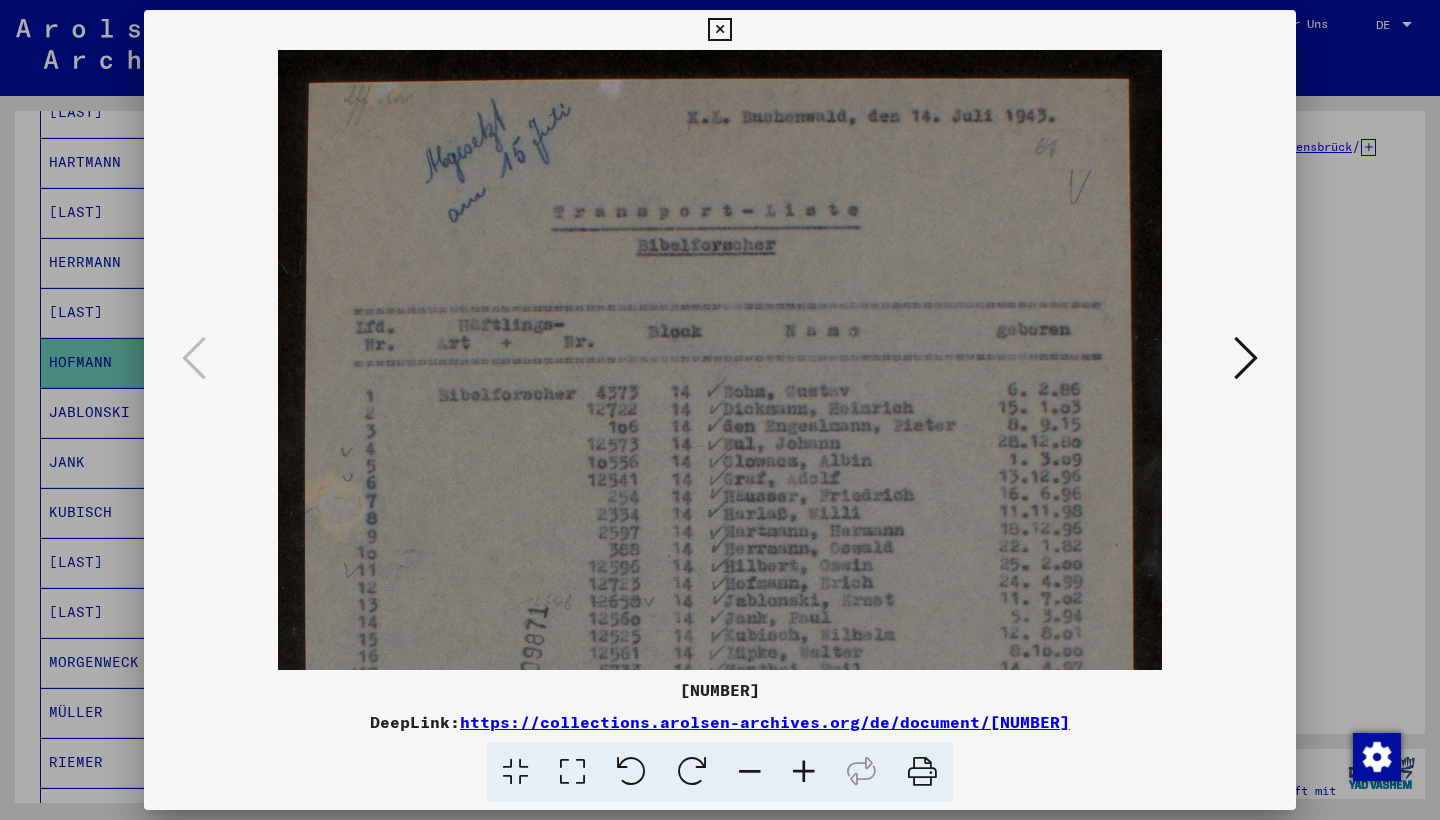 click at bounding box center [804, 772] 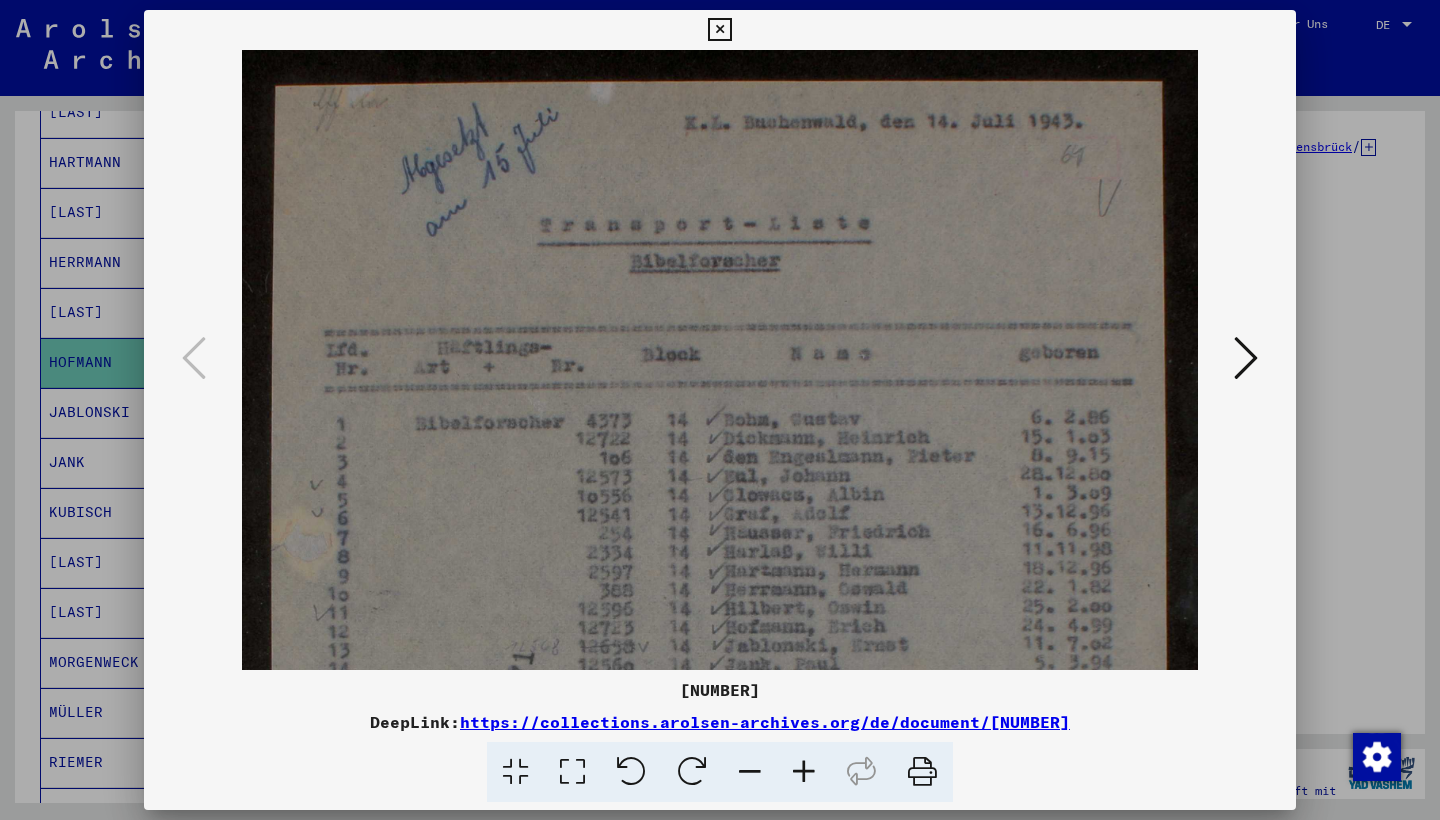 click at bounding box center [804, 772] 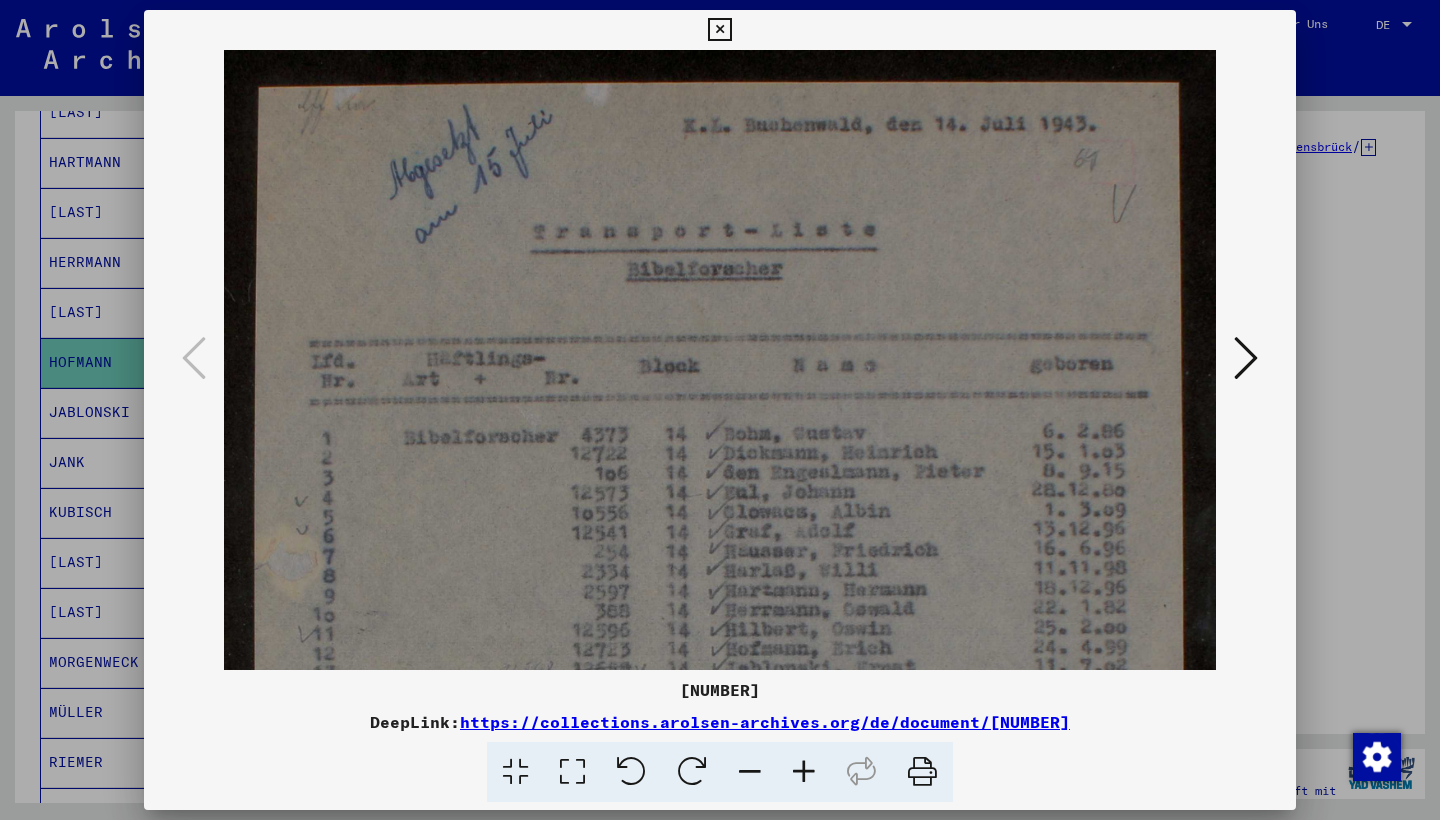 click at bounding box center [804, 772] 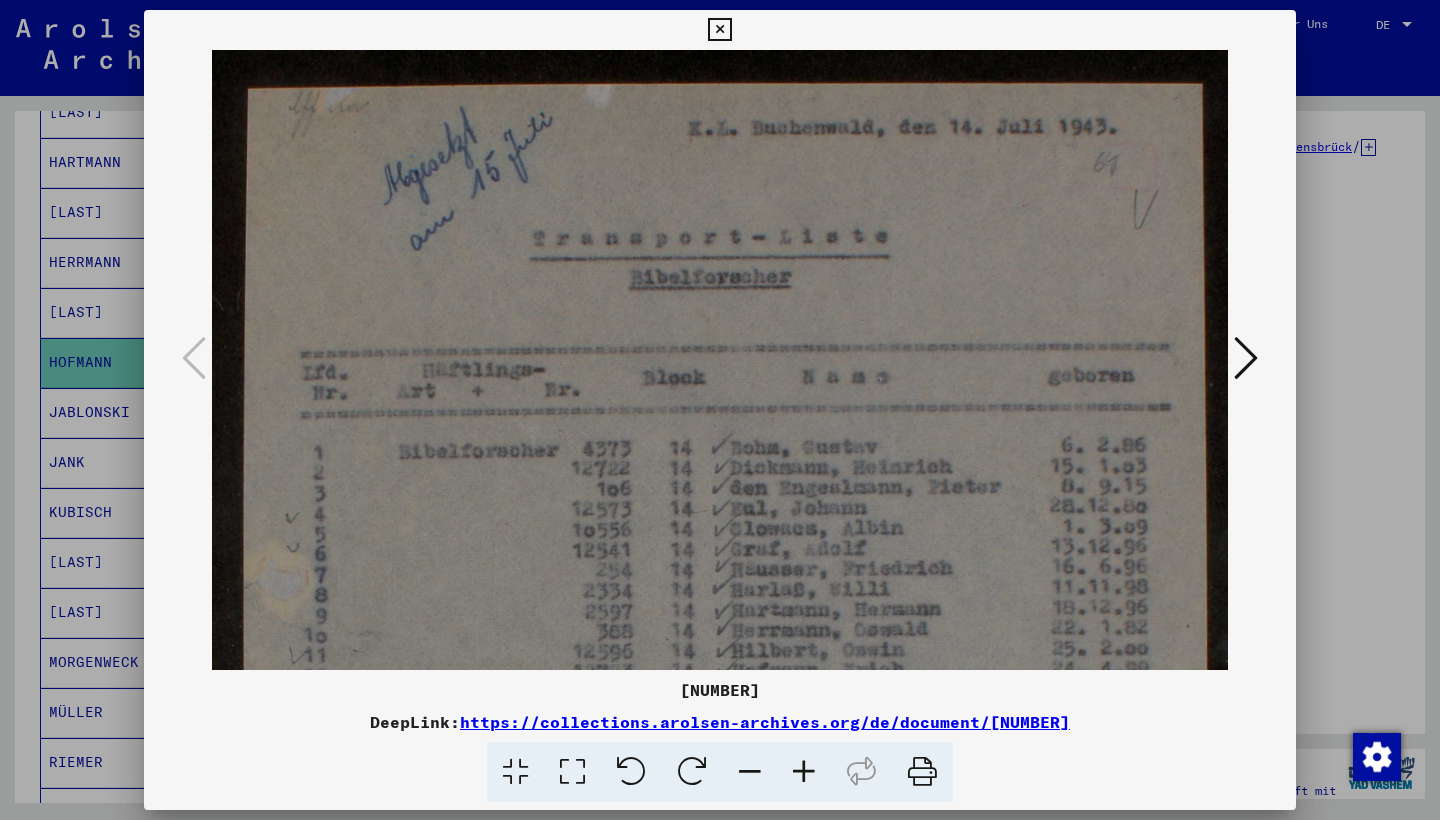 drag, startPoint x: 802, startPoint y: 765, endPoint x: 798, endPoint y: 736, distance: 29.274563 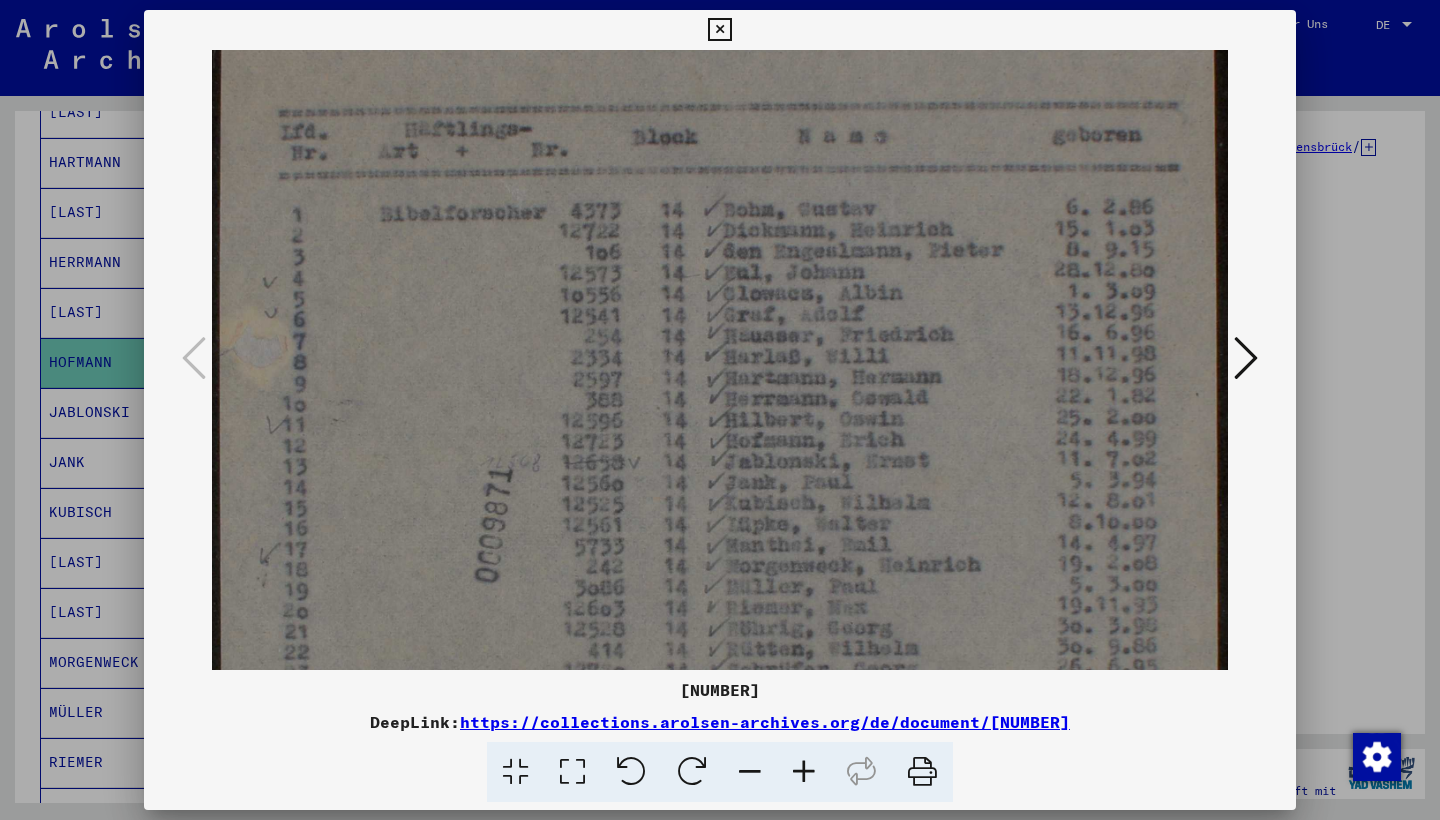 drag, startPoint x: 968, startPoint y: 315, endPoint x: 938, endPoint y: 103, distance: 214.11212 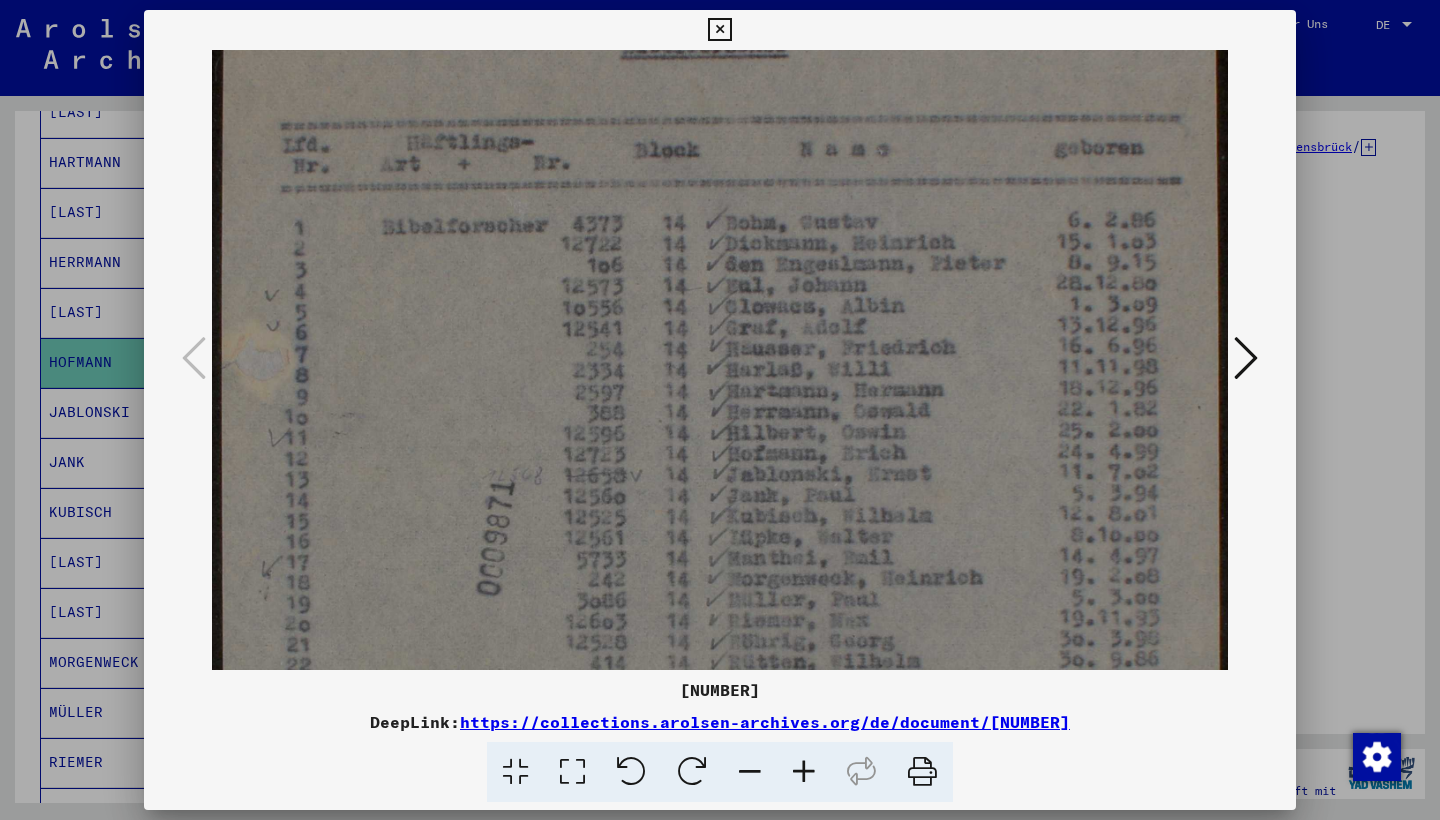 scroll, scrollTop: 248, scrollLeft: 23, axis: both 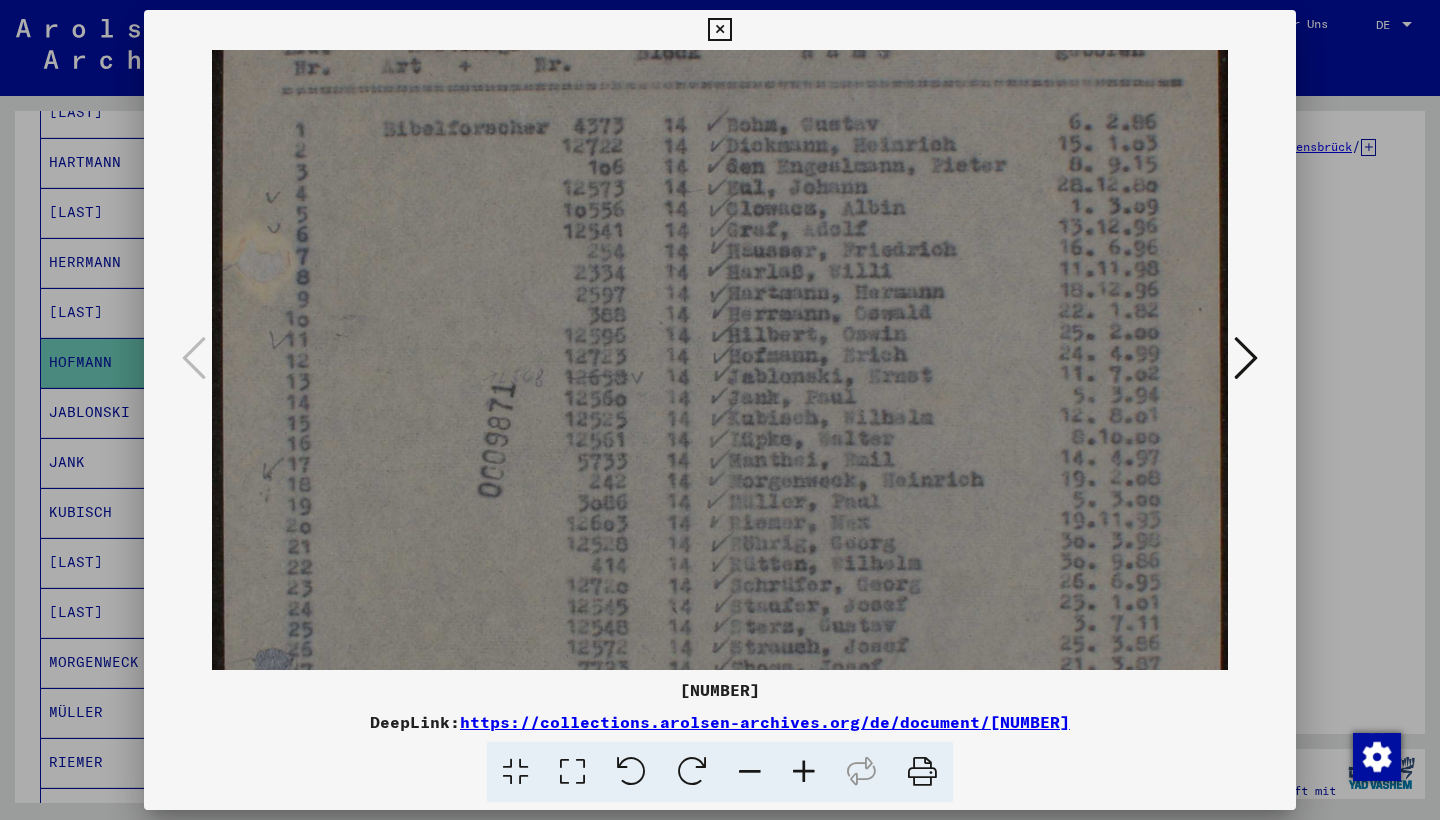 drag, startPoint x: 910, startPoint y: 296, endPoint x: 909, endPoint y: 200, distance: 96.00521 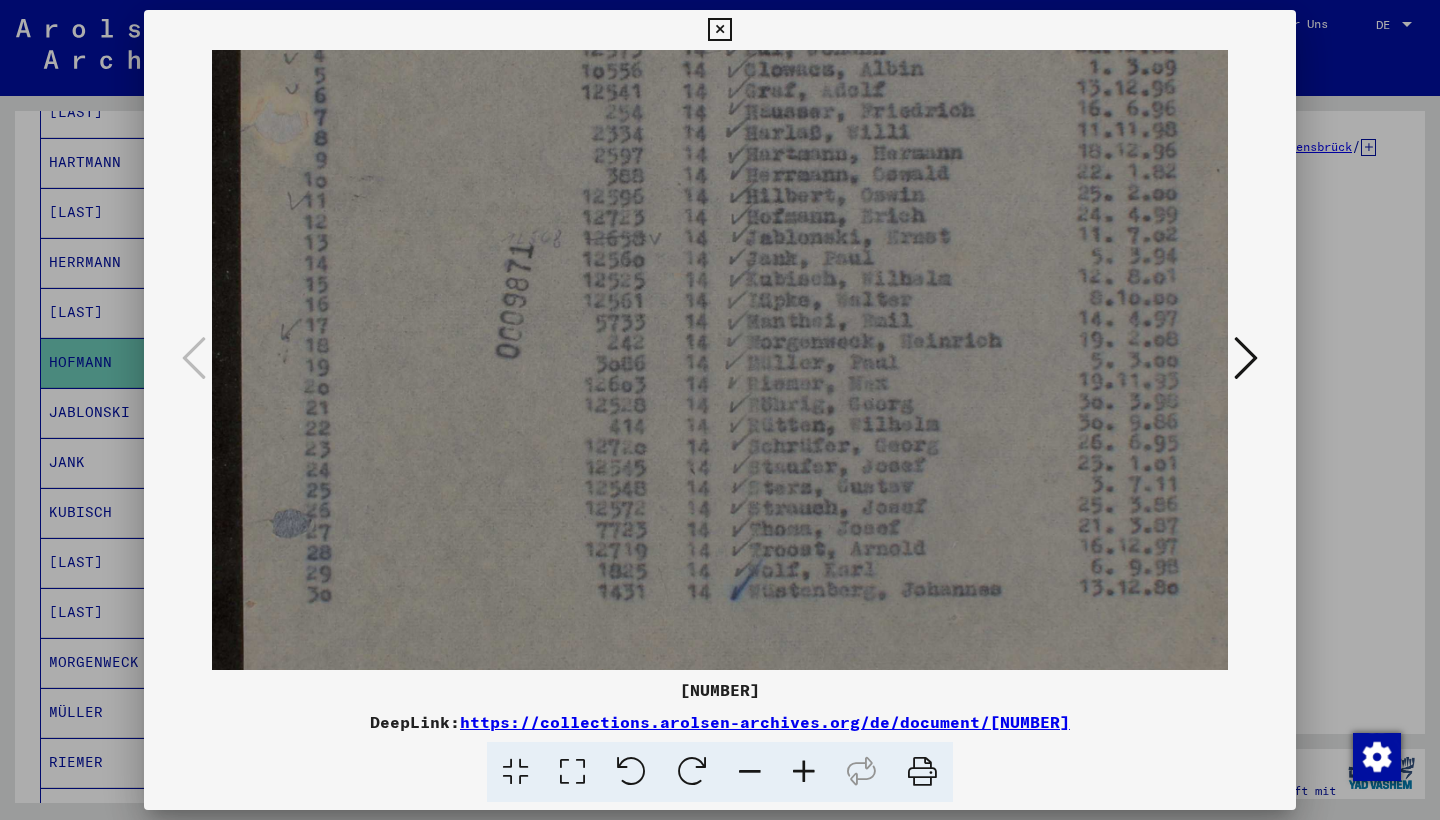 drag, startPoint x: 908, startPoint y: 347, endPoint x: 925, endPoint y: 227, distance: 121.19818 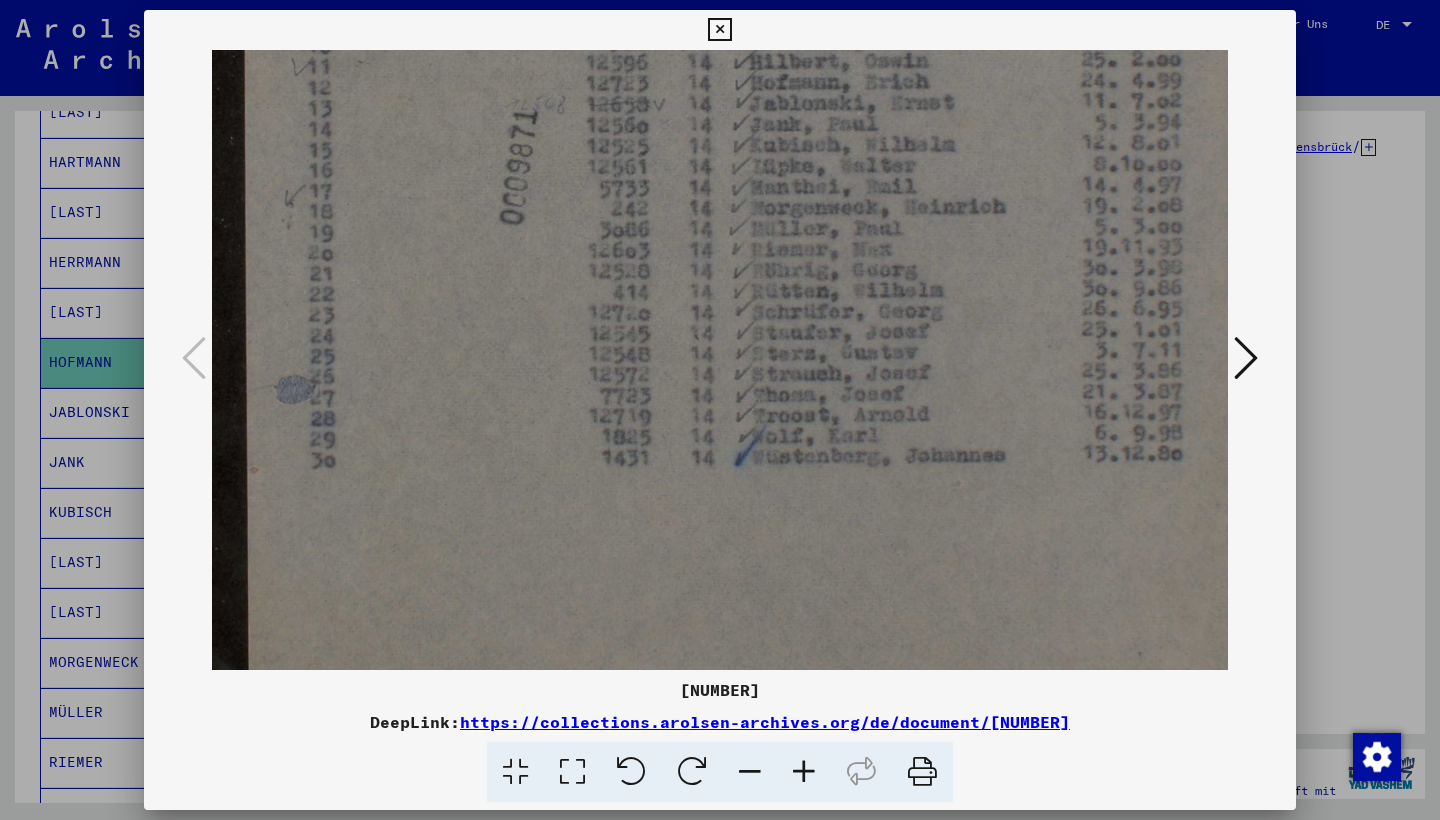 scroll, scrollTop: 618, scrollLeft: 0, axis: vertical 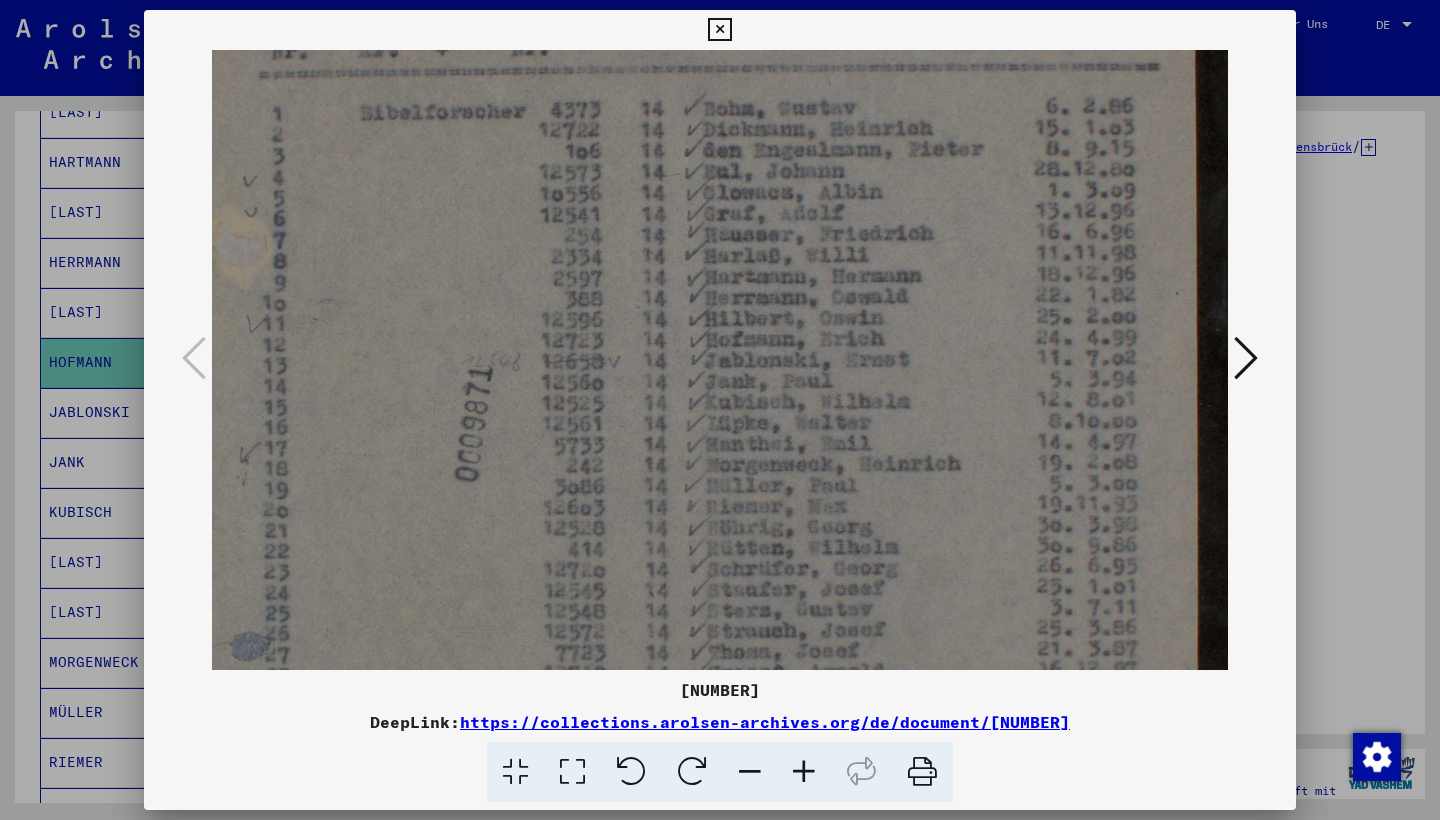drag, startPoint x: 921, startPoint y: 379, endPoint x: 877, endPoint y: 490, distance: 119.40268 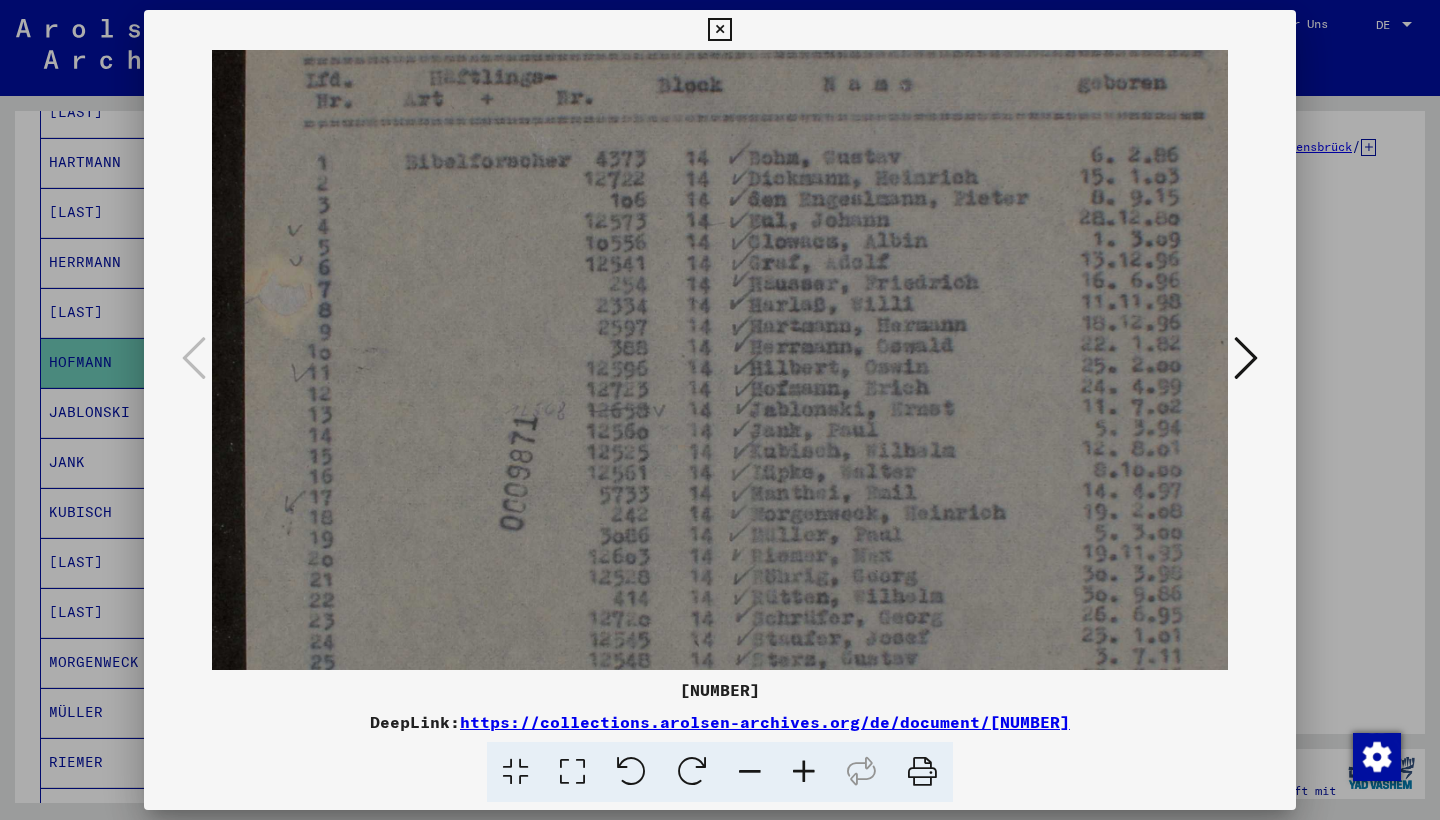 scroll, scrollTop: 309, scrollLeft: 0, axis: vertical 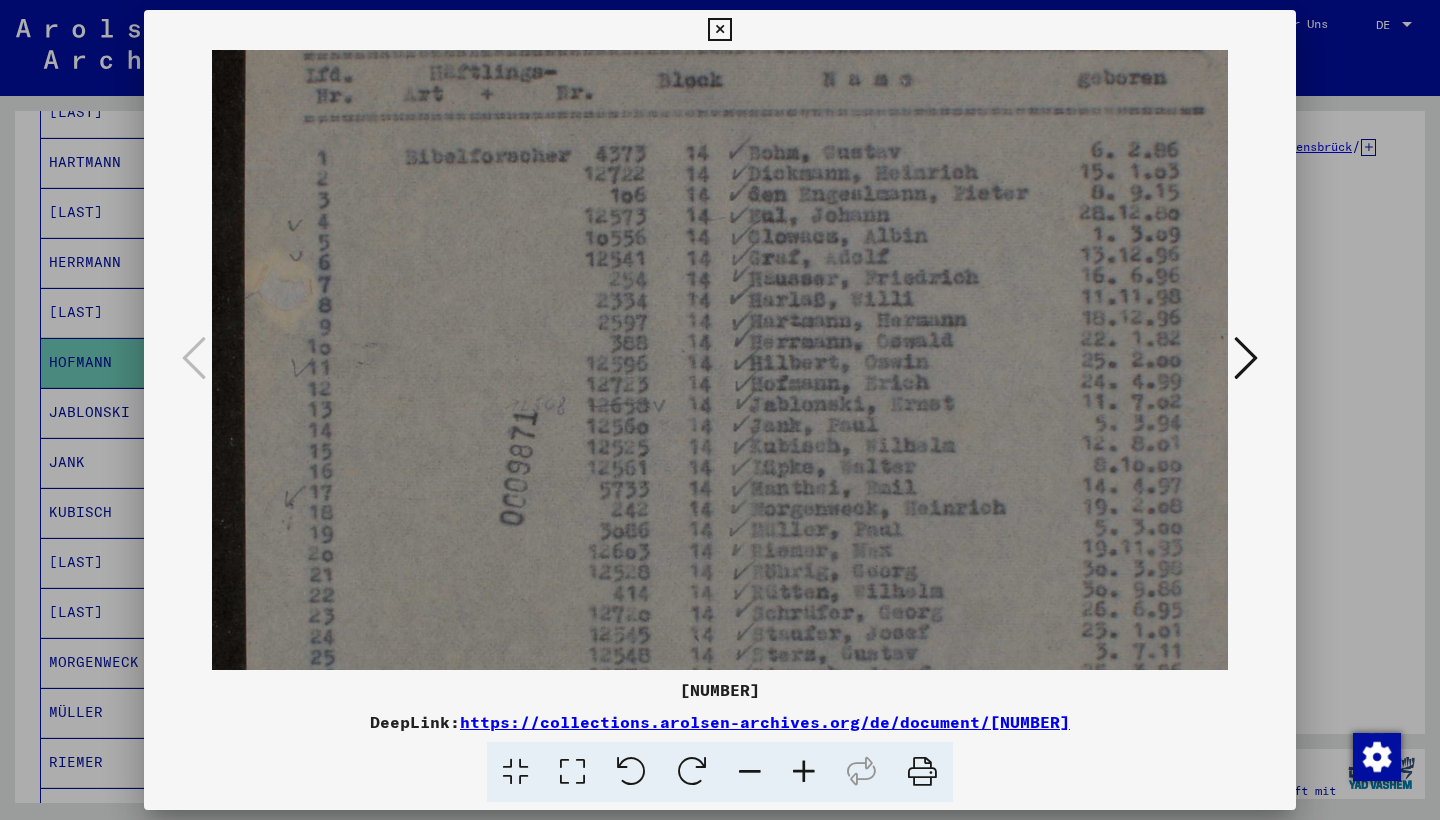drag, startPoint x: 942, startPoint y: 311, endPoint x: 1020, endPoint y: 358, distance: 91.06591 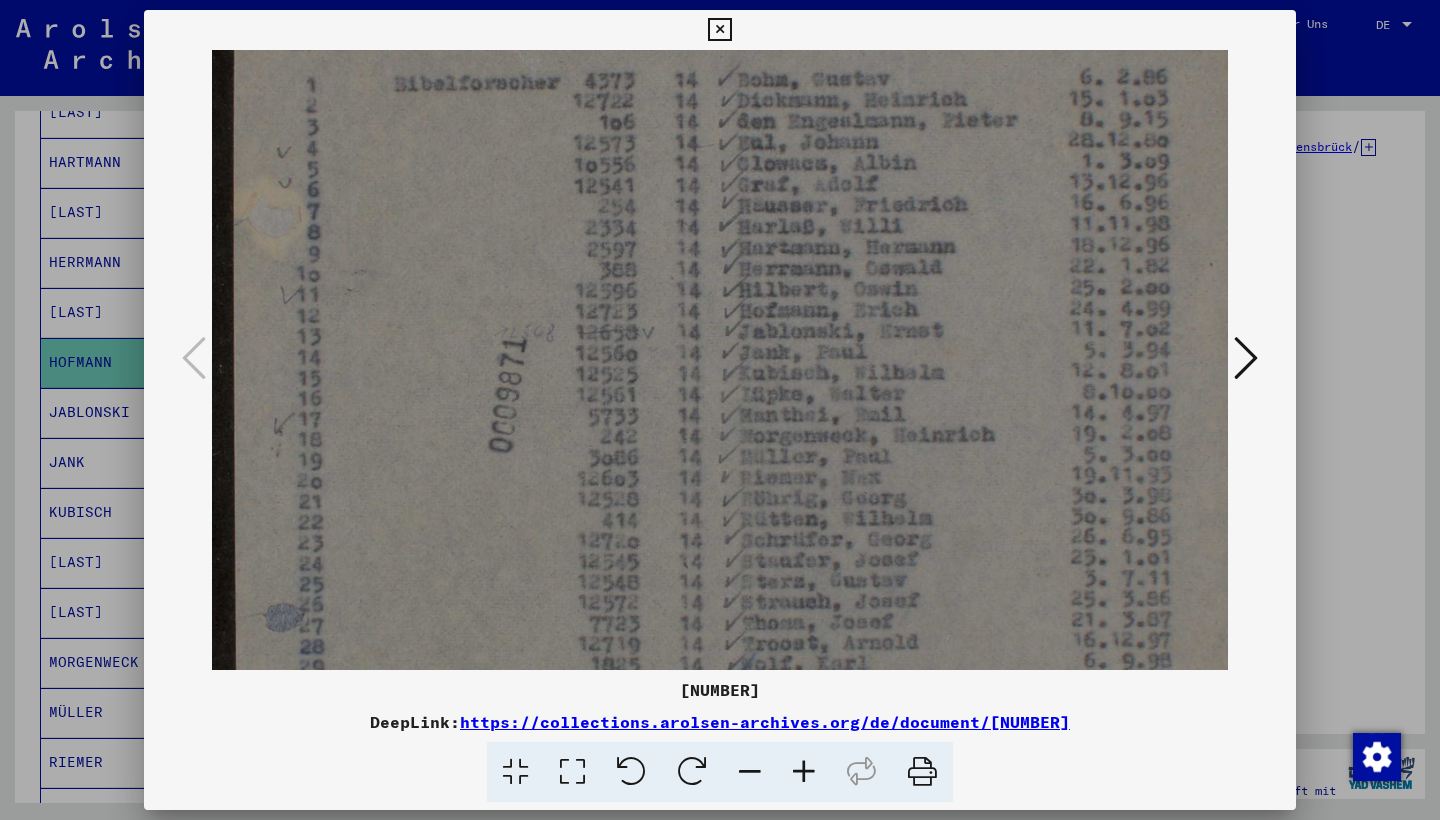 scroll, scrollTop: 426, scrollLeft: 8, axis: both 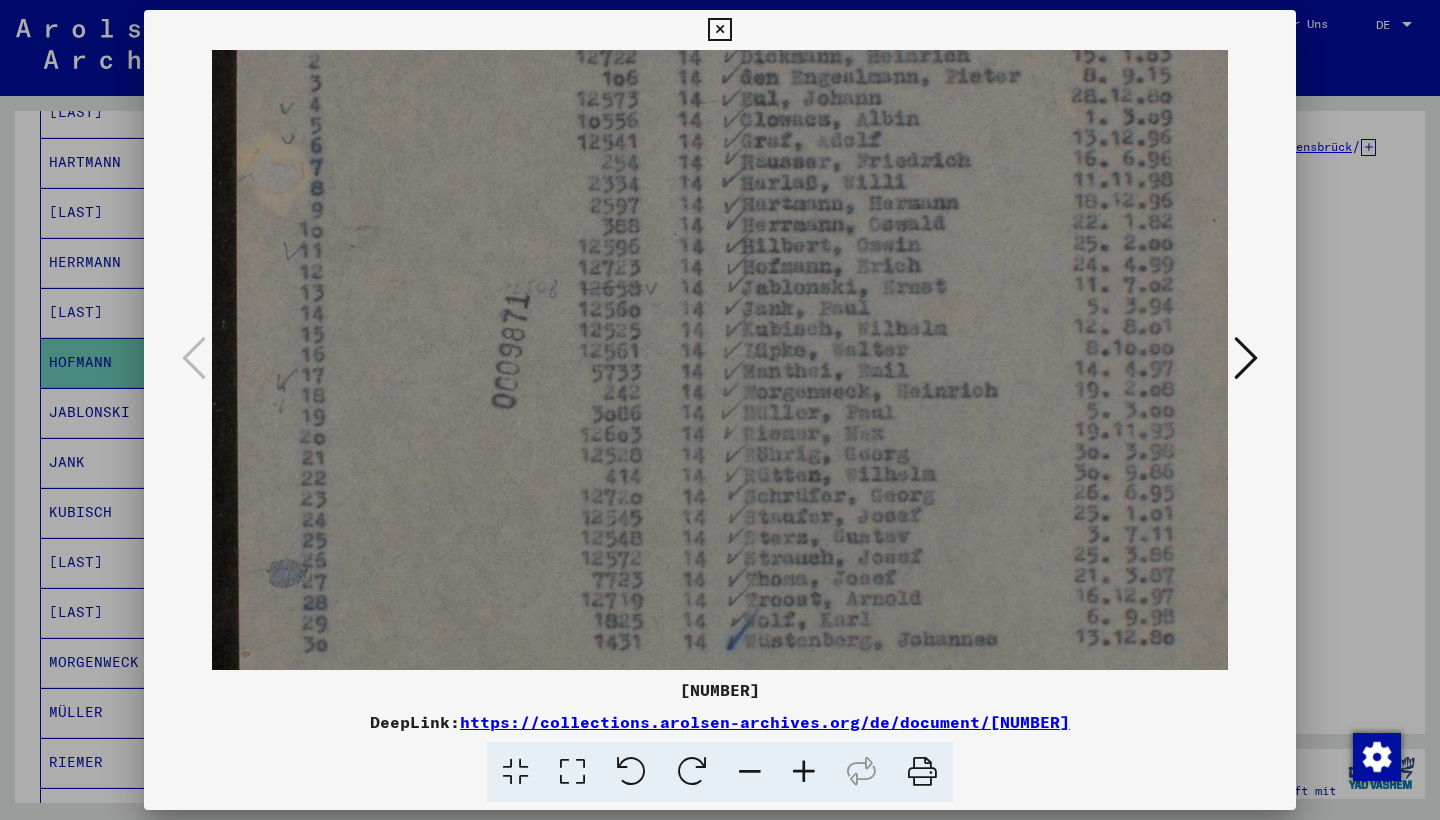 drag, startPoint x: 961, startPoint y: 243, endPoint x: 954, endPoint y: 139, distance: 104.23531 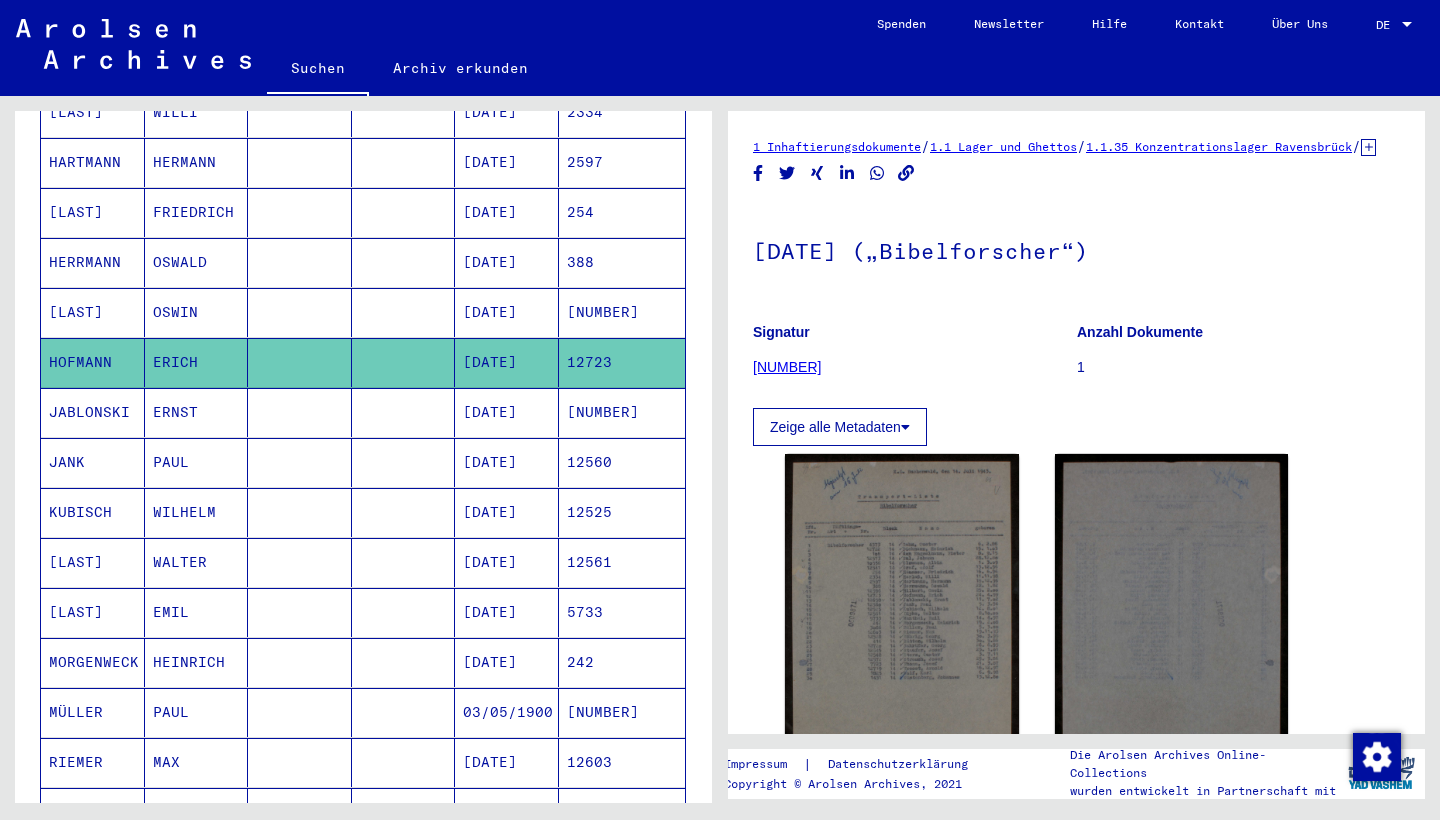 scroll, scrollTop: 0, scrollLeft: 0, axis: both 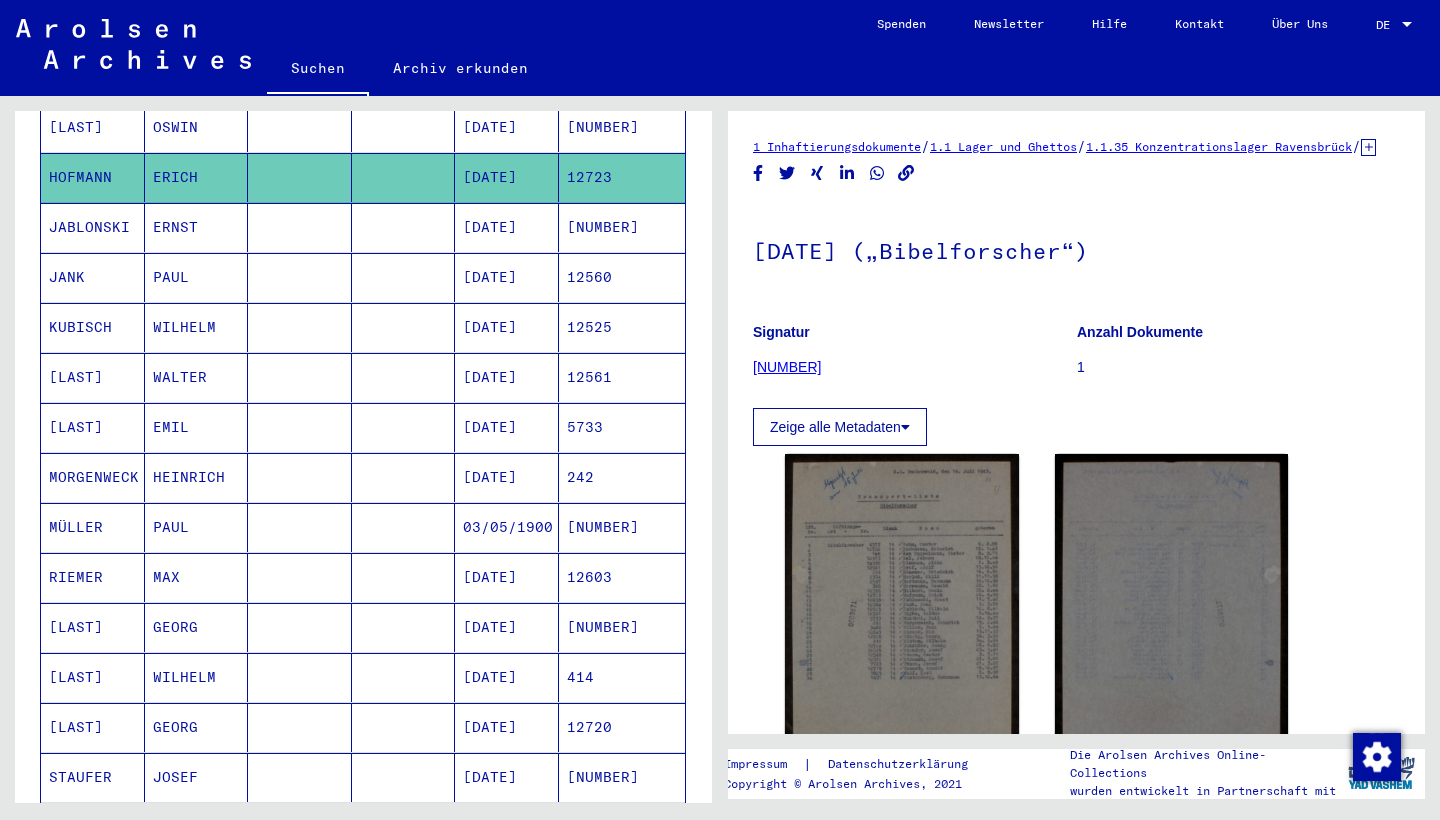 click on "[DATE]" at bounding box center (507, 527) 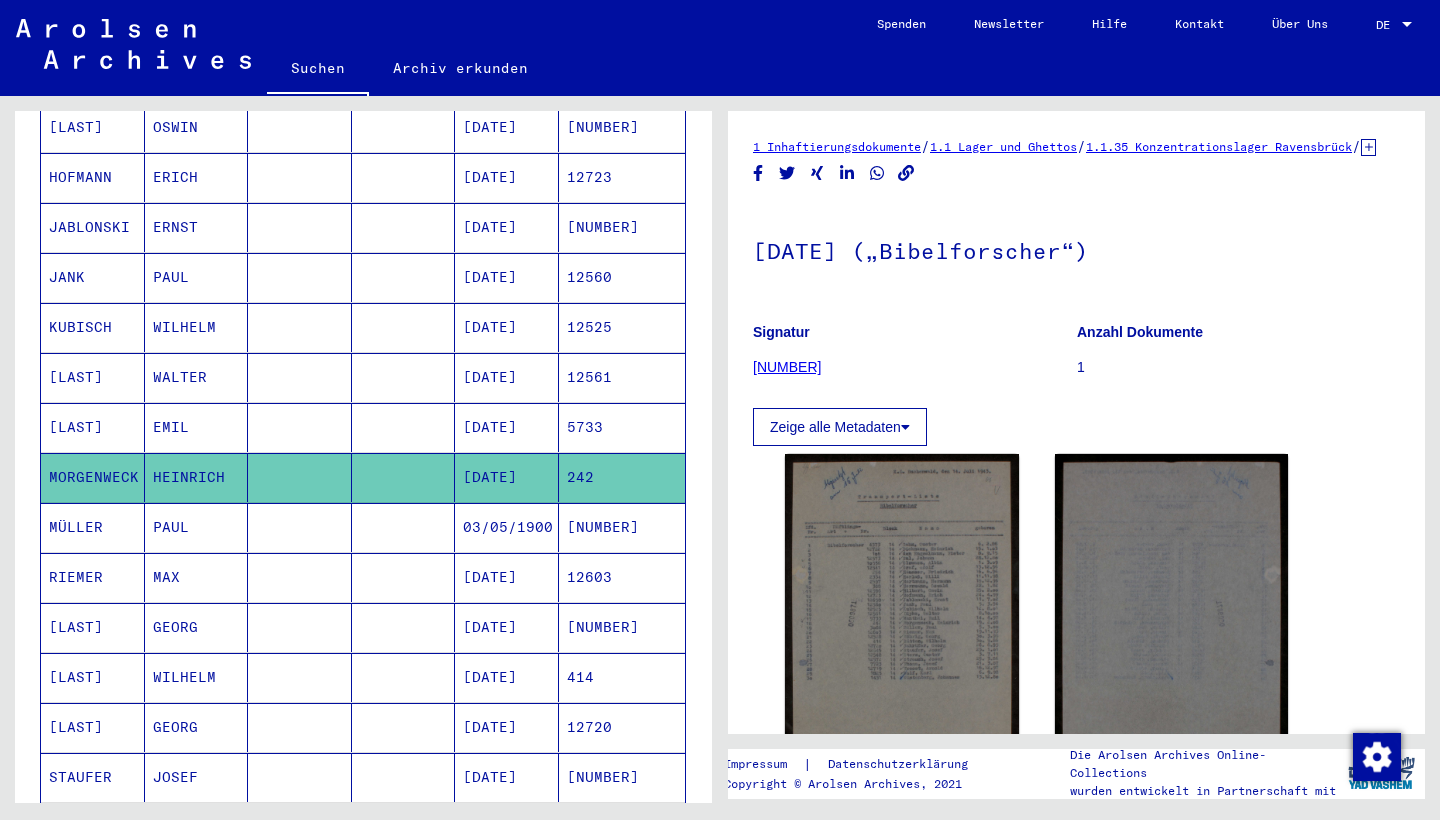 click on "[DATE]" 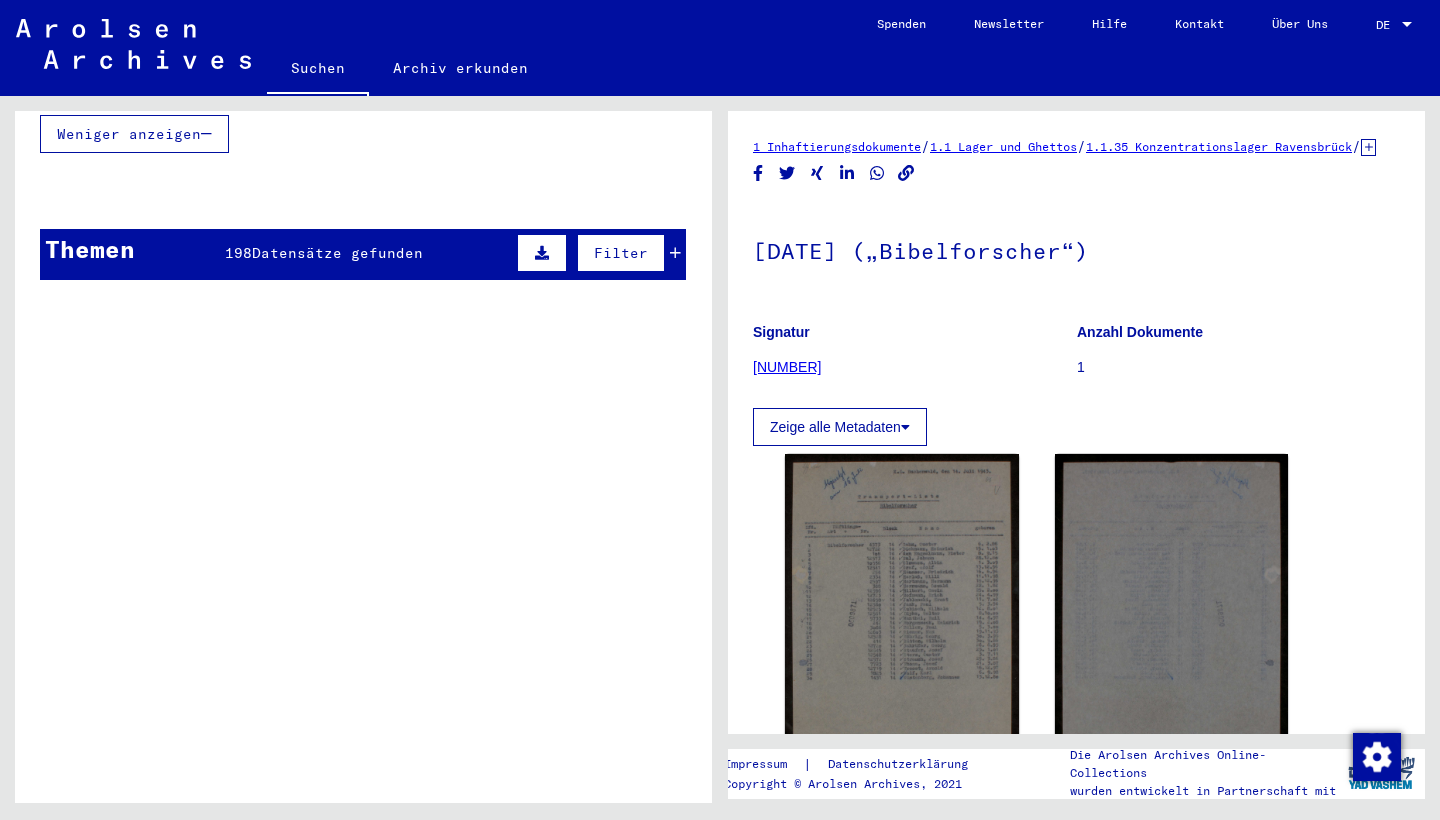 scroll, scrollTop: 1624, scrollLeft: 0, axis: vertical 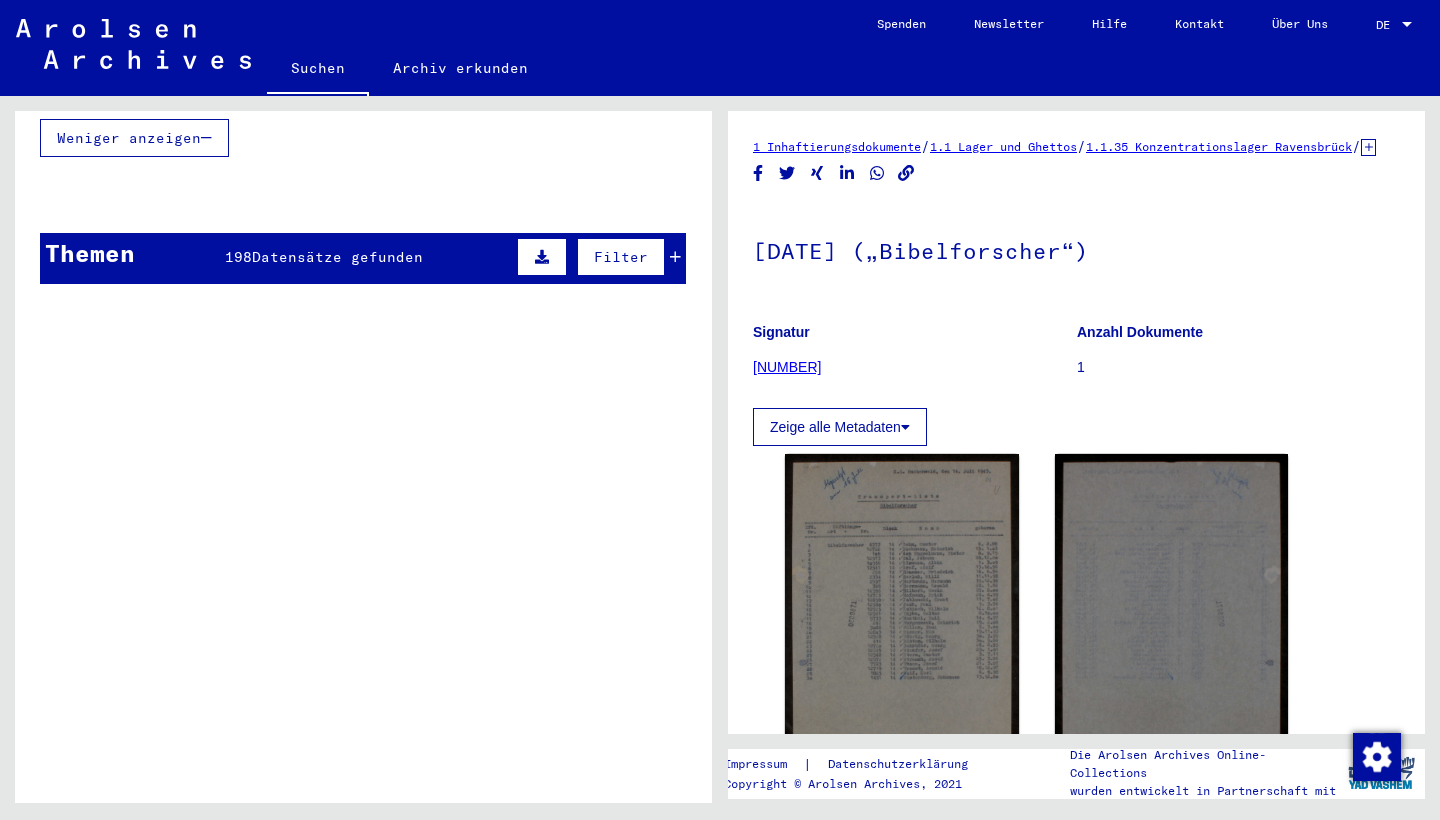 click at bounding box center [675, 257] 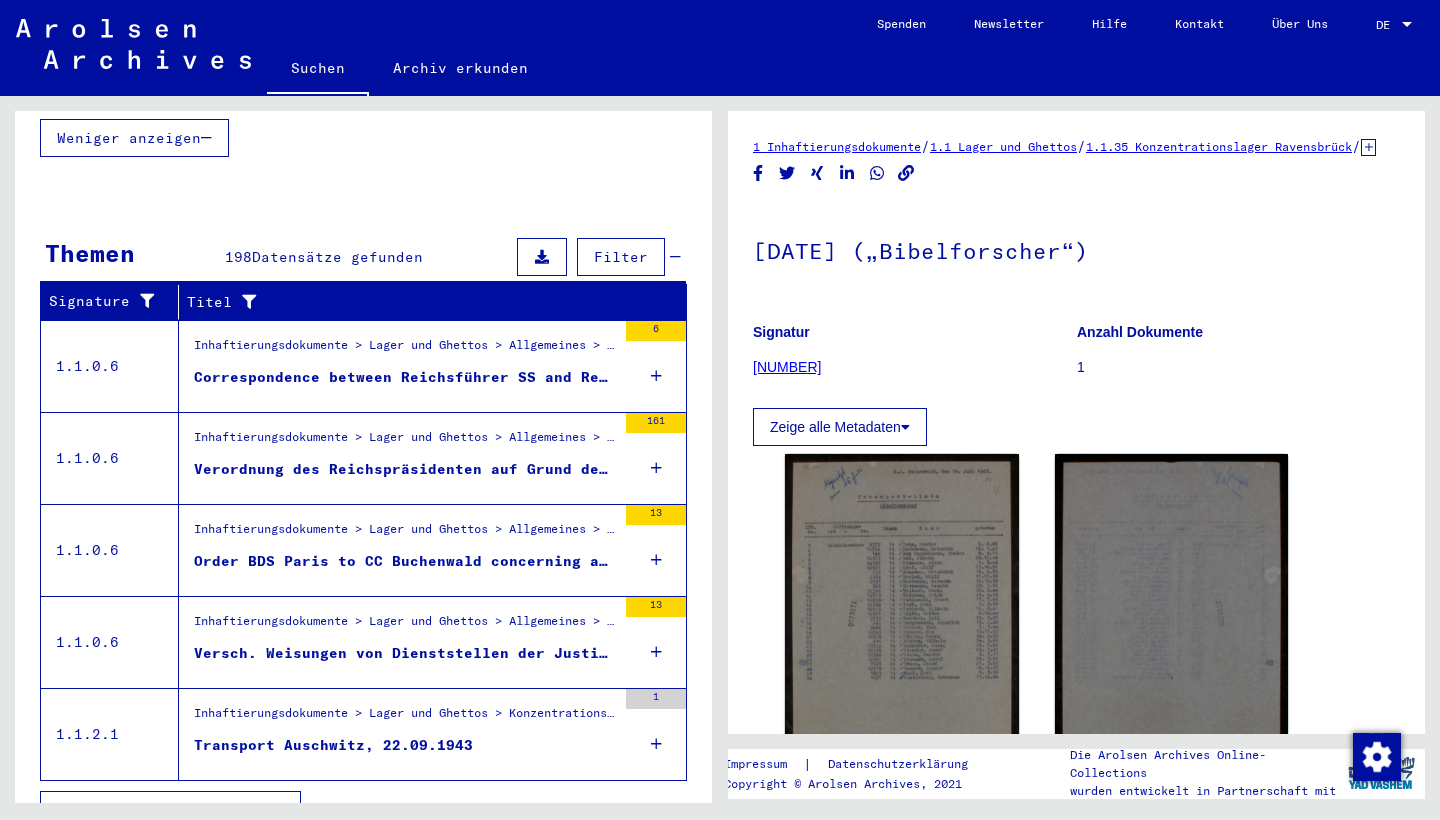 click on "Correspondence between Reichsführer SS and Reichsminister der Justiz      concerning the action "Bibelforscher" or "Zeugen Jehovas"" at bounding box center (405, 377) 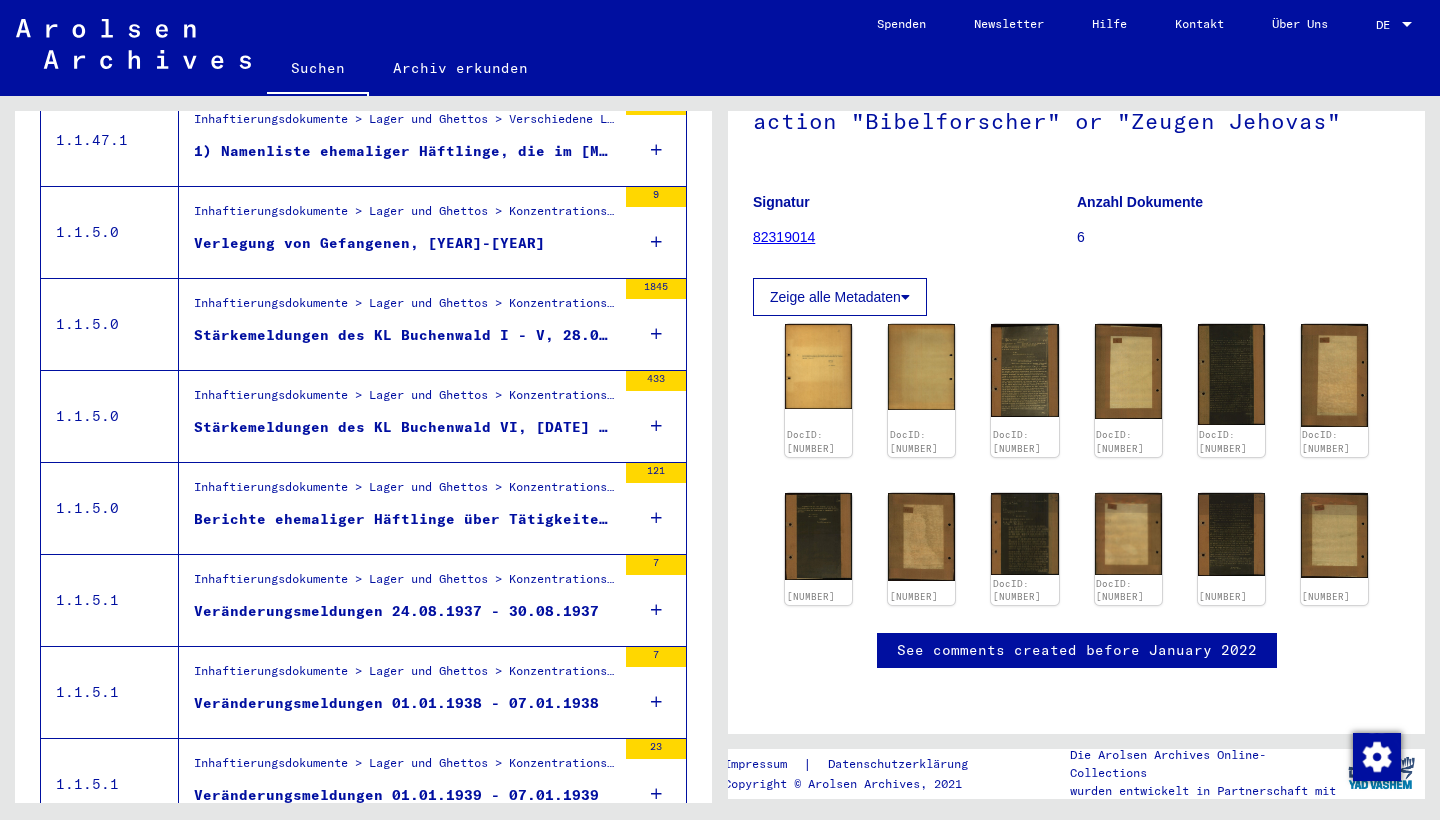 scroll, scrollTop: 251, scrollLeft: 0, axis: vertical 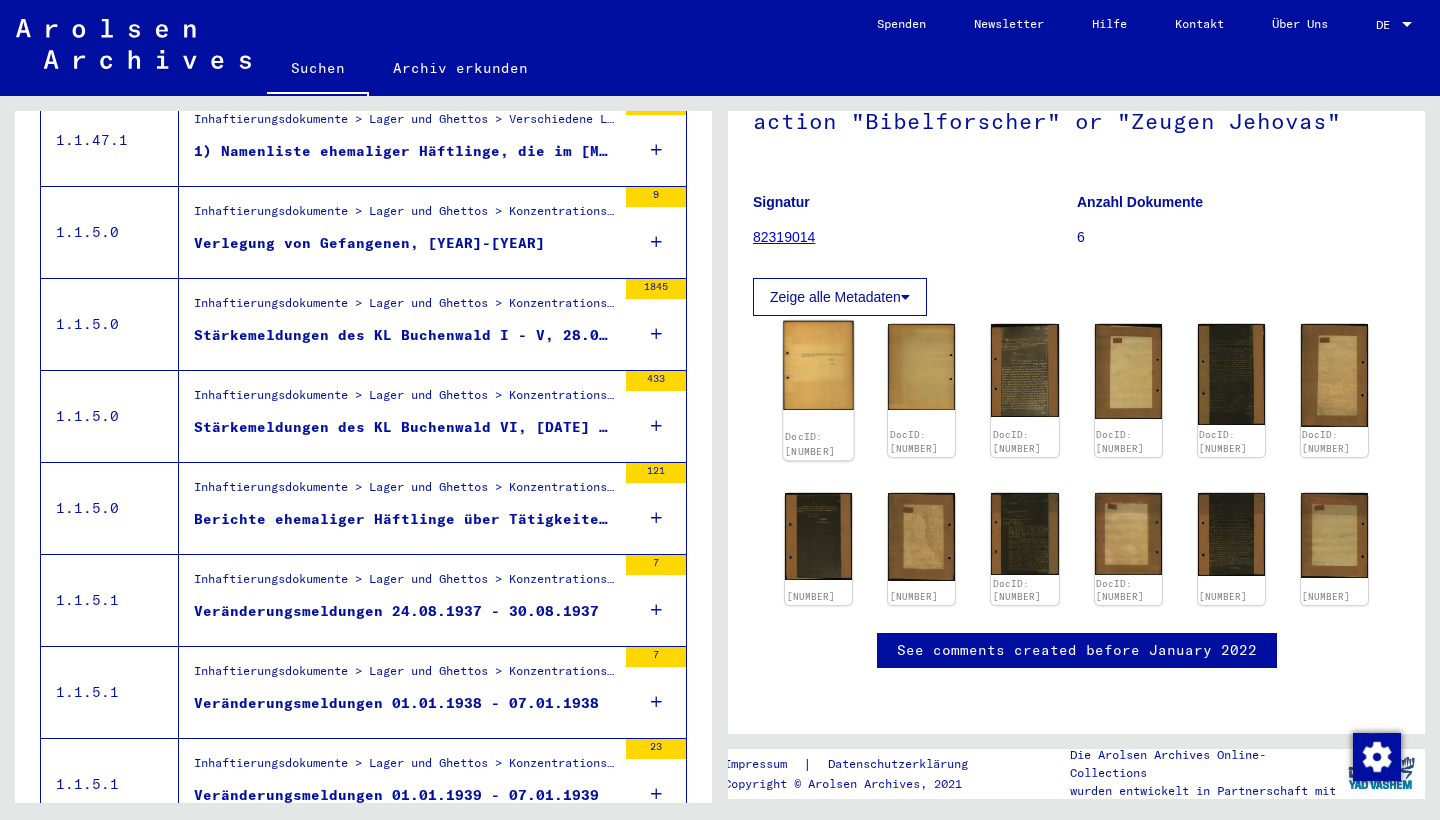 click 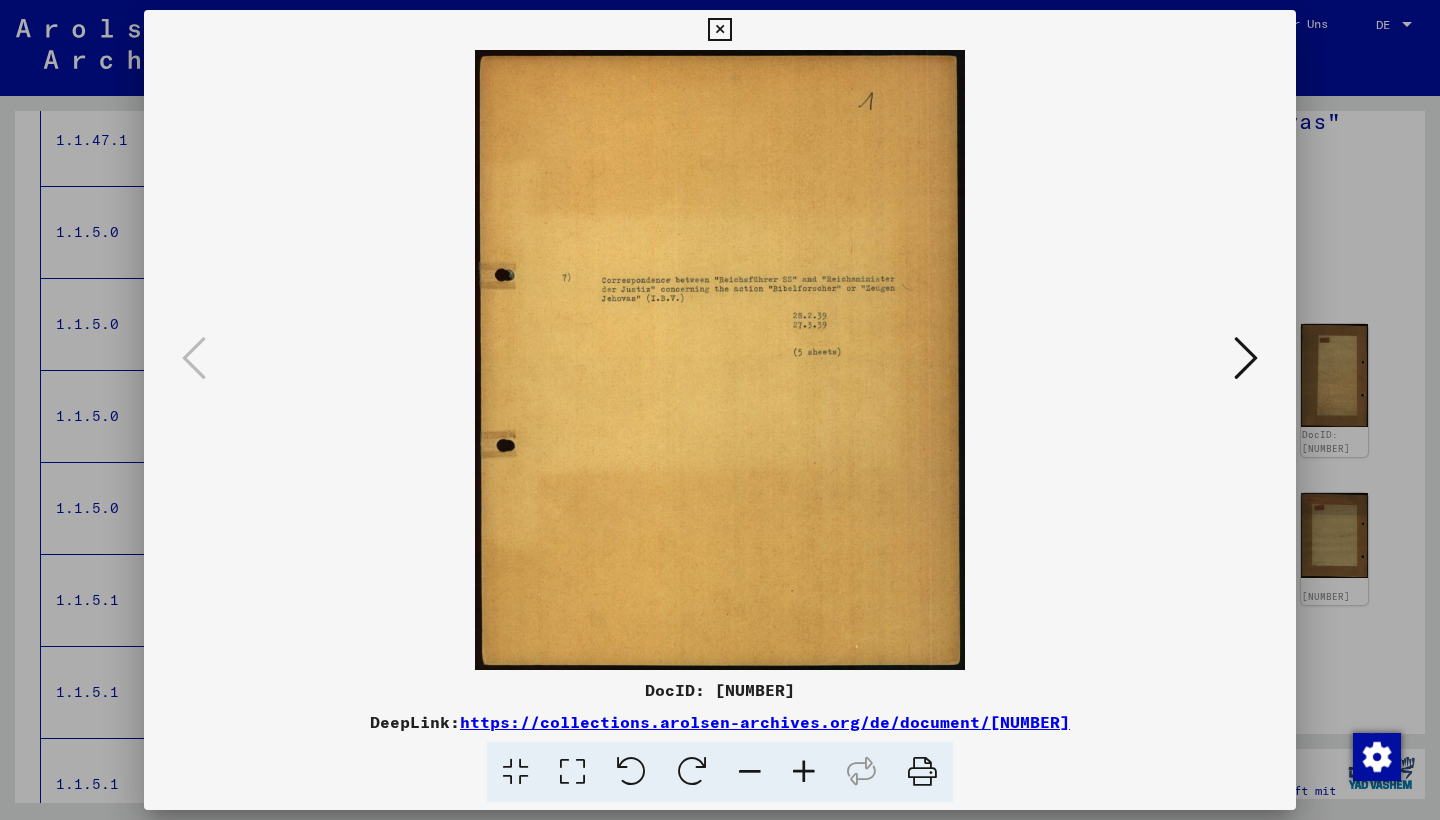 click at bounding box center [804, 772] 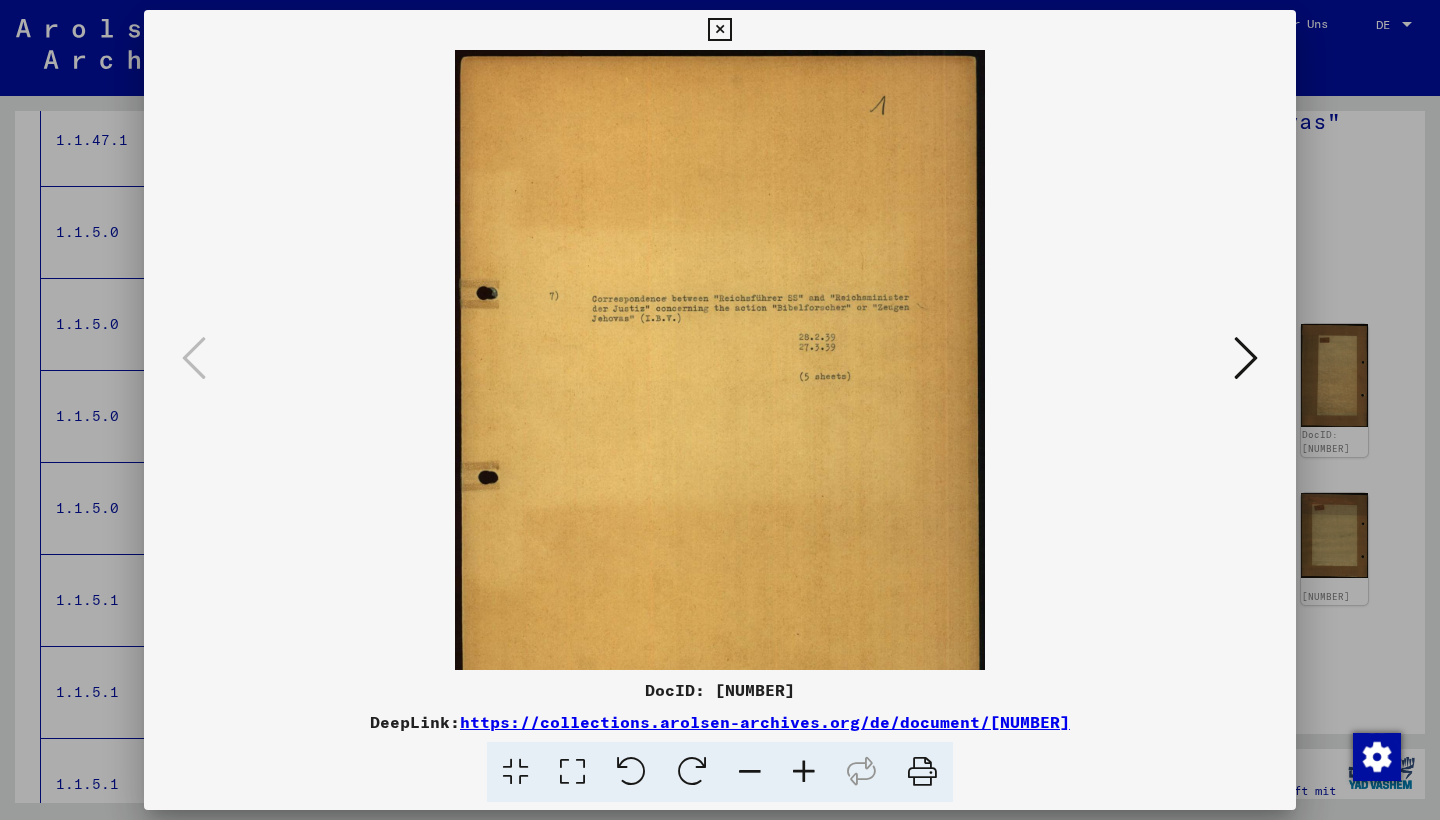 click at bounding box center (804, 772) 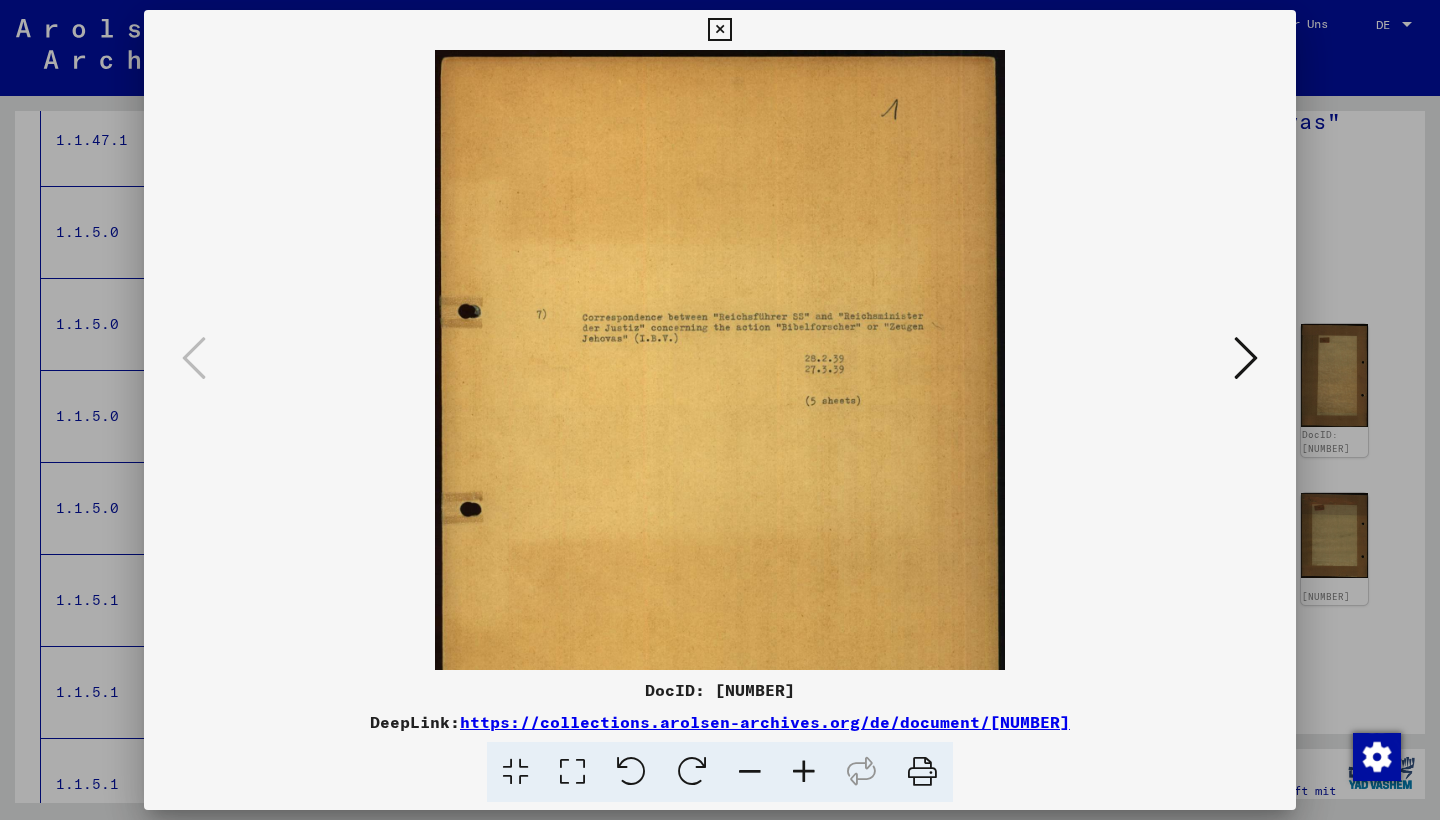 click at bounding box center (804, 772) 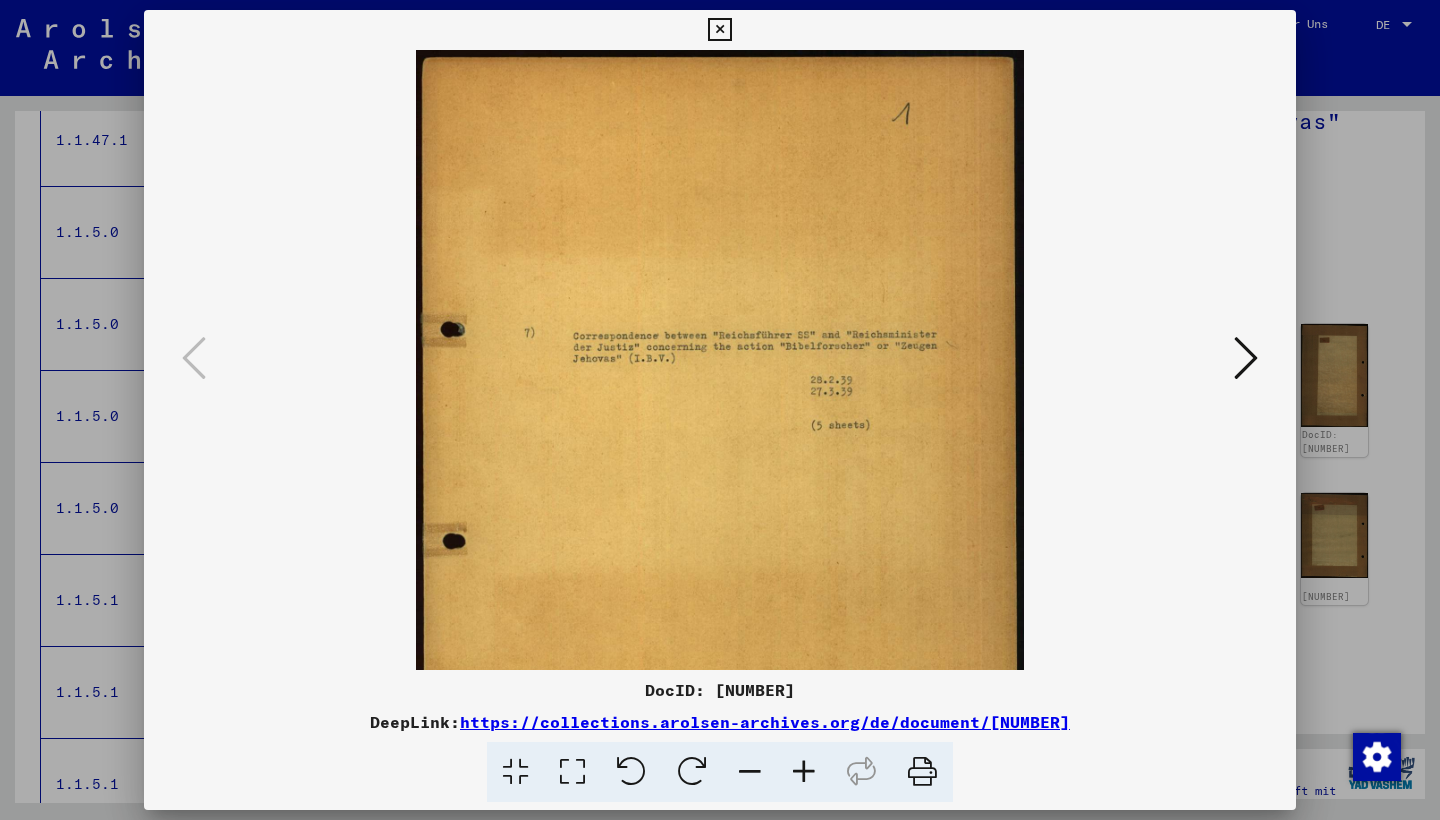 click at bounding box center [804, 772] 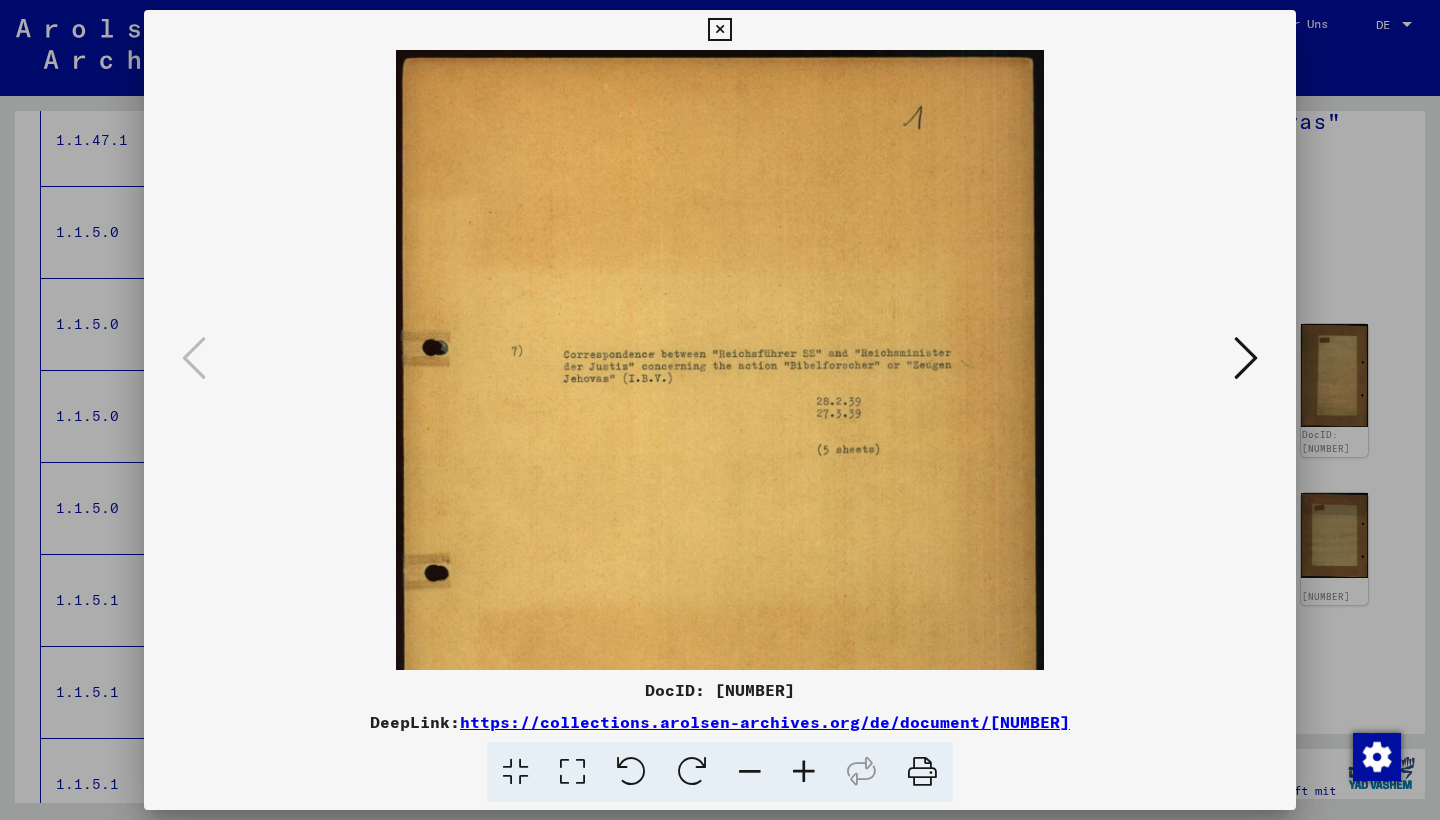click at bounding box center (804, 772) 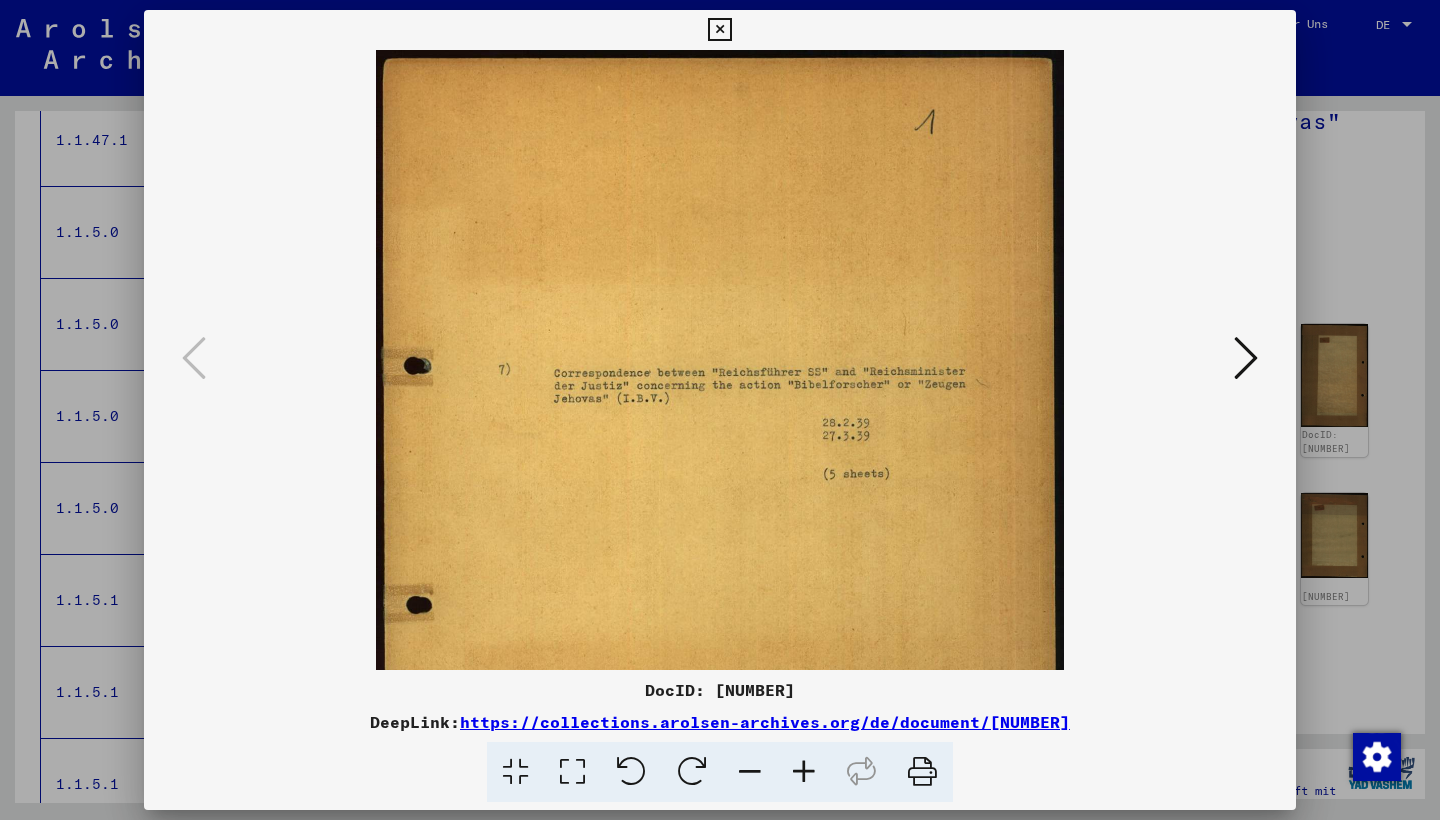 click at bounding box center (804, 772) 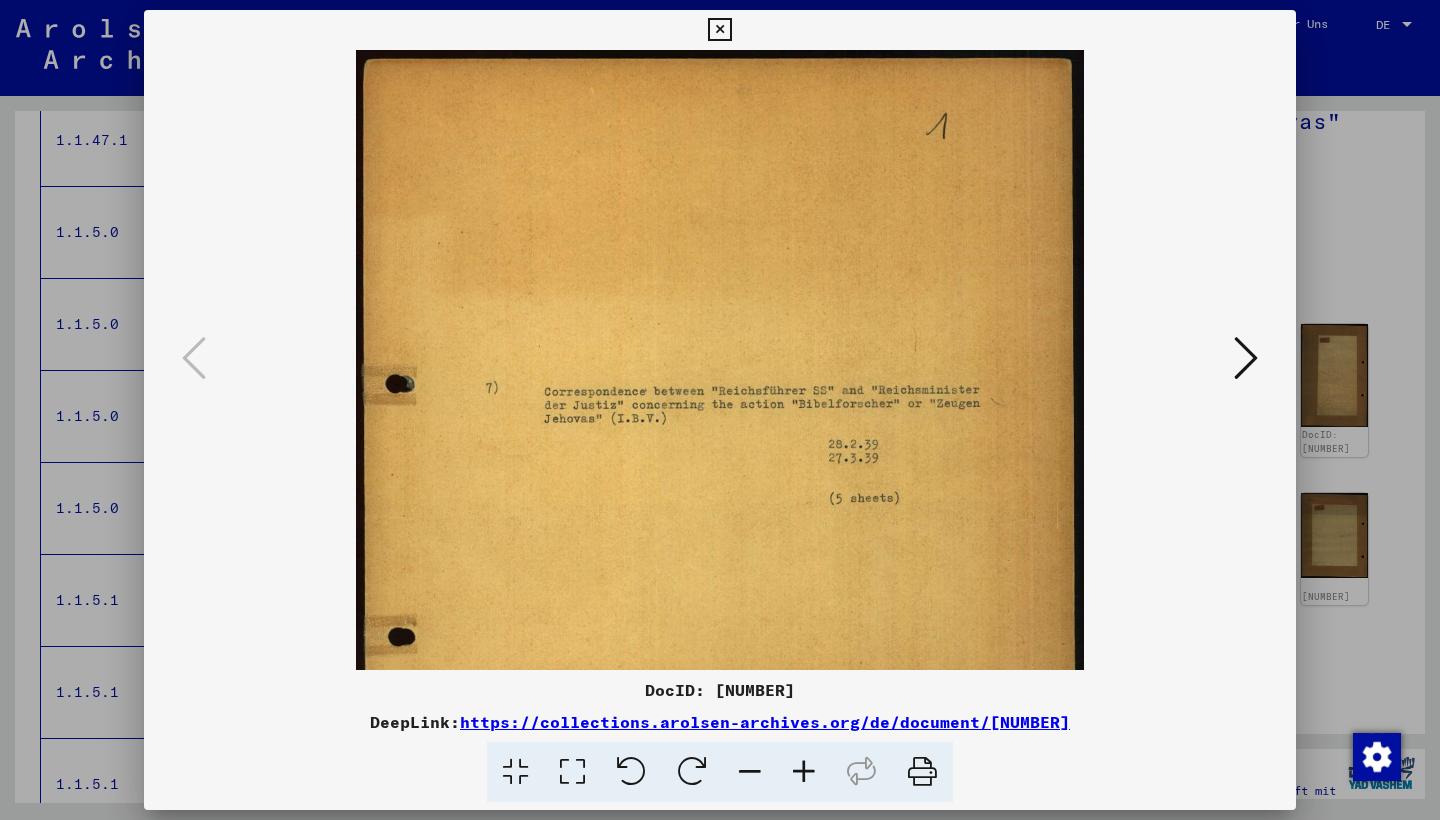 click at bounding box center (804, 772) 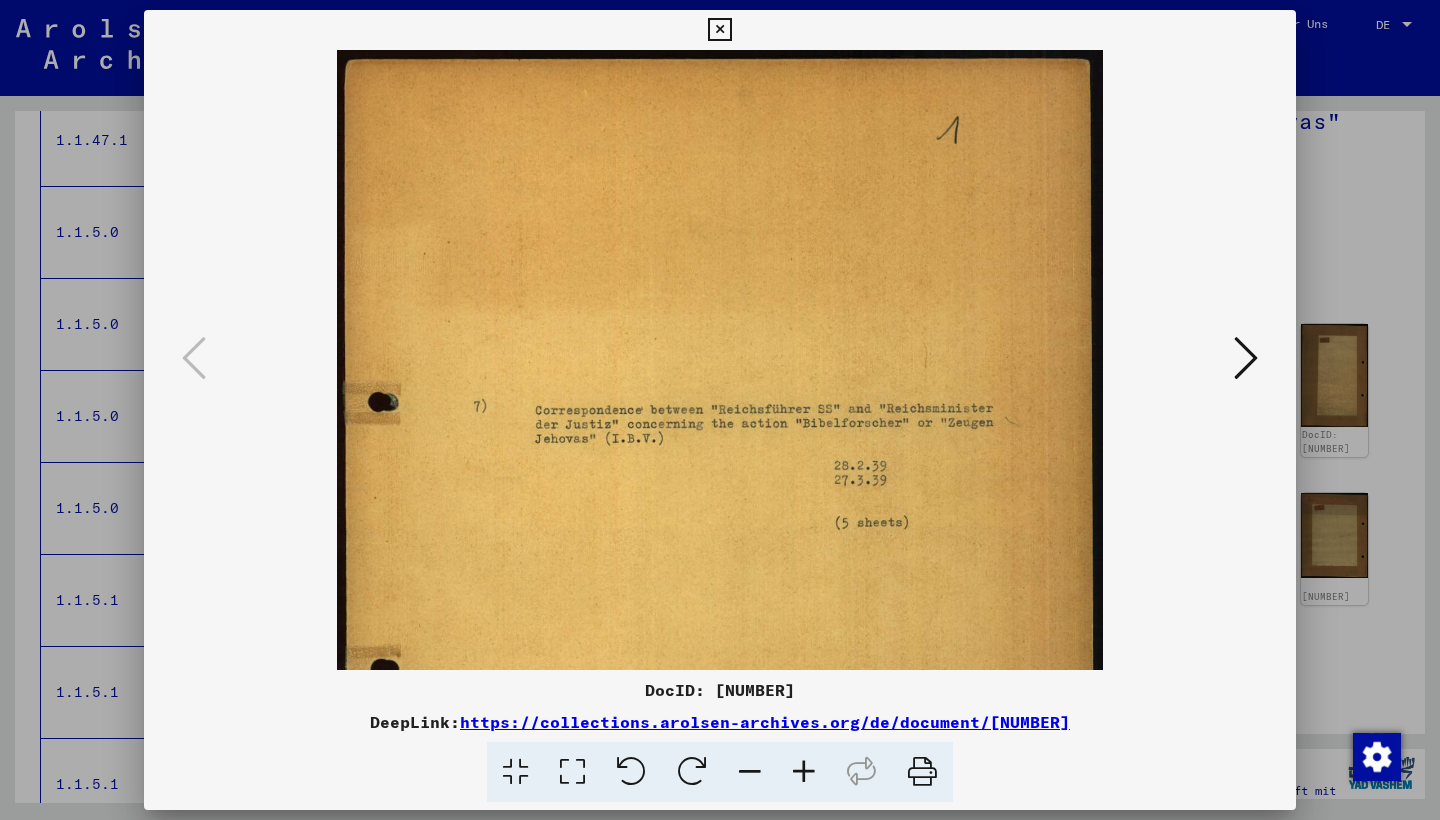 click at bounding box center (804, 772) 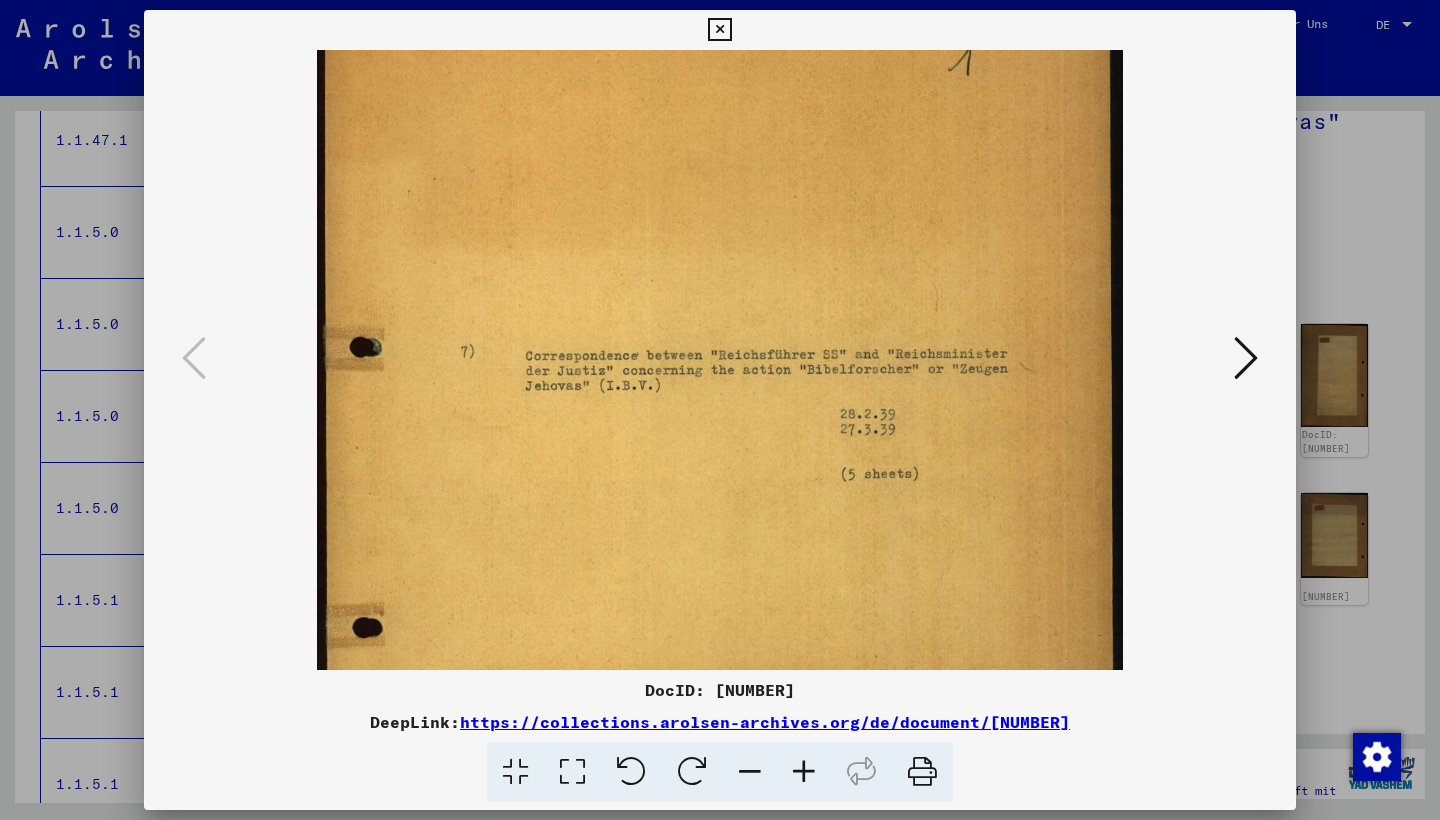 scroll, scrollTop: 78, scrollLeft: 0, axis: vertical 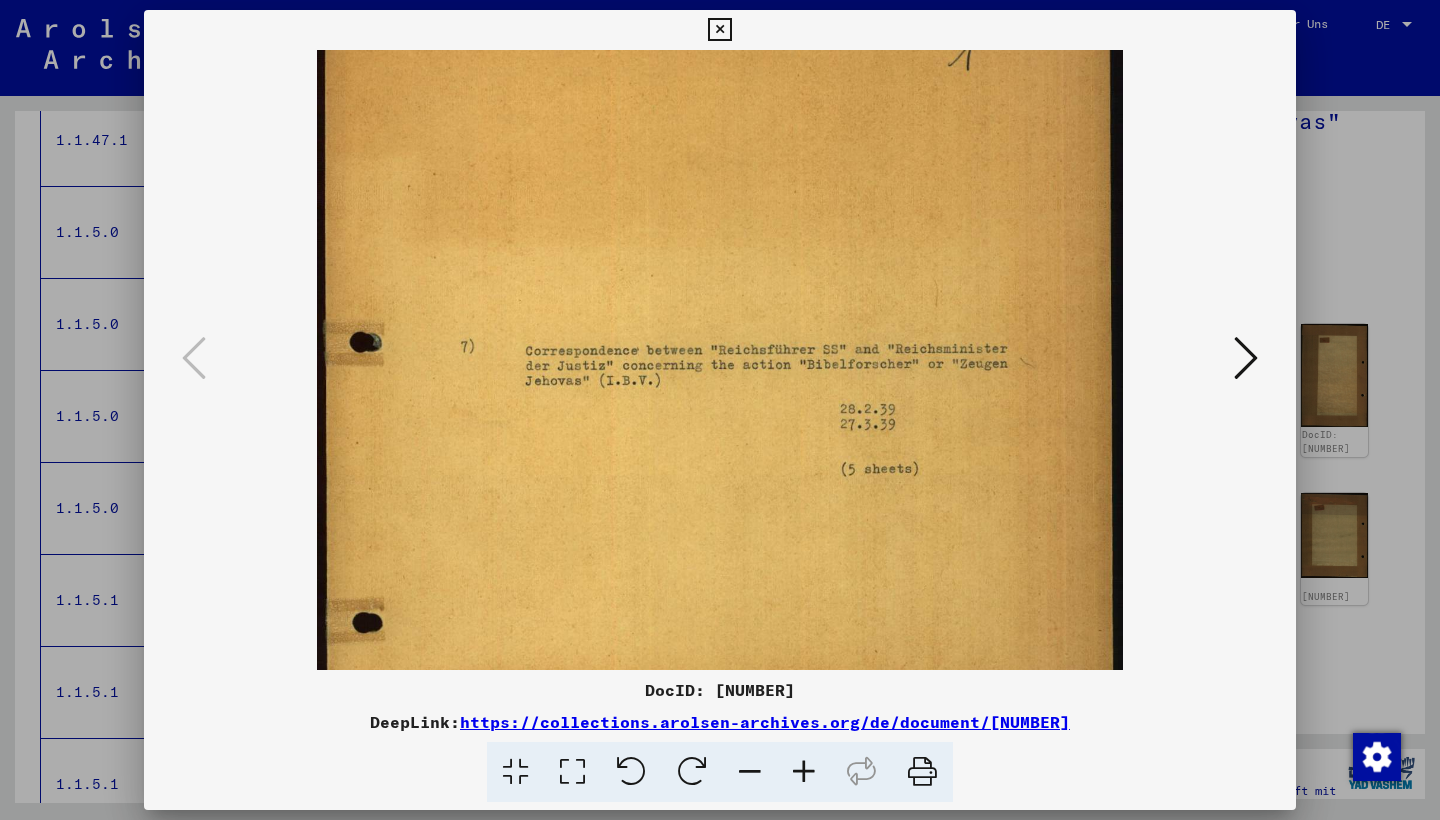 drag, startPoint x: 620, startPoint y: 530, endPoint x: 598, endPoint y: 452, distance: 81.0432 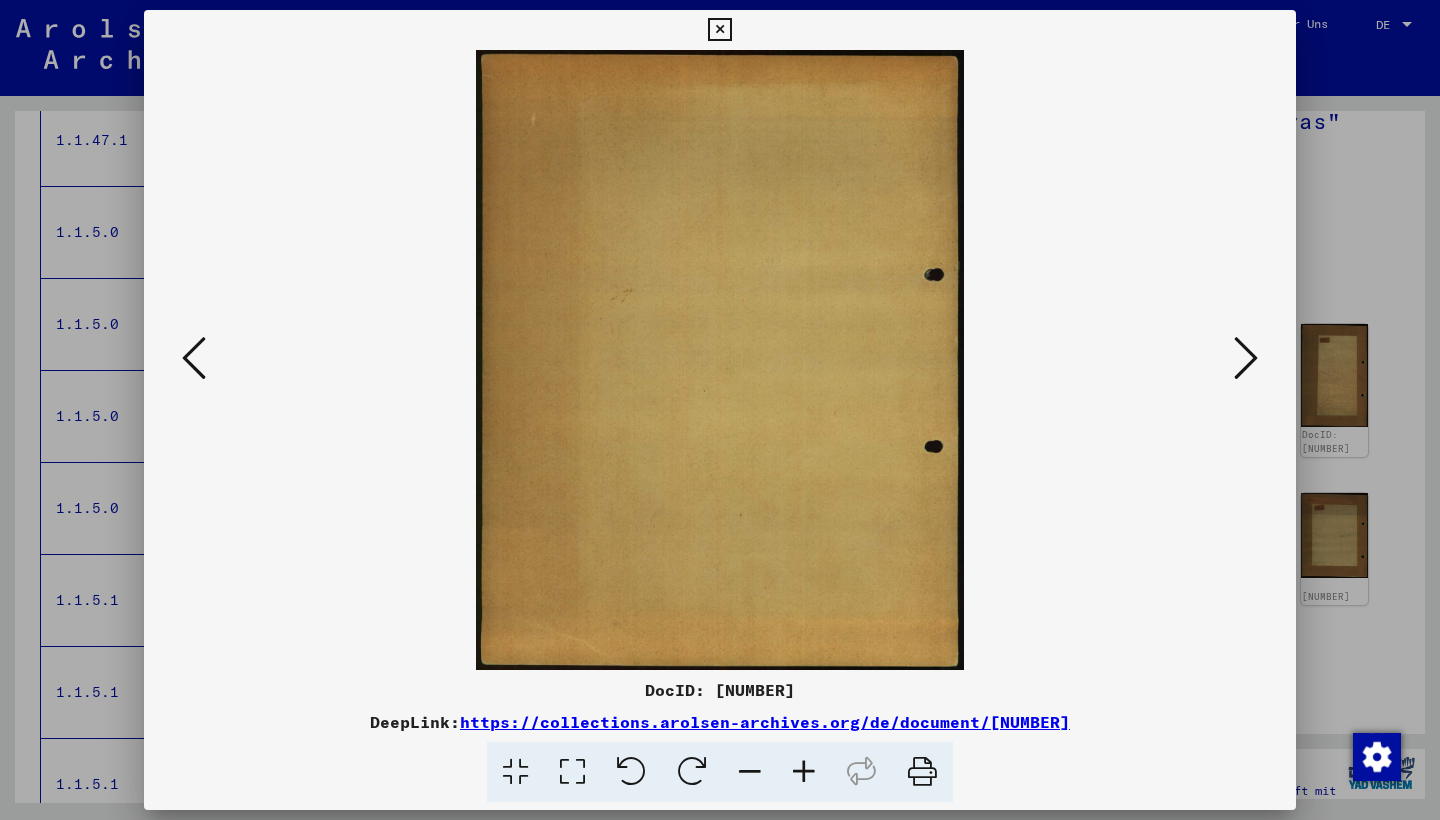 click at bounding box center [1246, 358] 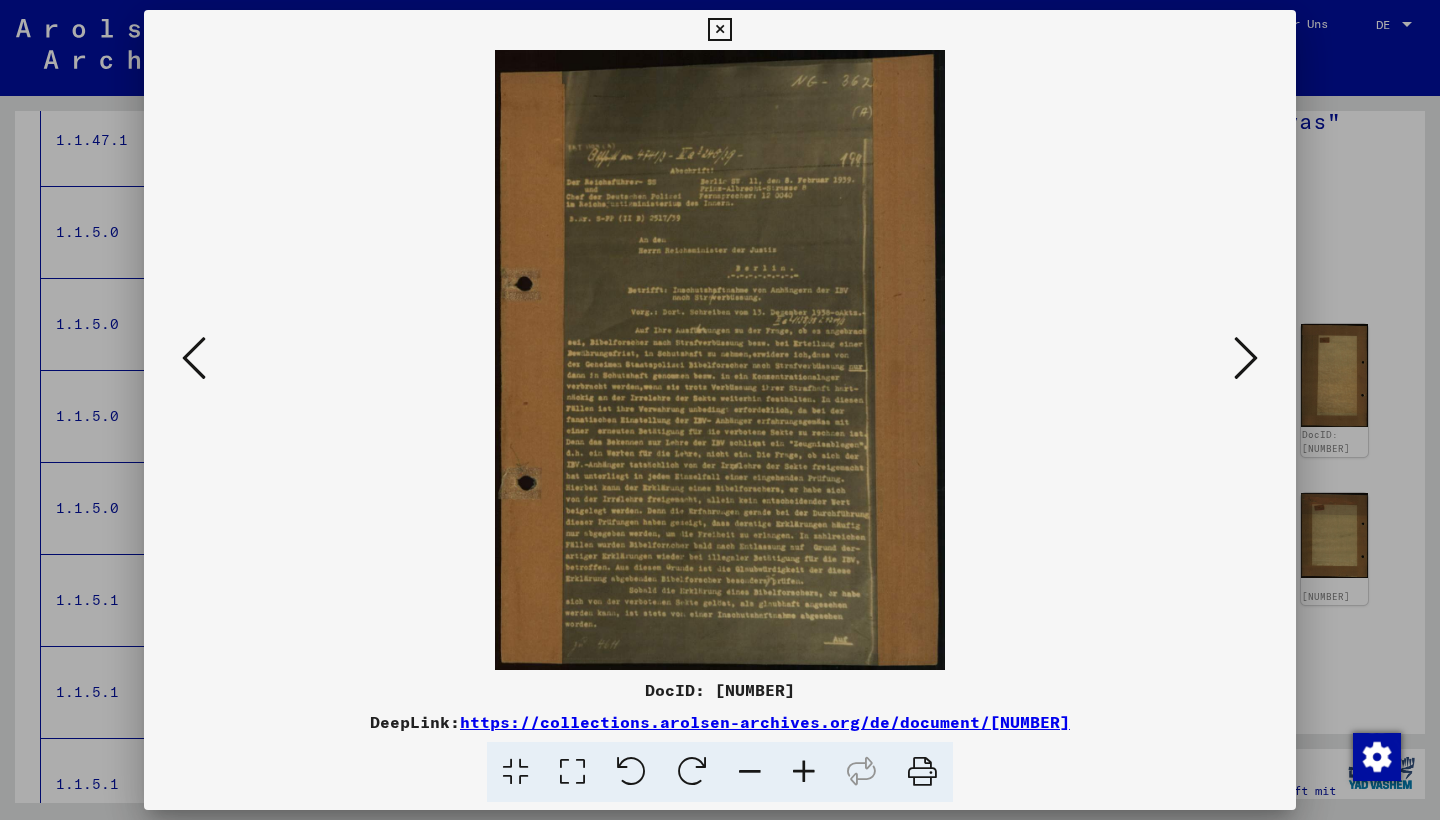 click at bounding box center (194, 358) 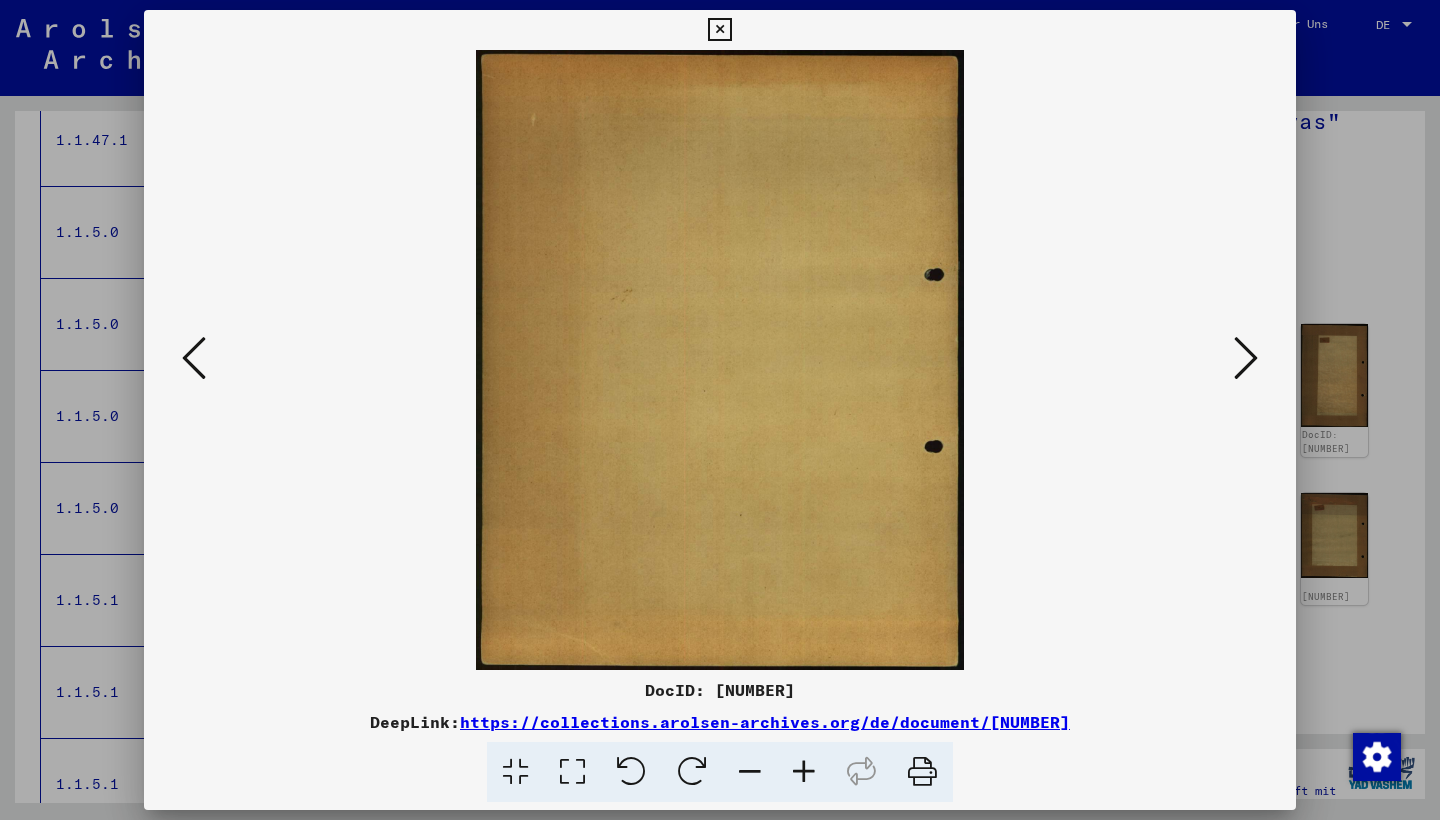 click at bounding box center (194, 358) 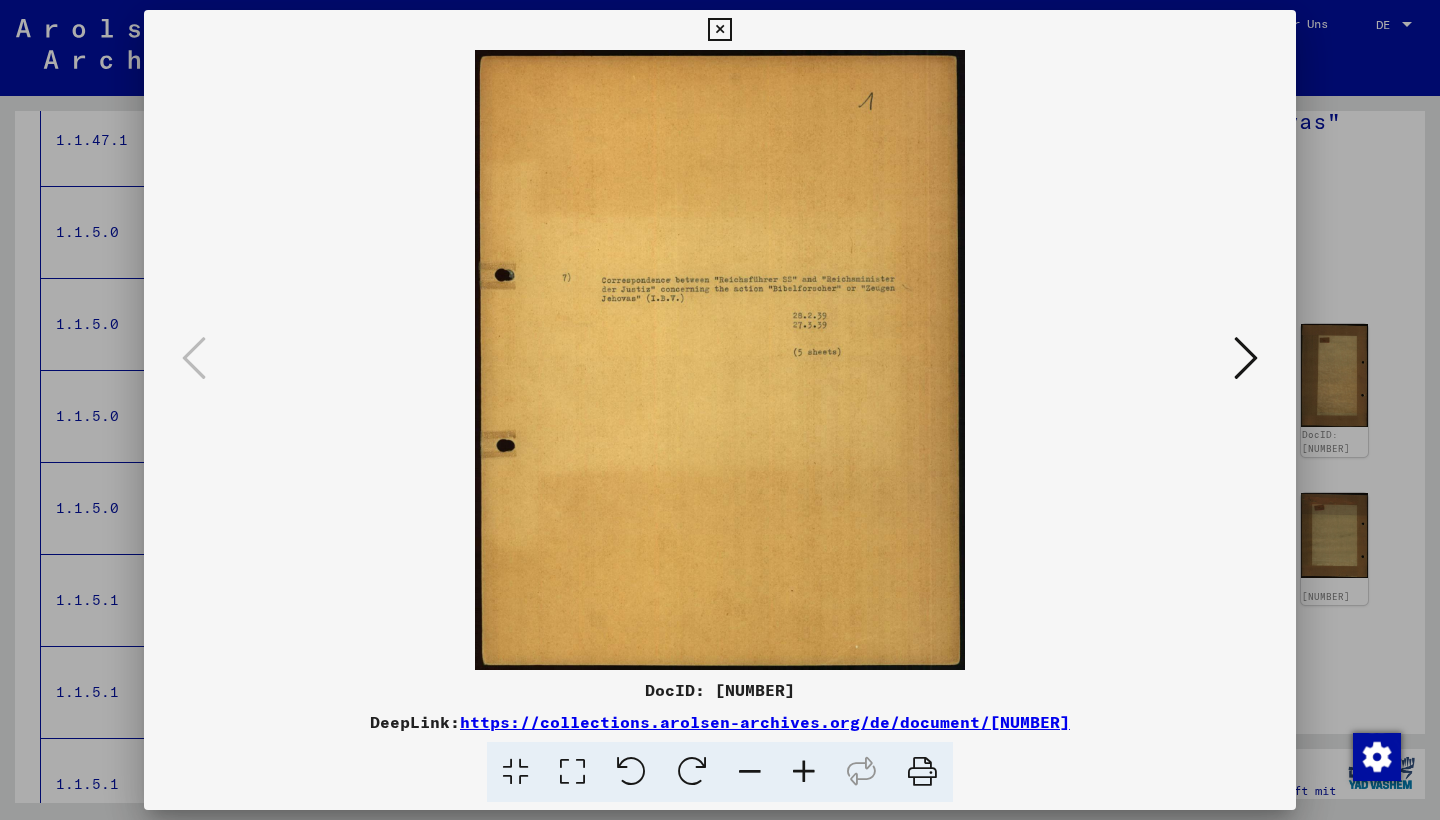 click at bounding box center [1246, 358] 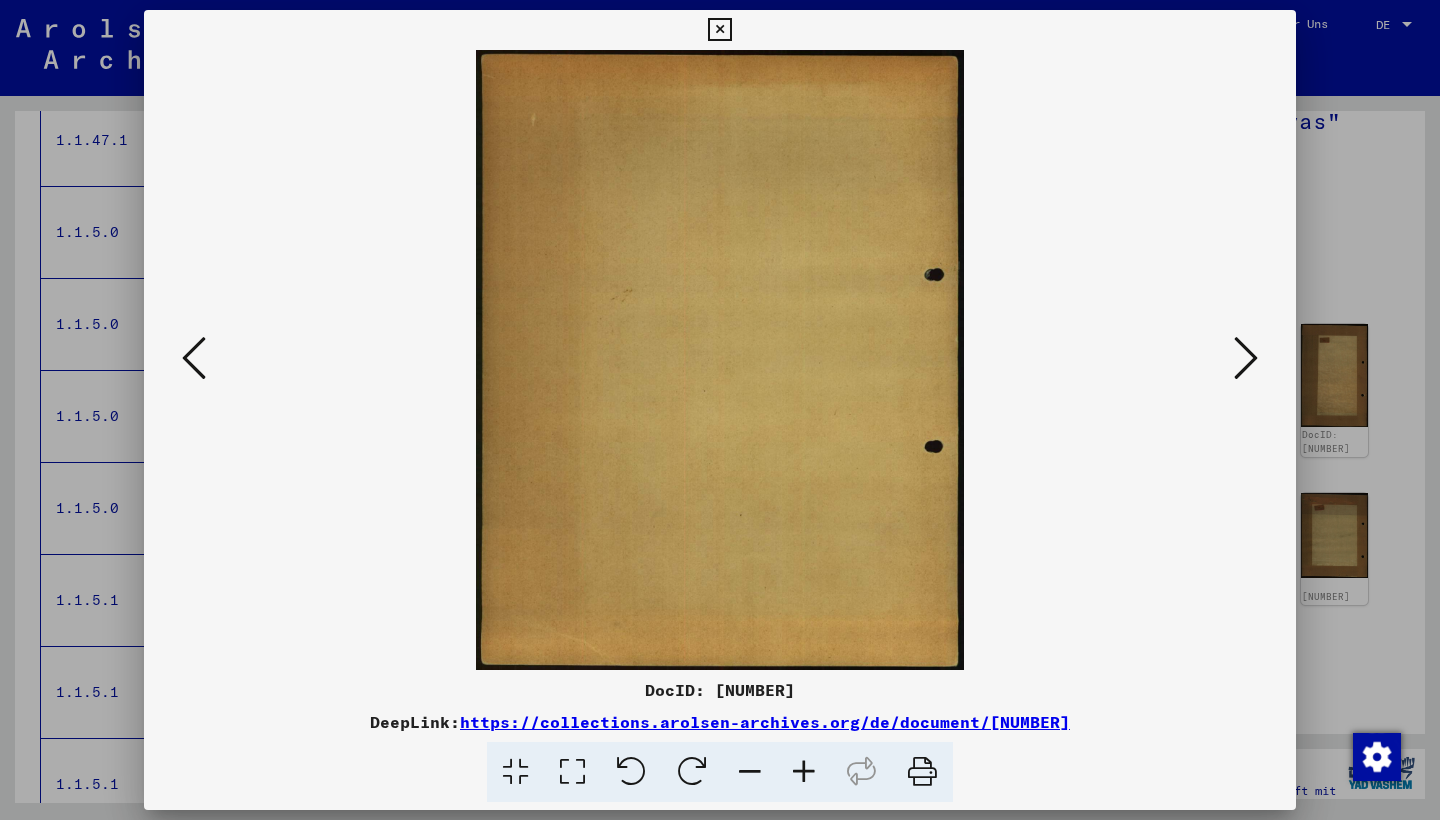 click at bounding box center (1246, 358) 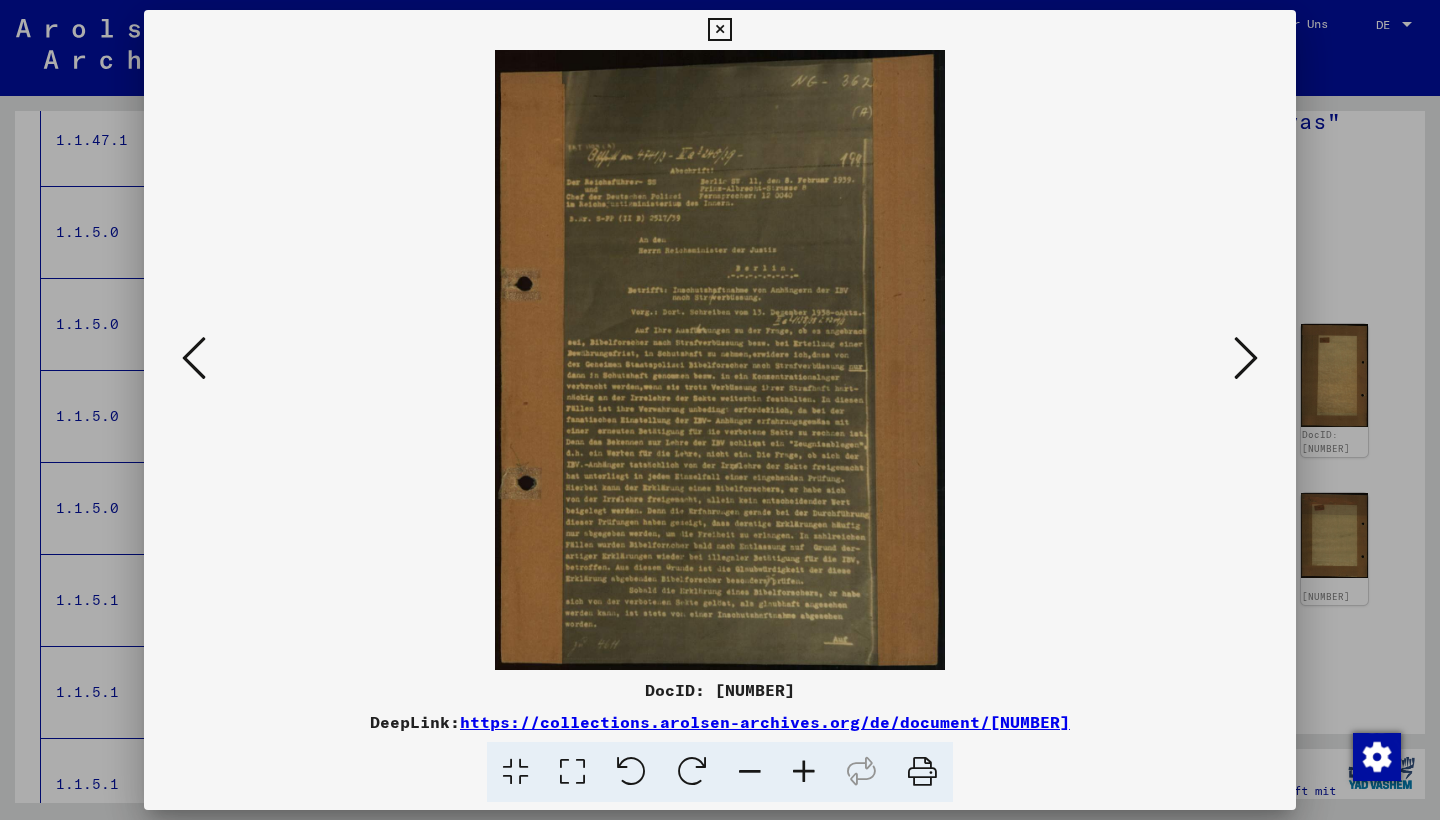 click at bounding box center [1246, 358] 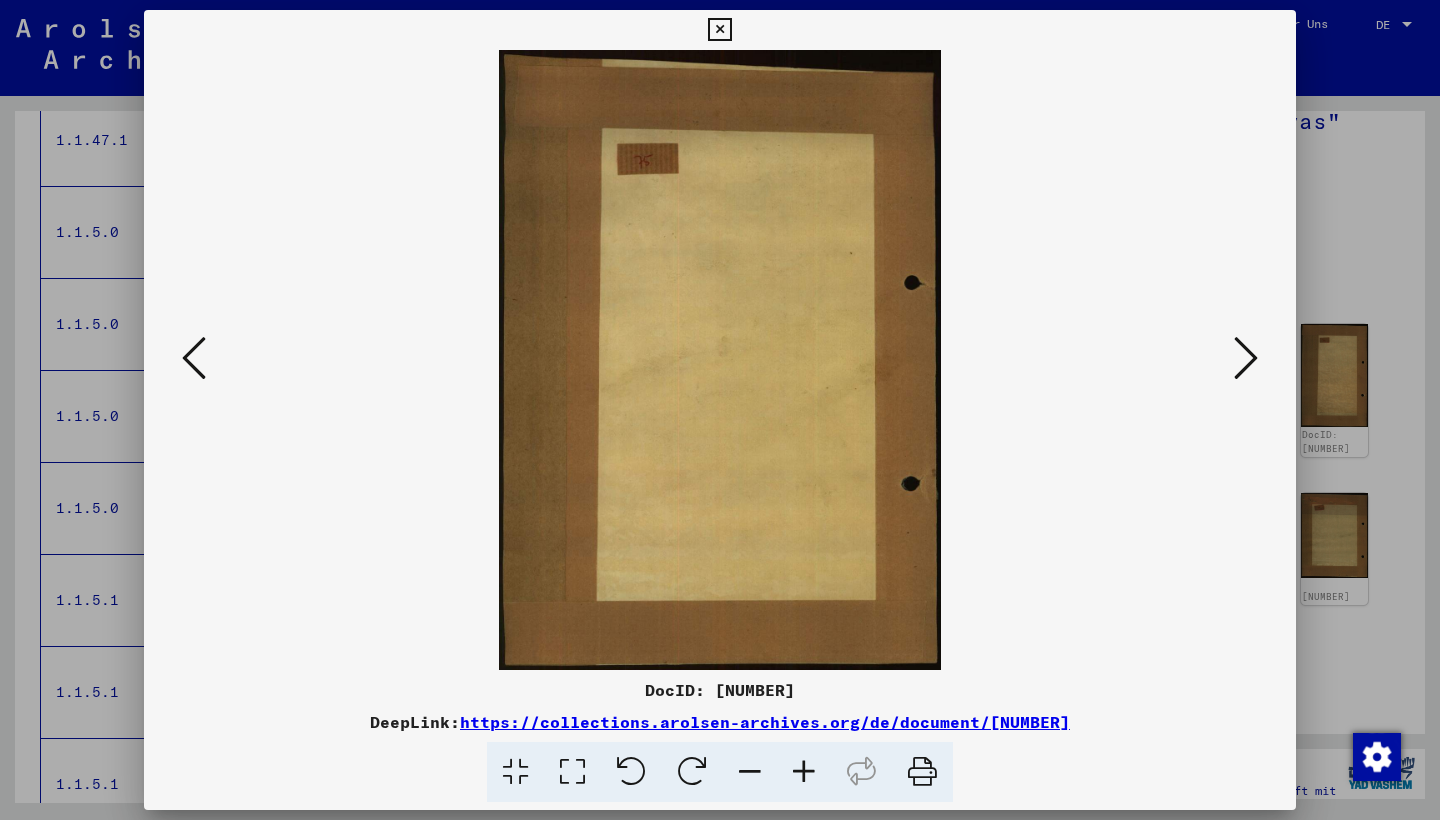 click at bounding box center (1246, 358) 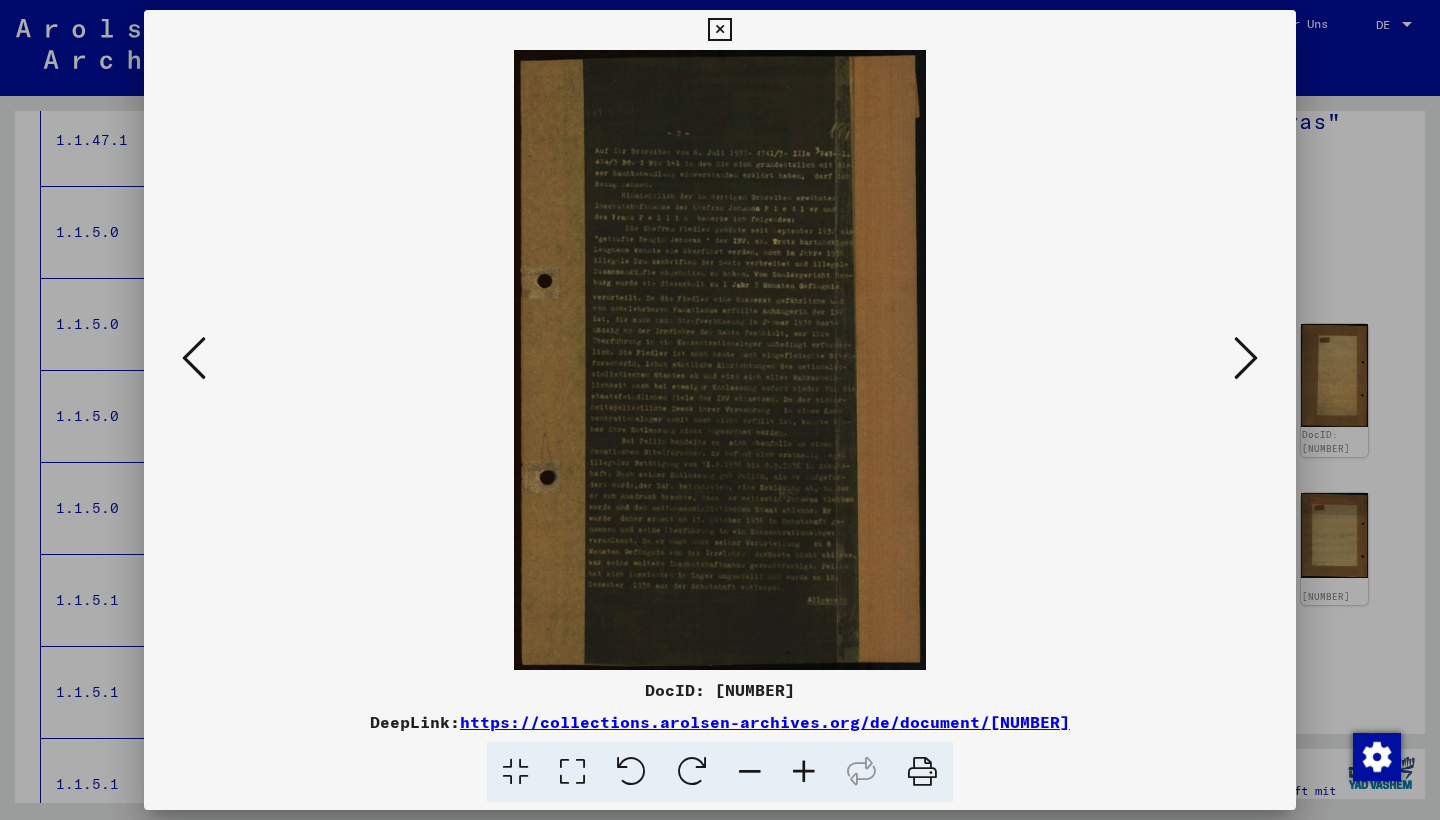 click at bounding box center [1246, 358] 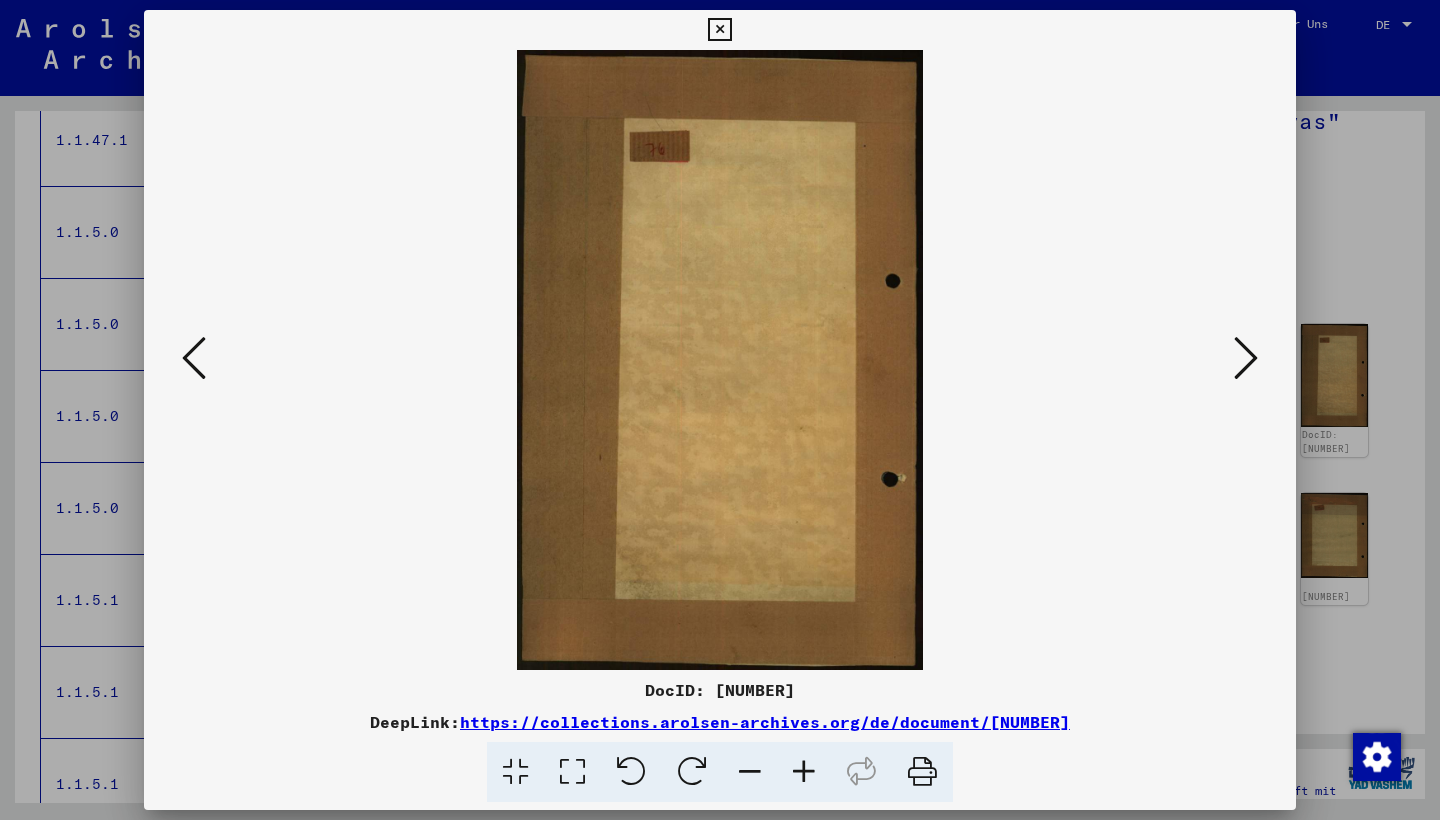 click at bounding box center [1246, 358] 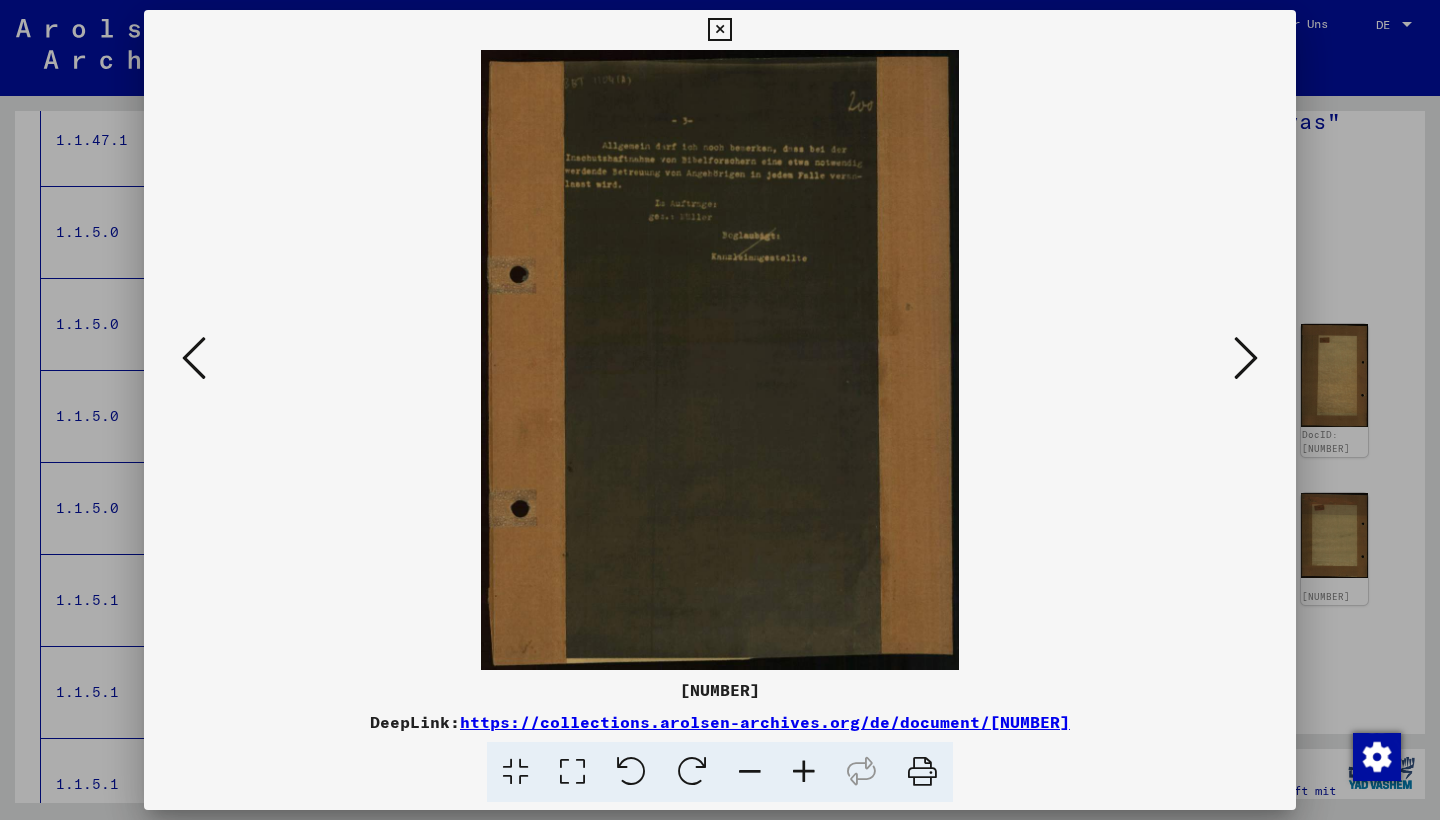 click at bounding box center [1246, 358] 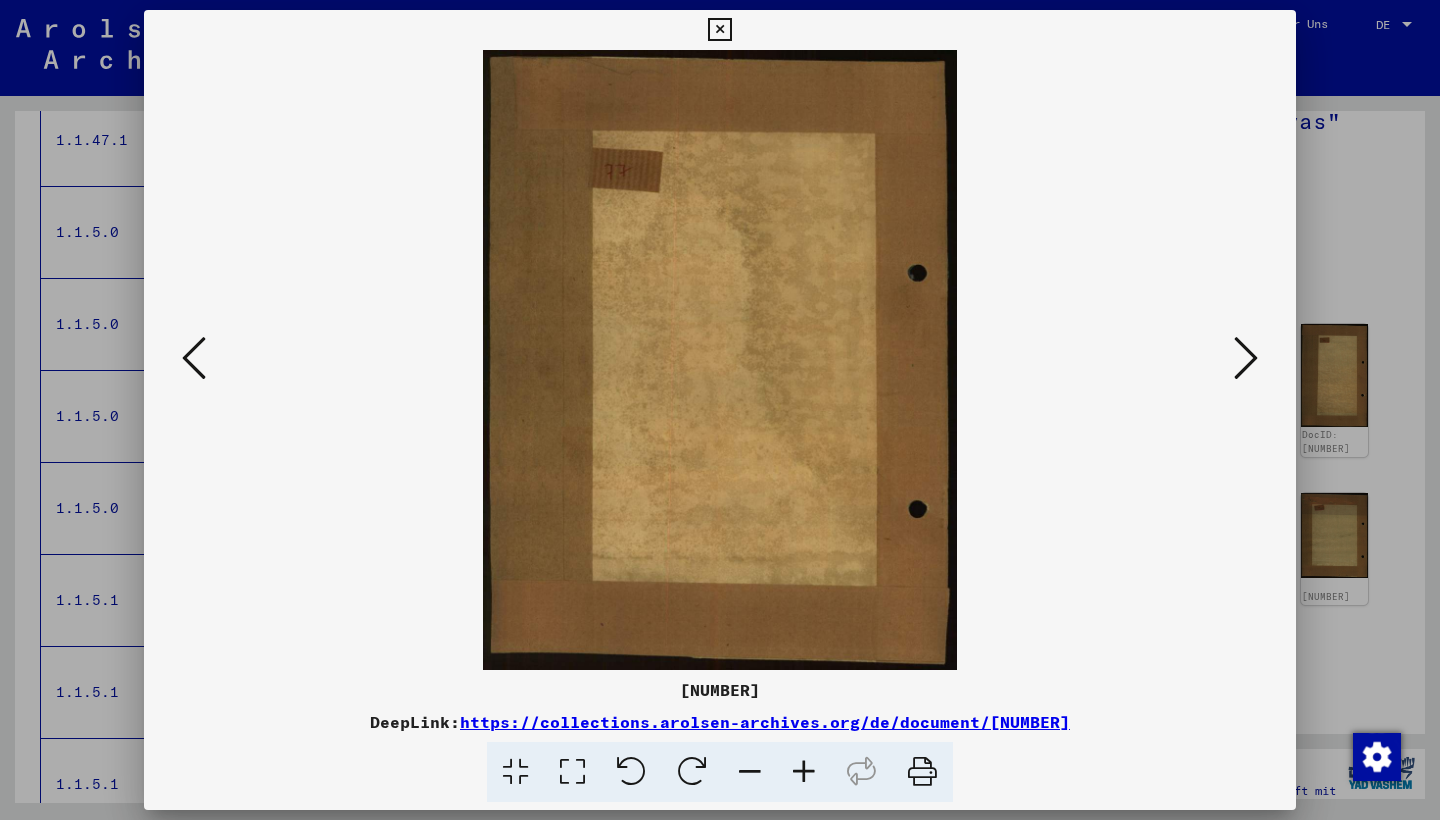 click at bounding box center [1246, 358] 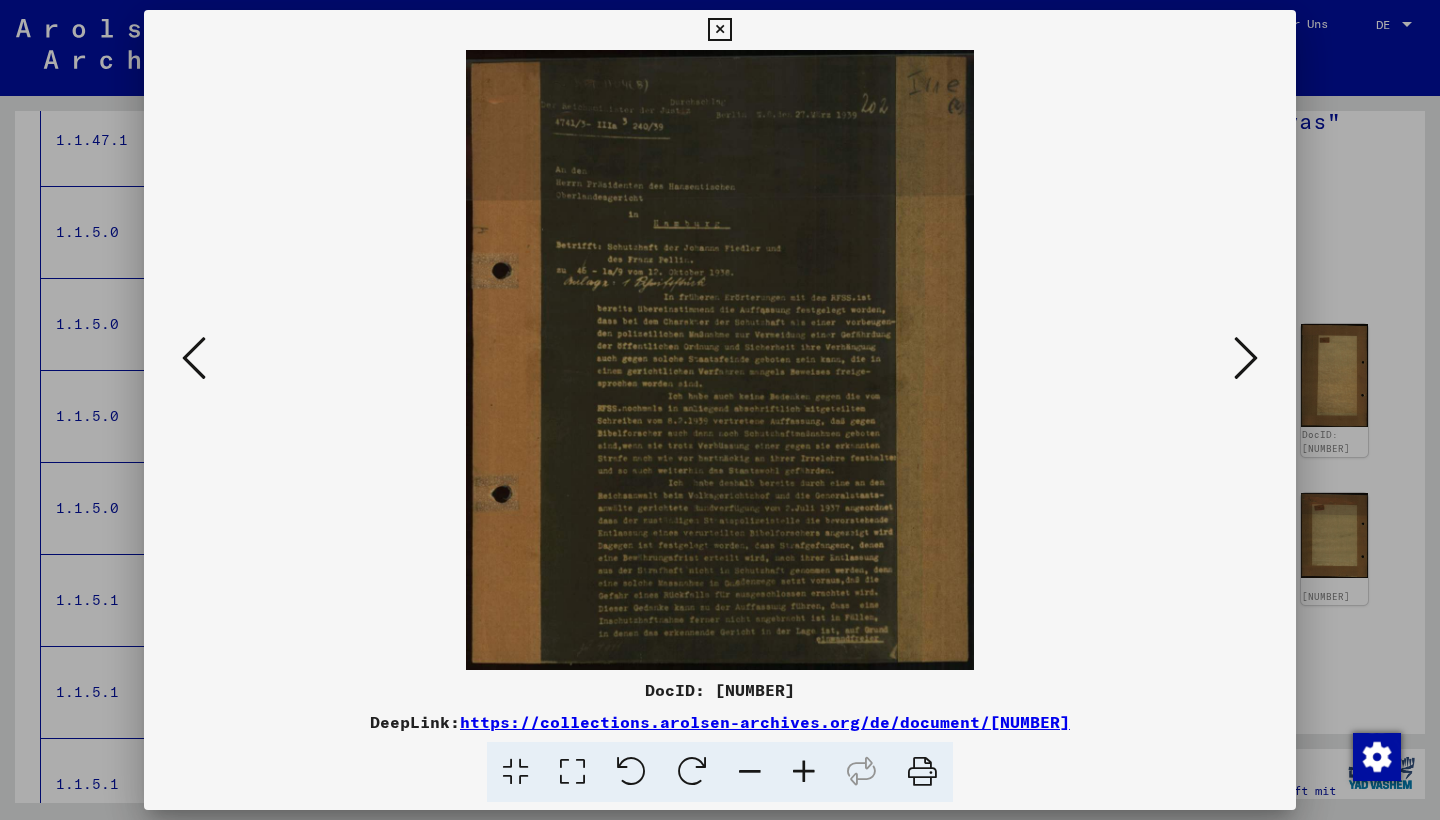 click at bounding box center [1246, 358] 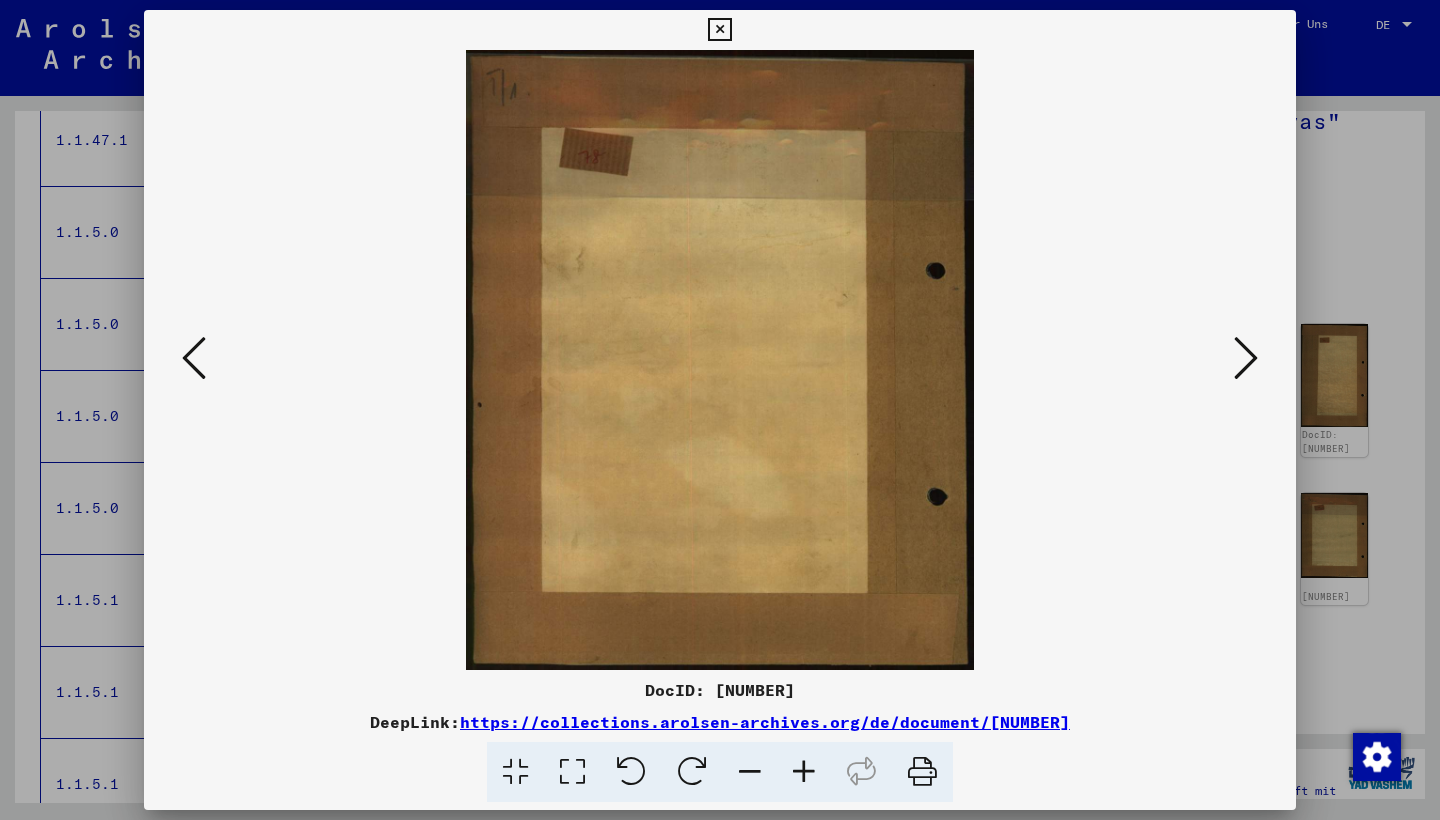 click at bounding box center (1246, 358) 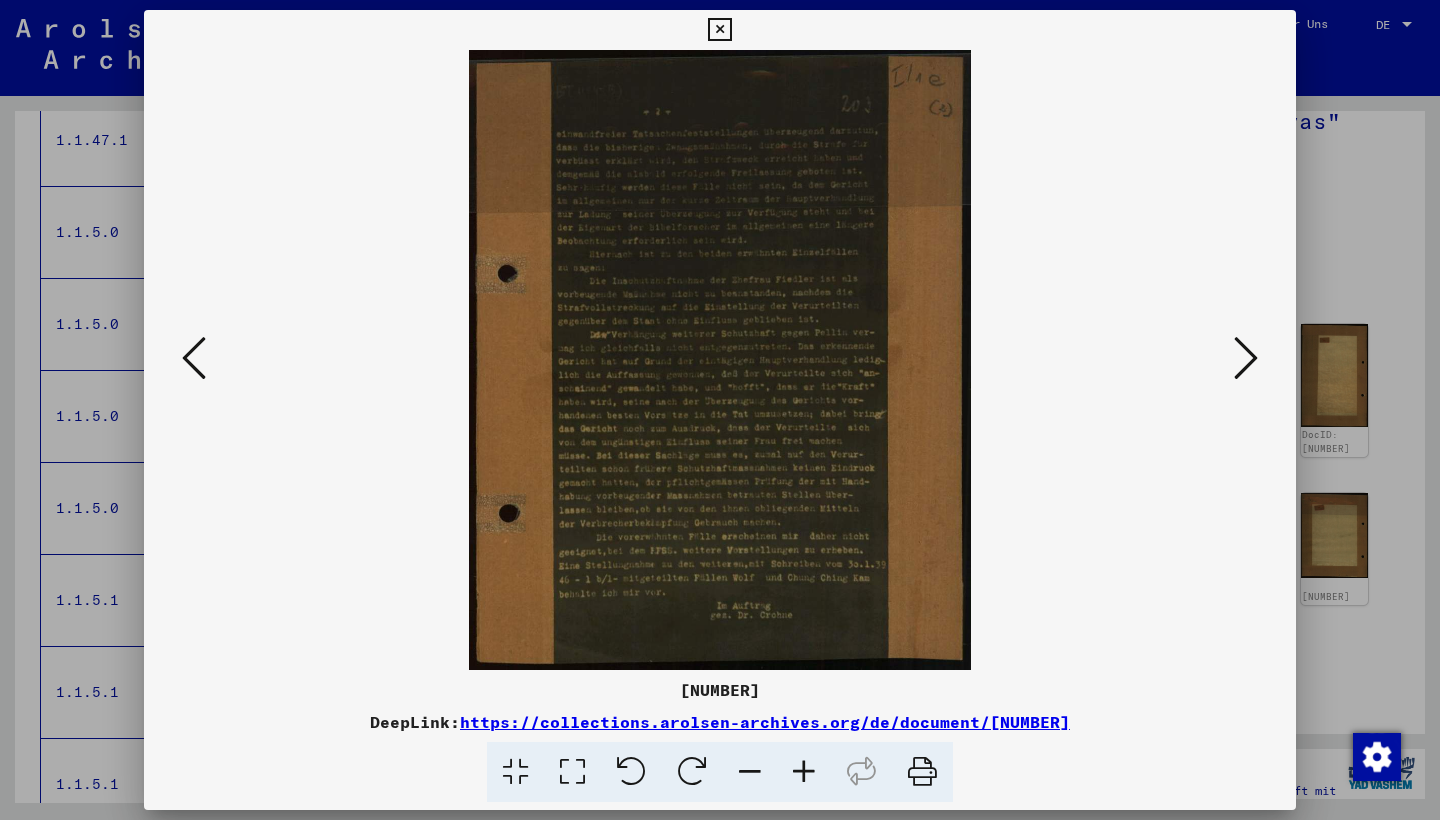 click at bounding box center (1246, 358) 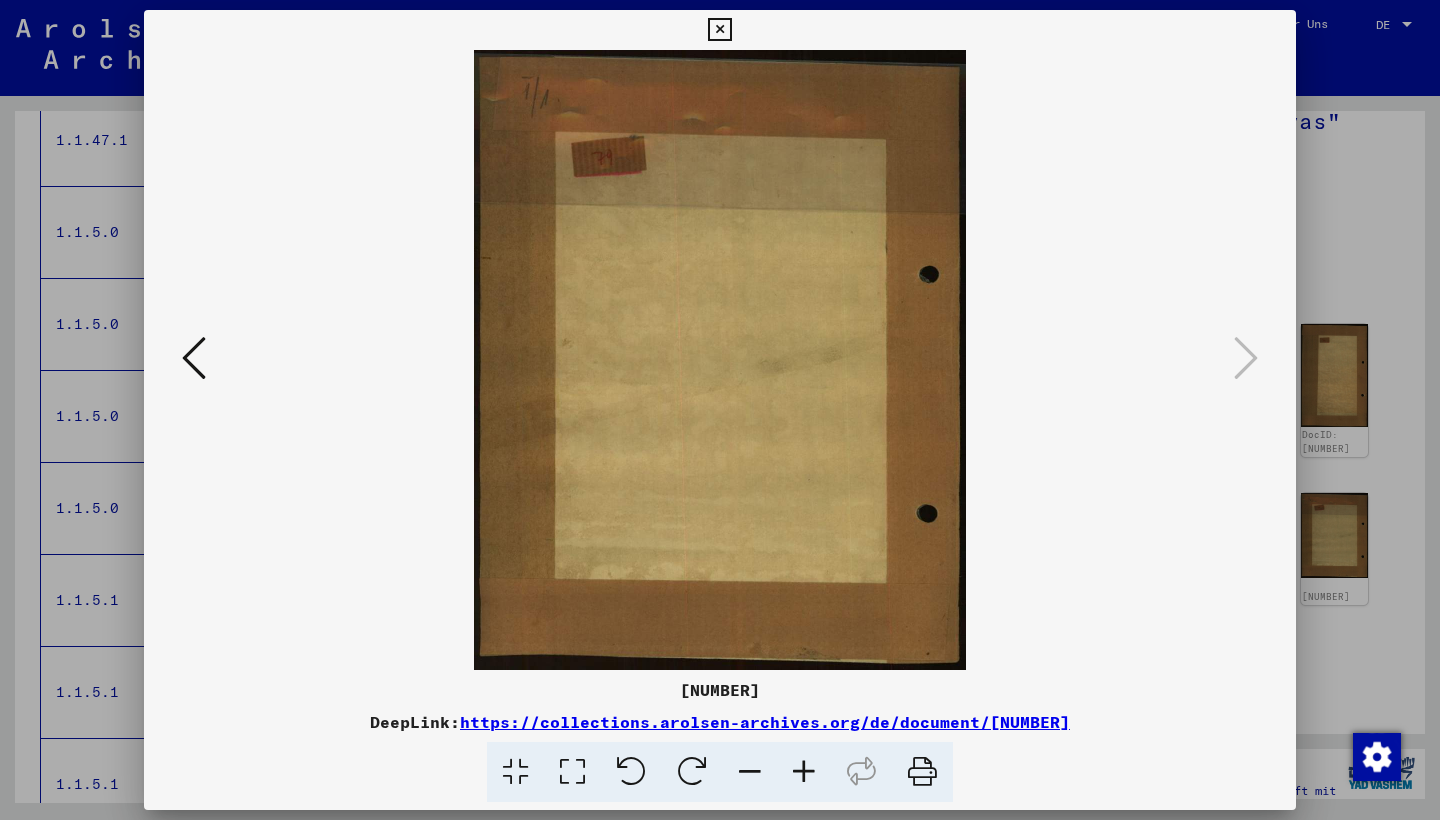 click at bounding box center [719, 30] 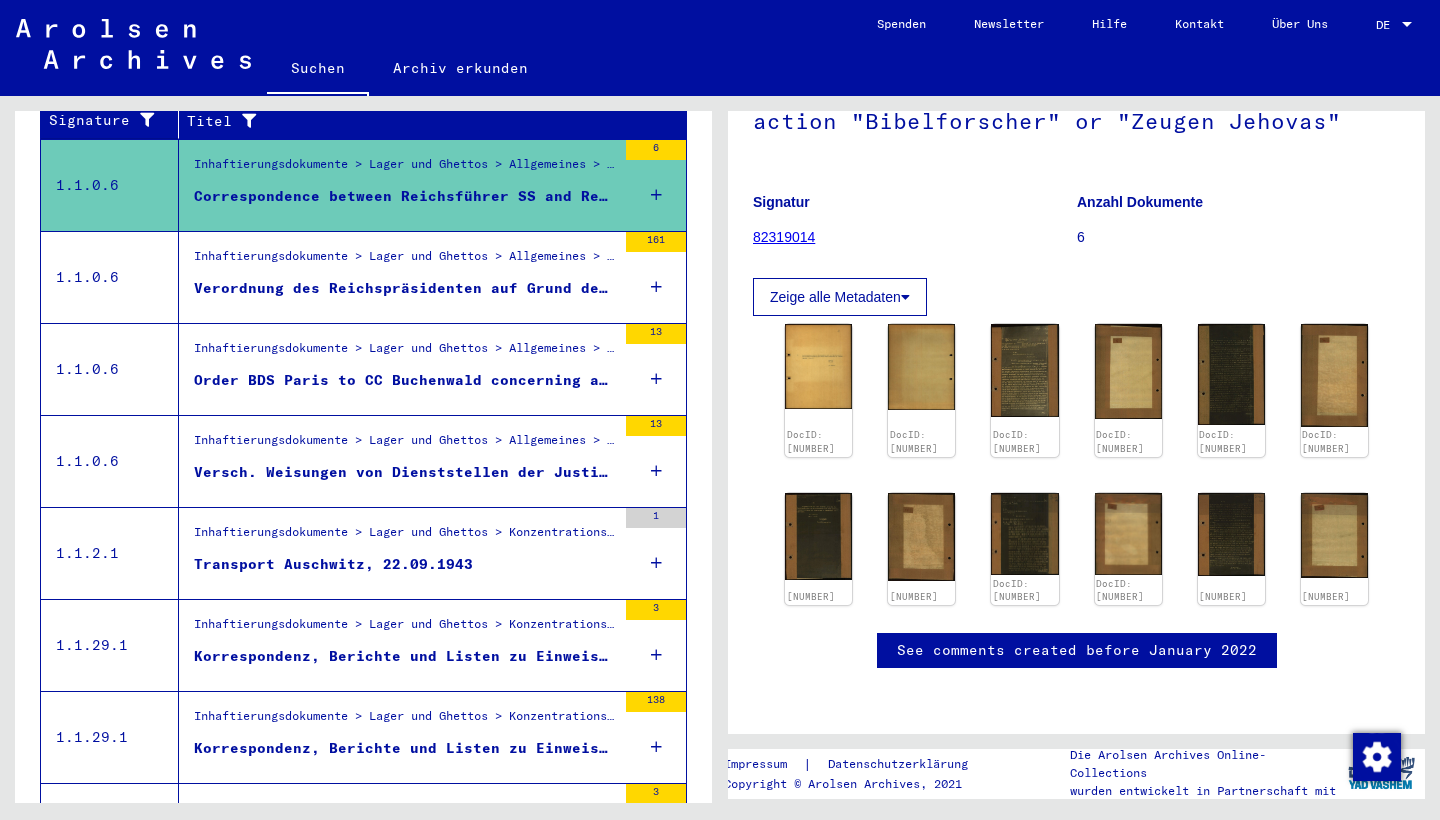 scroll, scrollTop: 401, scrollLeft: 0, axis: vertical 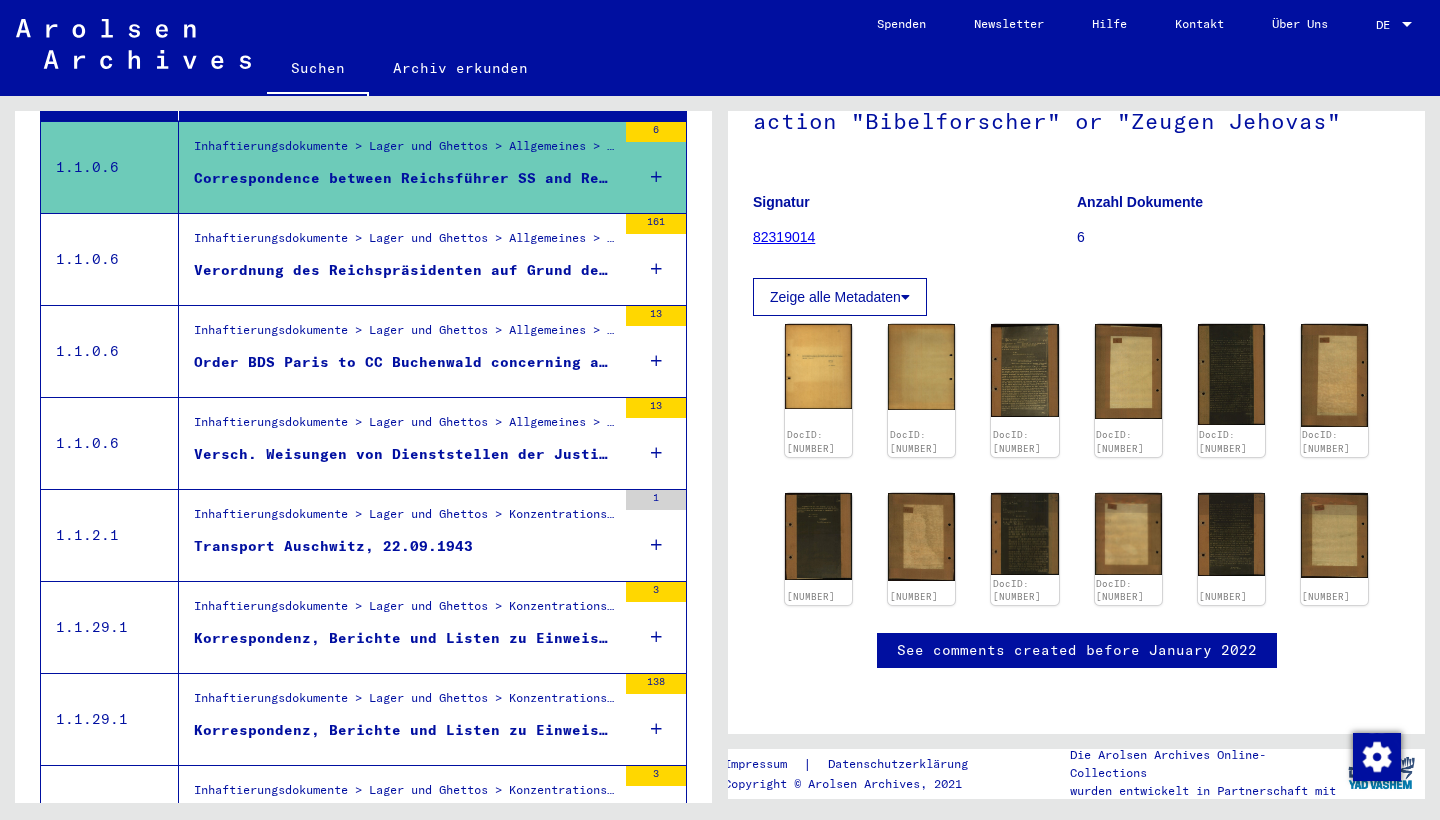 click on "Verordnung des Reichspräsidenten auf Grund des Artikels 48 der Reichsverfassung gegen Waffenmißbrauch, vom 25.7.30 - Bekanntmachung des Staatsministeriums des Innern über das Verbot der "Ernsten Bibel ..." at bounding box center [405, 270] 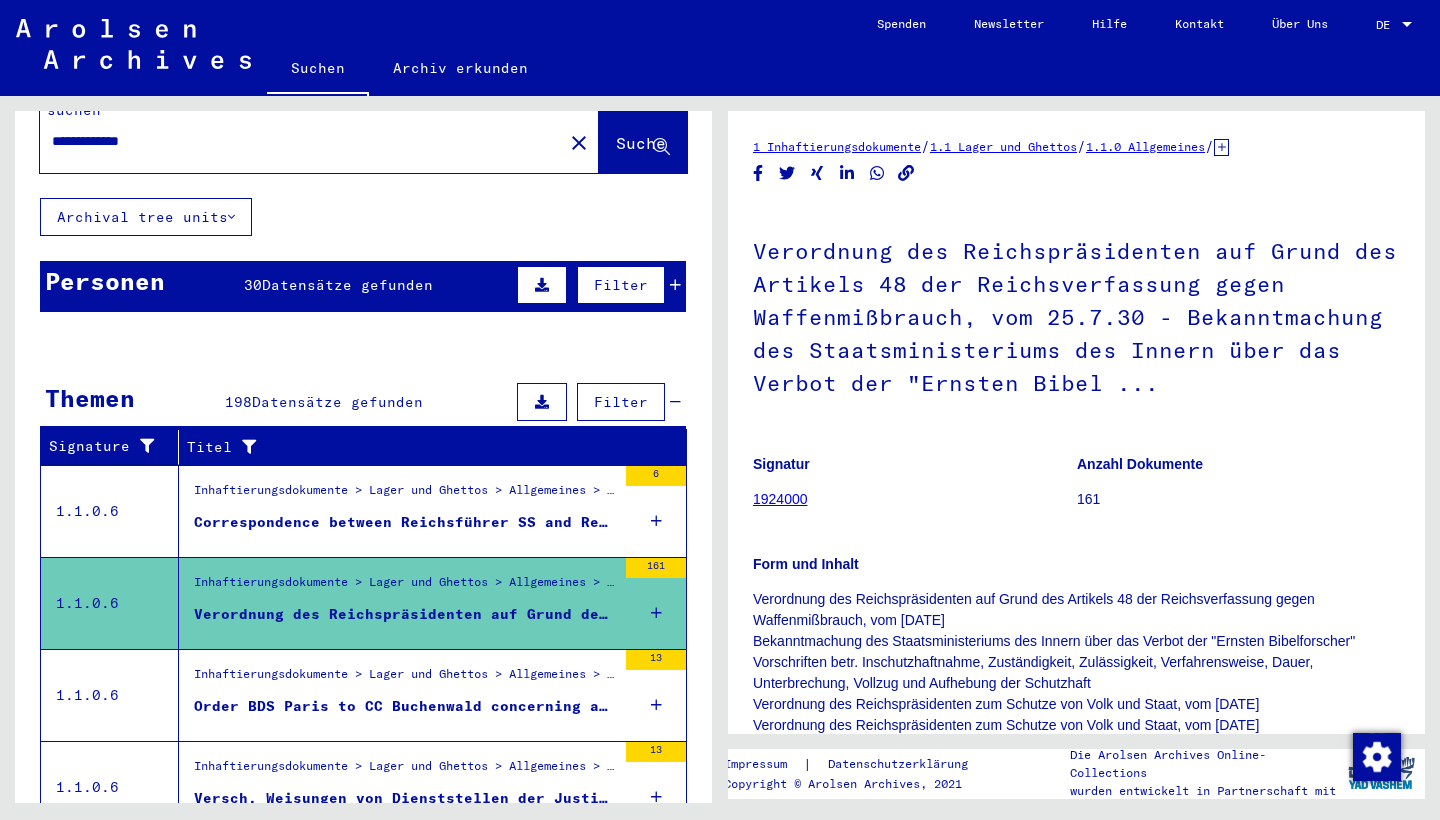 scroll, scrollTop: 58, scrollLeft: 0, axis: vertical 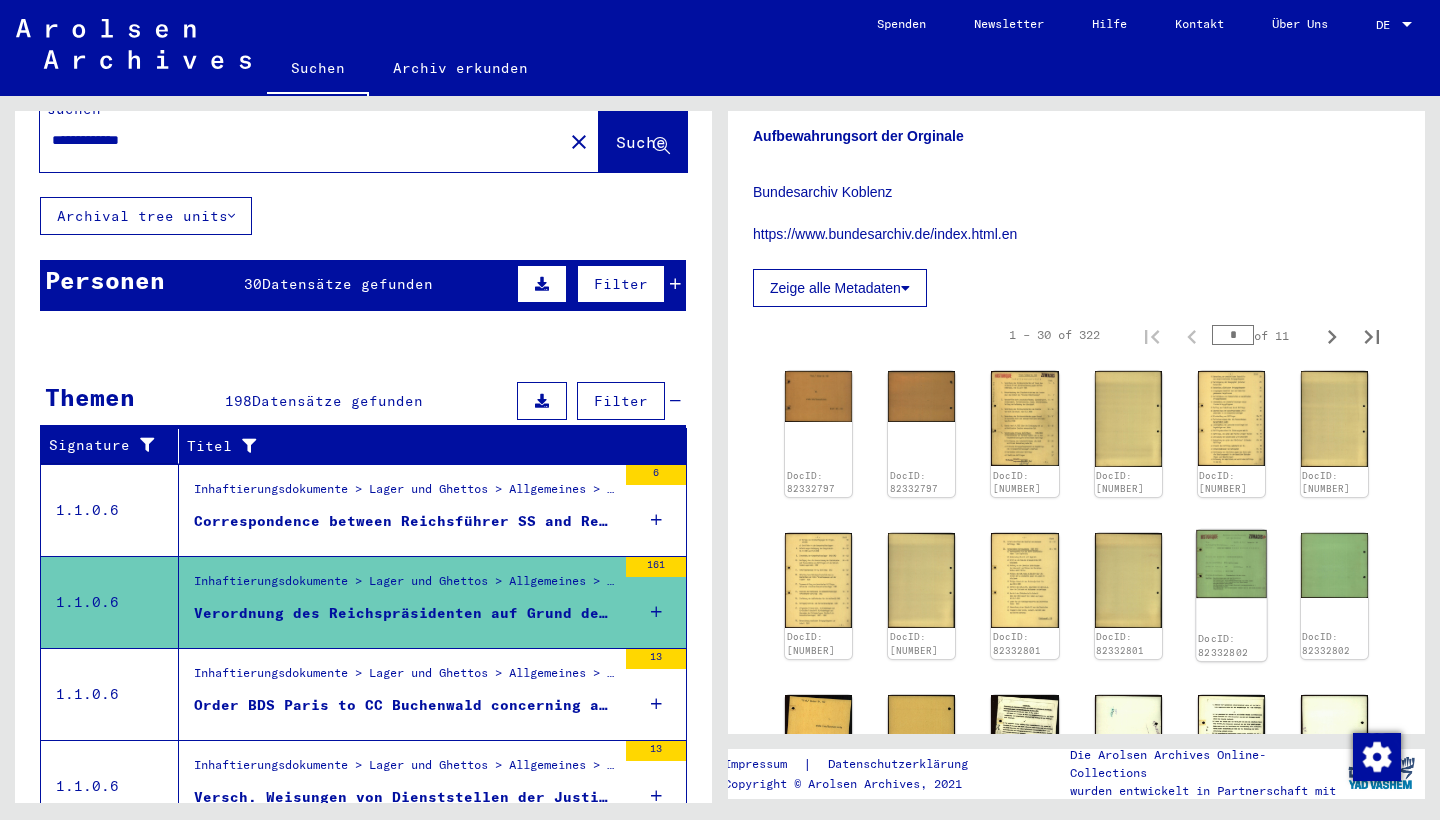 click 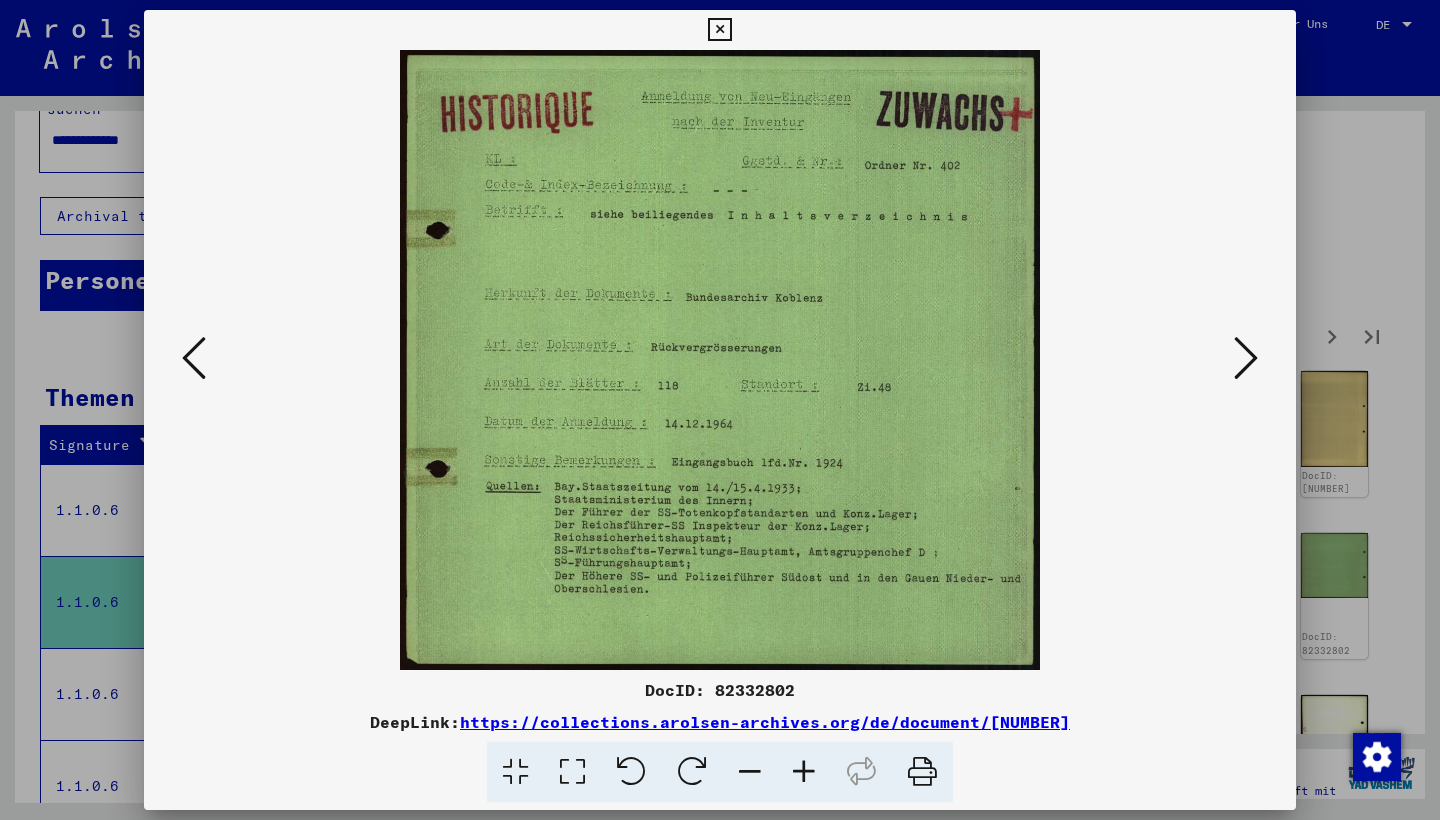click at bounding box center (720, 360) 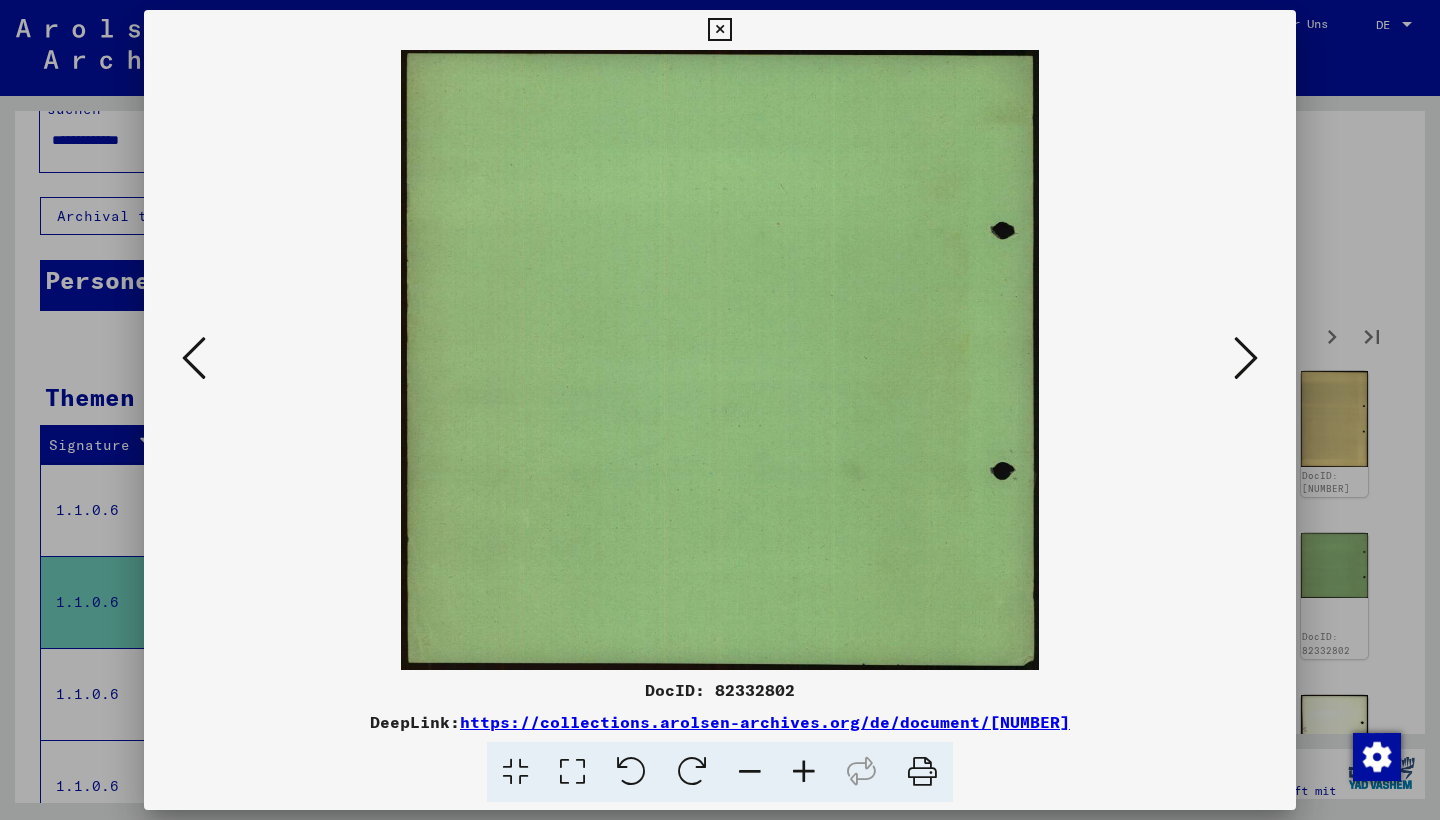 click at bounding box center (1246, 358) 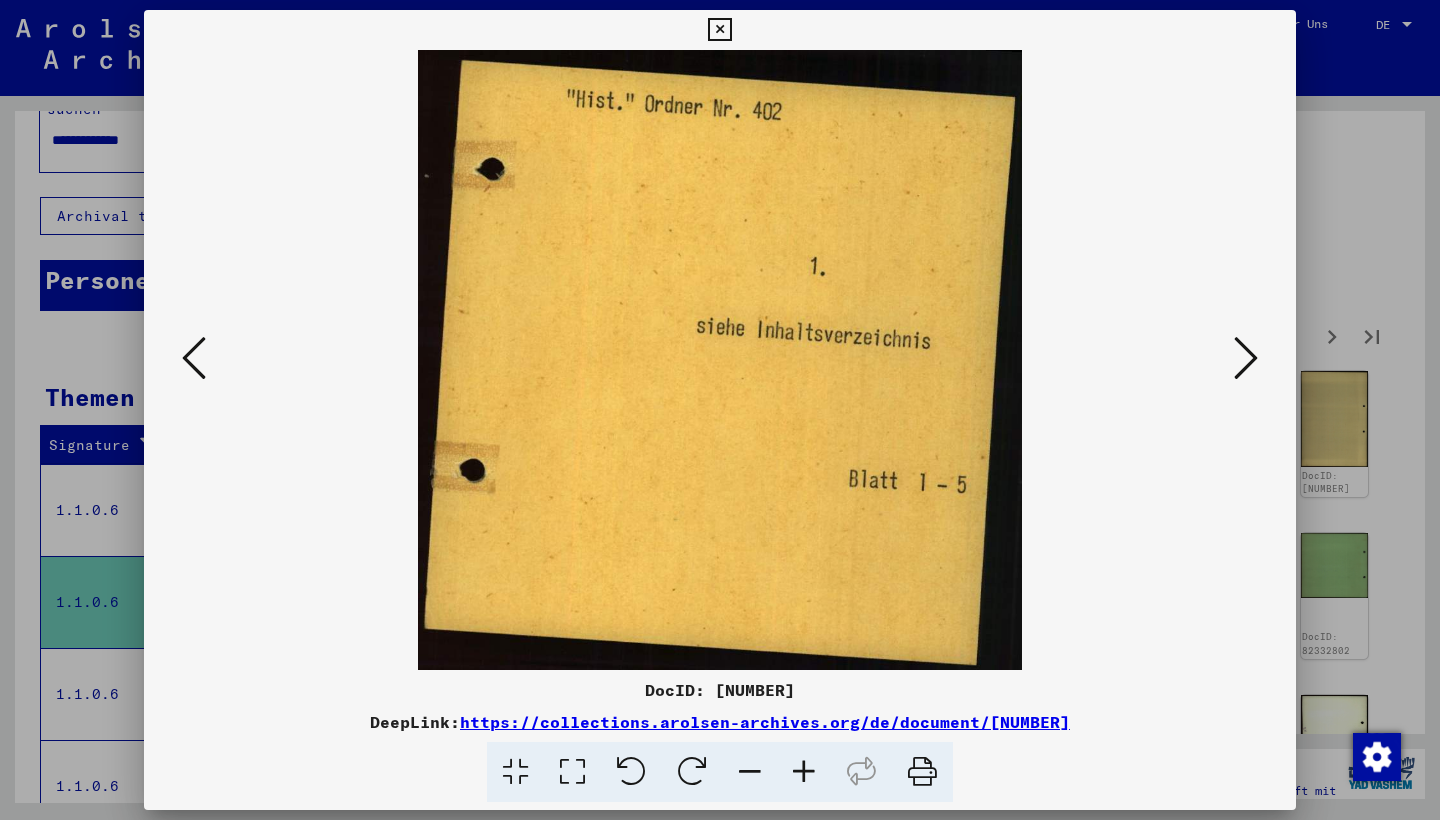 click at bounding box center (1246, 358) 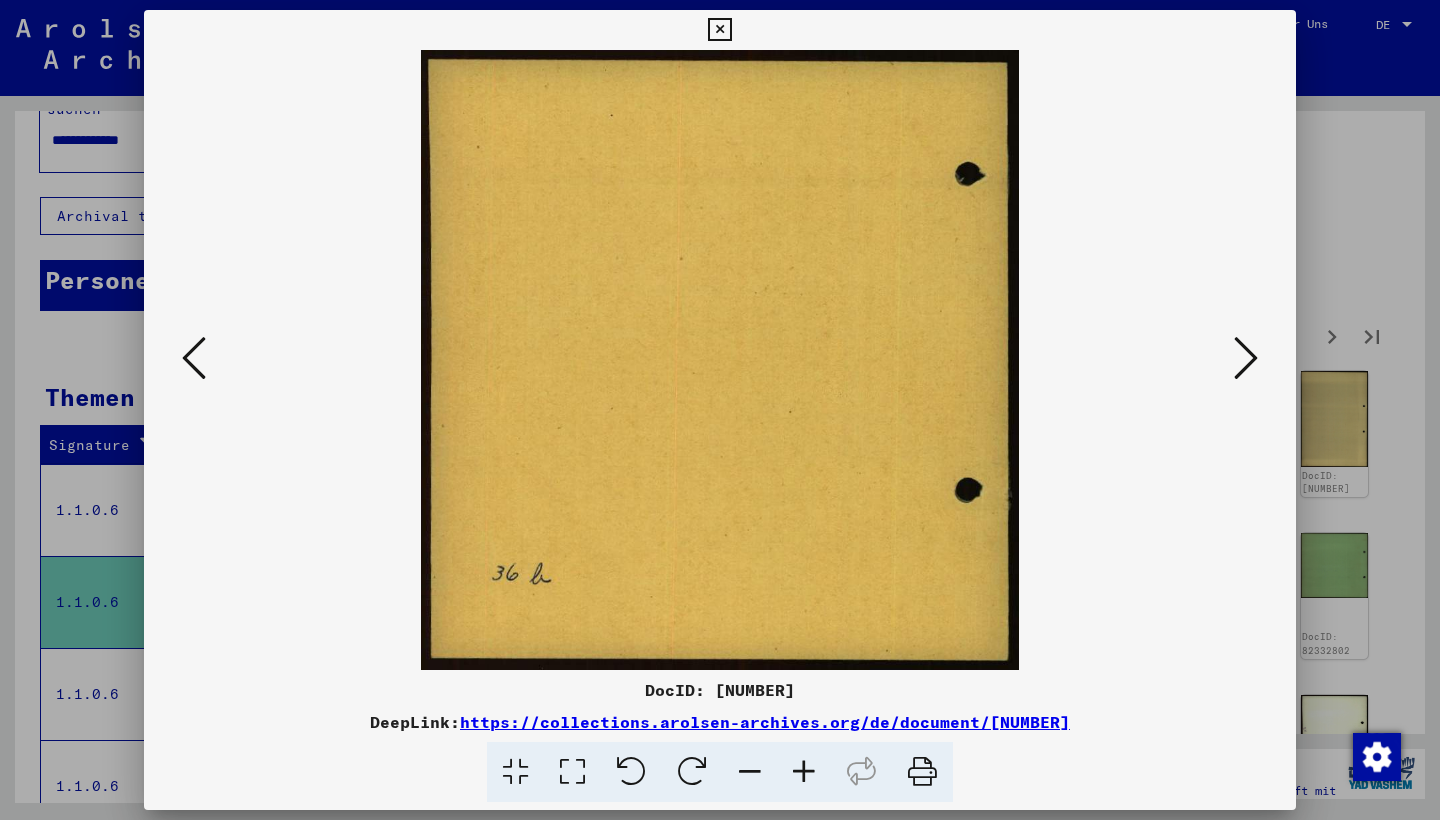 click at bounding box center [1246, 358] 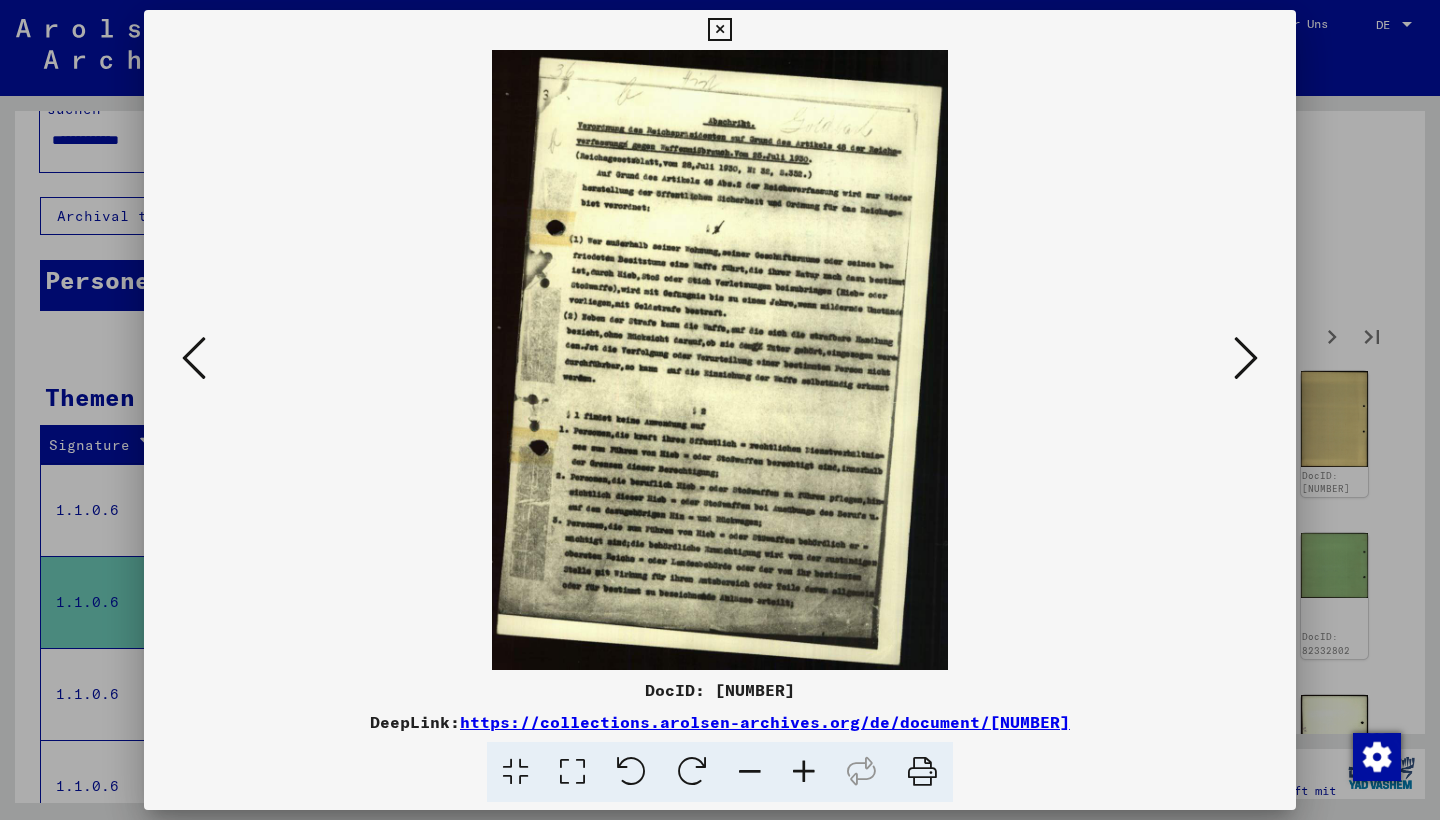 click at bounding box center [804, 772] 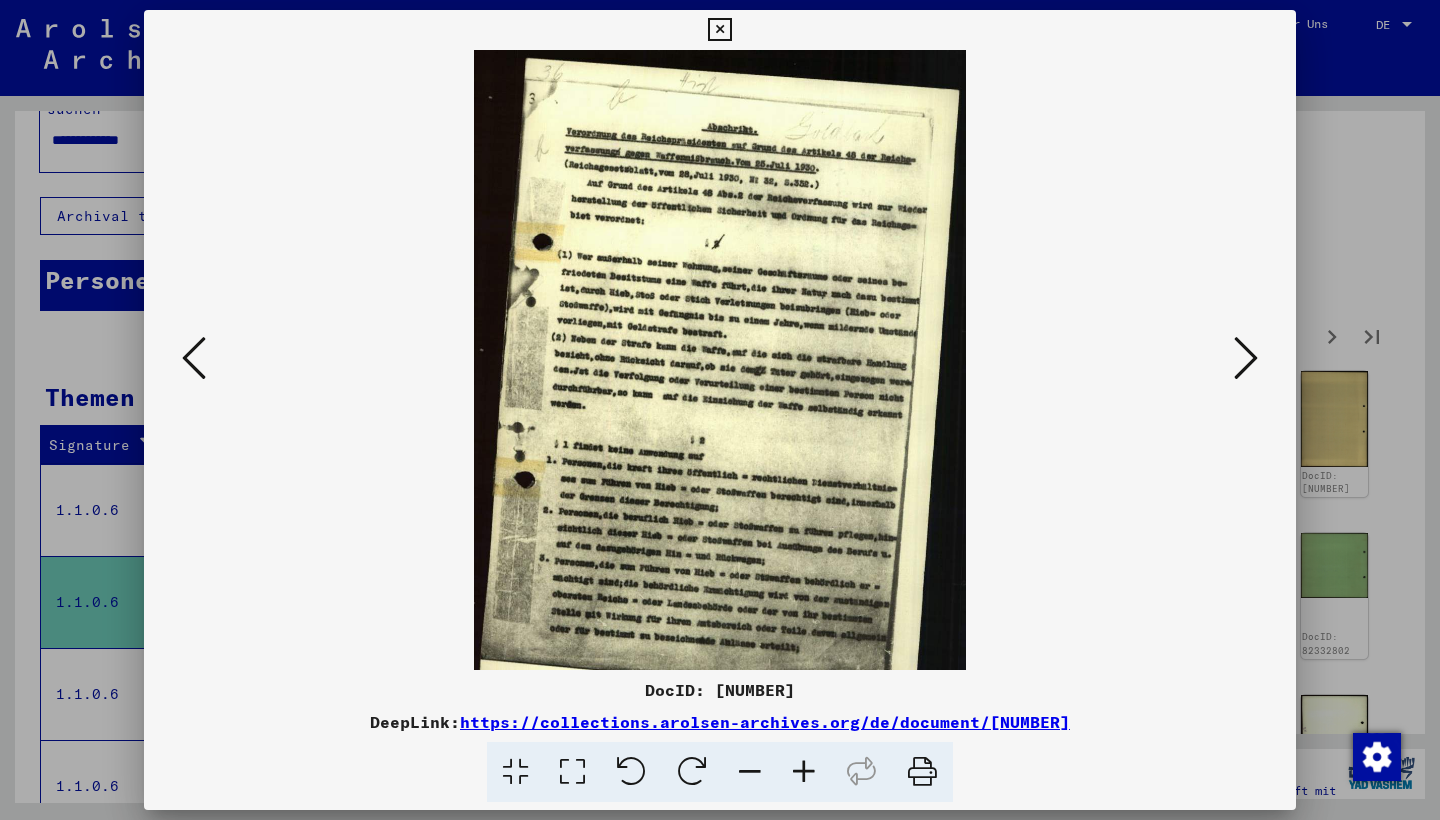 click at bounding box center (804, 772) 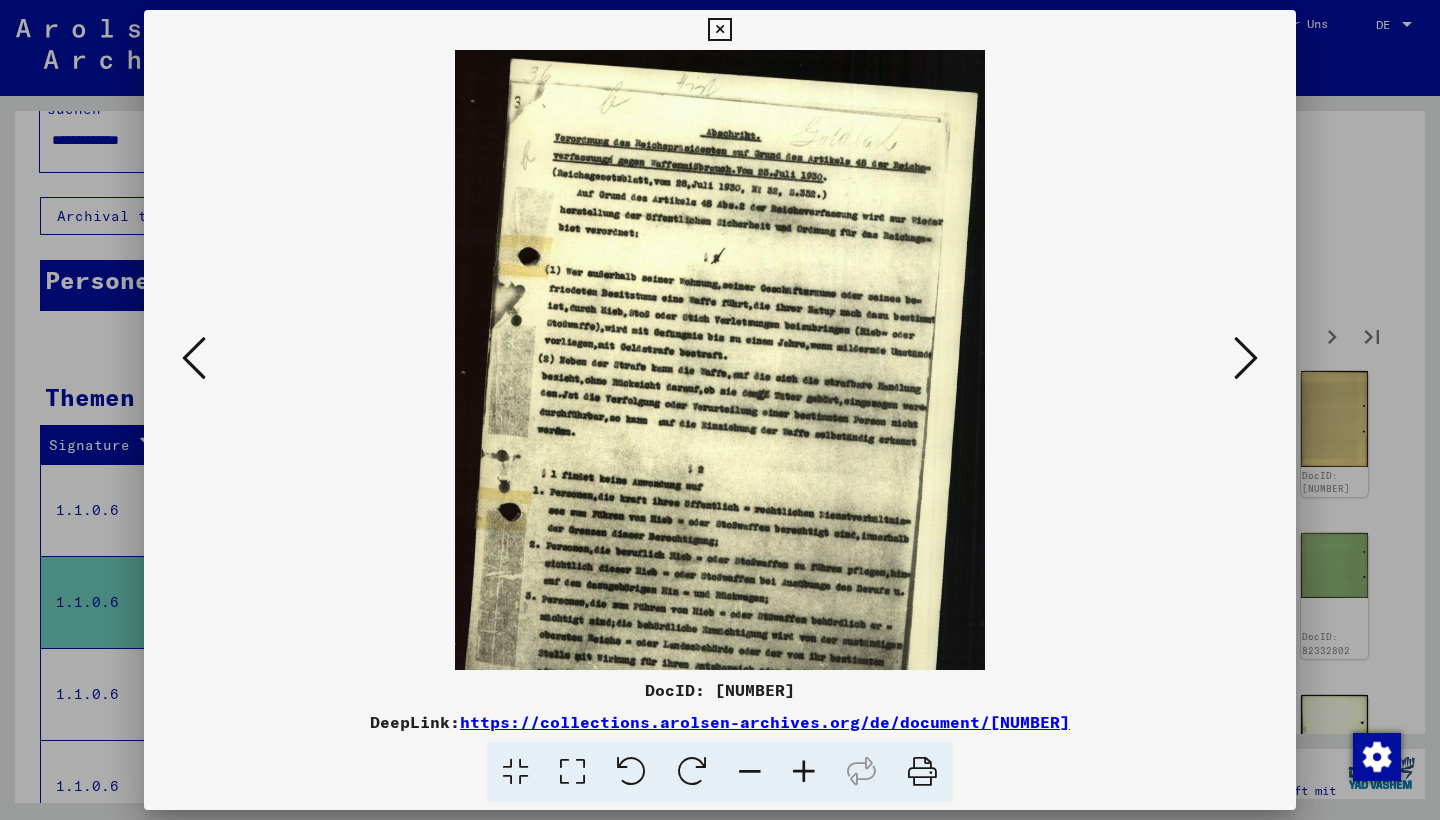 click at bounding box center (804, 772) 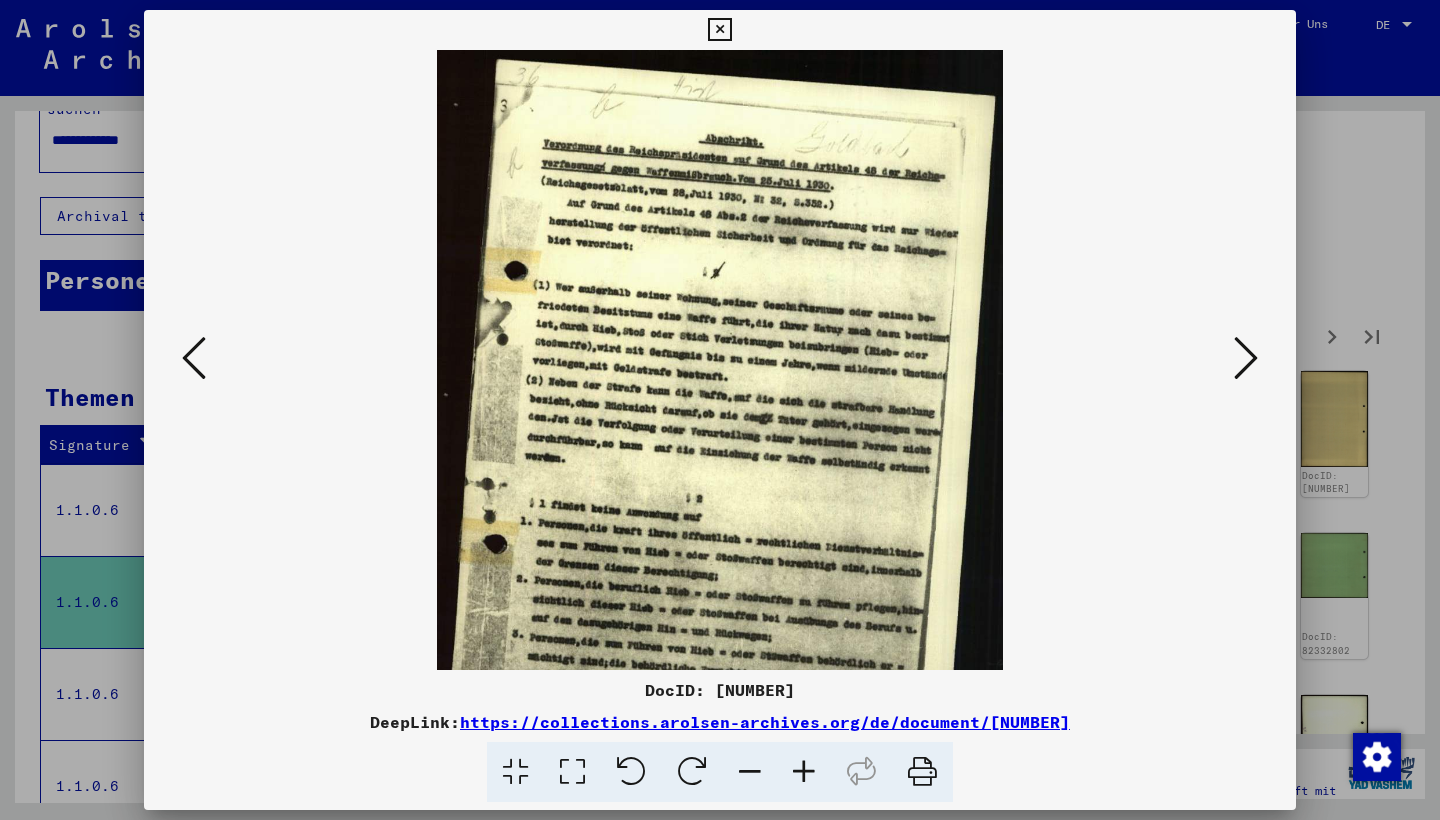 click at bounding box center [804, 772] 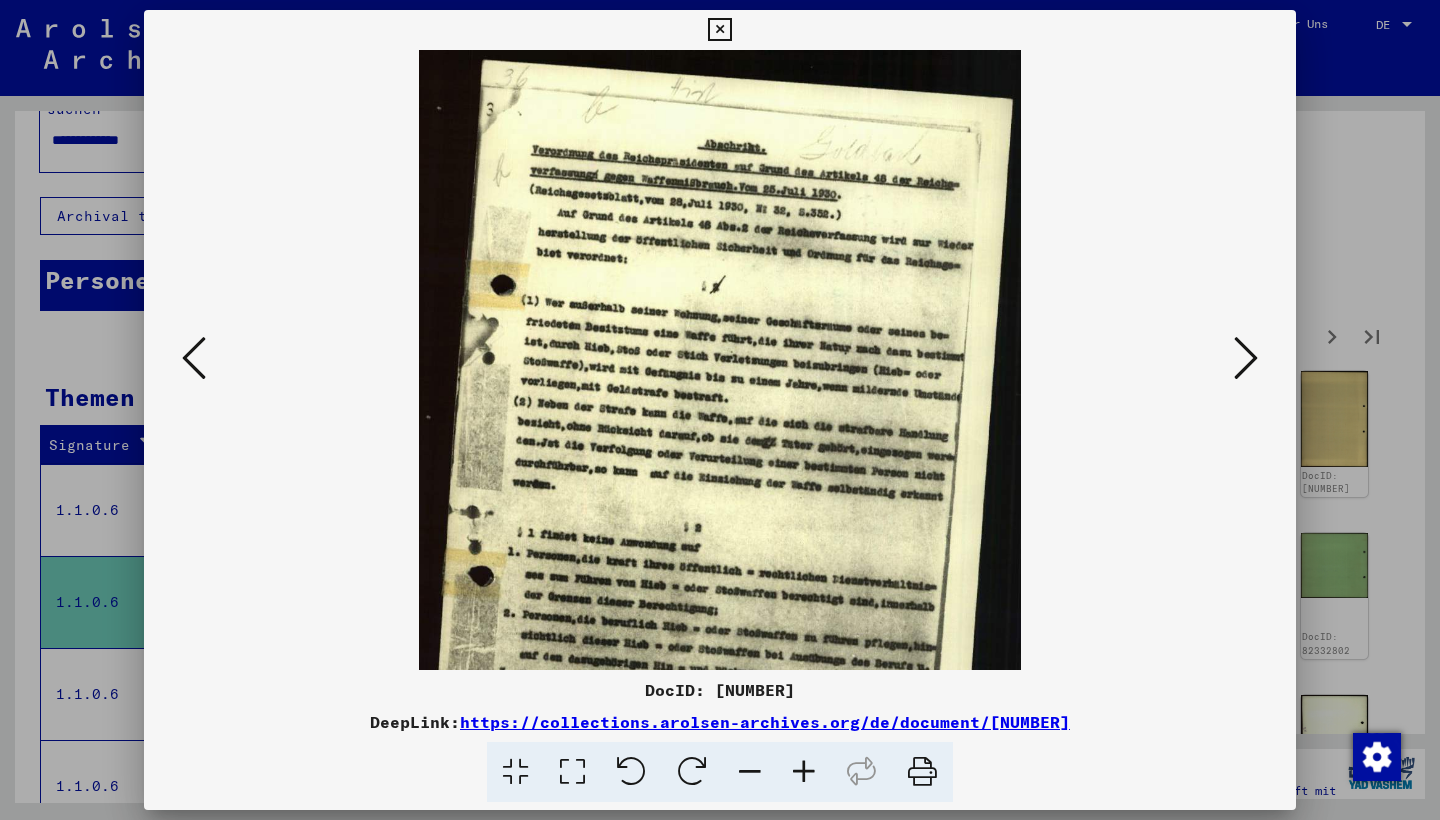 click at bounding box center [804, 772] 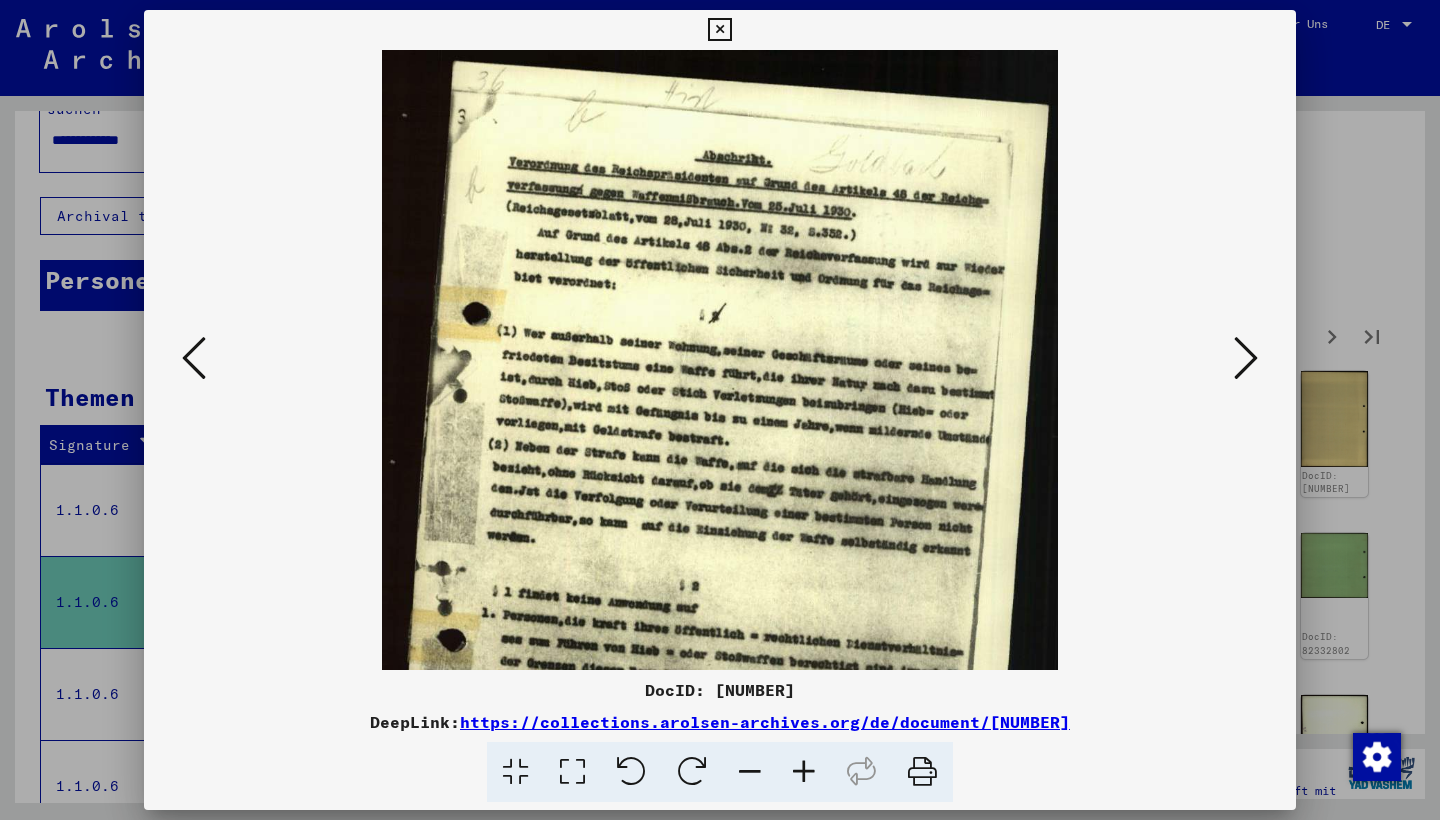 click at bounding box center (804, 772) 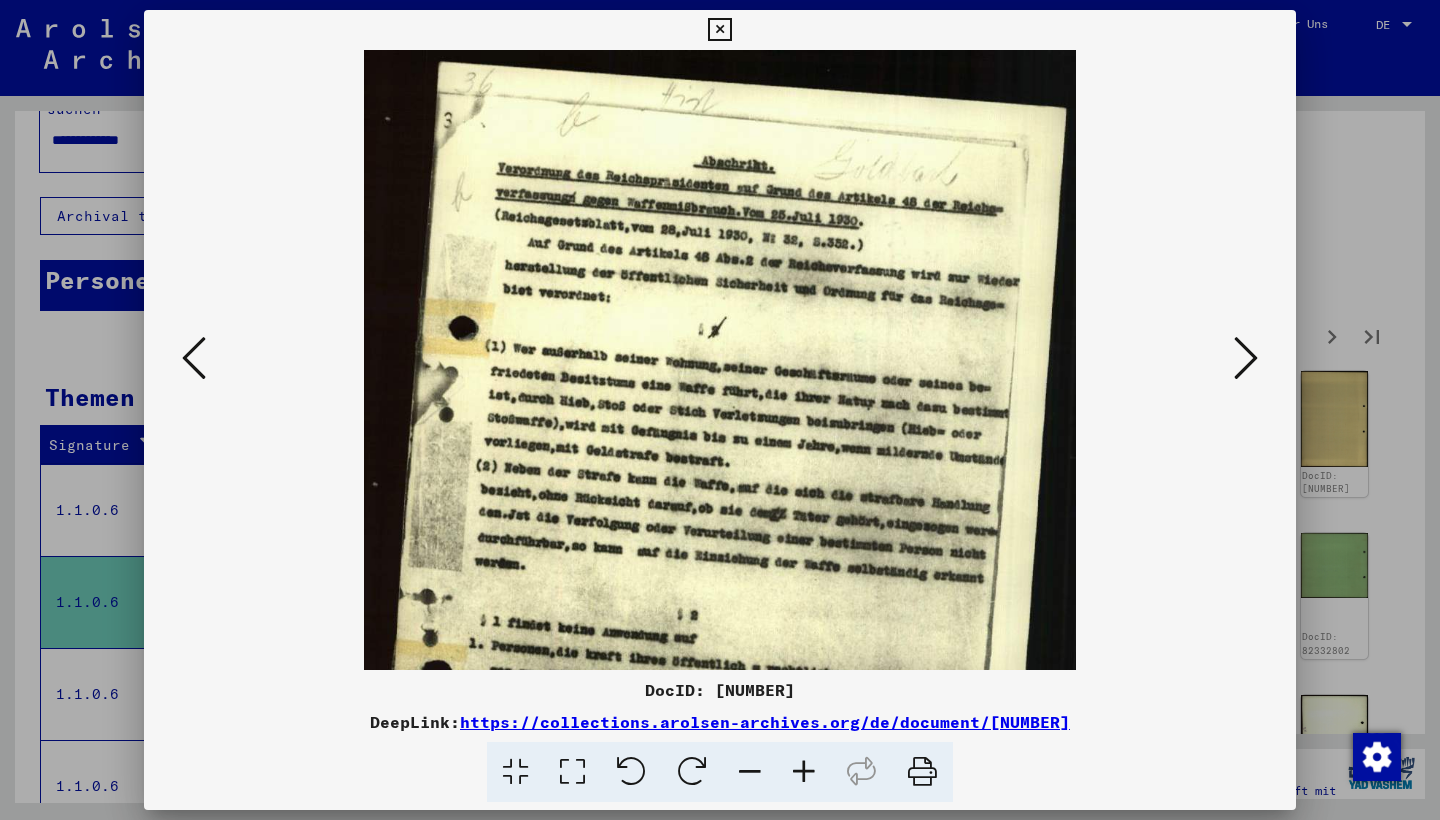 click at bounding box center [804, 772] 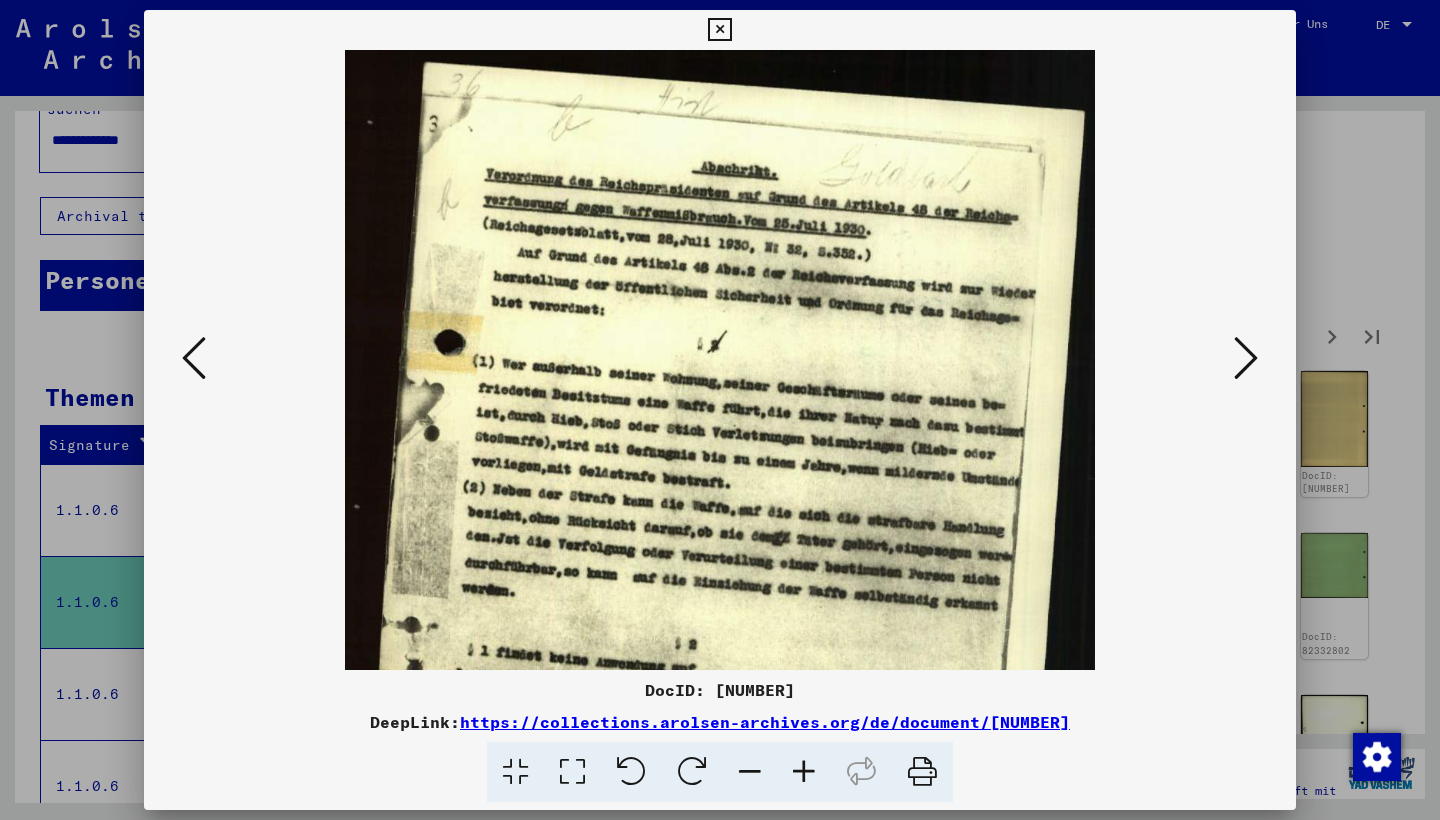 click at bounding box center [804, 772] 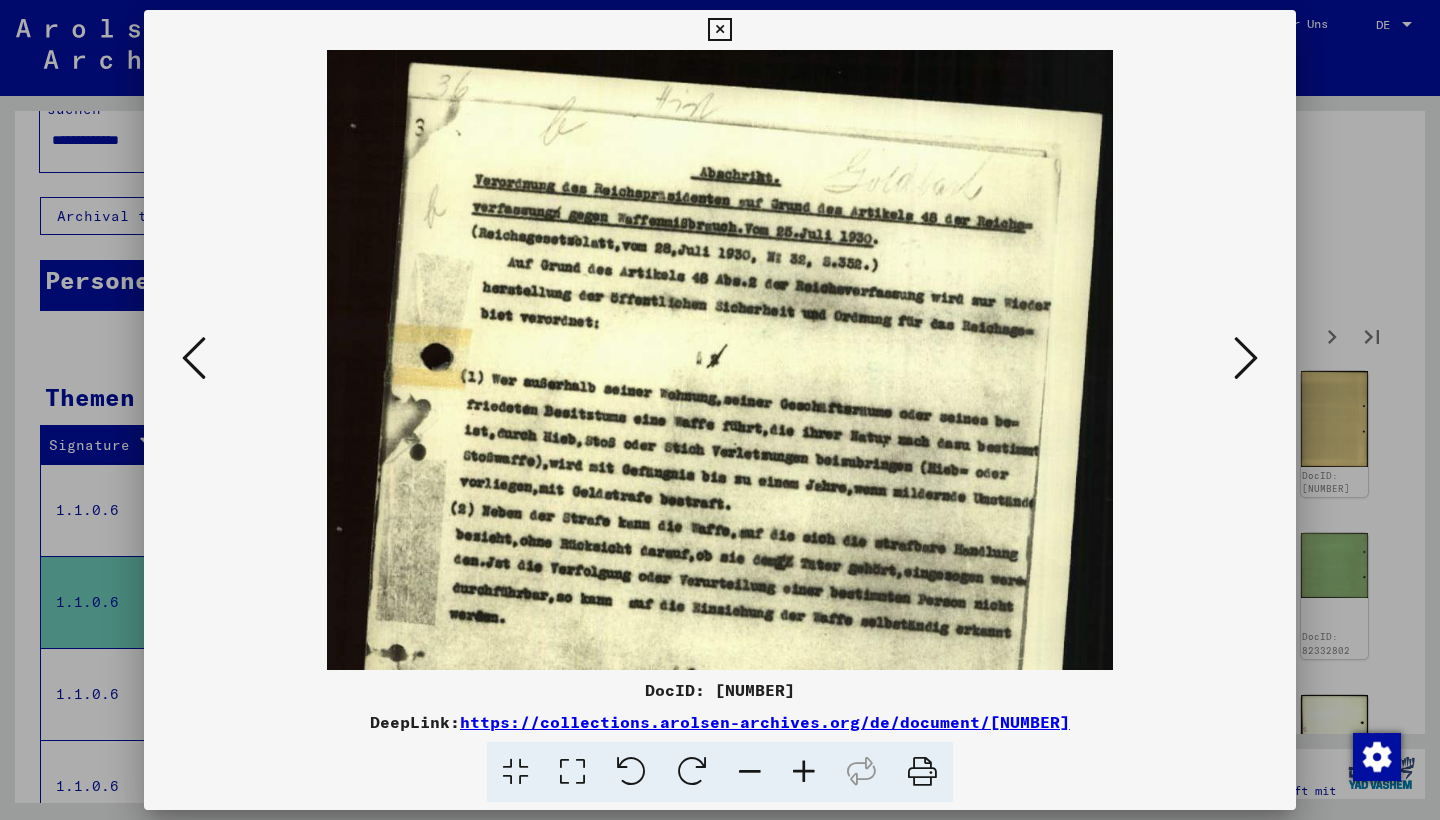 click at bounding box center (804, 772) 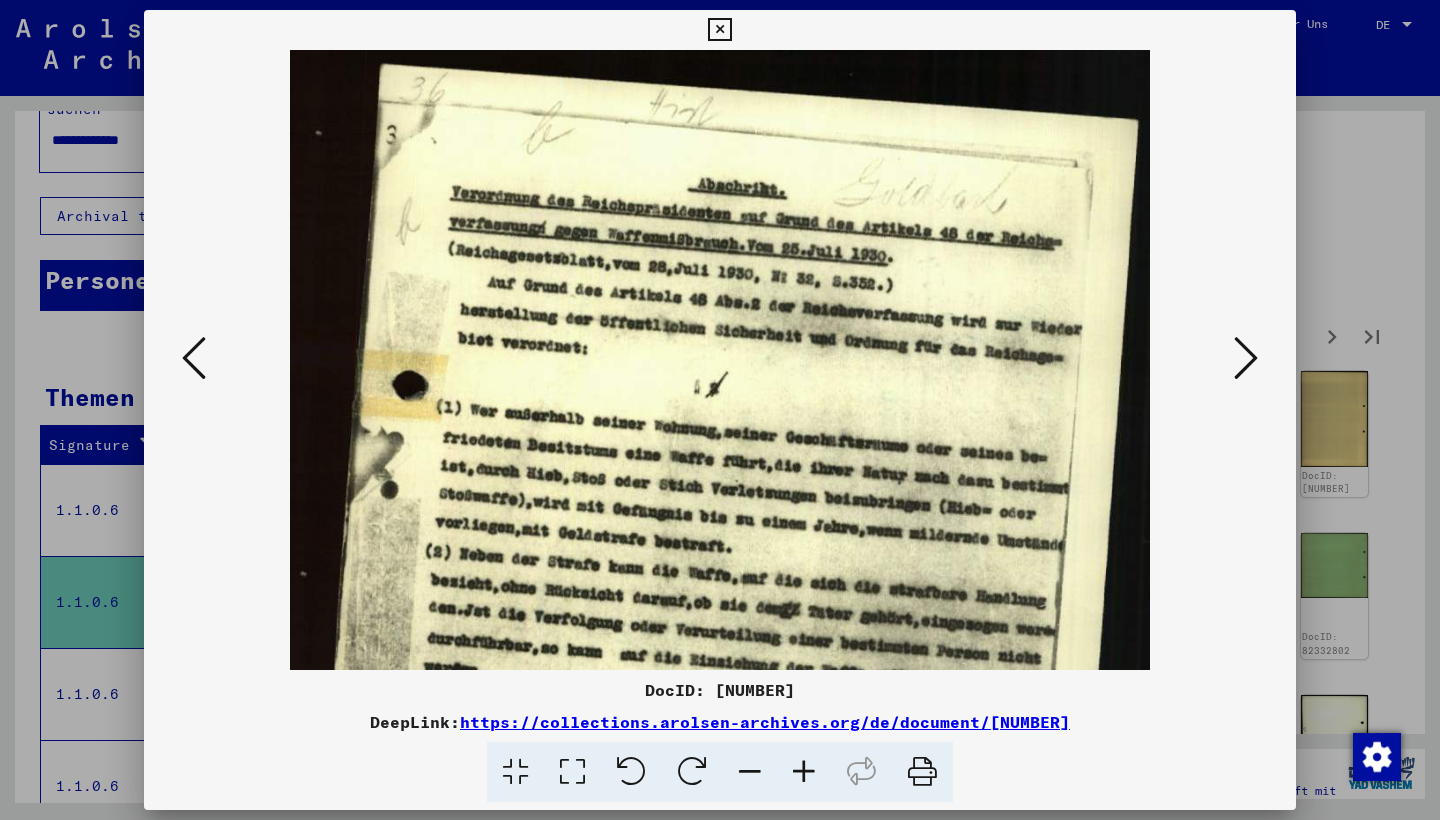 click at bounding box center [804, 772] 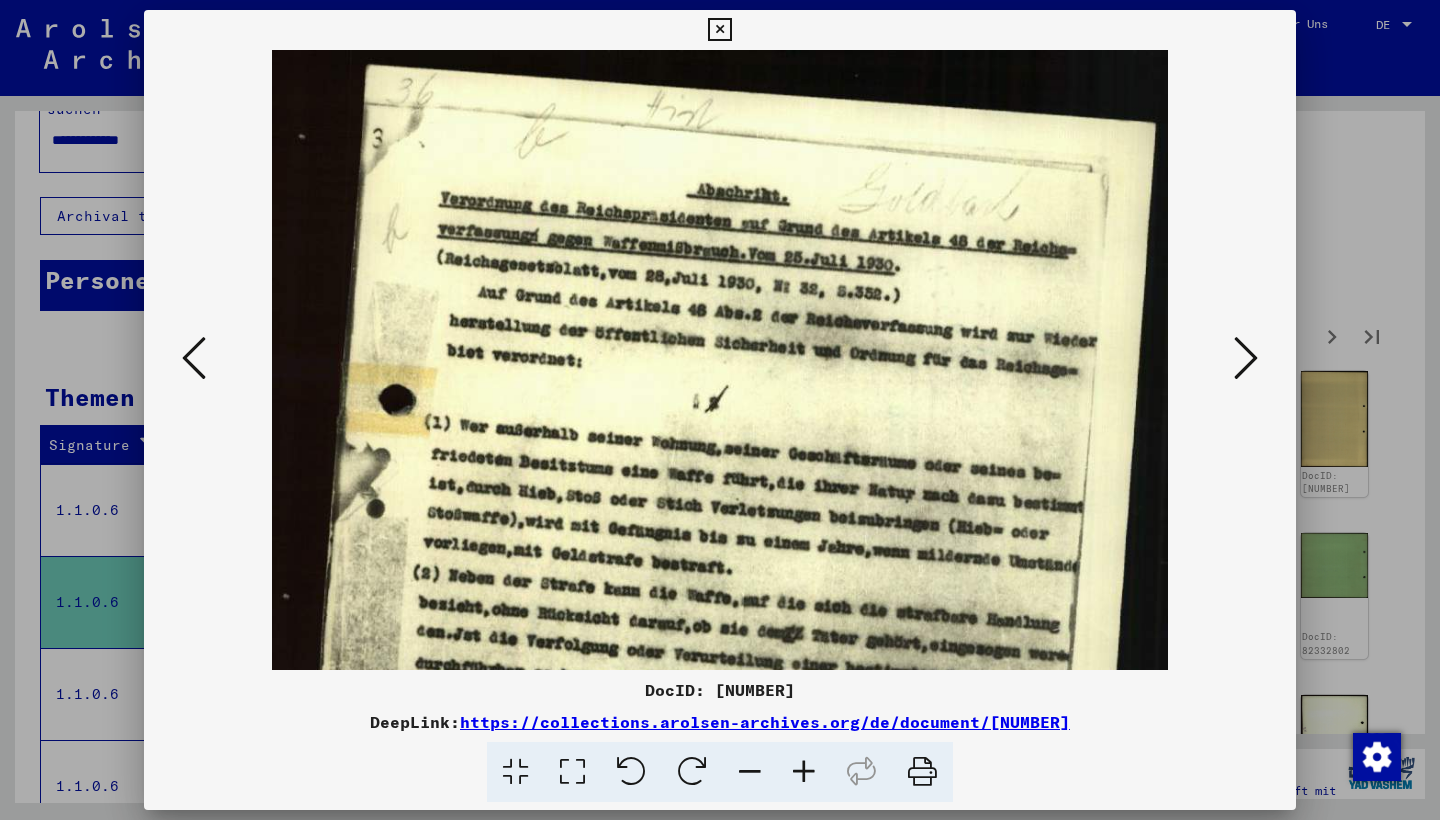 click at bounding box center (804, 772) 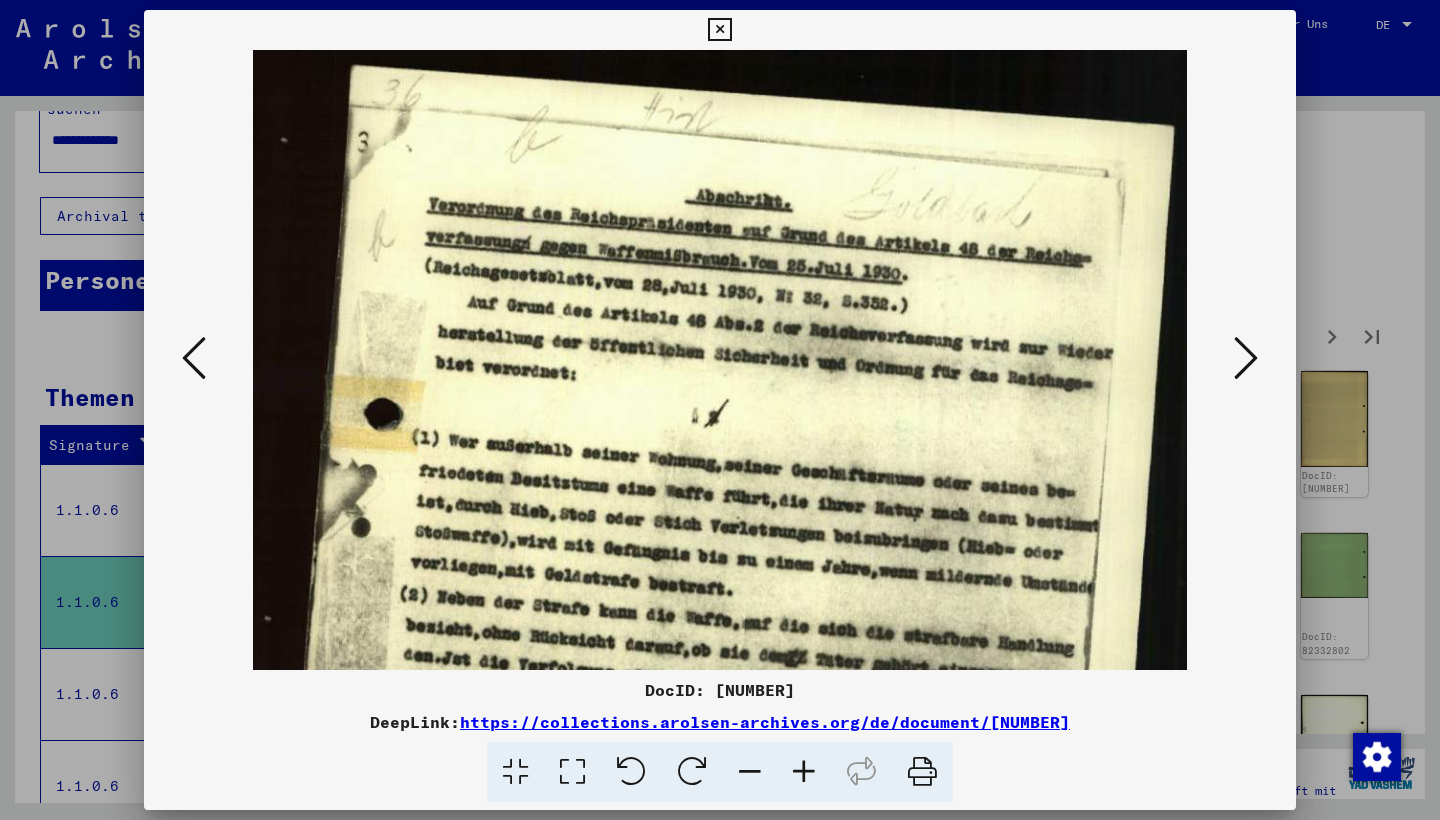 click at bounding box center (804, 772) 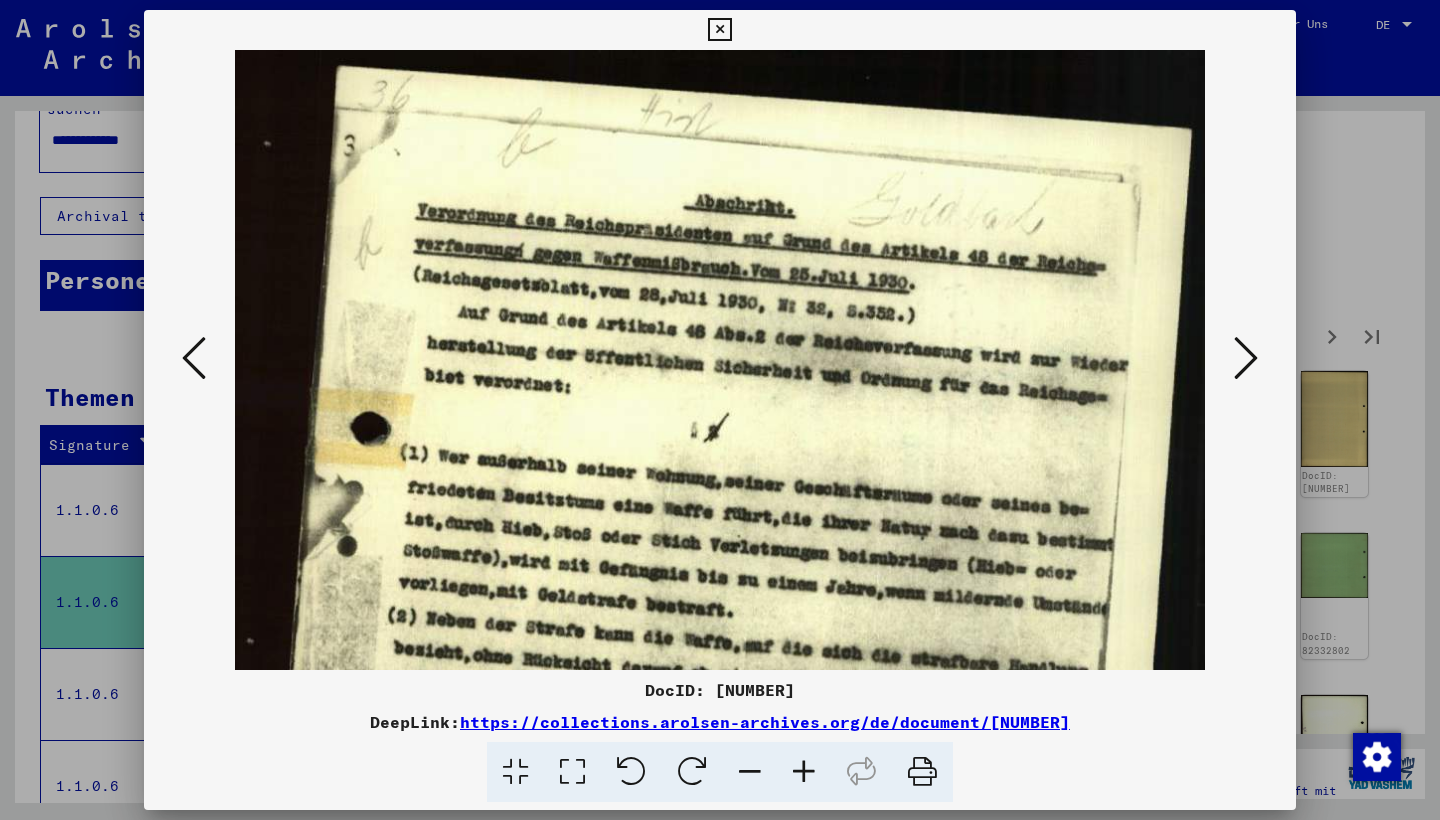 click at bounding box center (804, 772) 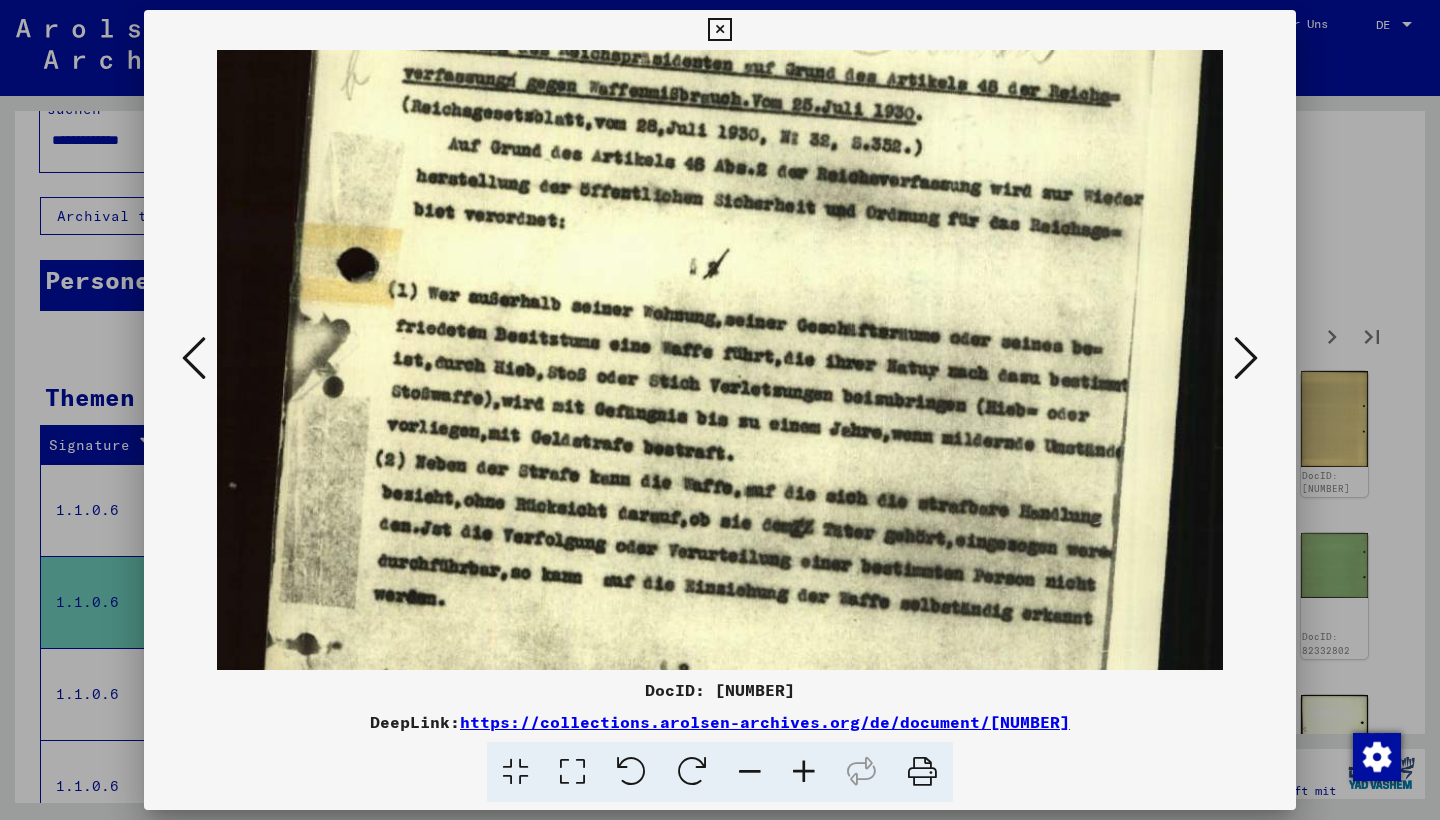 scroll, scrollTop: 183, scrollLeft: 0, axis: vertical 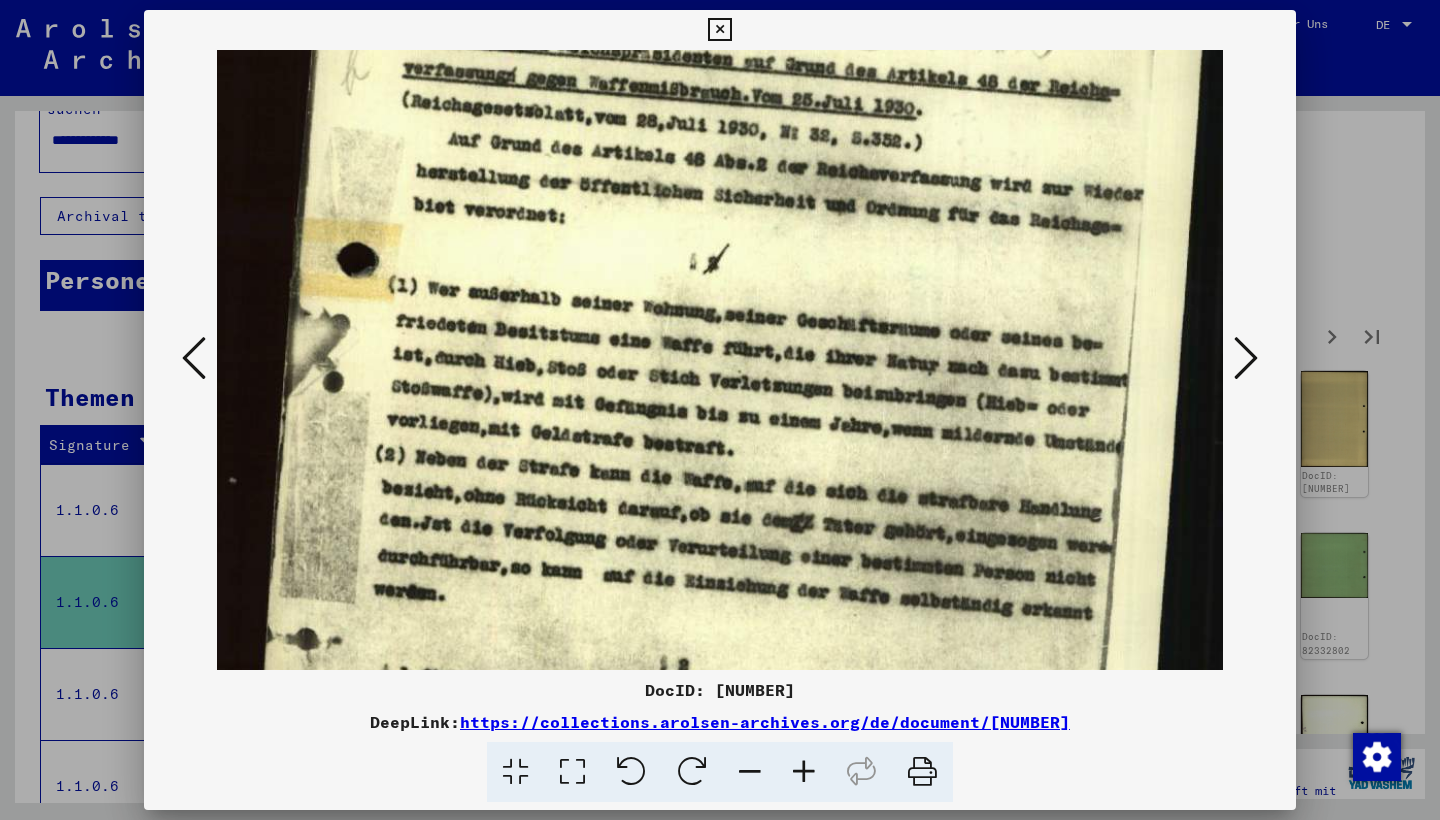 drag, startPoint x: 745, startPoint y: 486, endPoint x: 760, endPoint y: 307, distance: 179.6274 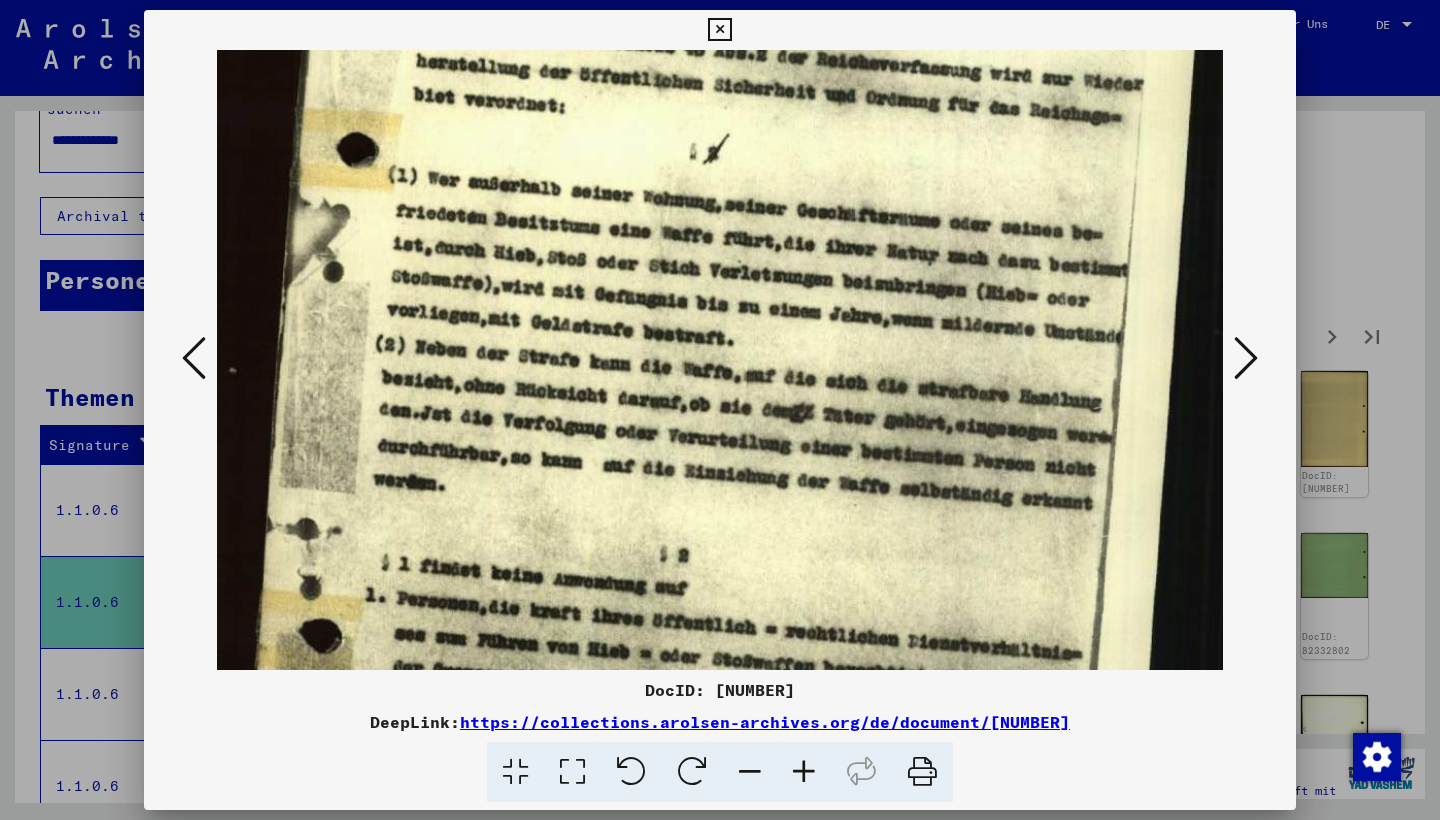 drag, startPoint x: 760, startPoint y: 401, endPoint x: 759, endPoint y: 291, distance: 110.00455 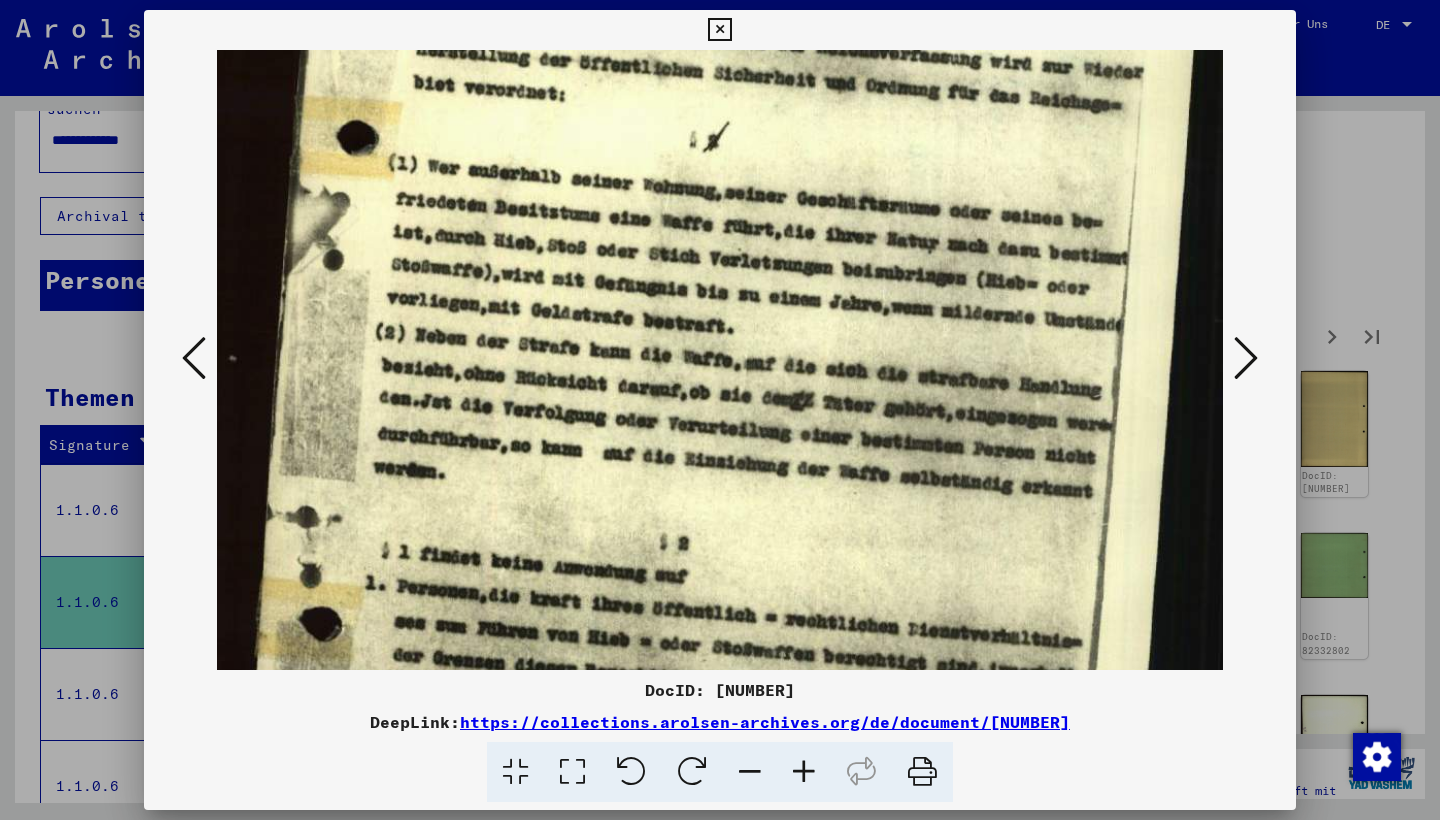 scroll, scrollTop: 307, scrollLeft: 0, axis: vertical 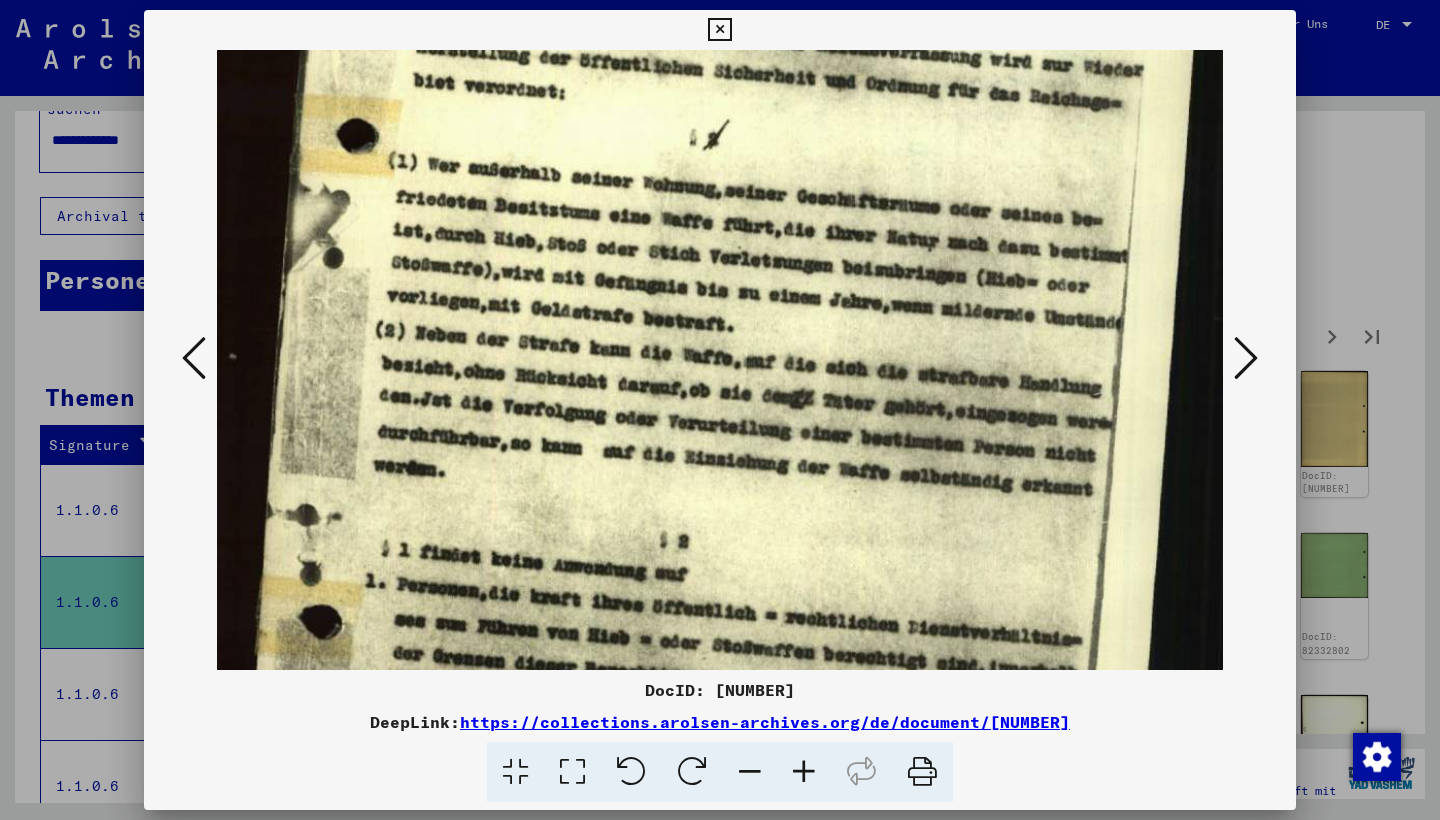 drag, startPoint x: 730, startPoint y: 370, endPoint x: 728, endPoint y: 356, distance: 14.142136 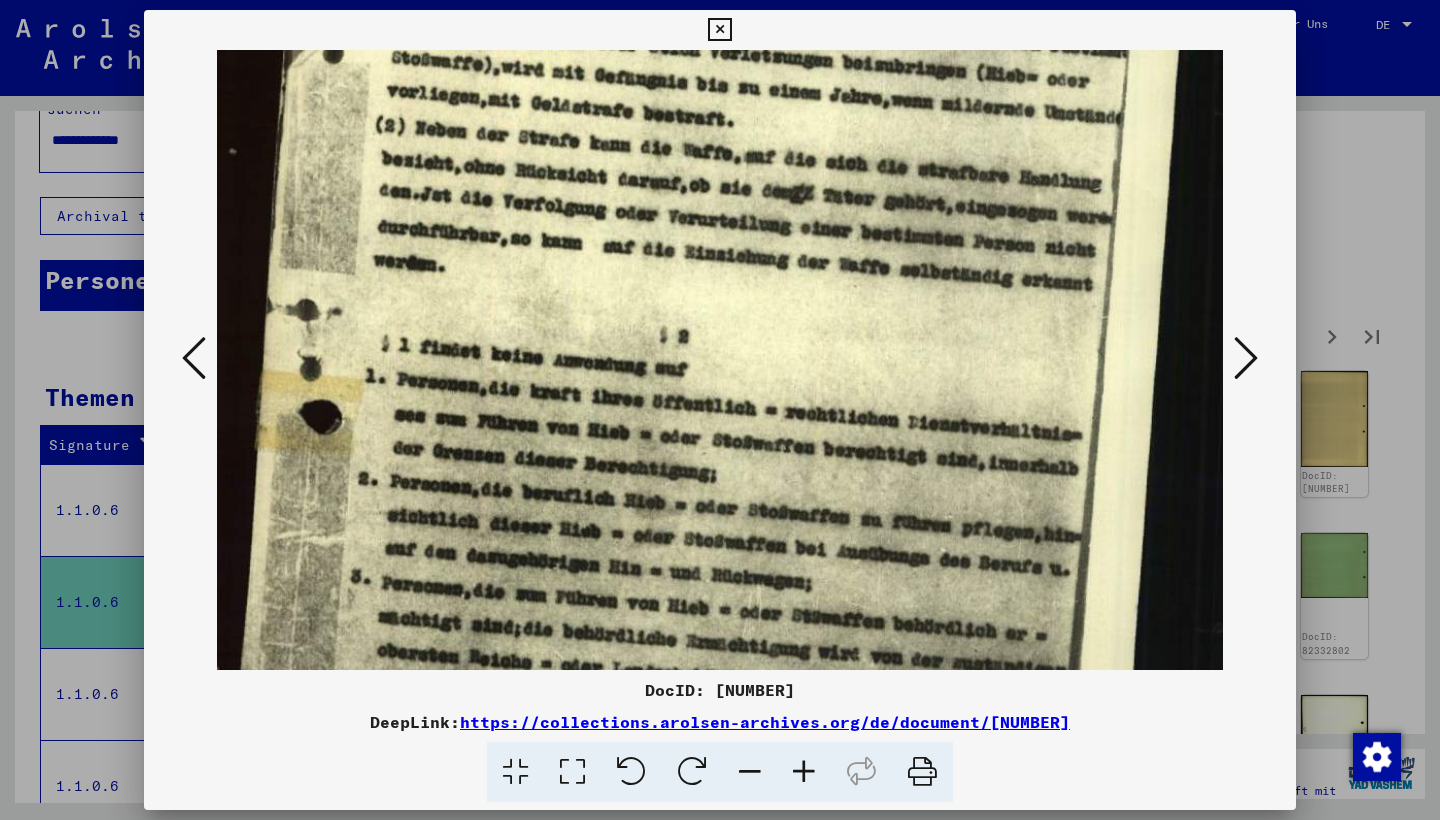 drag, startPoint x: 724, startPoint y: 375, endPoint x: 682, endPoint y: 177, distance: 202.40553 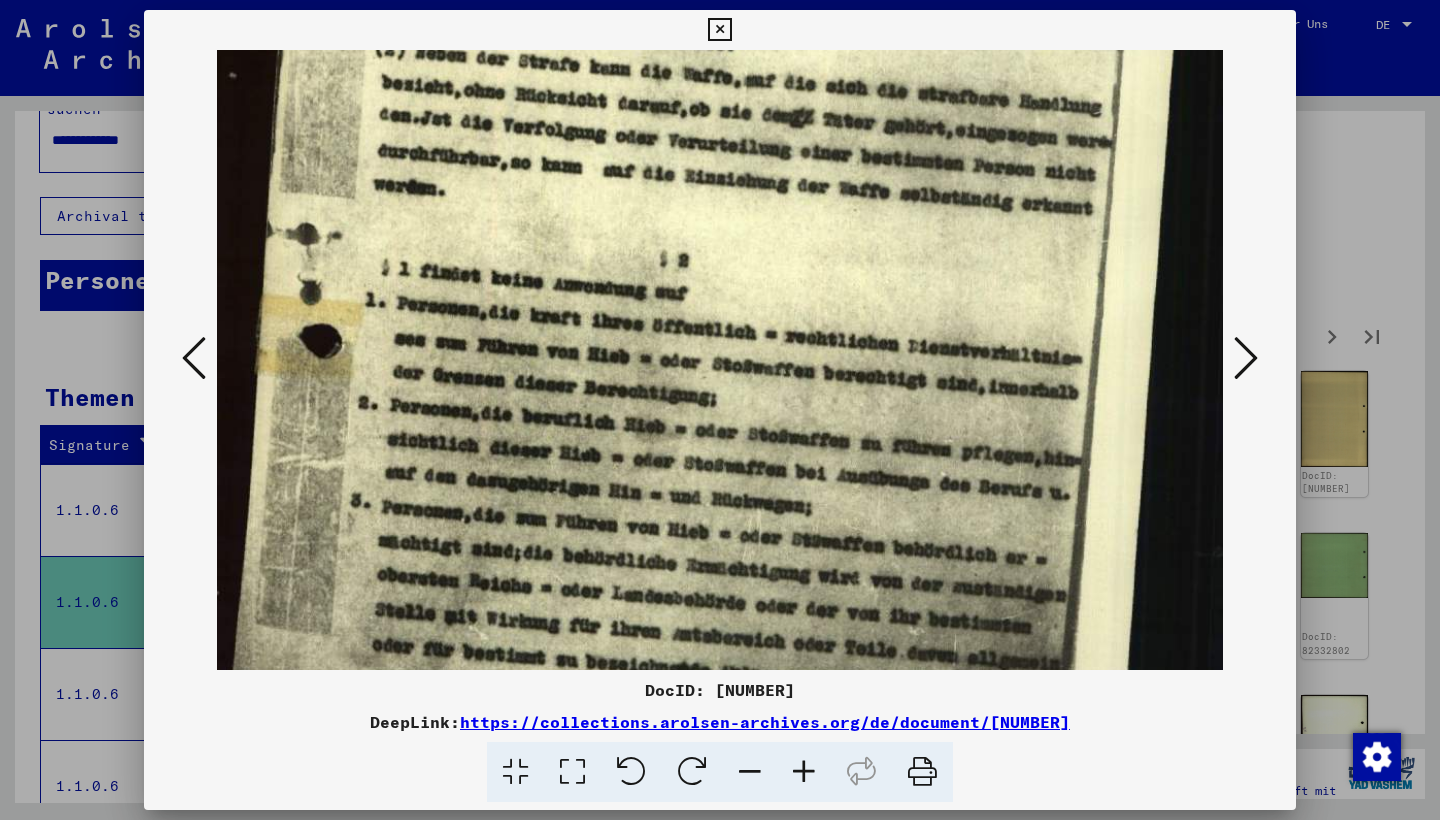 drag, startPoint x: 726, startPoint y: 351, endPoint x: 725, endPoint y: 298, distance: 53.009434 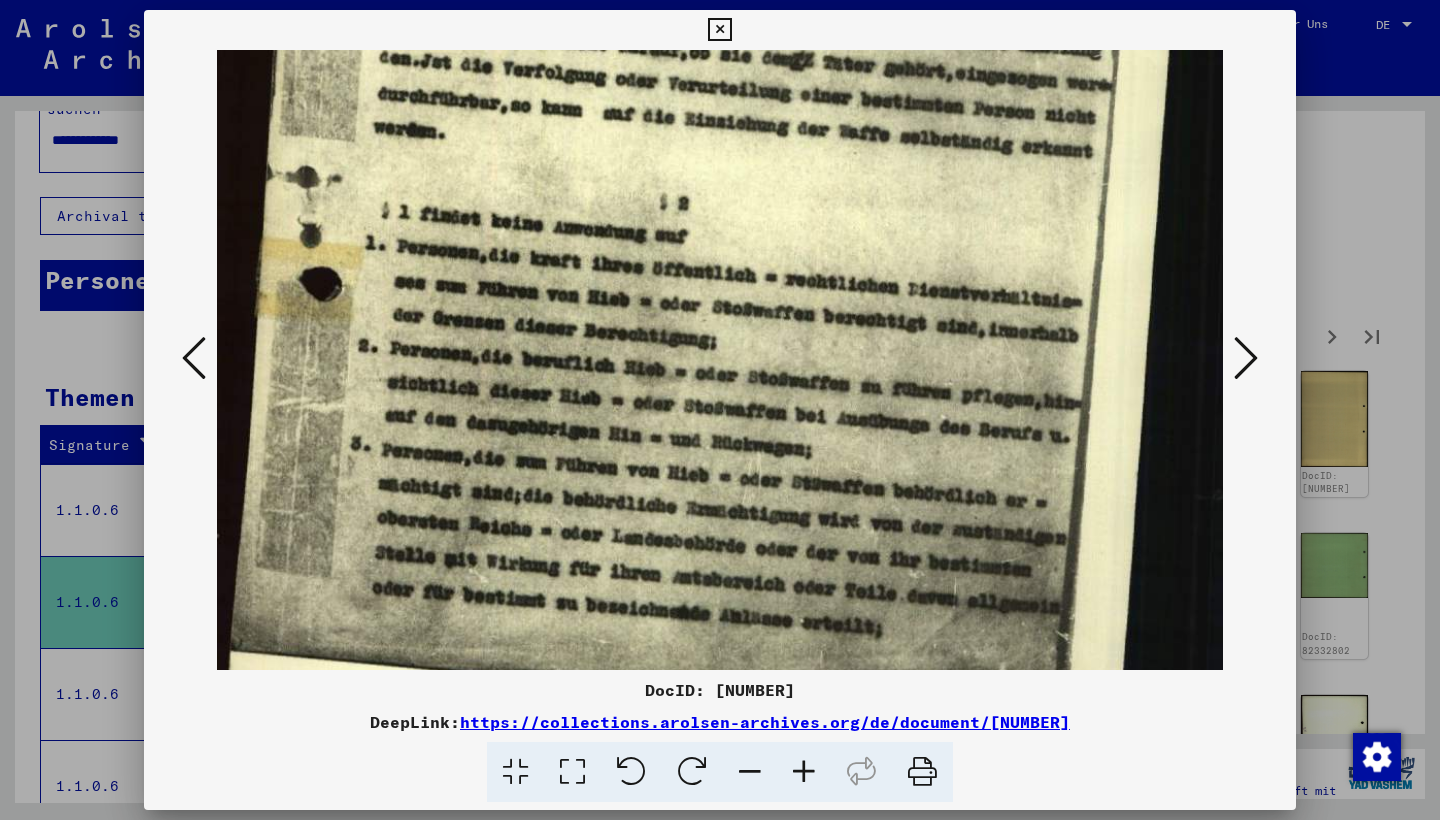 drag, startPoint x: 764, startPoint y: 350, endPoint x: 754, endPoint y: 310, distance: 41.231056 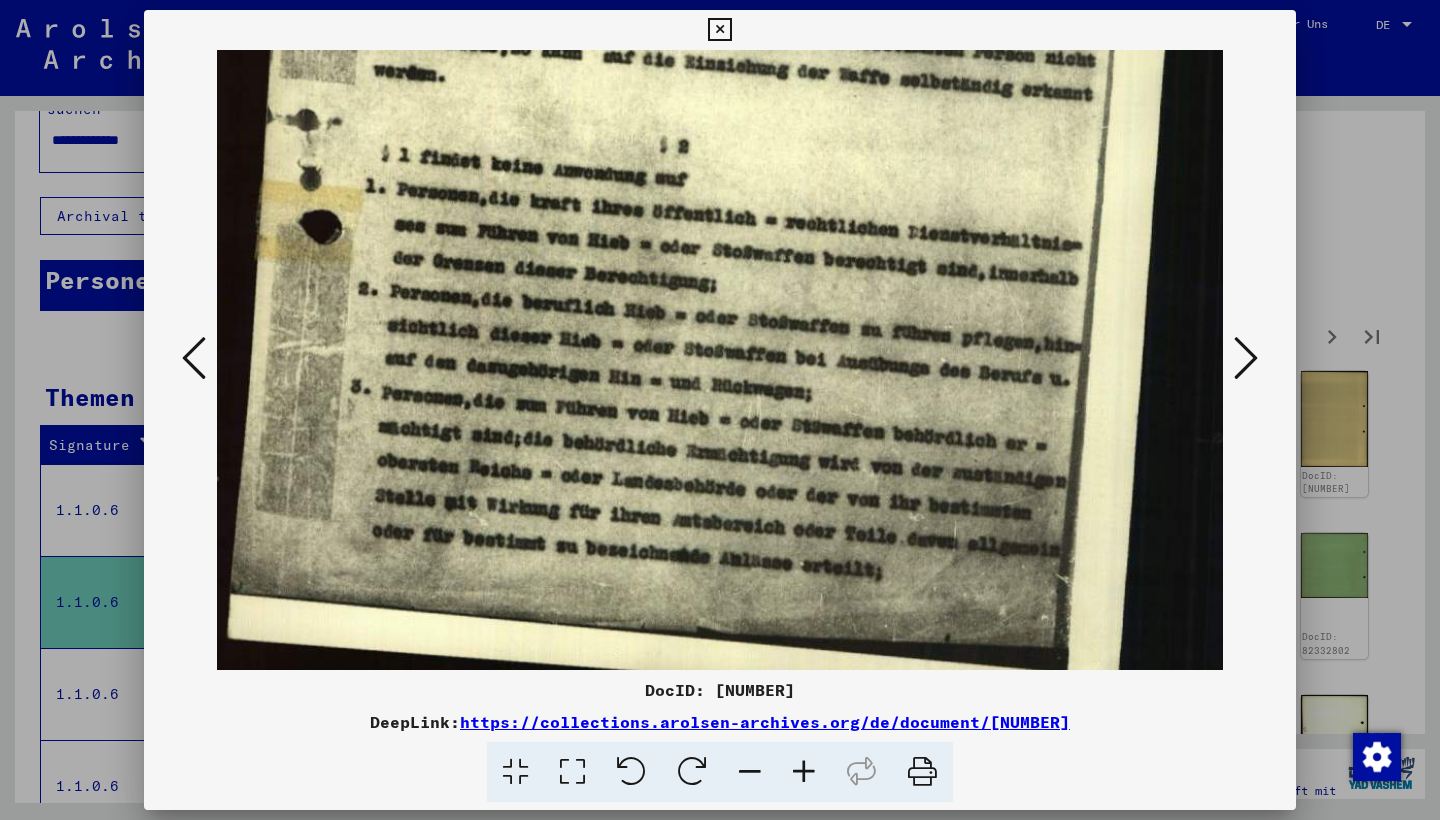 drag, startPoint x: 758, startPoint y: 340, endPoint x: 757, endPoint y: 280, distance: 60.00833 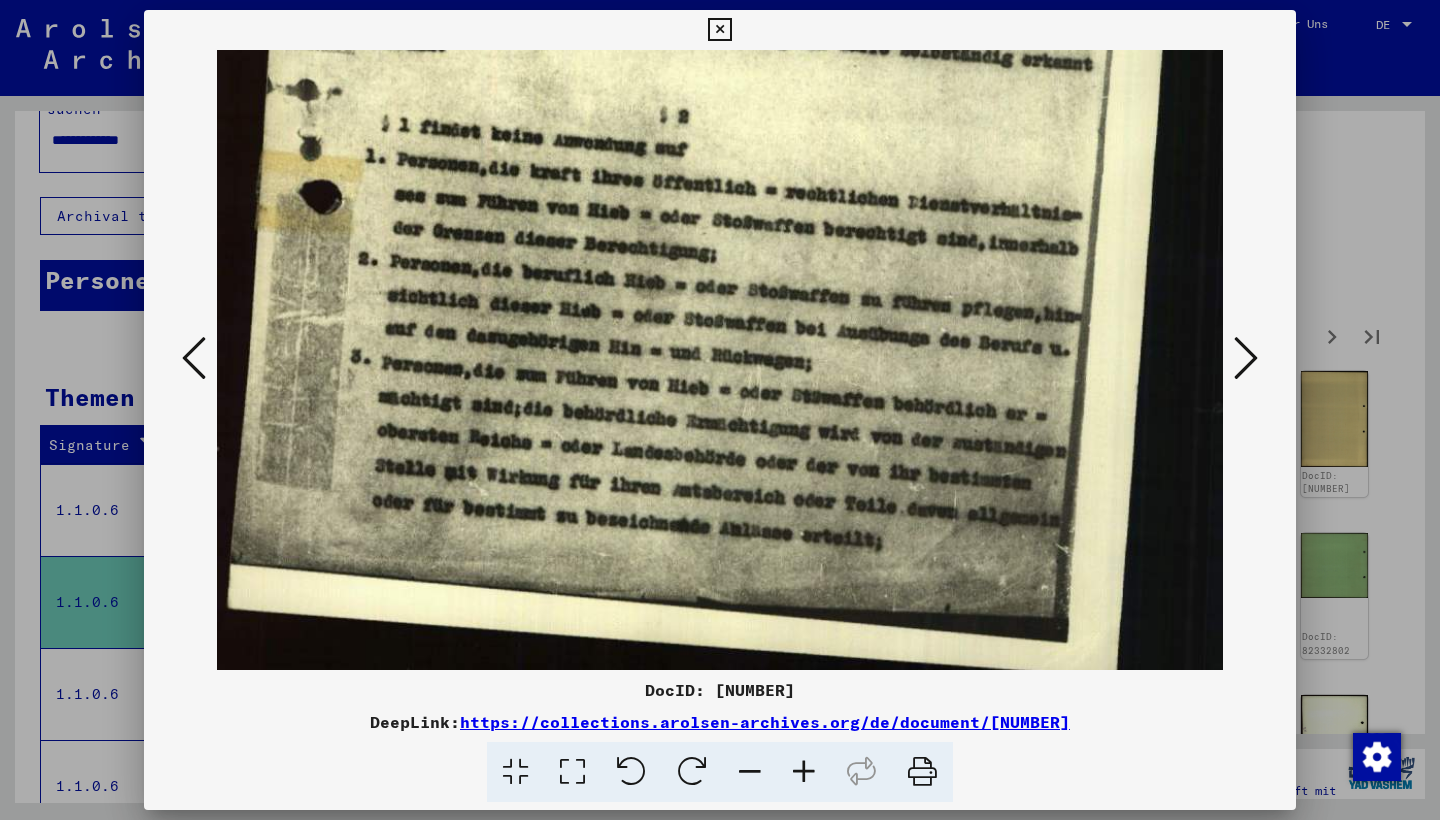 scroll, scrollTop: 750, scrollLeft: 0, axis: vertical 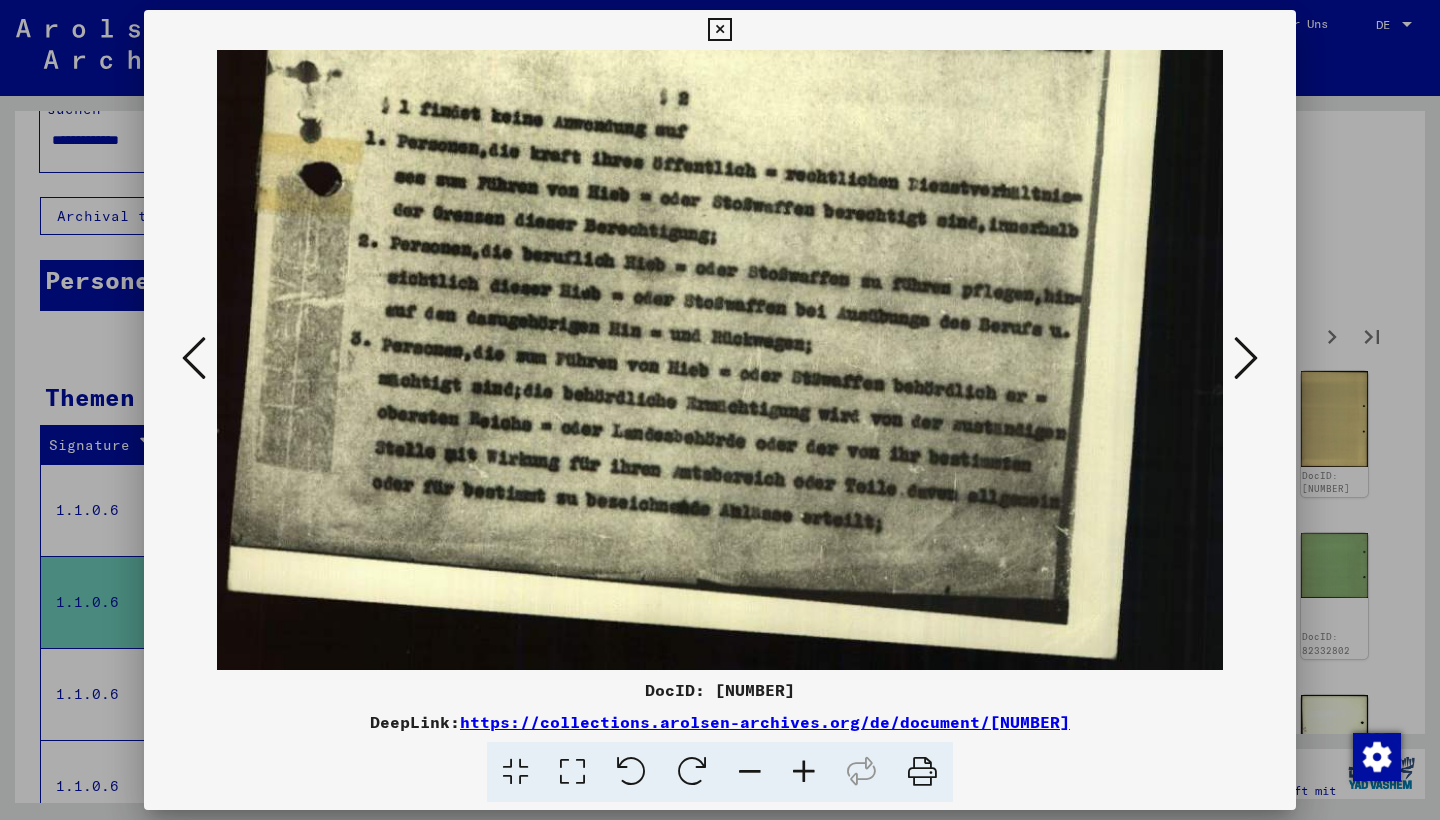drag, startPoint x: 783, startPoint y: 358, endPoint x: 772, endPoint y: 271, distance: 87.69264 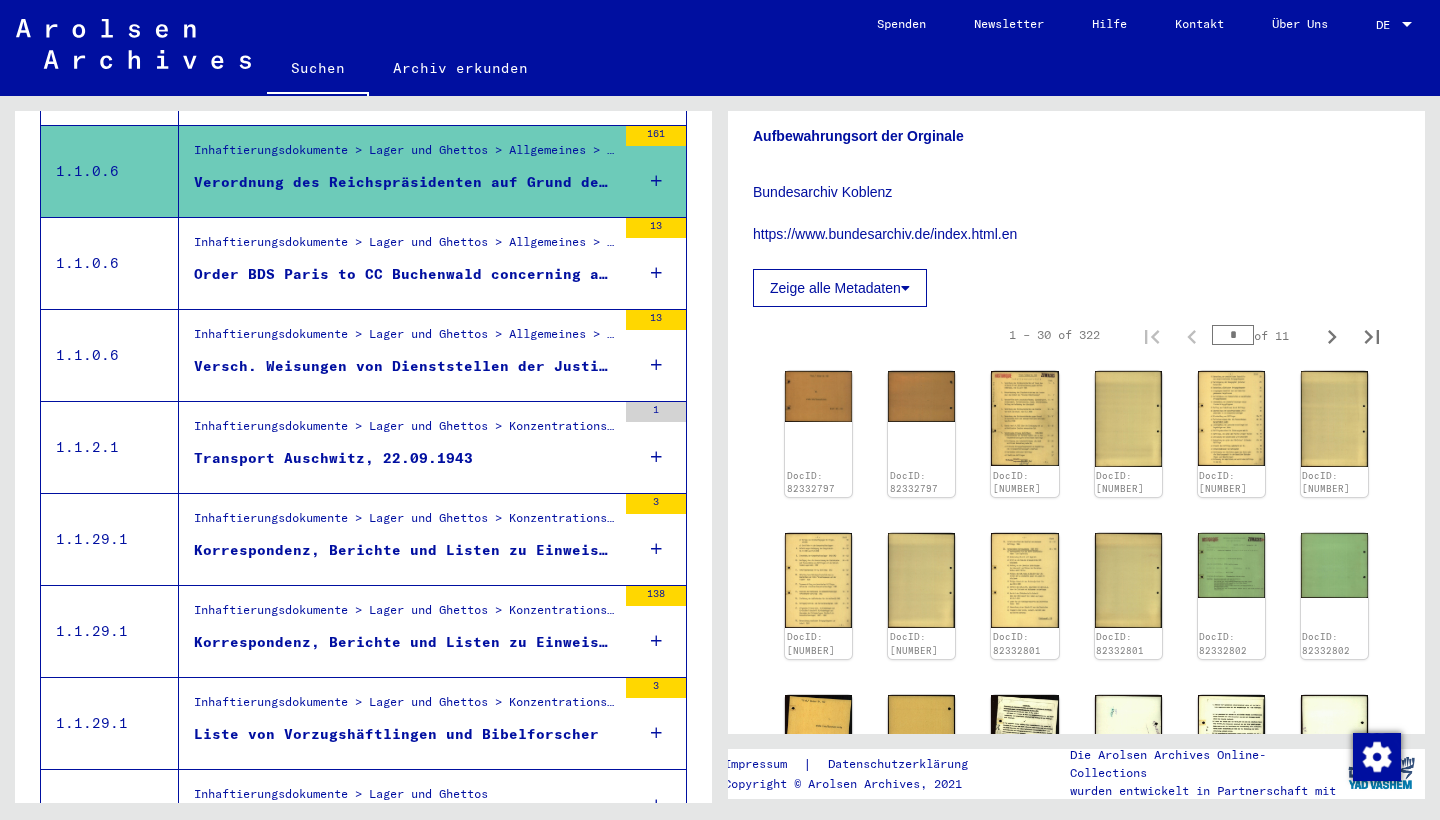 scroll, scrollTop: 488, scrollLeft: 0, axis: vertical 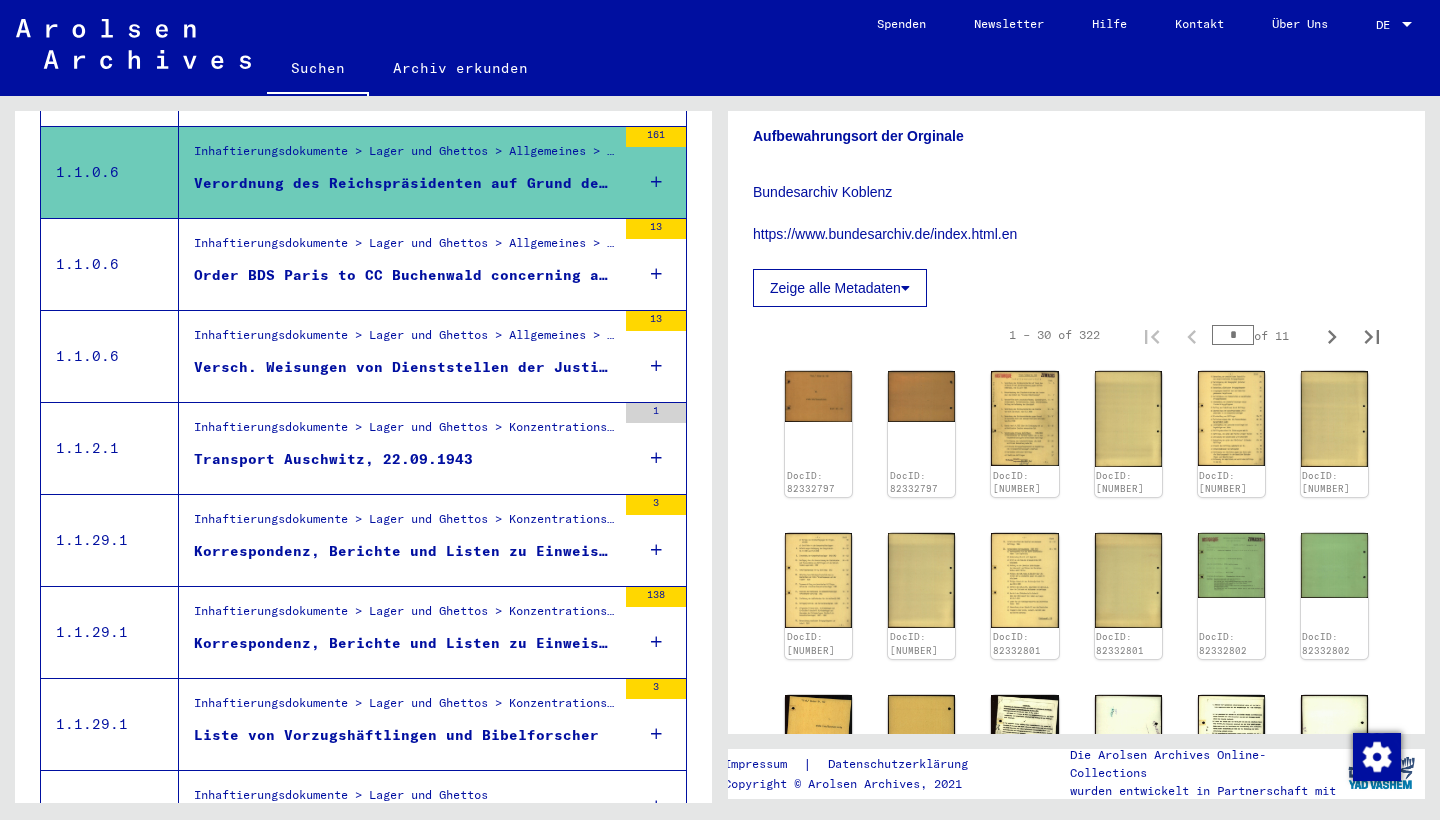 click on "Versch. Weisungen von Dienststellen der Justiz, der Polizei, sowie anderer SS-Behörden betr. NN-Gefangenen (43/44) sowie Nachkriegserklärungen von Zeugen (46/47) zur selben Frage,  - Verfügungen der G ..." at bounding box center [405, 367] 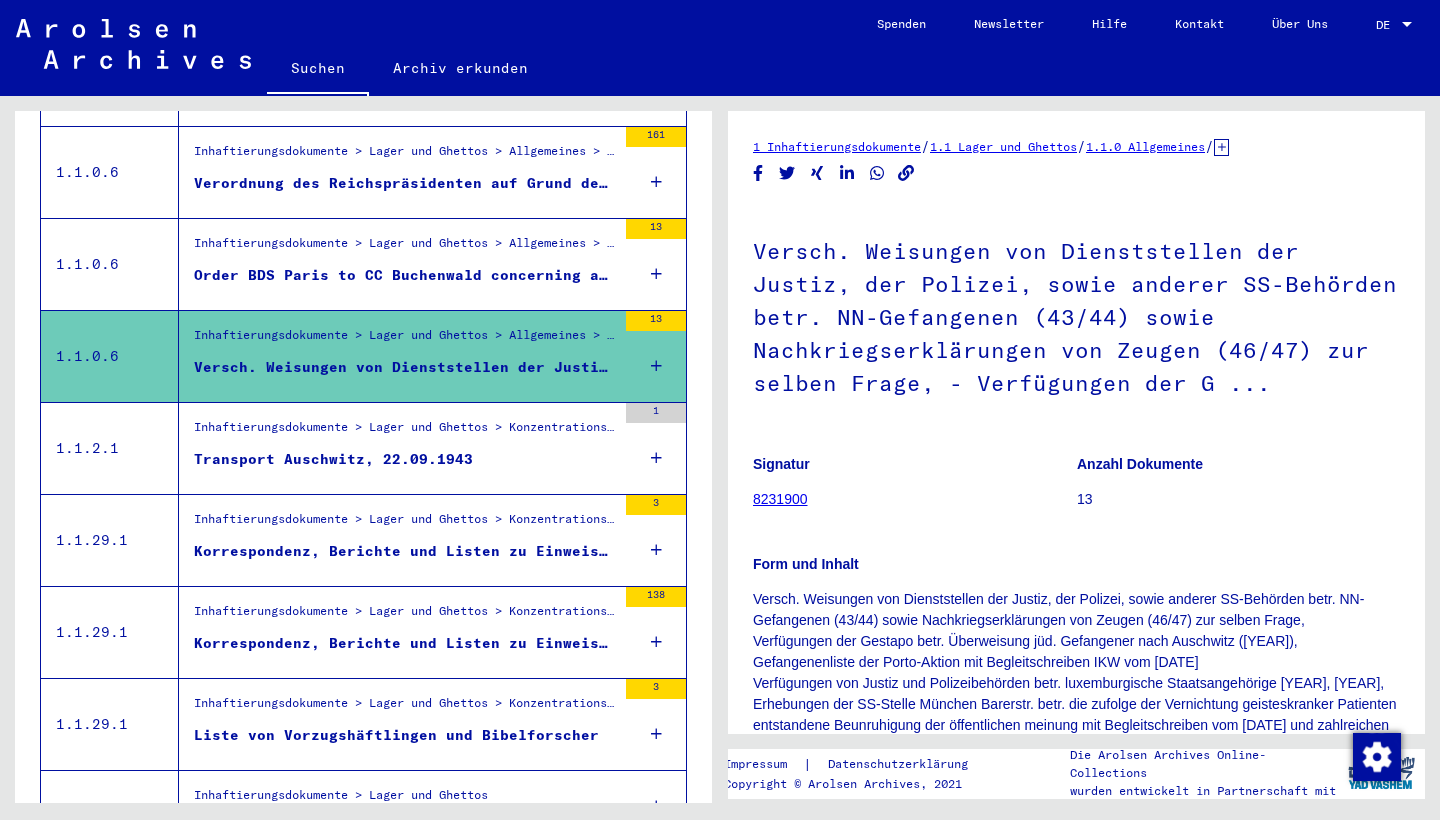scroll, scrollTop: 0, scrollLeft: 0, axis: both 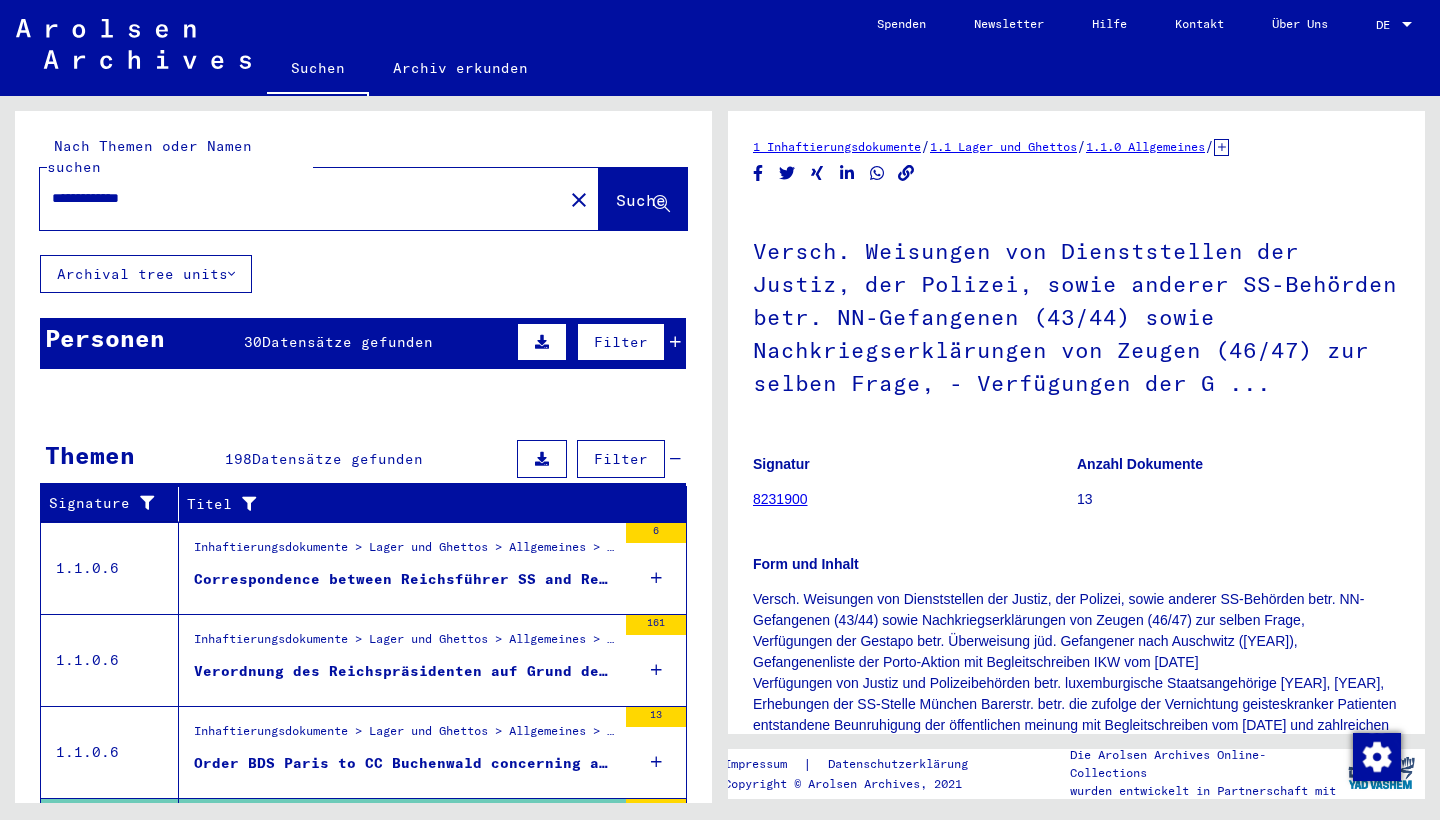 click on "**********" at bounding box center [301, 198] 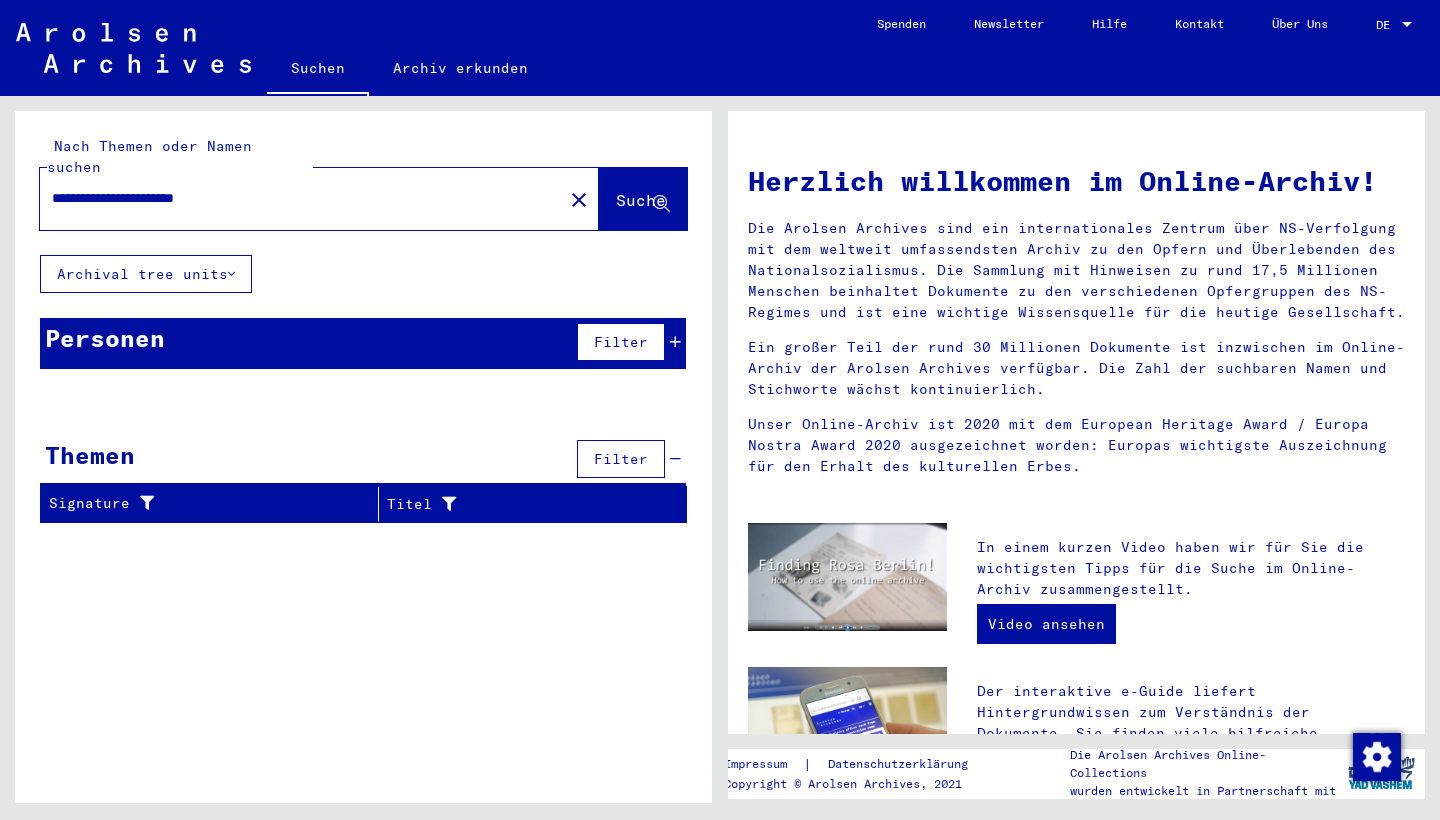 click on "**********" at bounding box center (295, 198) 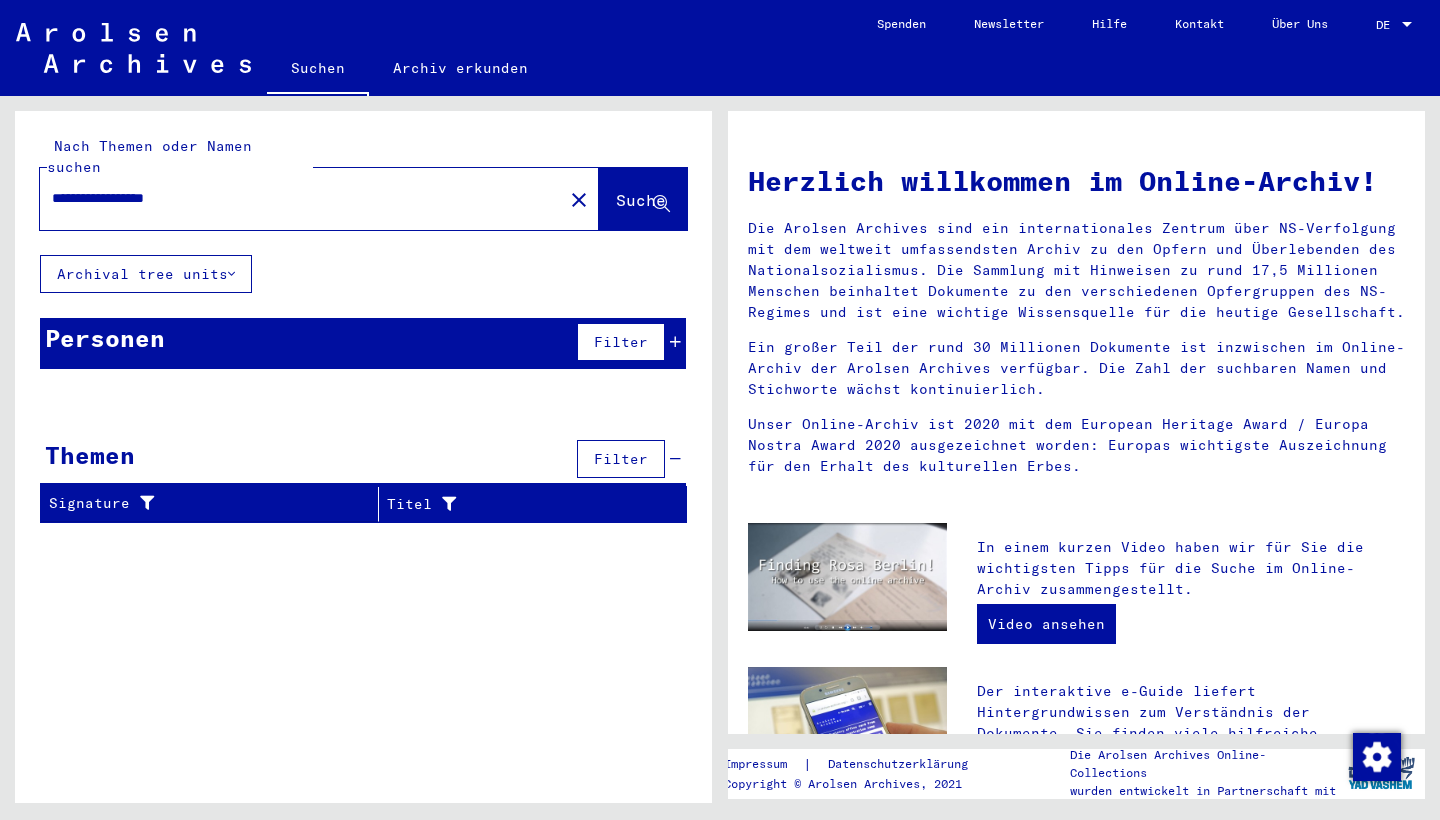 click on "**********" at bounding box center (295, 198) 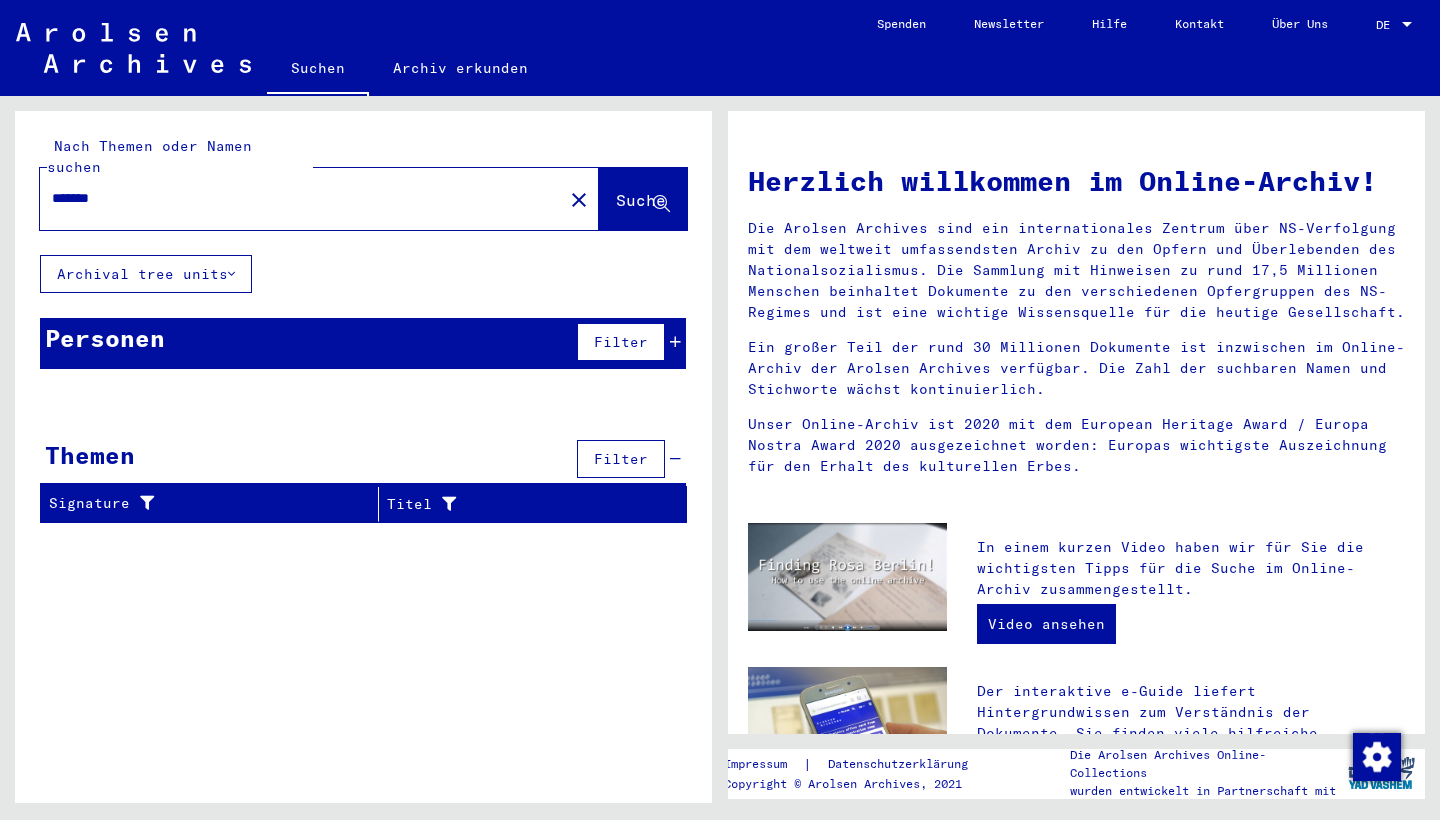 type on "*******" 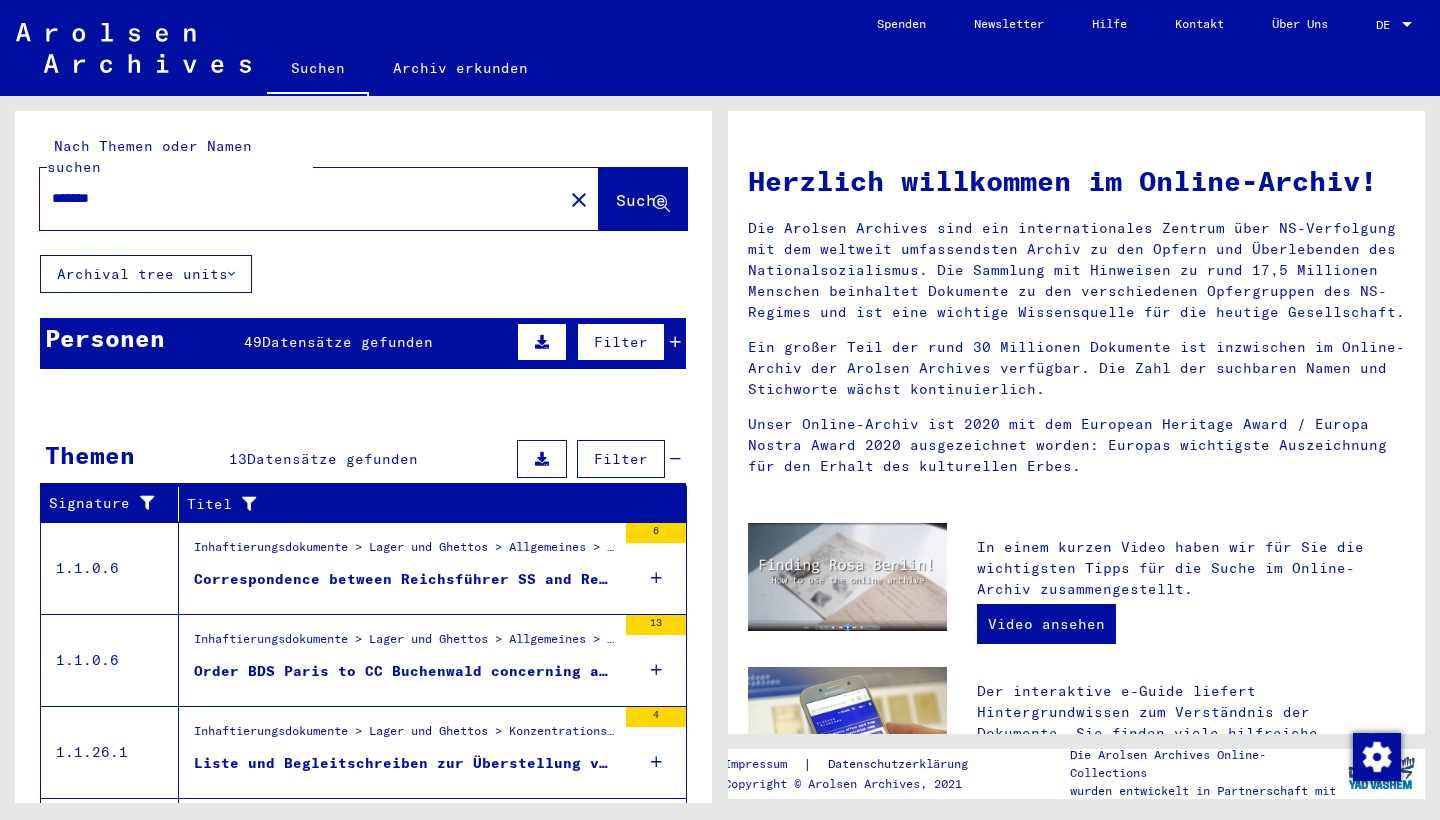 click at bounding box center (300, 597) 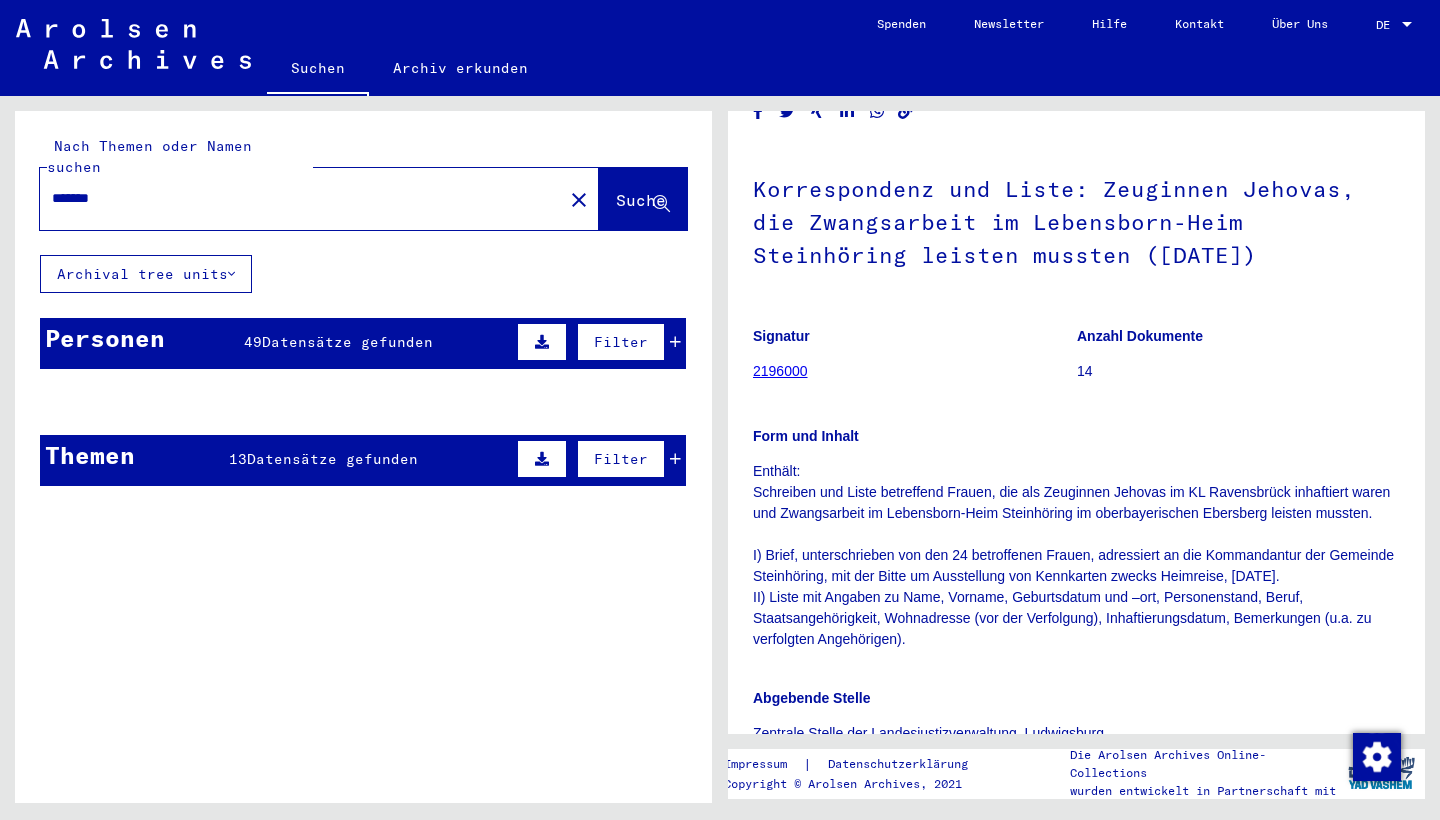 scroll, scrollTop: 65, scrollLeft: 0, axis: vertical 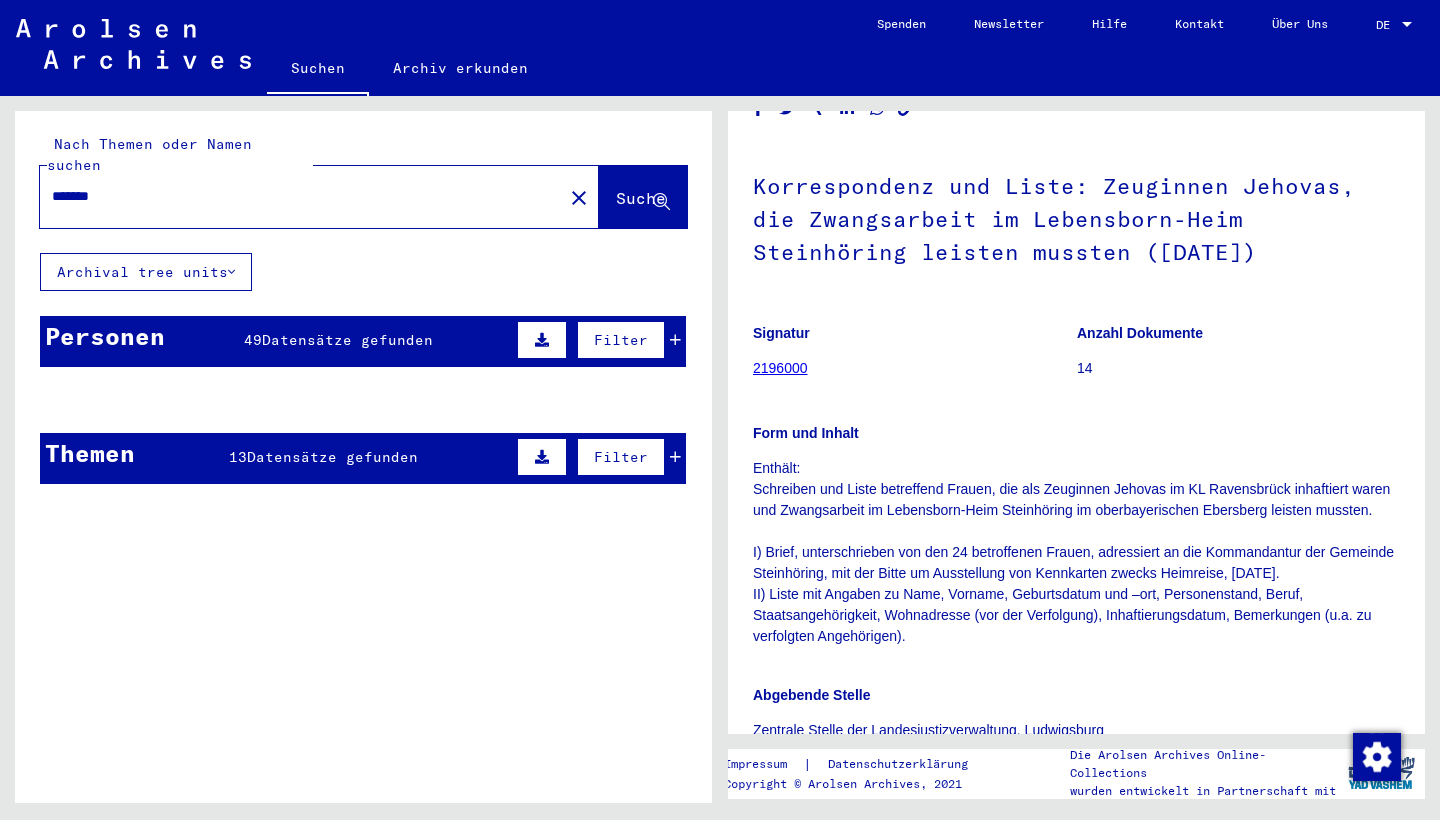 click on "Filter" at bounding box center [621, 457] 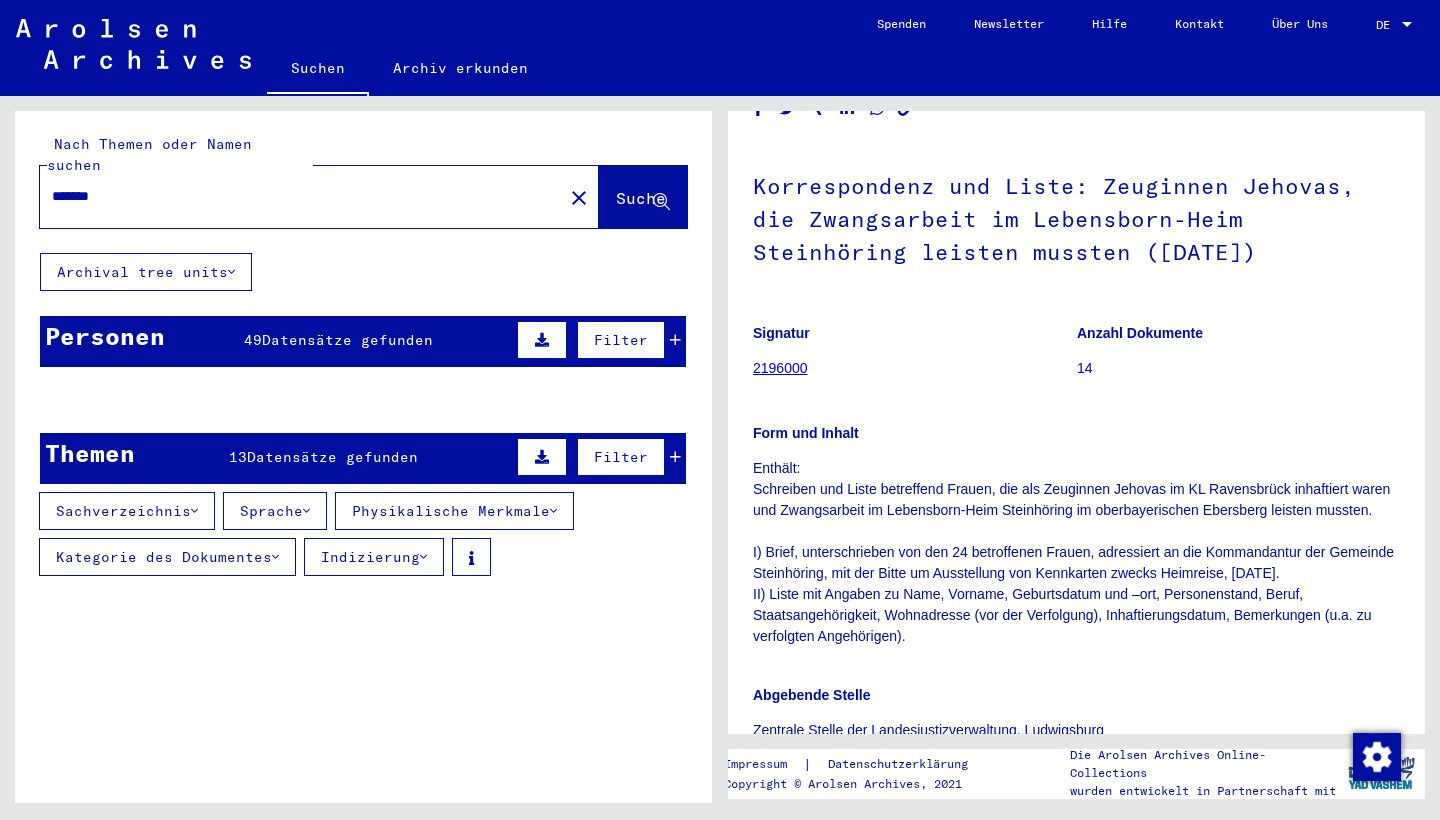 click at bounding box center [622, 498] 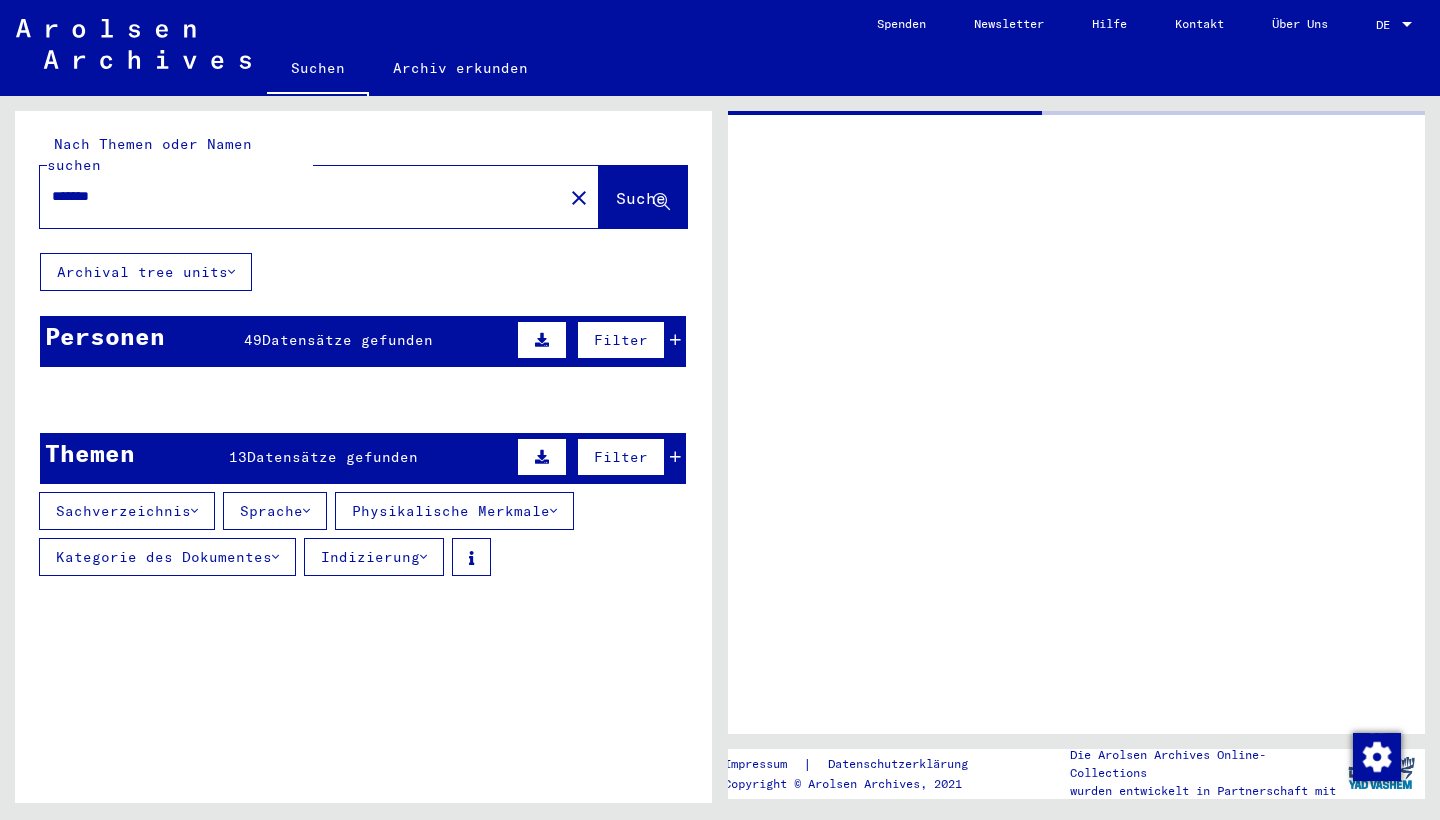 scroll, scrollTop: 0, scrollLeft: 0, axis: both 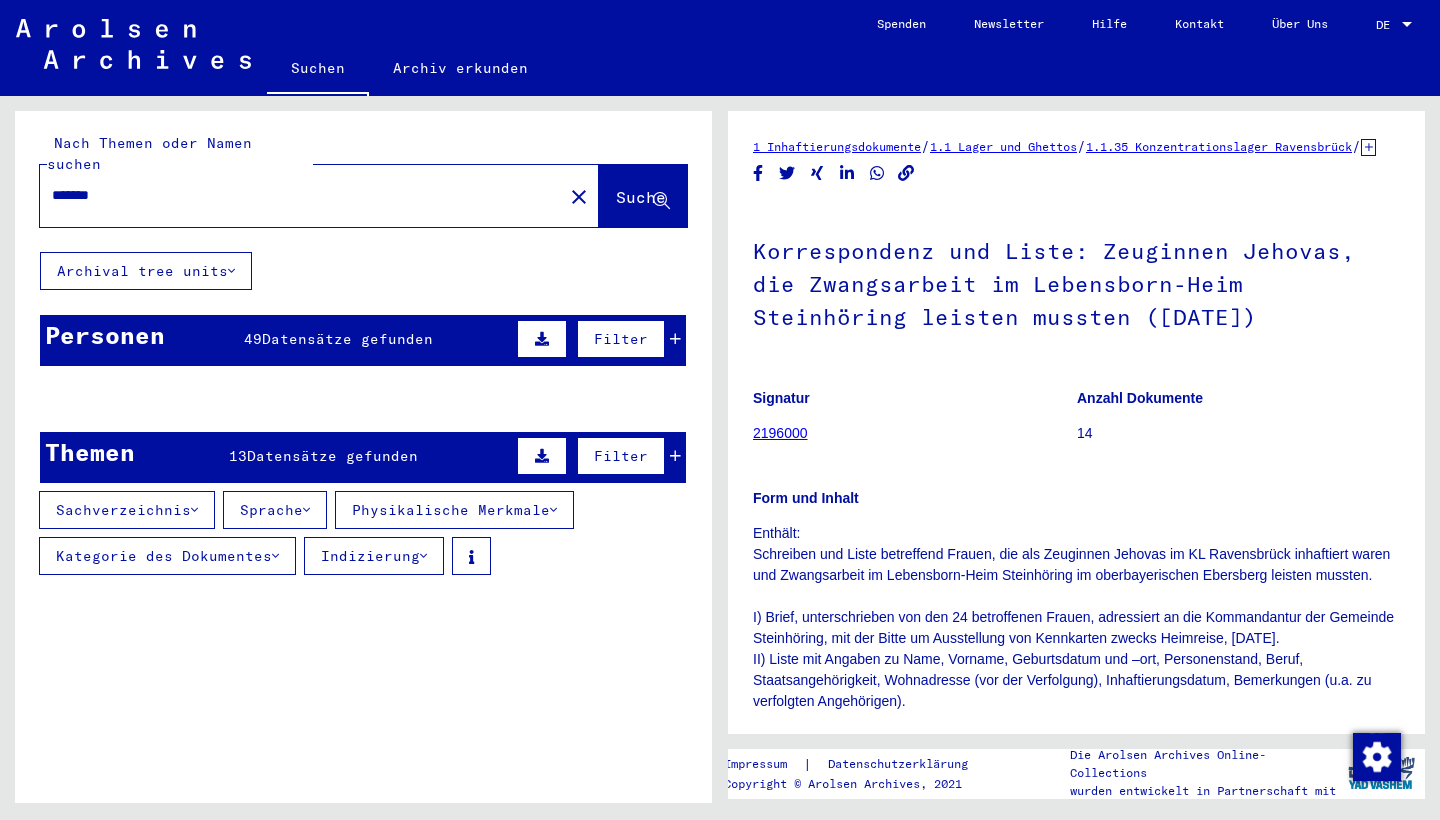click 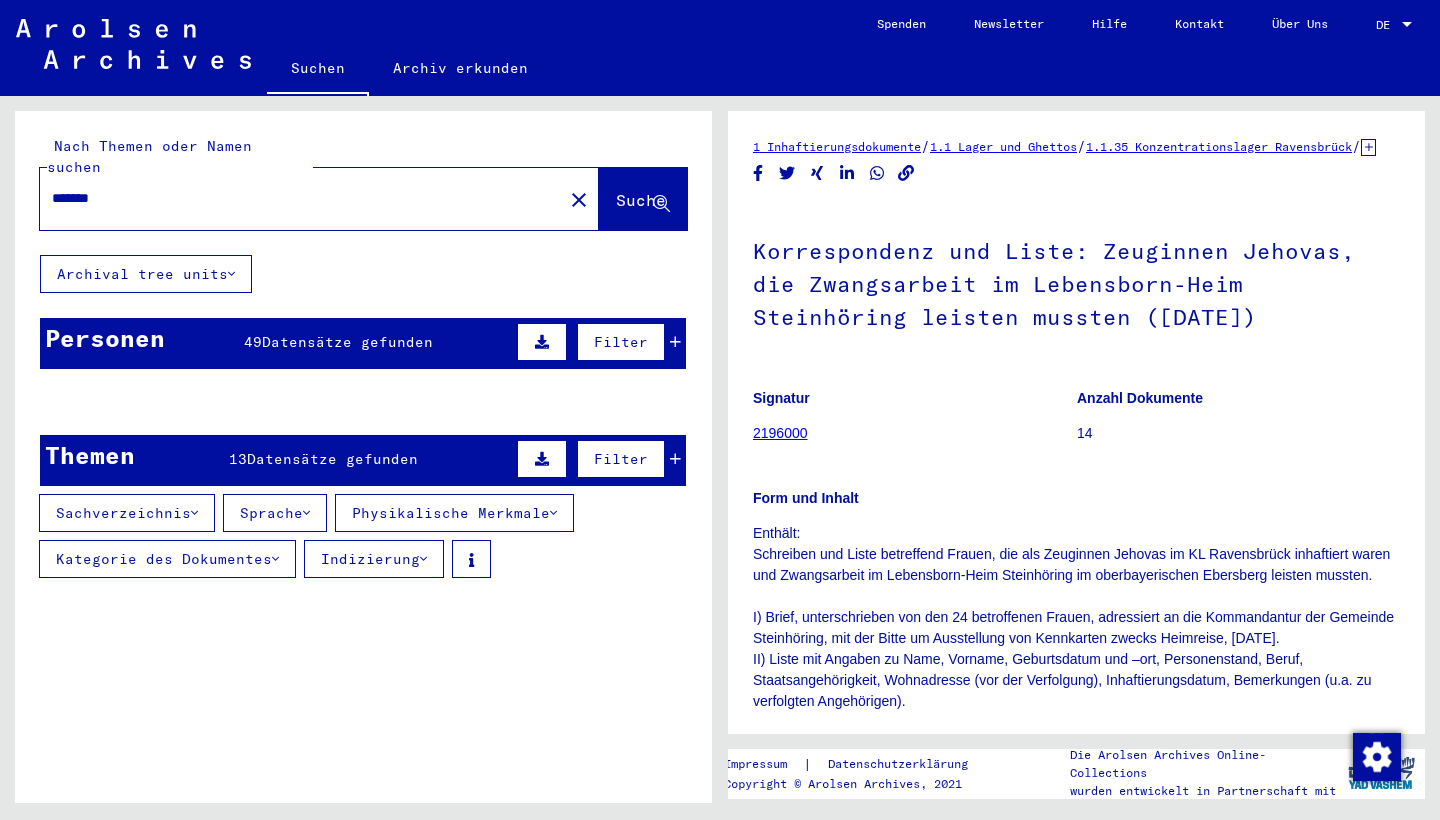 scroll, scrollTop: 0, scrollLeft: 0, axis: both 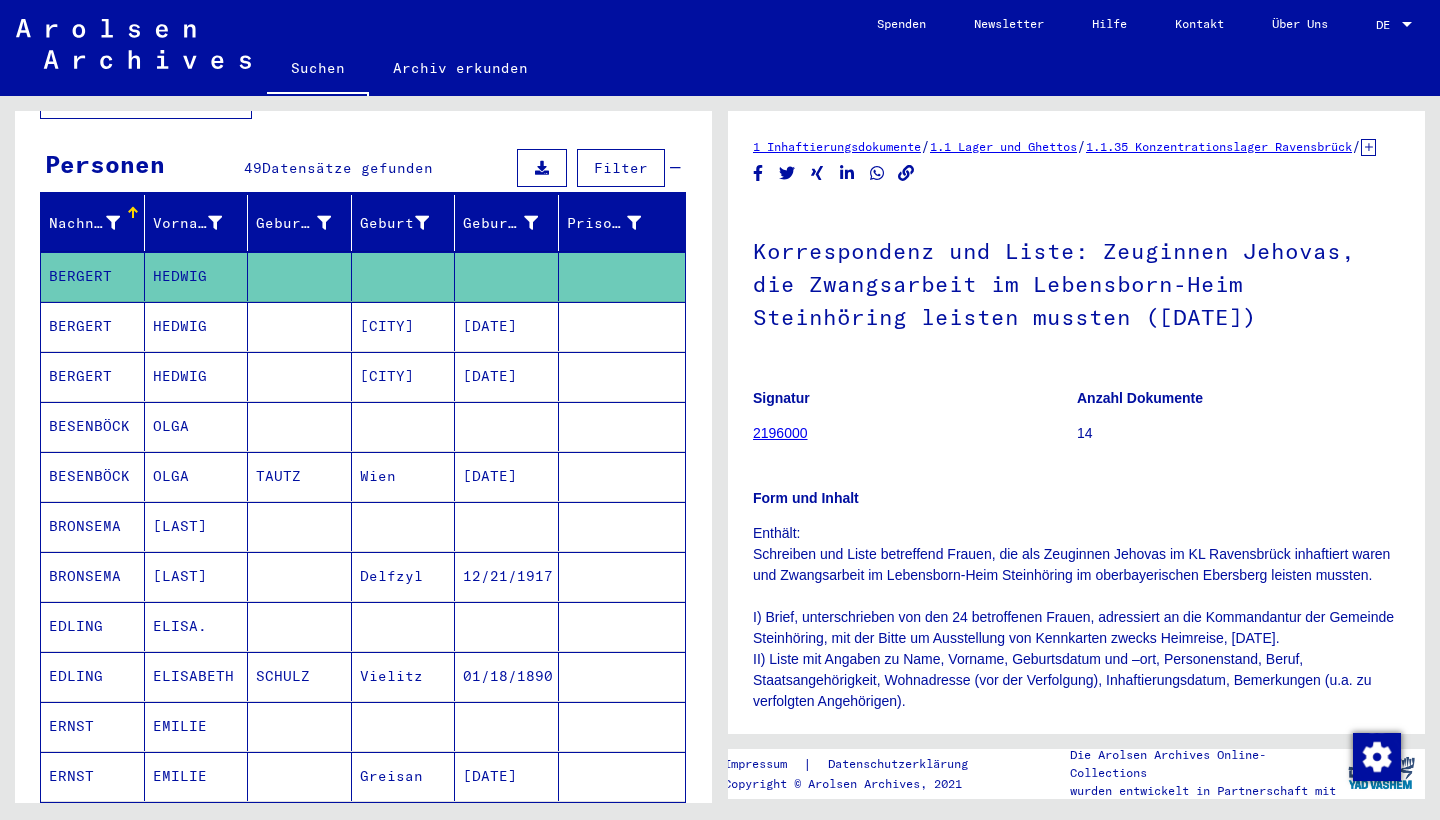 click on "Delfzyl" at bounding box center (404, 626) 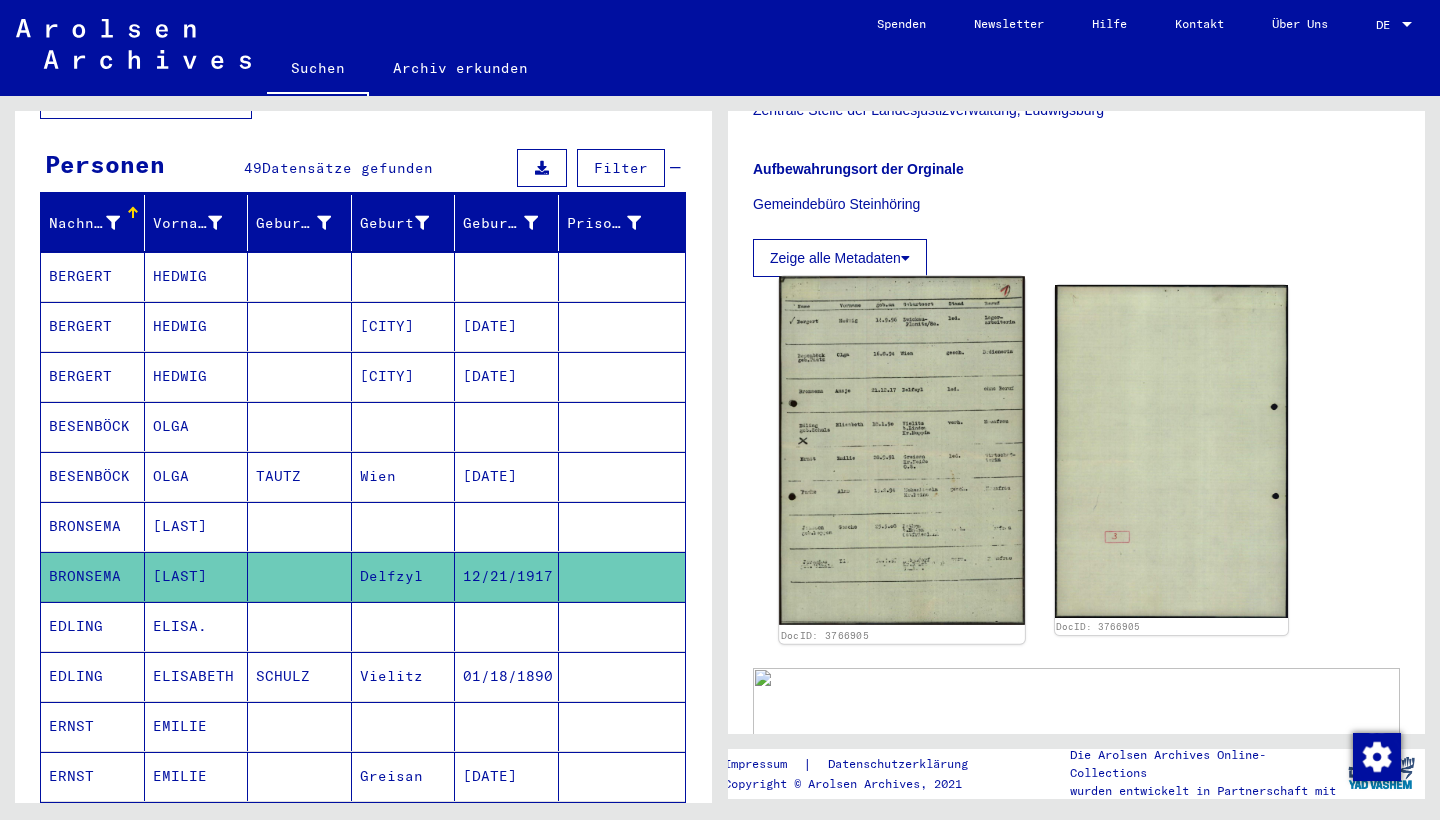 scroll, scrollTop: 697, scrollLeft: 0, axis: vertical 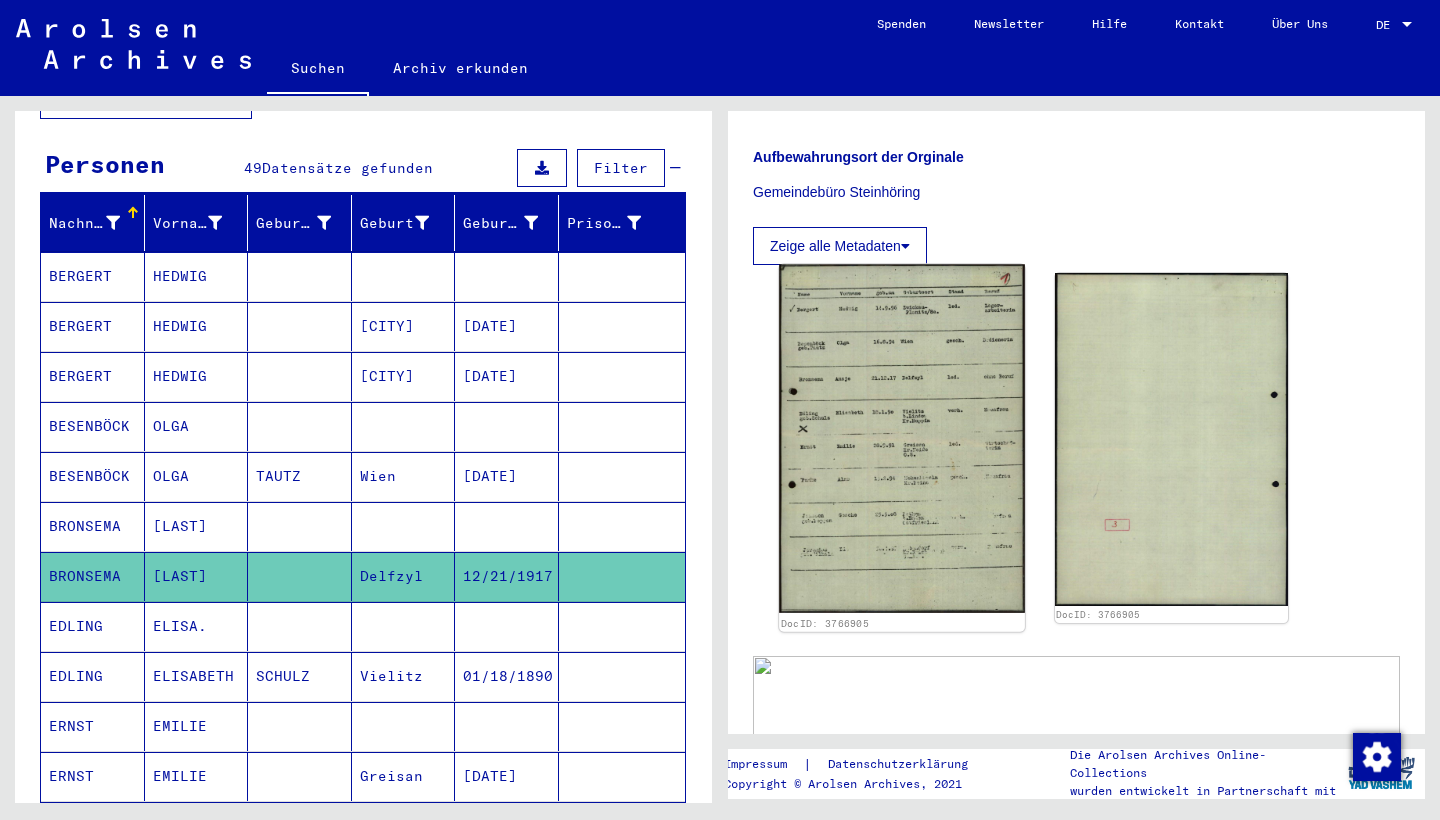 click 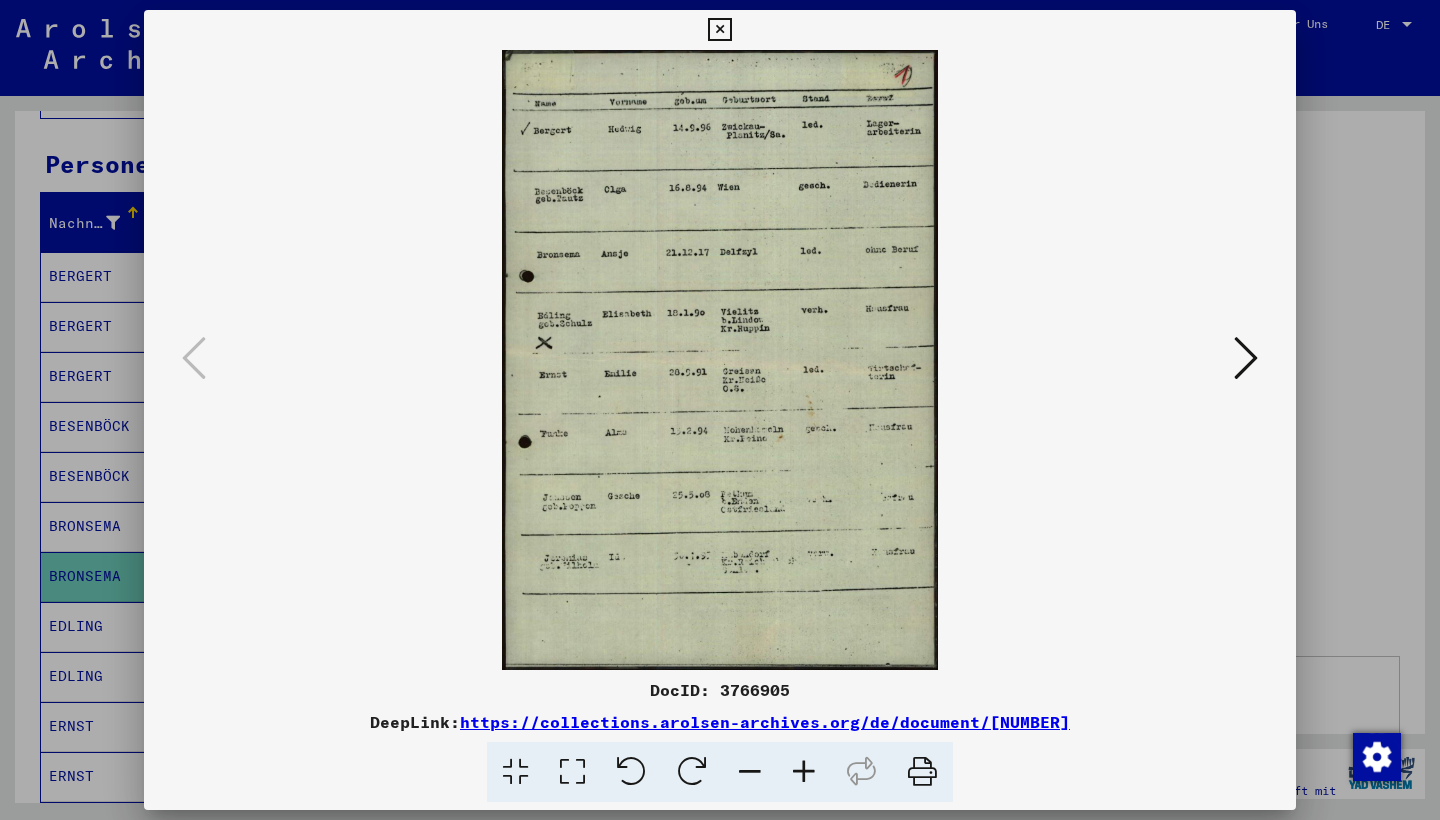click at bounding box center (804, 772) 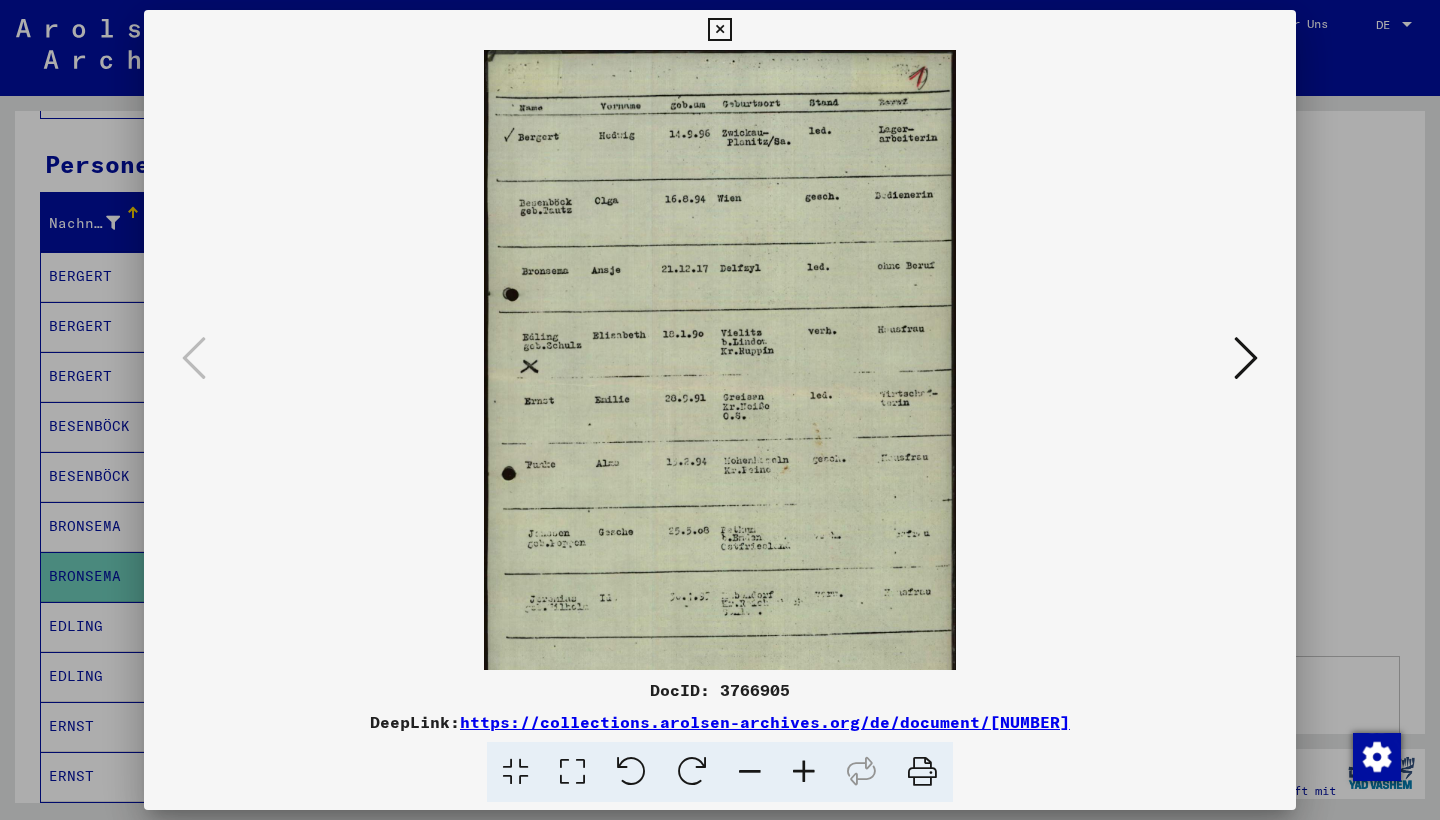 click at bounding box center (804, 772) 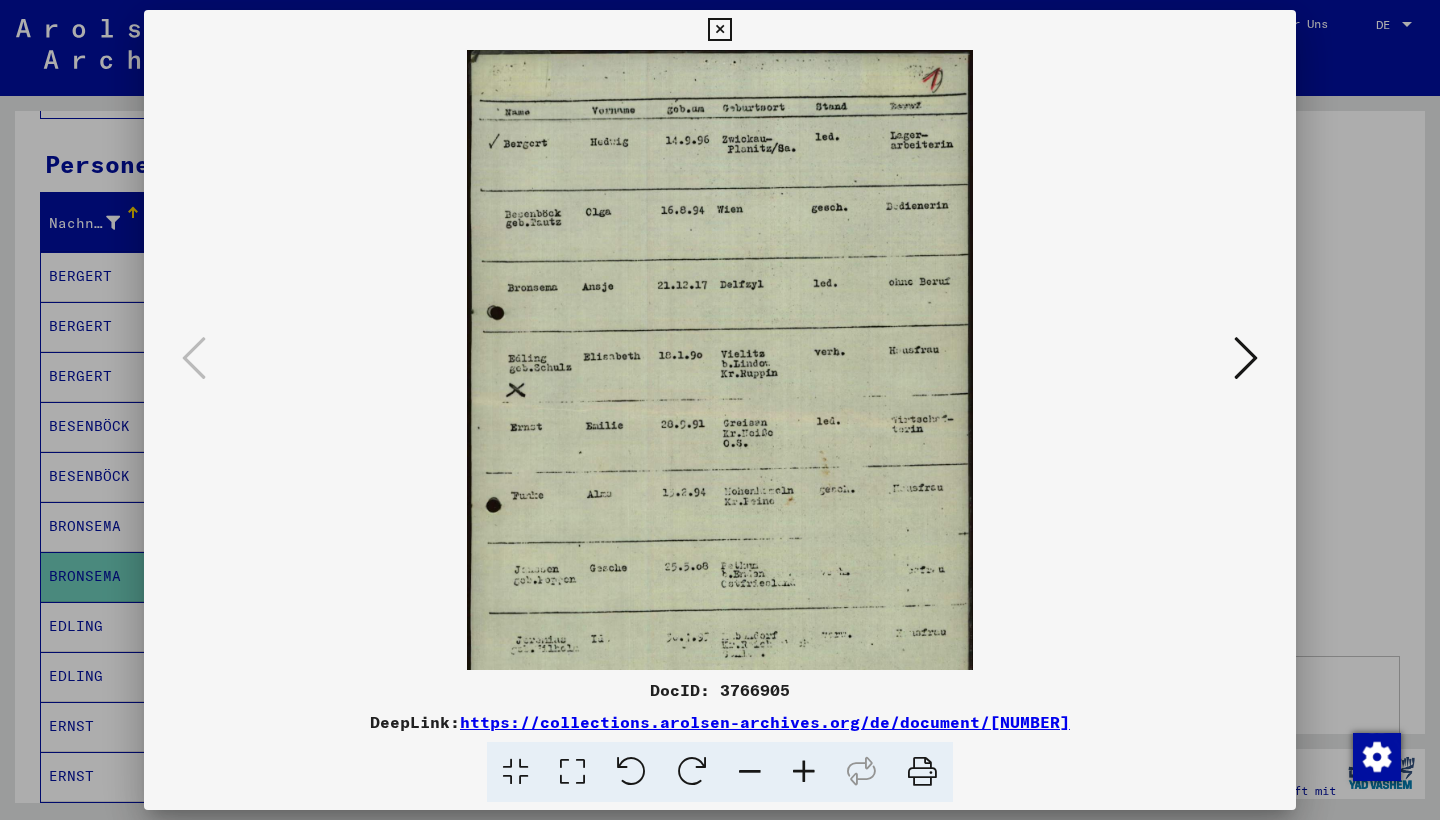 click at bounding box center [804, 772] 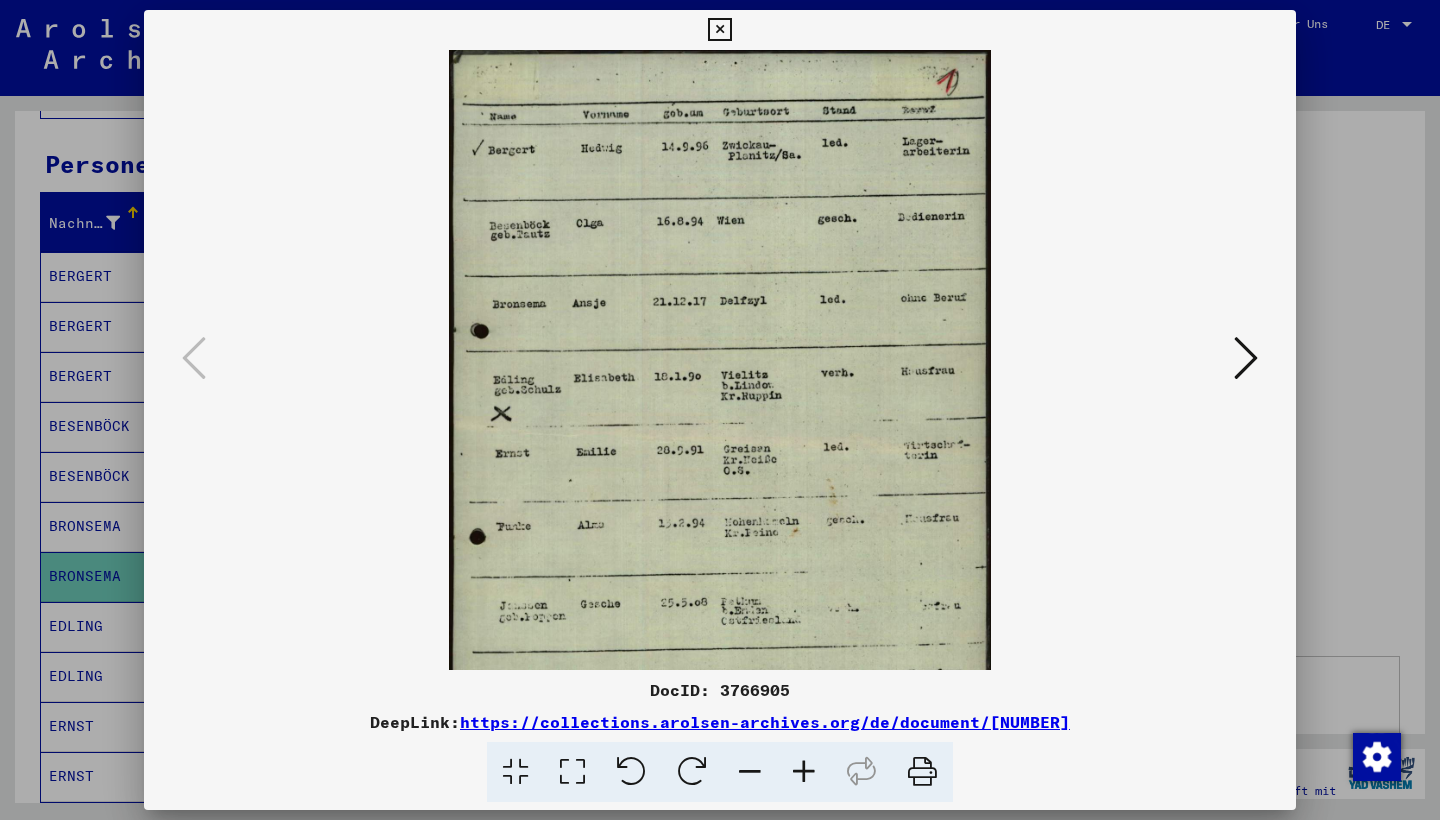 click at bounding box center [804, 772] 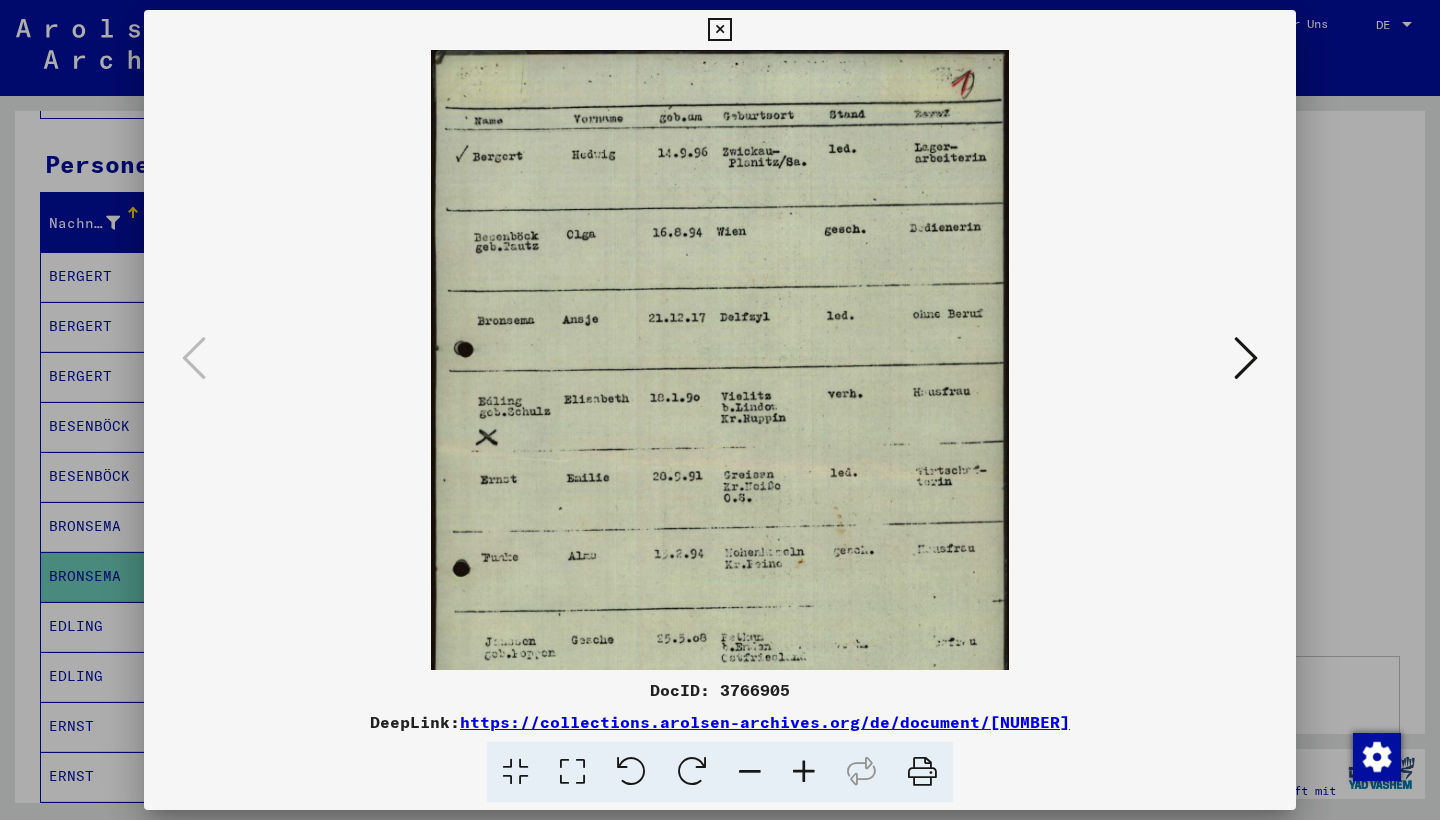 click at bounding box center [804, 772] 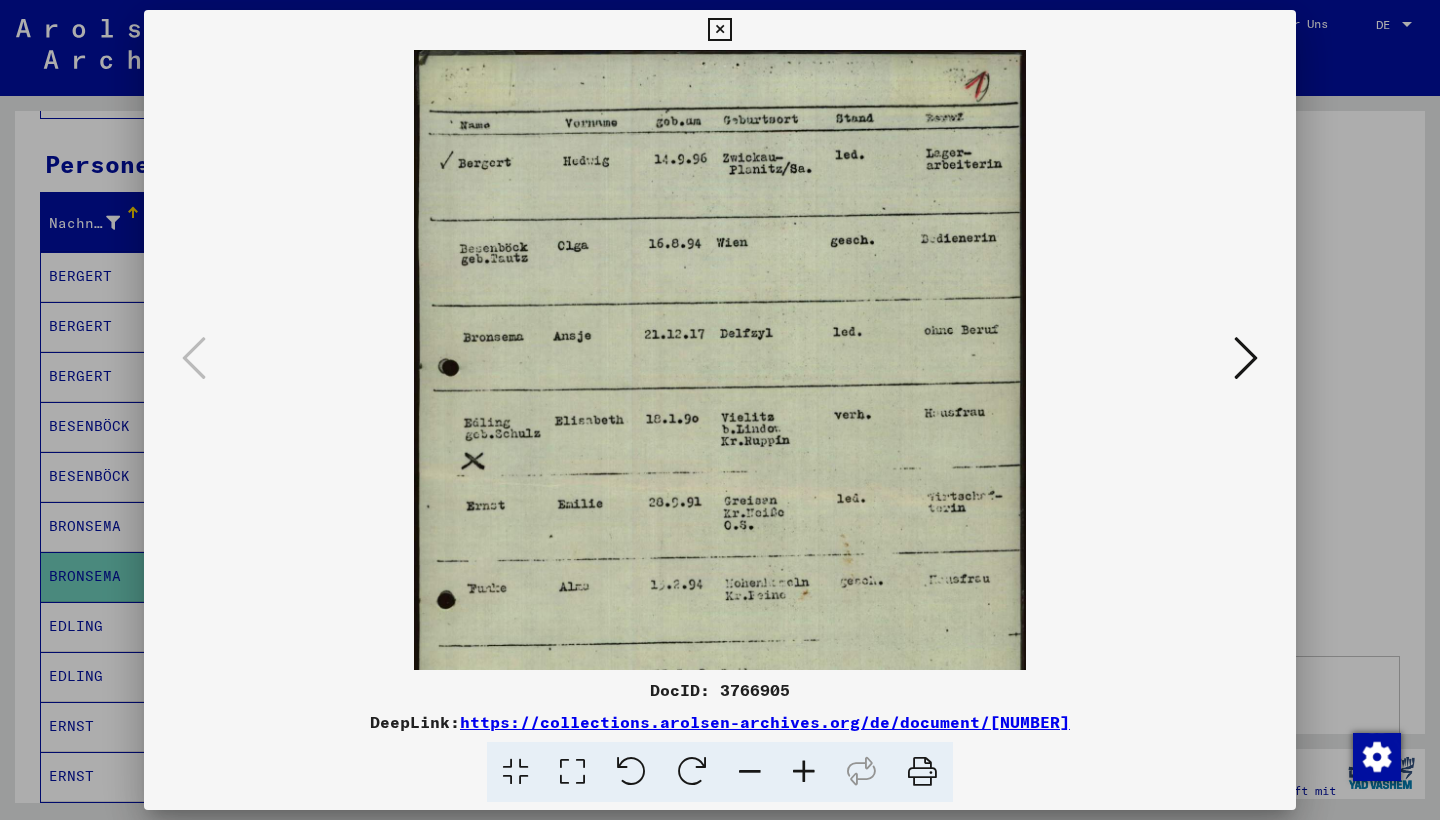 click at bounding box center [804, 772] 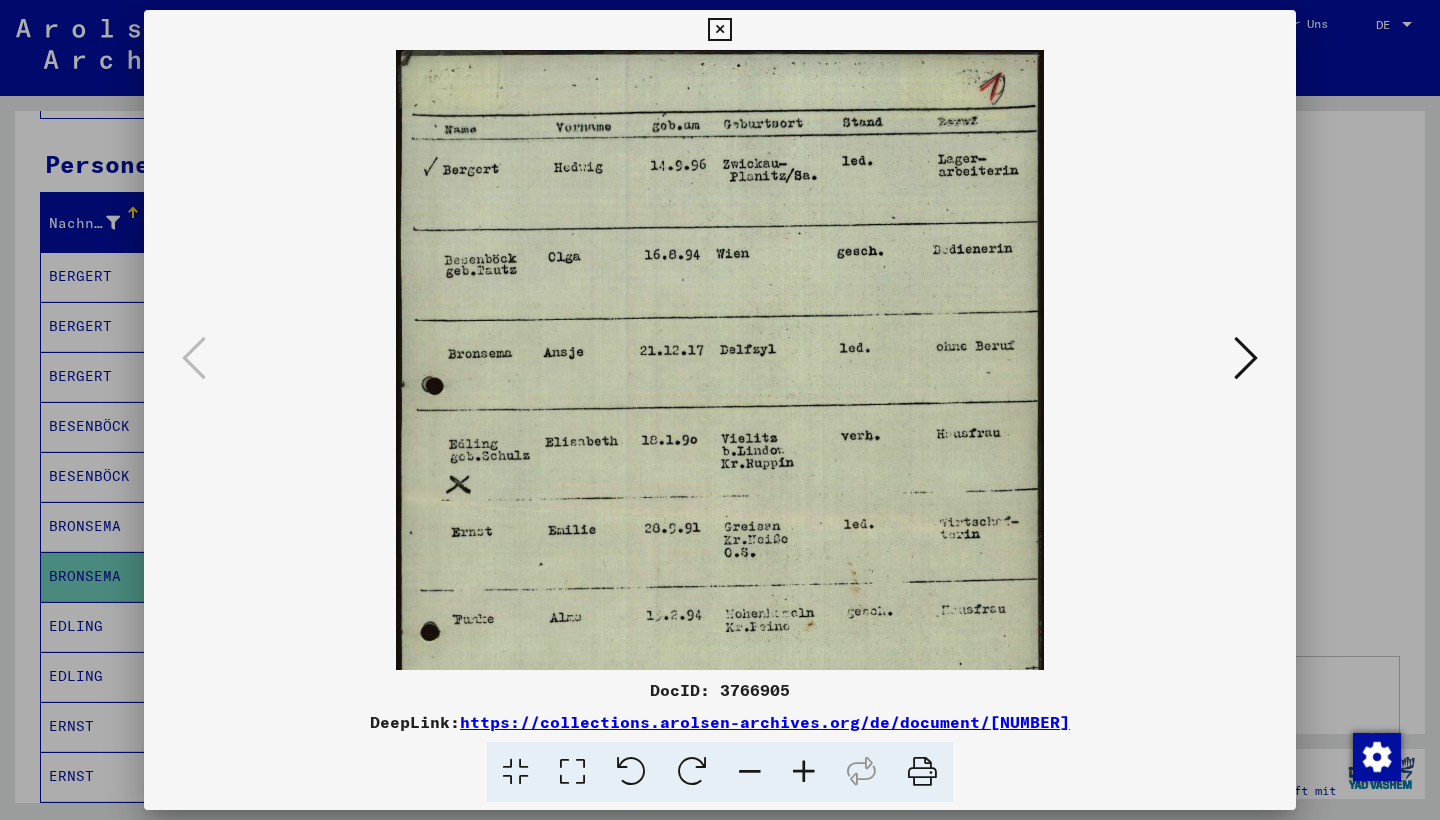 click at bounding box center (804, 772) 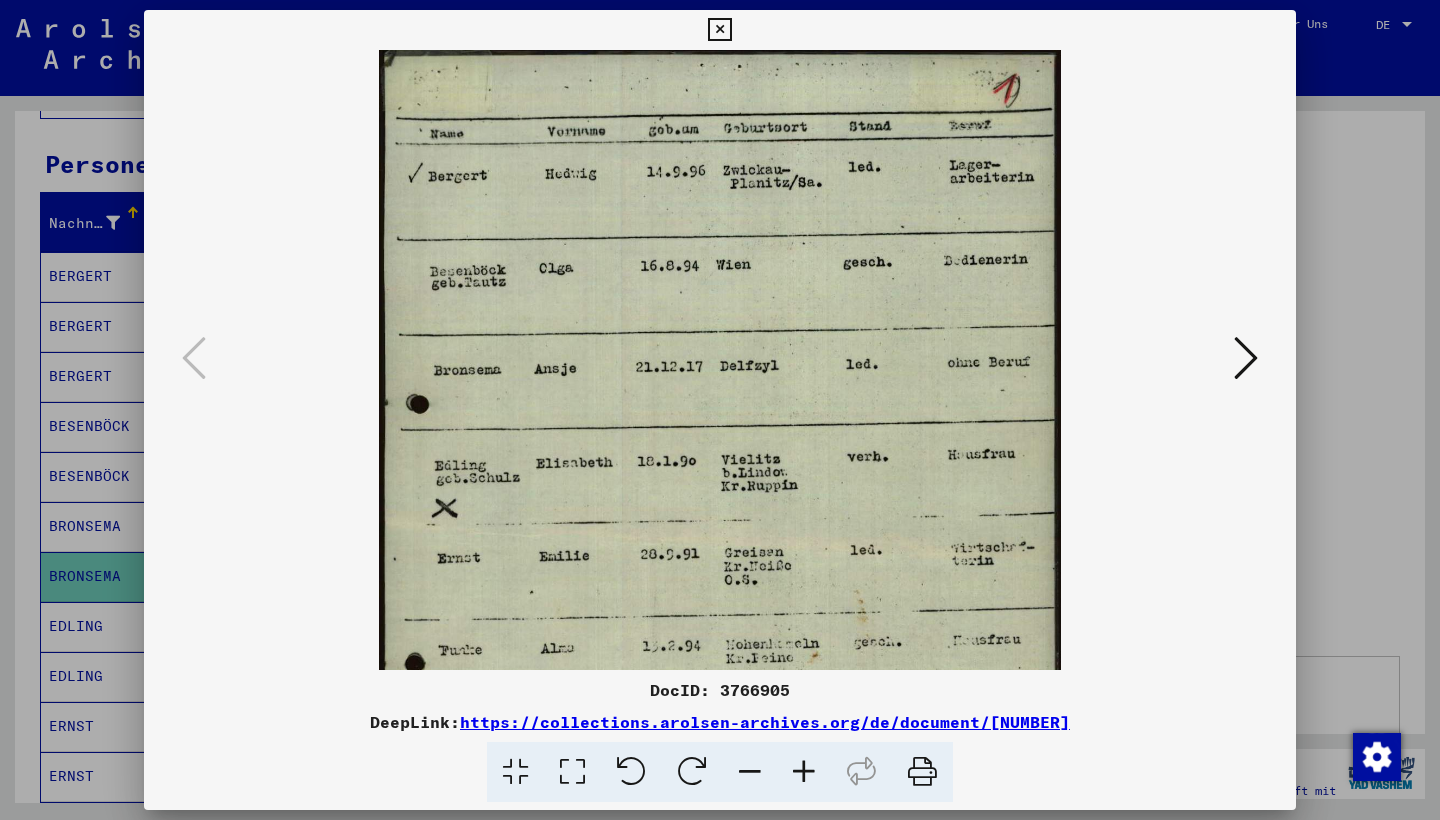 click at bounding box center (804, 772) 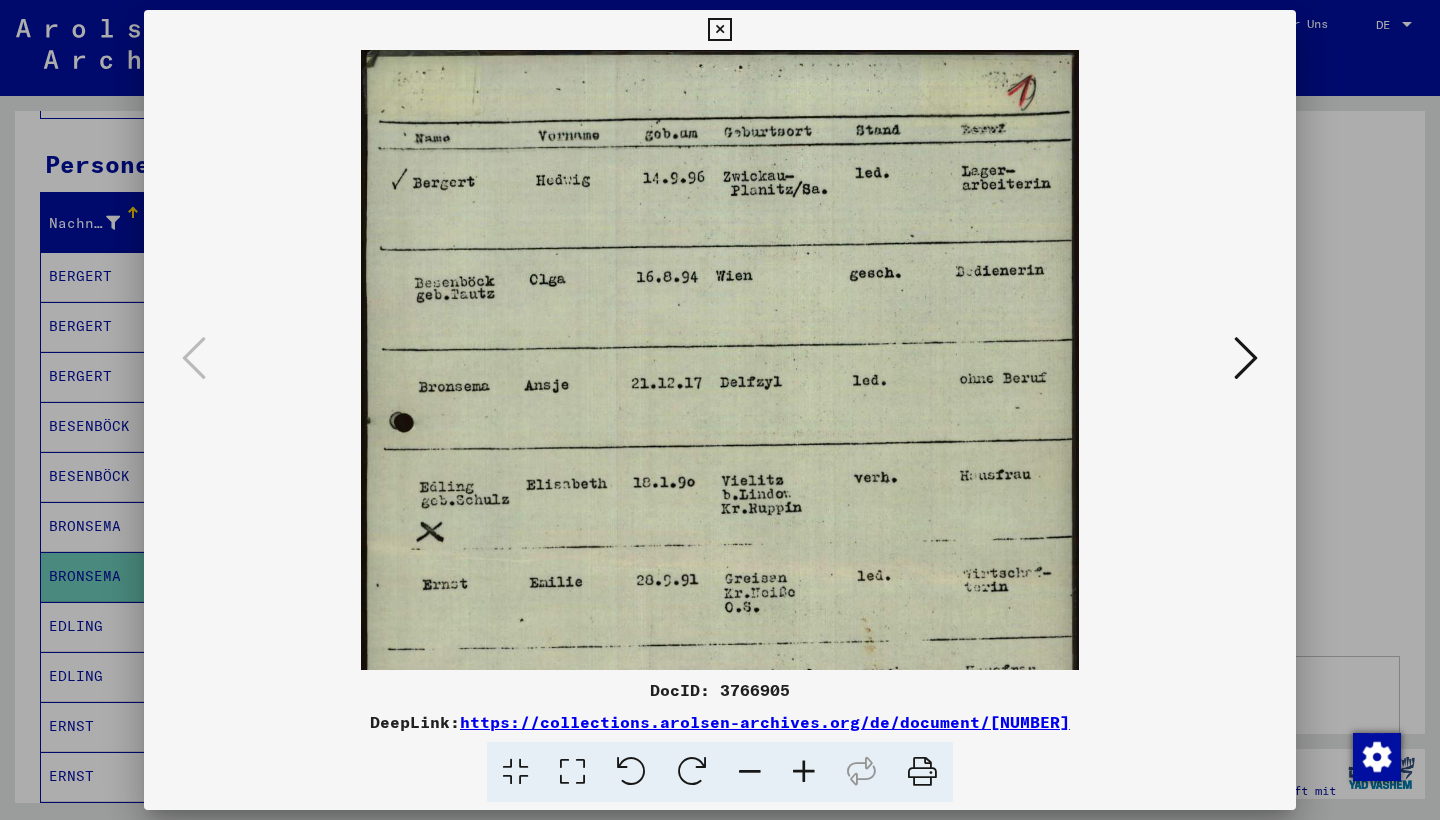 click at bounding box center (804, 772) 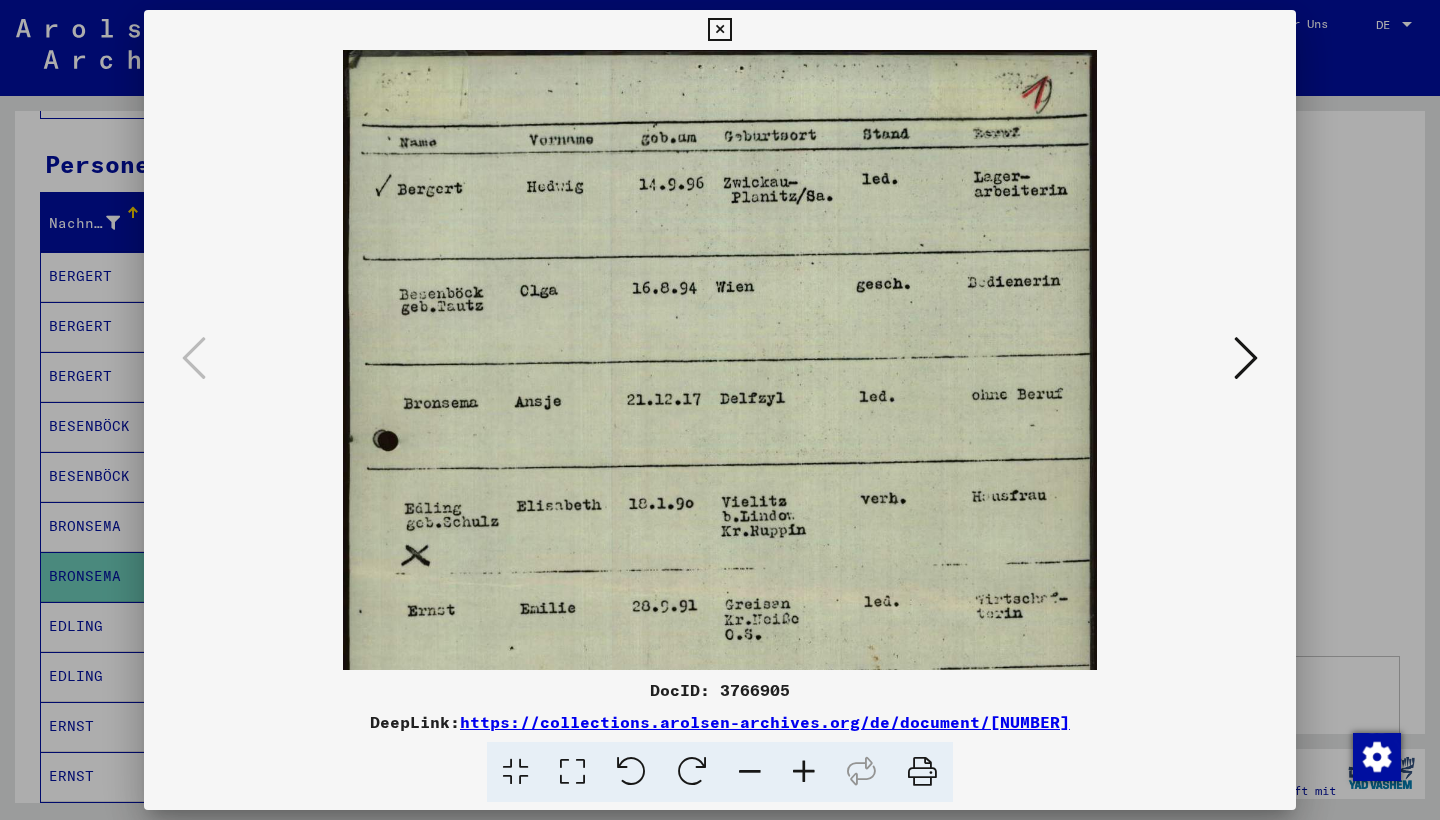 click at bounding box center (804, 772) 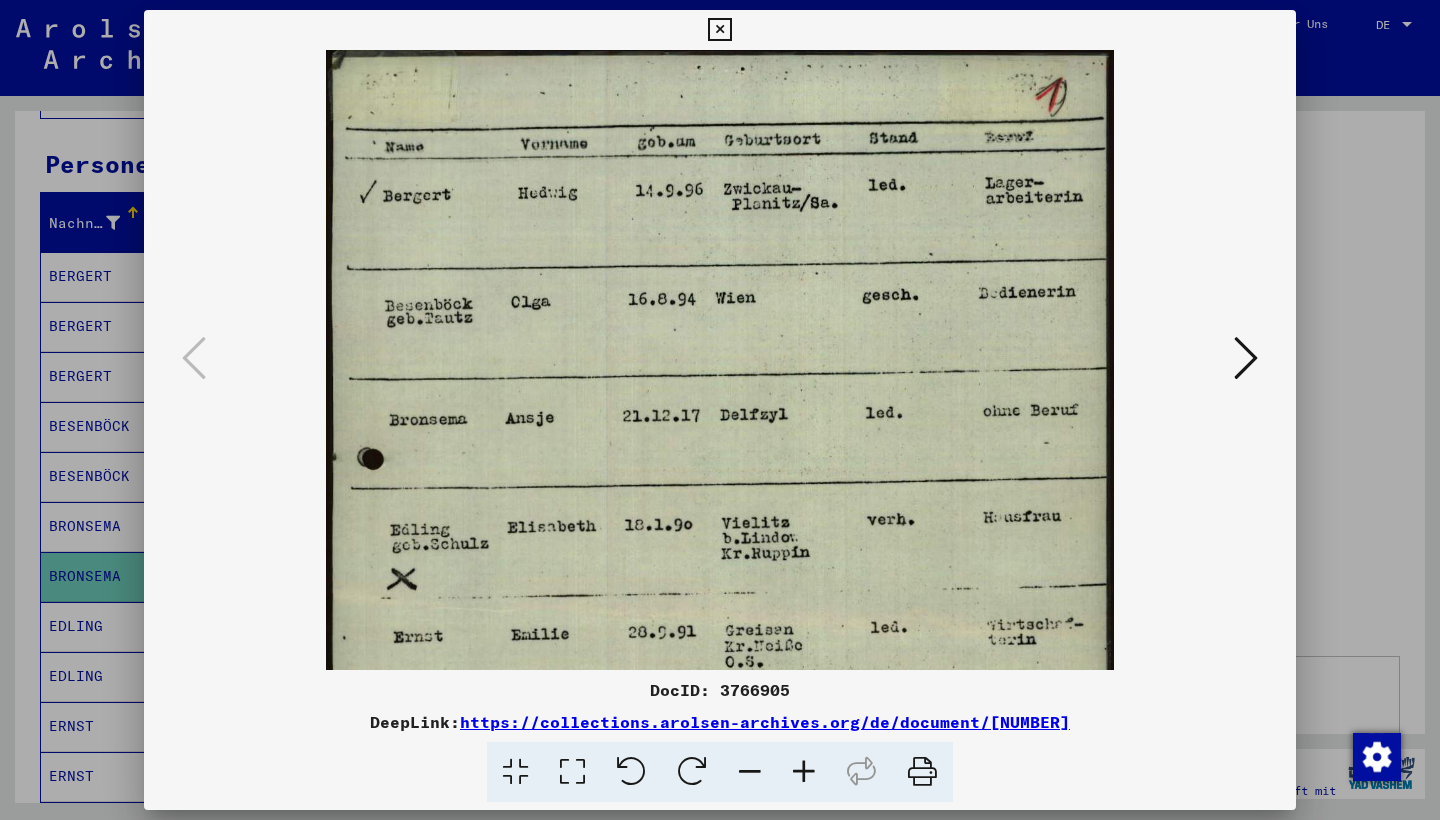 click at bounding box center (804, 772) 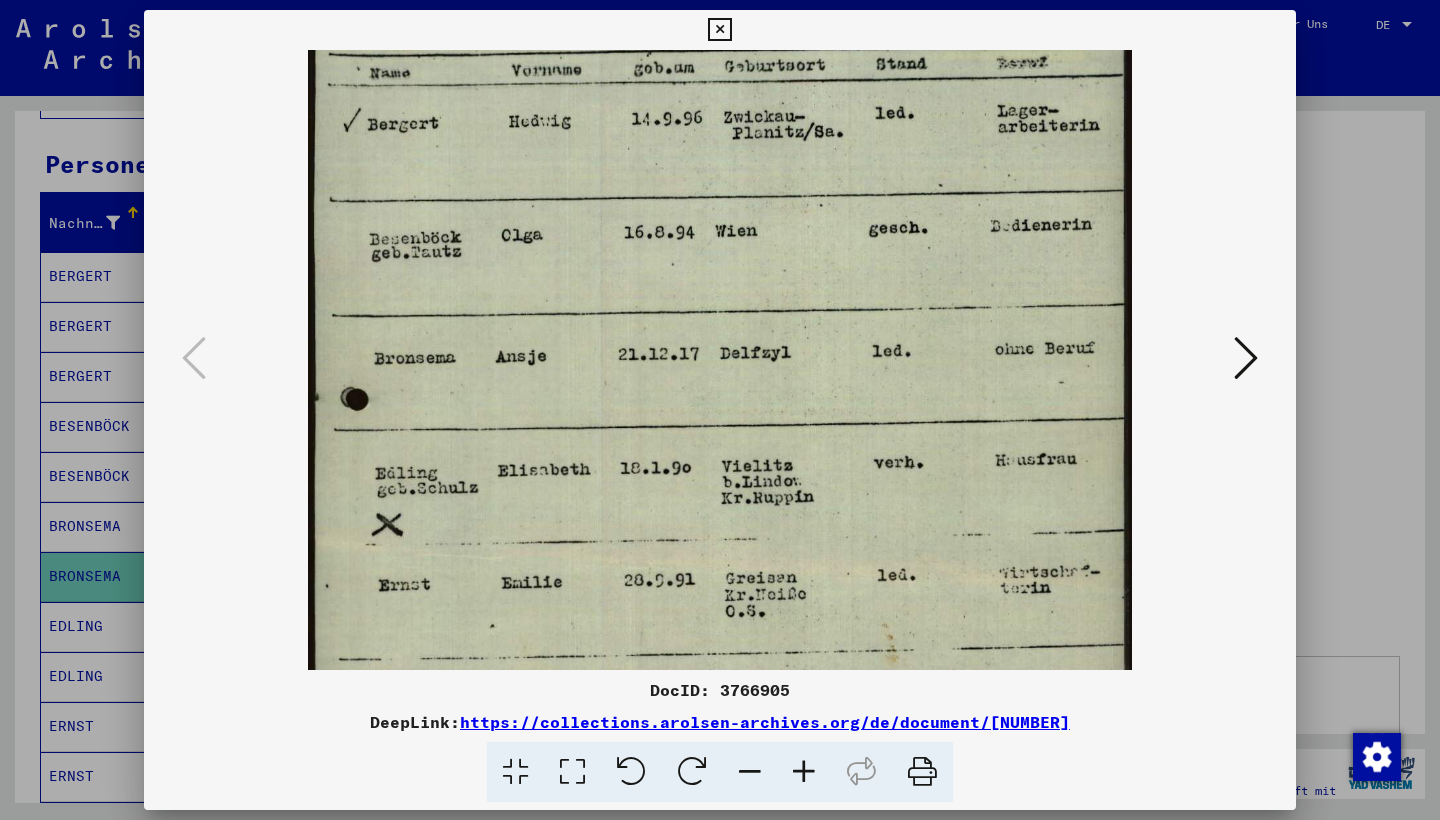scroll, scrollTop: 0, scrollLeft: 0, axis: both 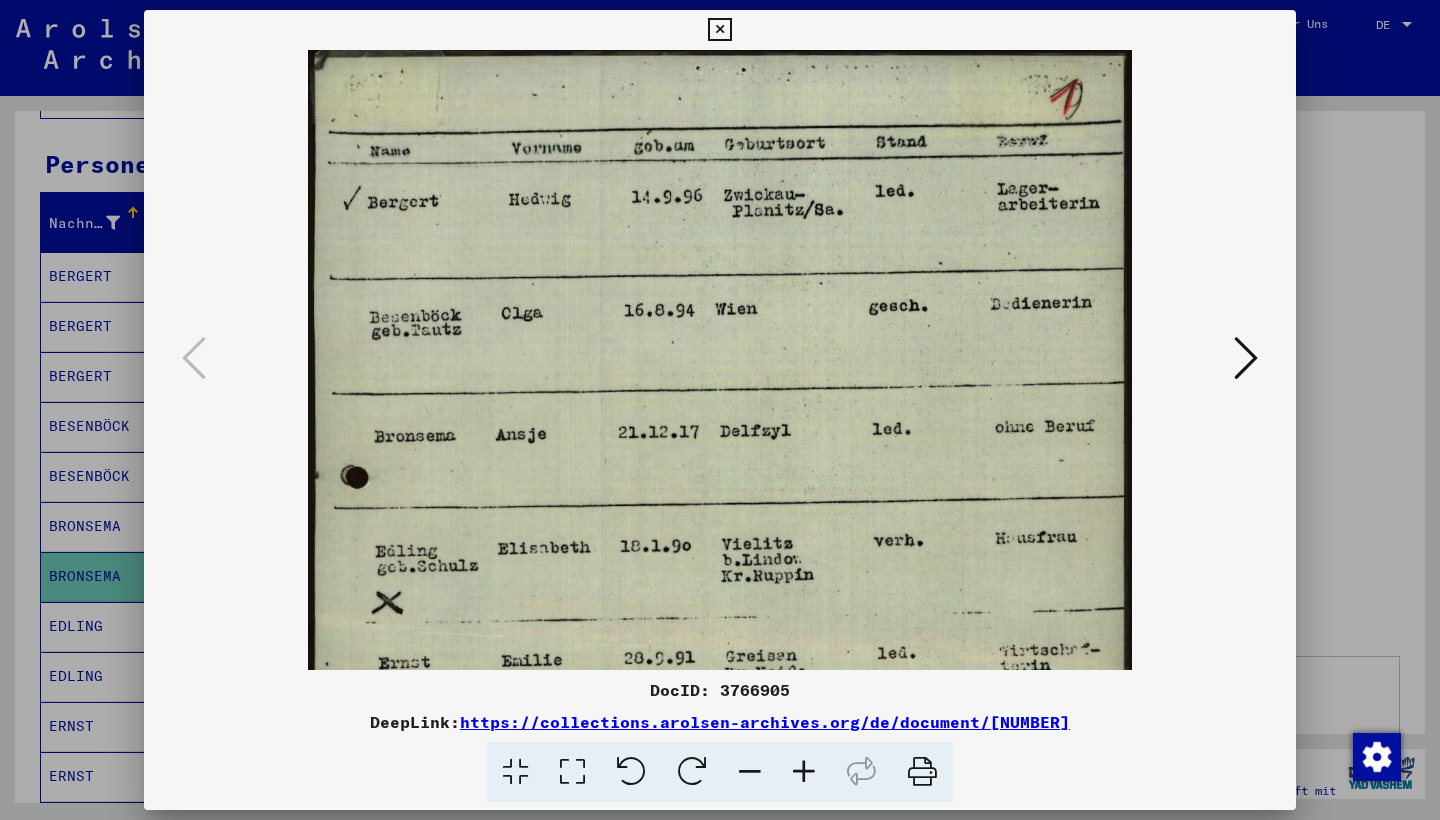 drag, startPoint x: 899, startPoint y: 452, endPoint x: 730, endPoint y: 734, distance: 328.76282 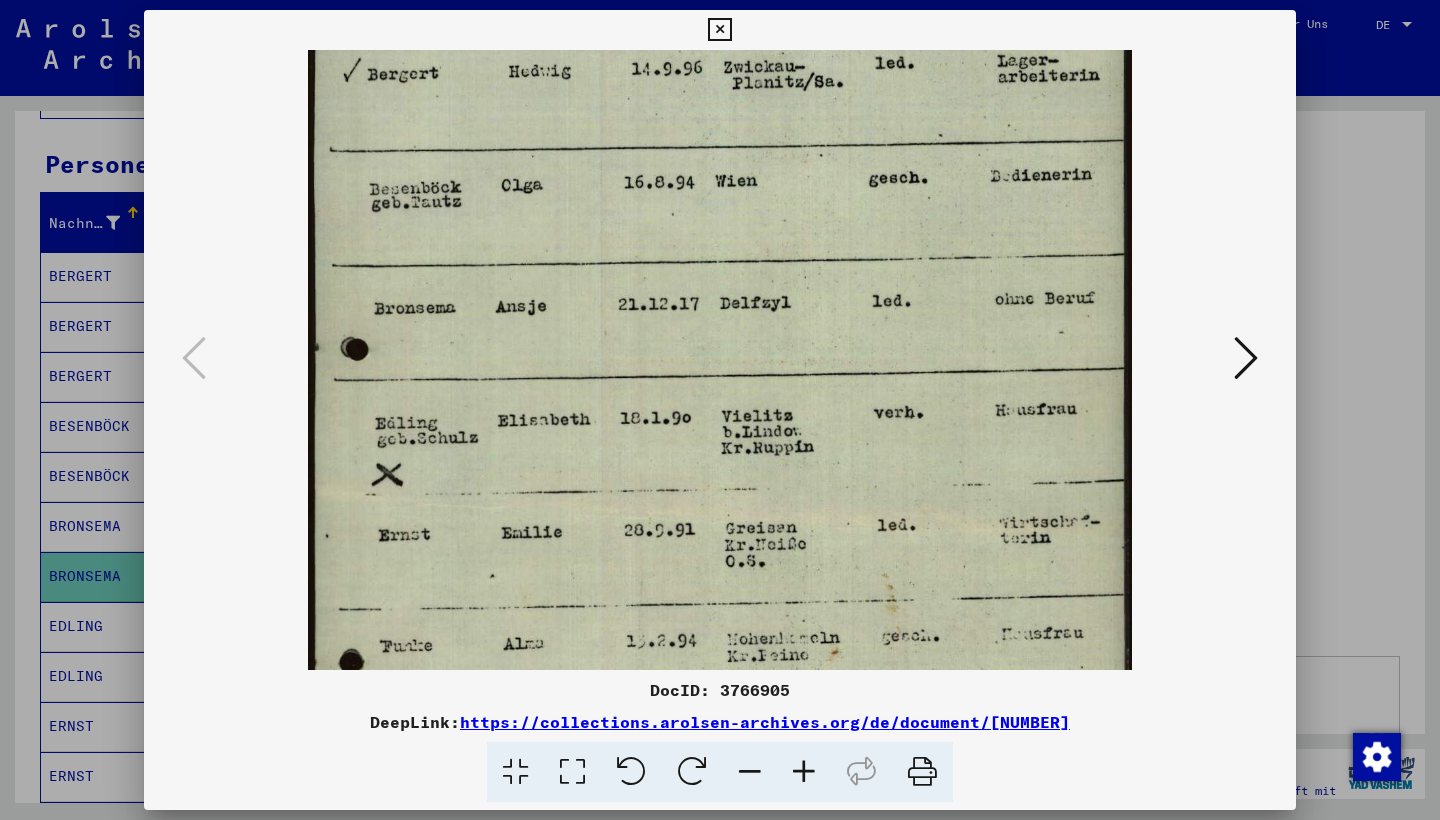 drag, startPoint x: 579, startPoint y: 445, endPoint x: 587, endPoint y: 350, distance: 95.33625 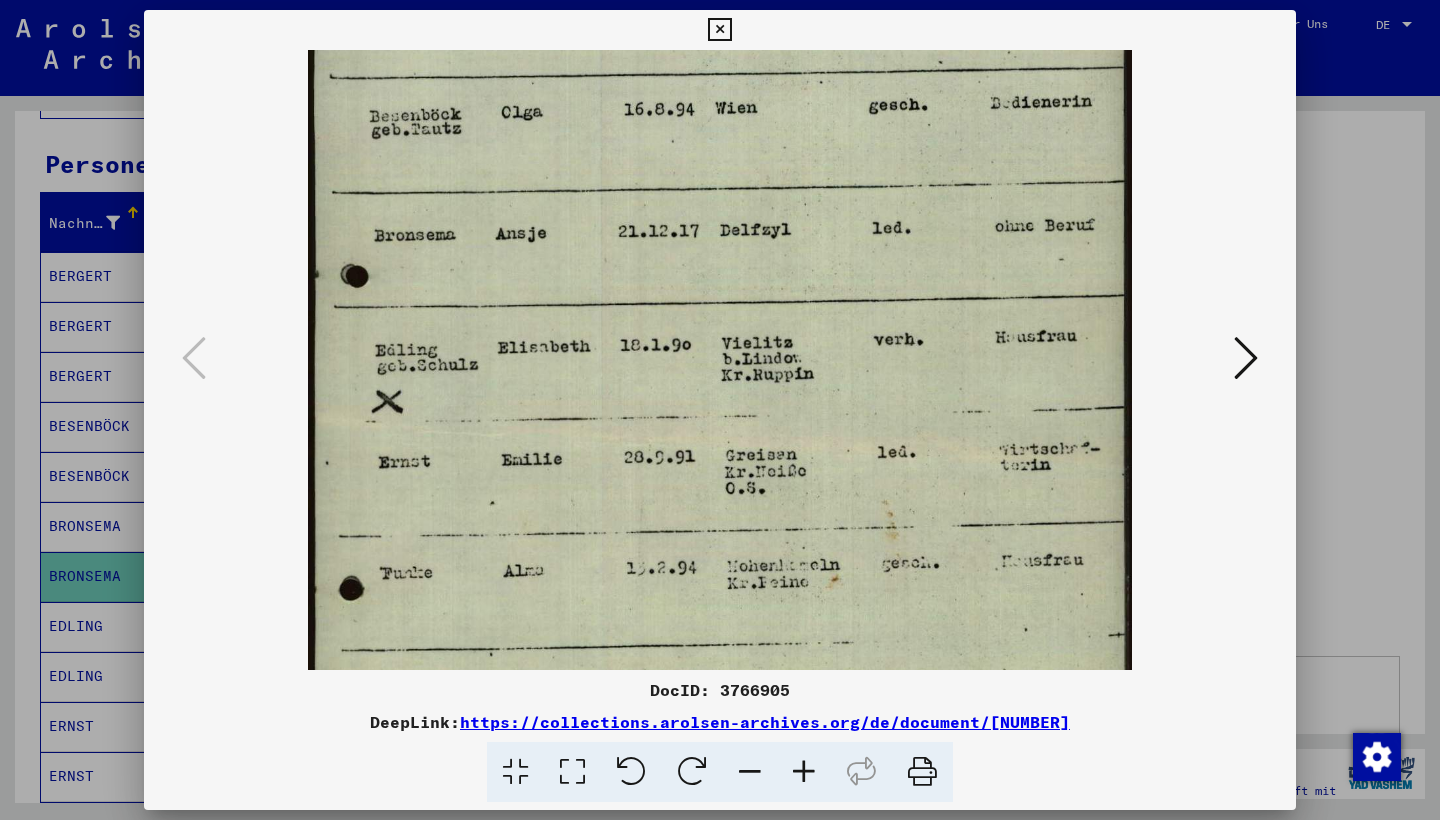 drag, startPoint x: 605, startPoint y: 461, endPoint x: 611, endPoint y: 385, distance: 76.23647 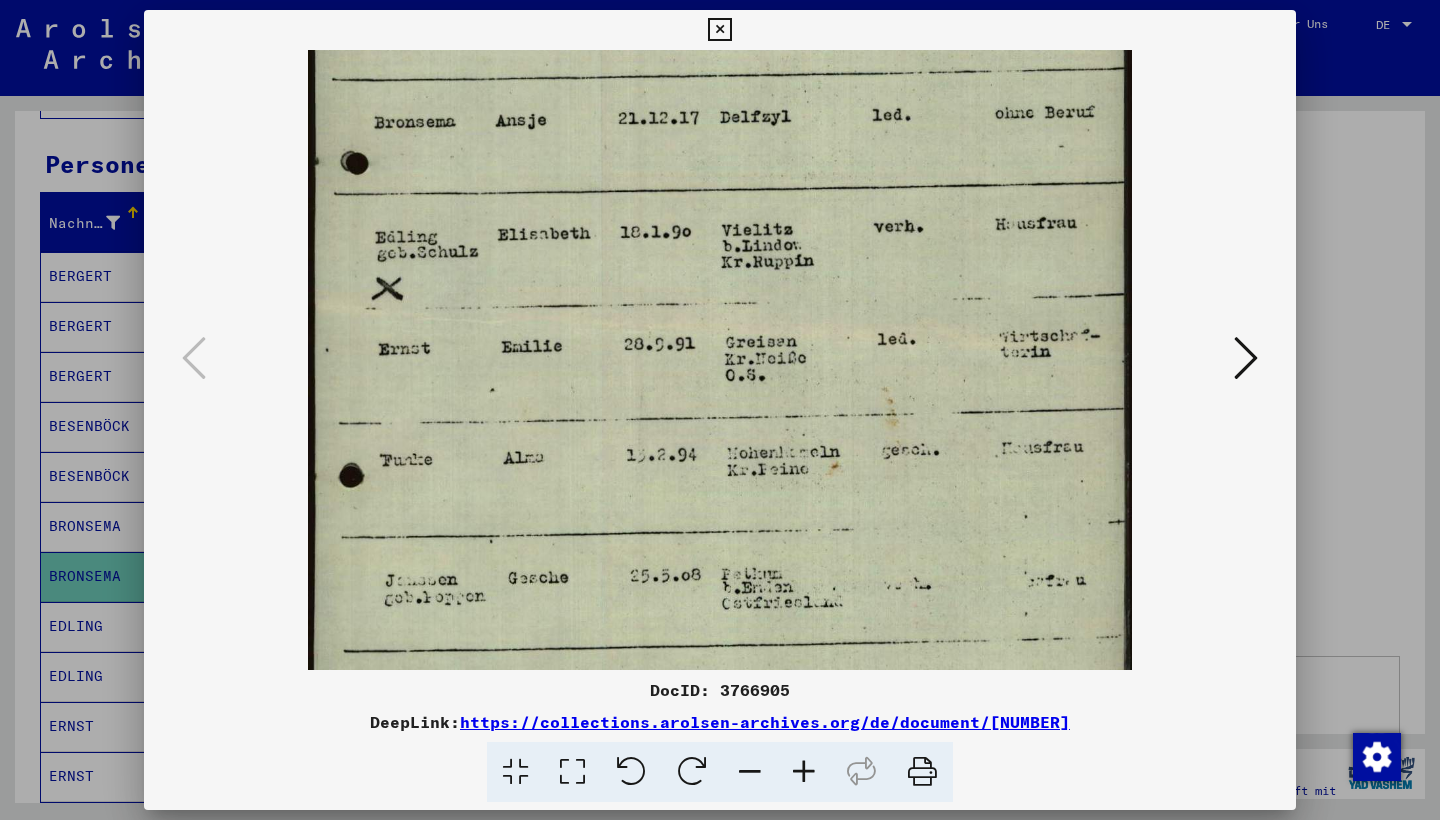 drag, startPoint x: 664, startPoint y: 471, endPoint x: 671, endPoint y: 421, distance: 50.48762 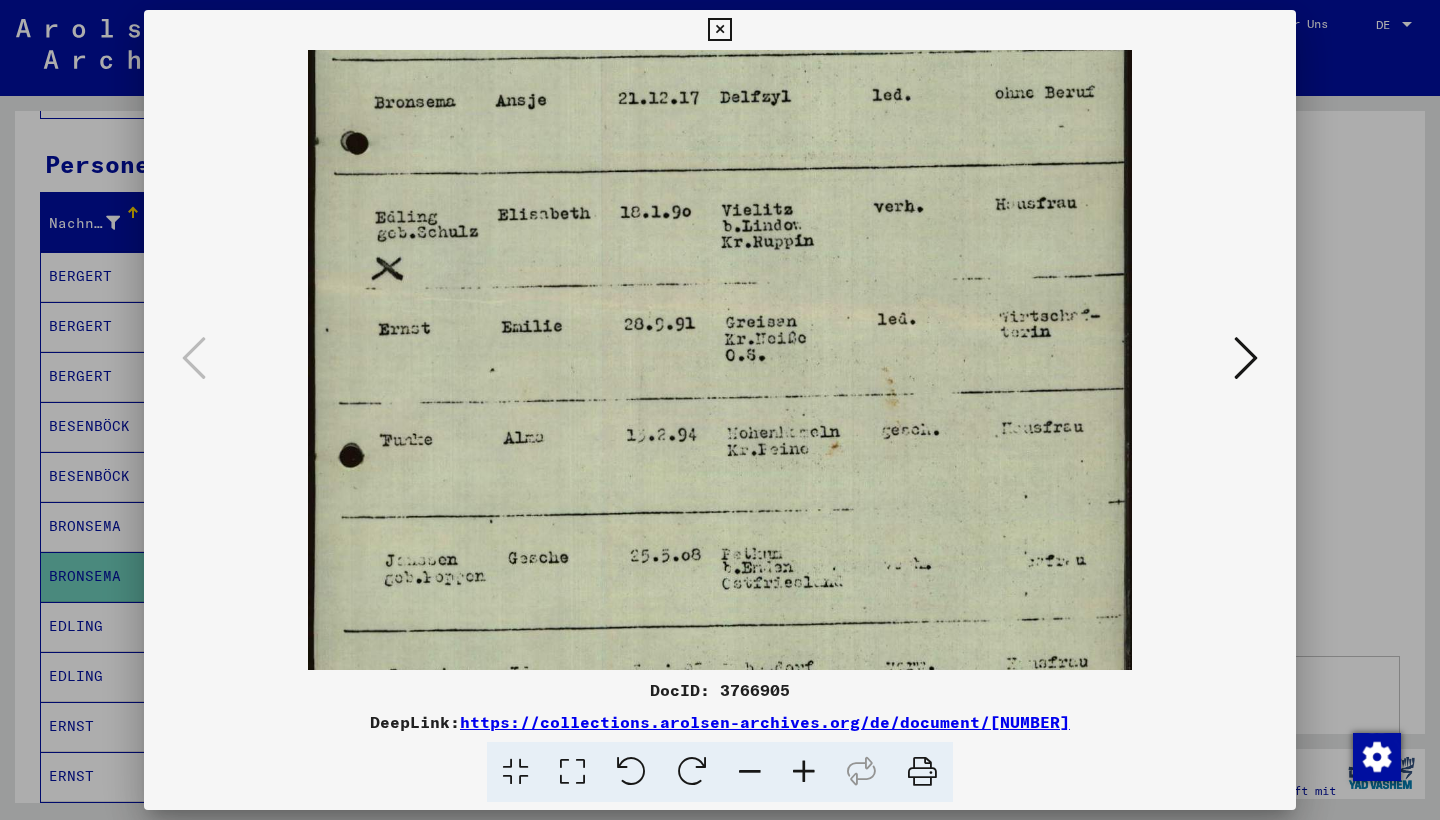 drag, startPoint x: 674, startPoint y: 495, endPoint x: 684, endPoint y: 478, distance: 19.723083 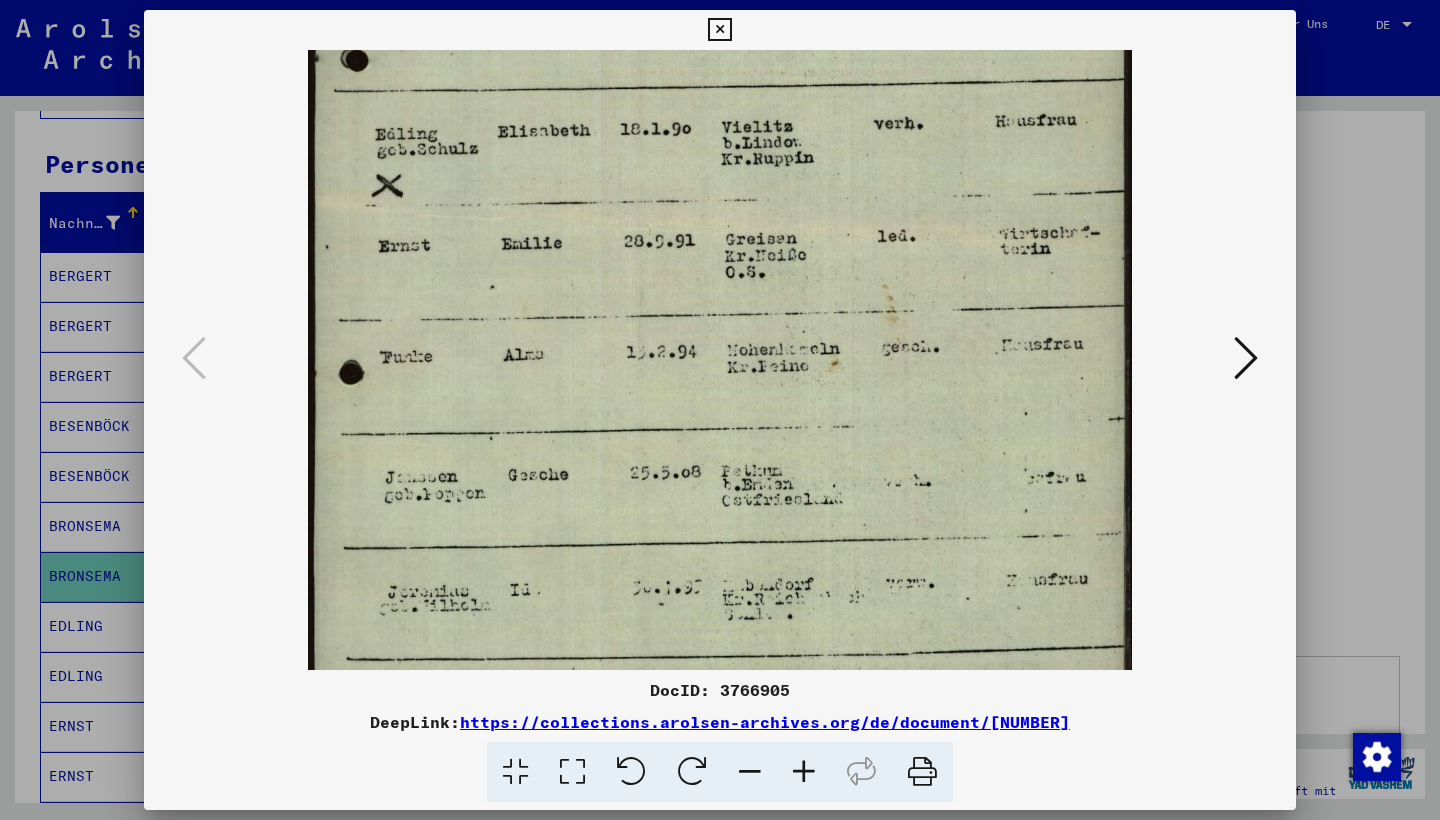 scroll, scrollTop: 431, scrollLeft: 0, axis: vertical 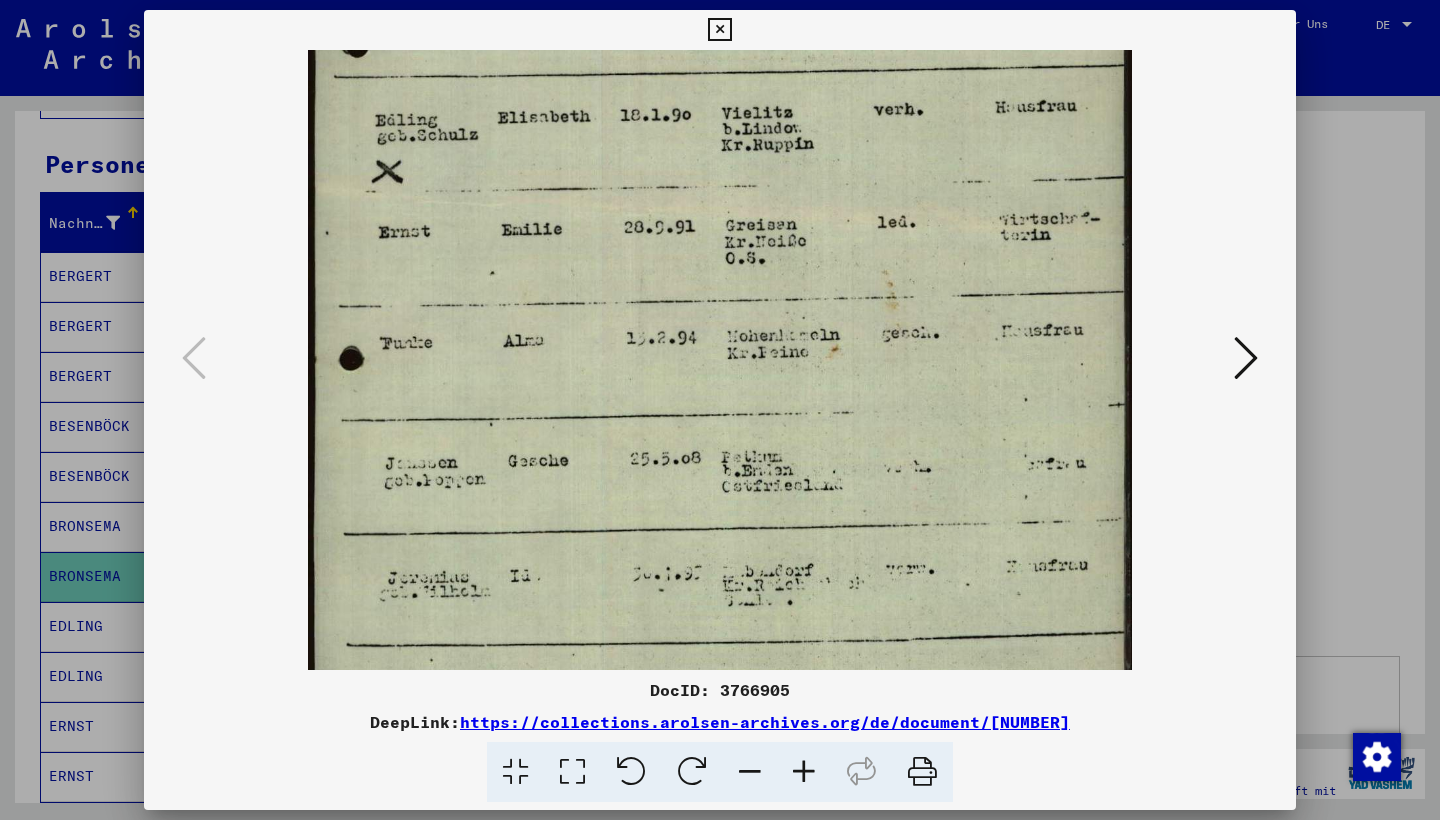 drag, startPoint x: 1001, startPoint y: 412, endPoint x: 995, endPoint y: 323, distance: 89.20202 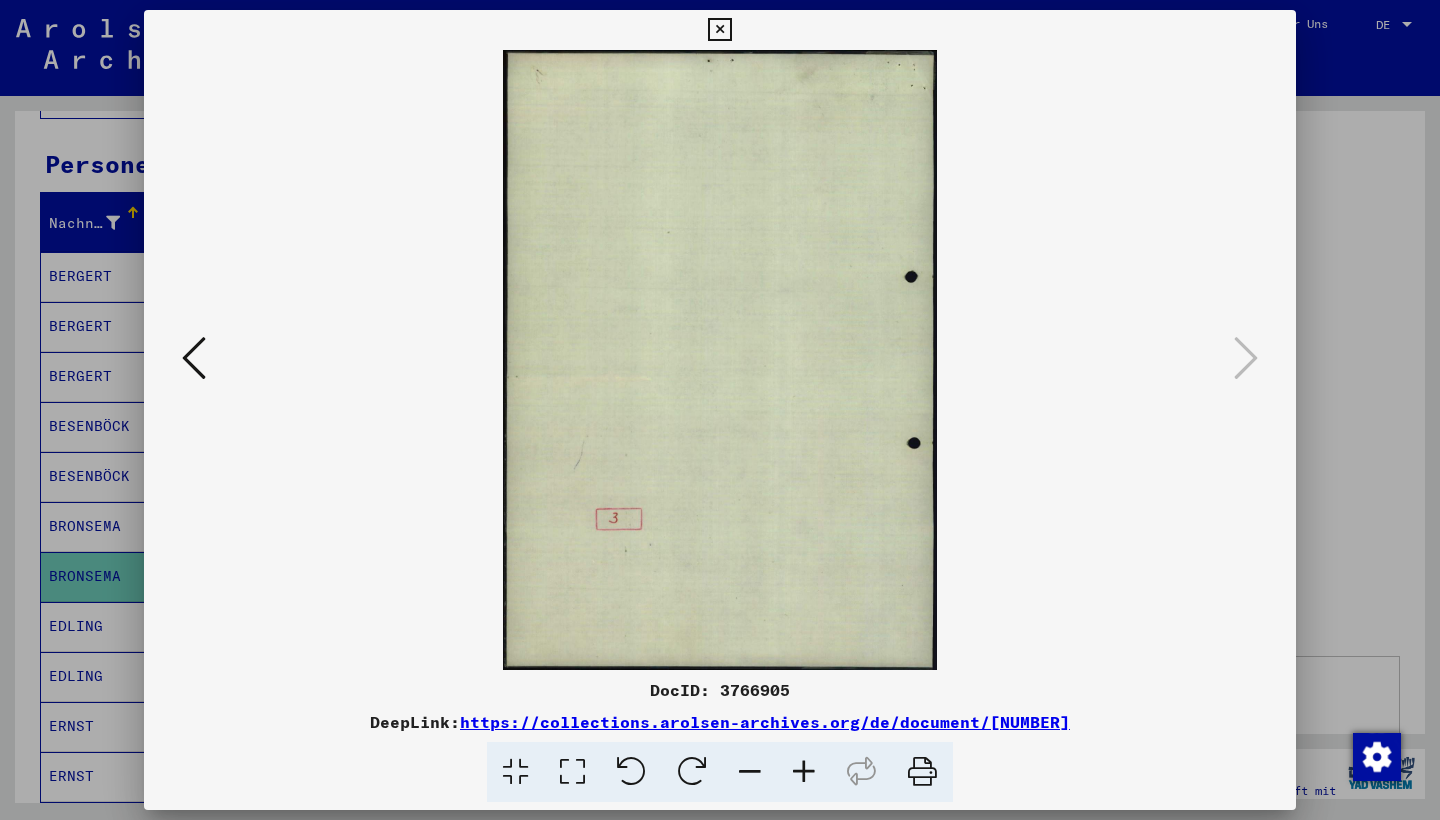 click at bounding box center [194, 358] 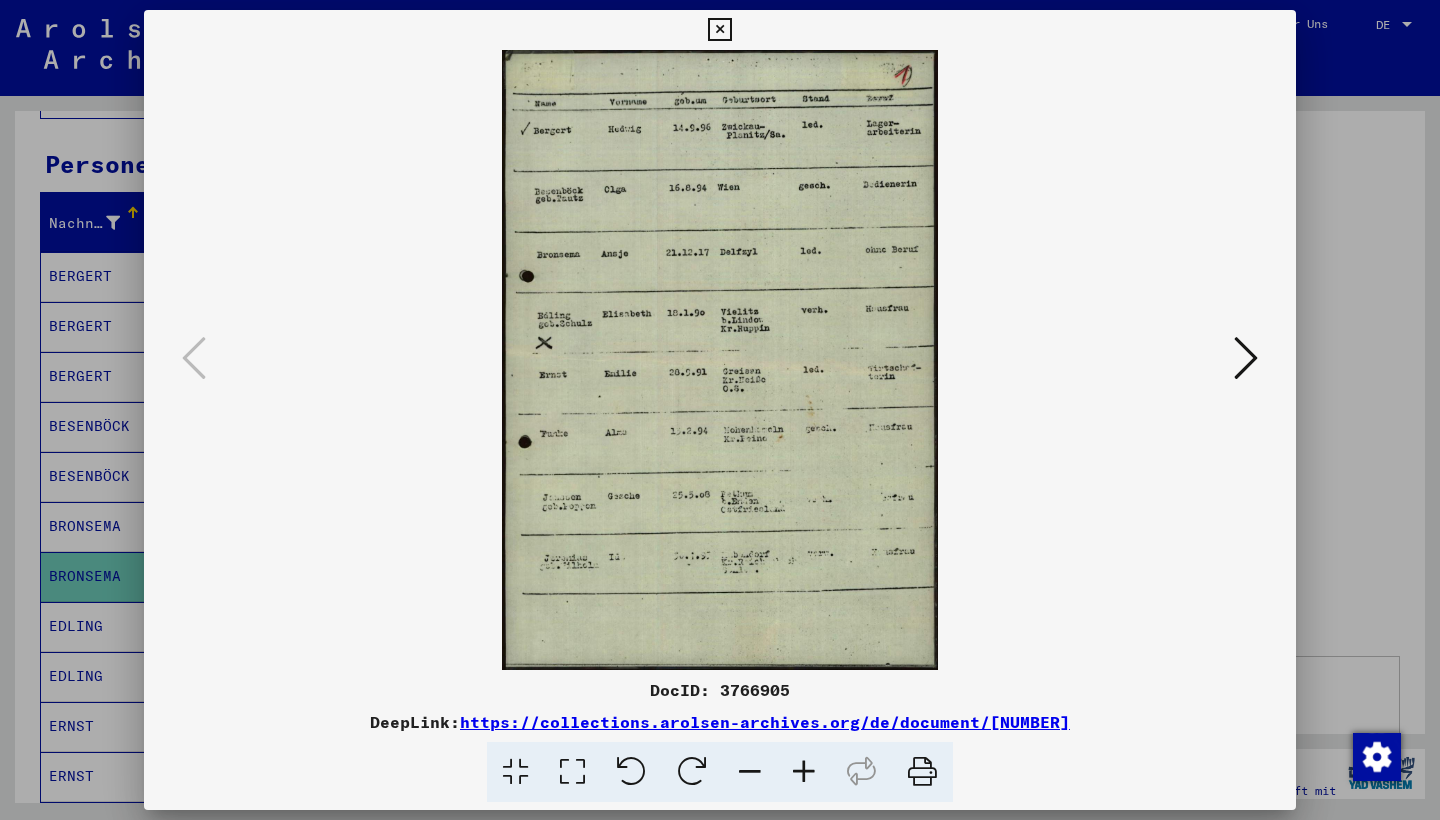 click at bounding box center [719, 30] 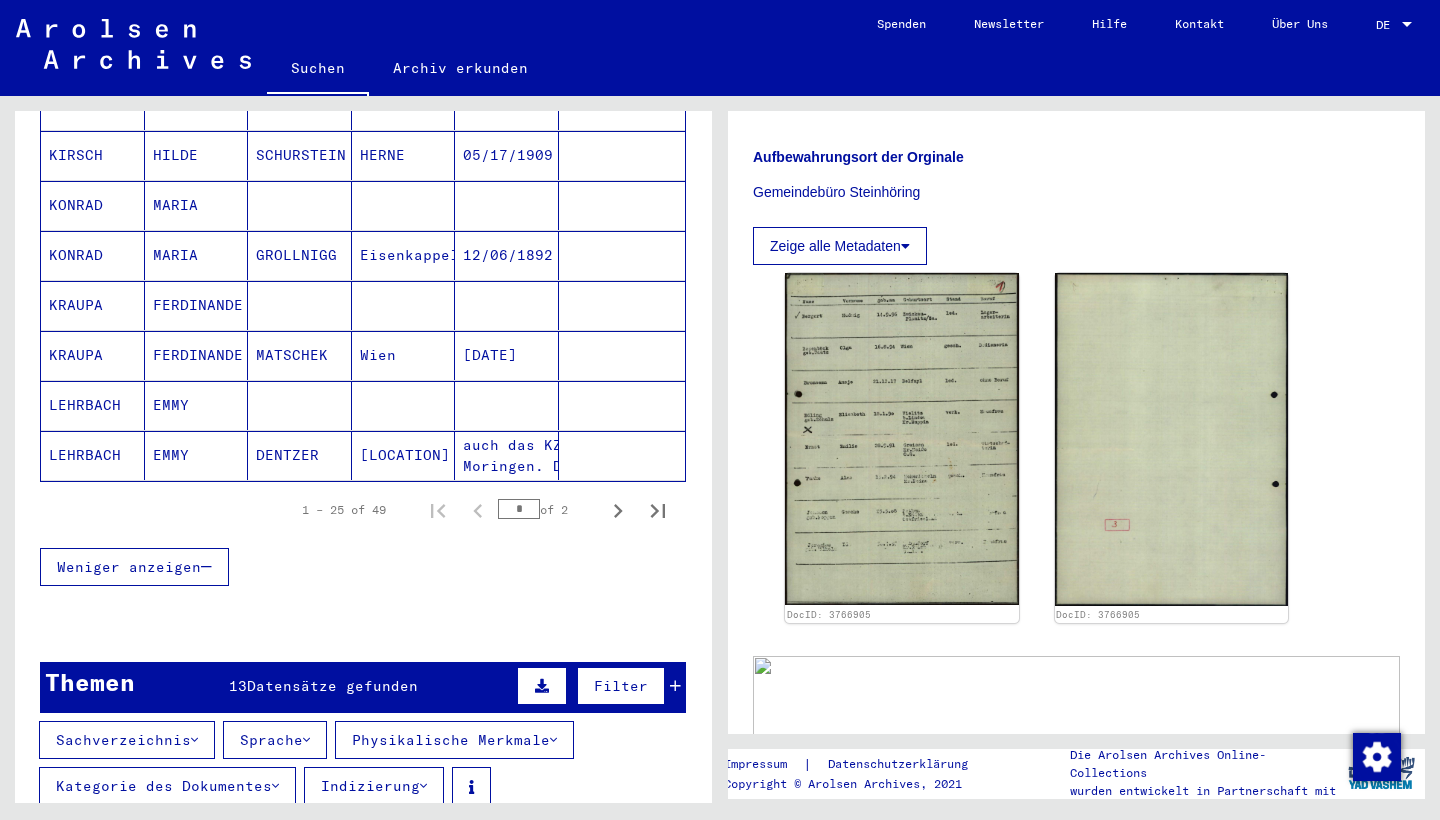 scroll, scrollTop: 1196, scrollLeft: 0, axis: vertical 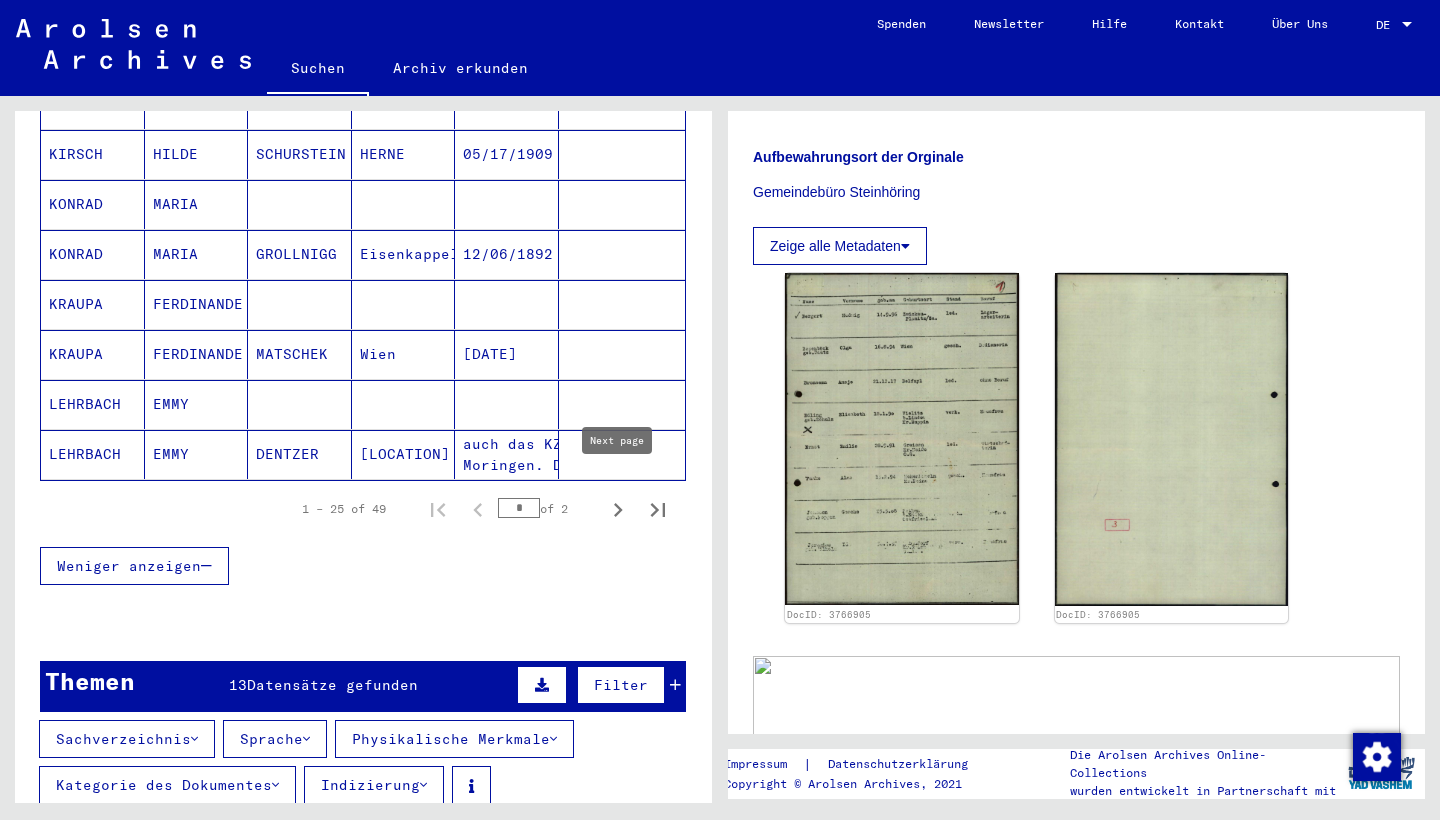 click 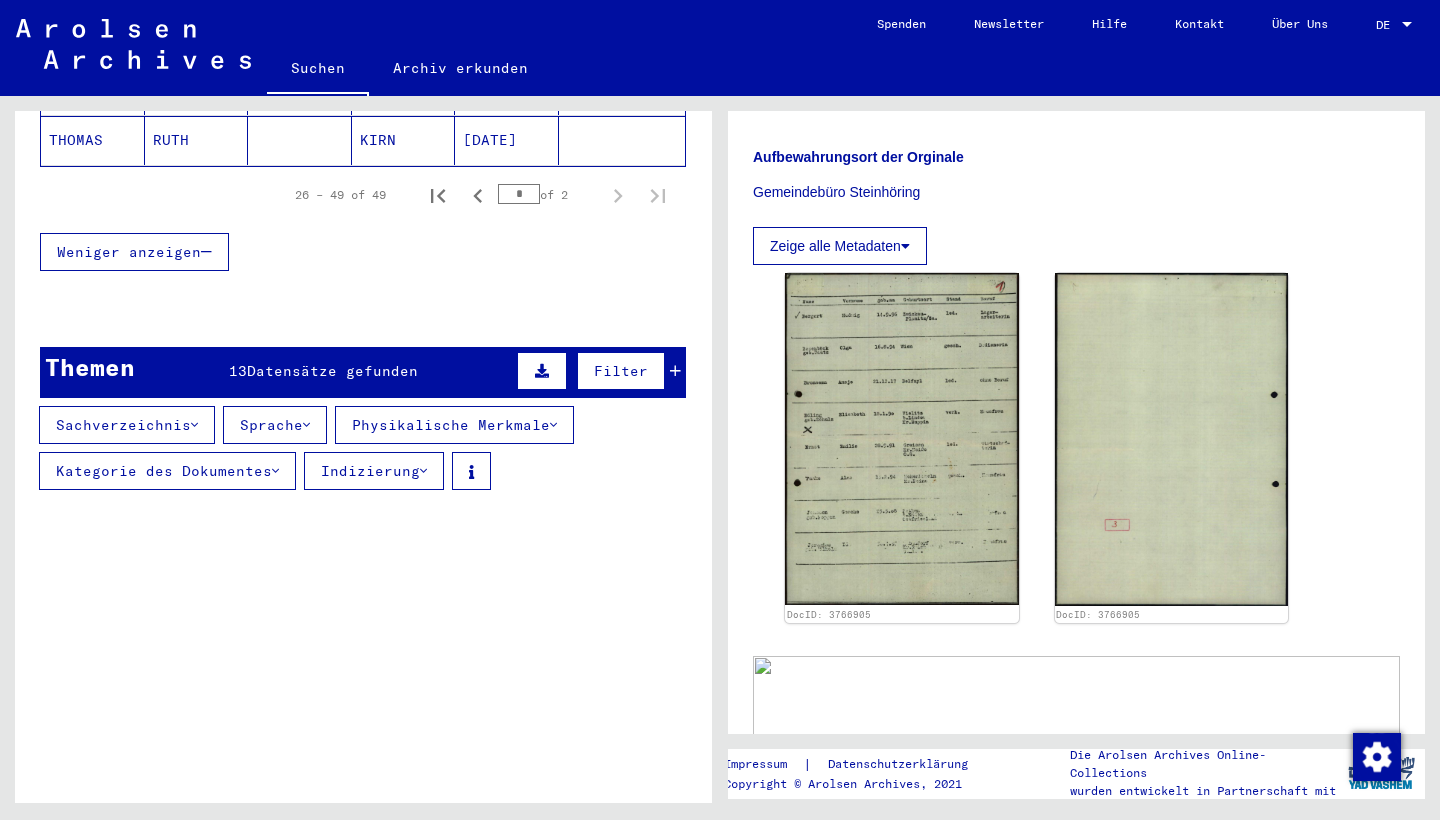 scroll, scrollTop: 1461, scrollLeft: 0, axis: vertical 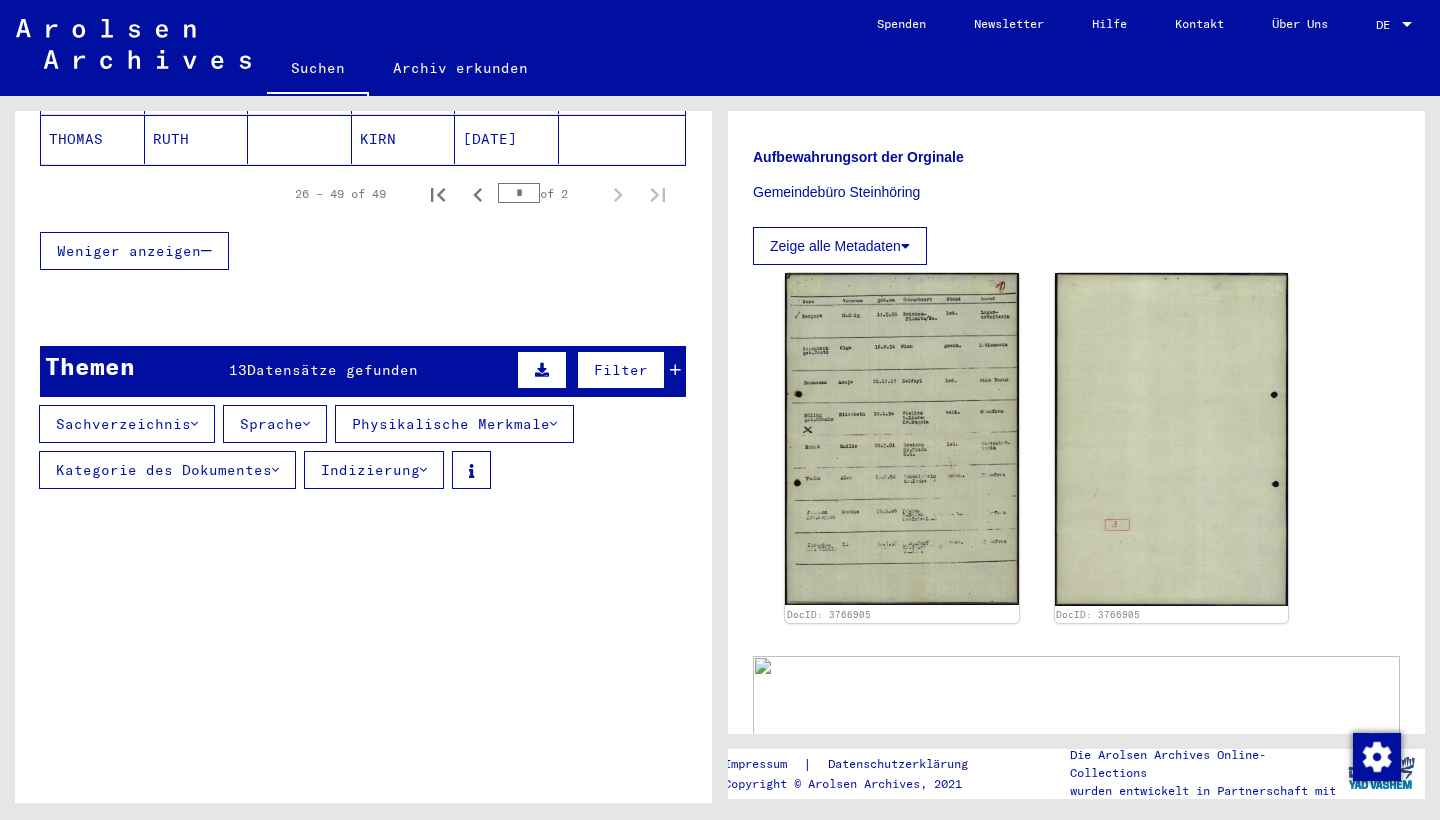 click at bounding box center [675, 370] 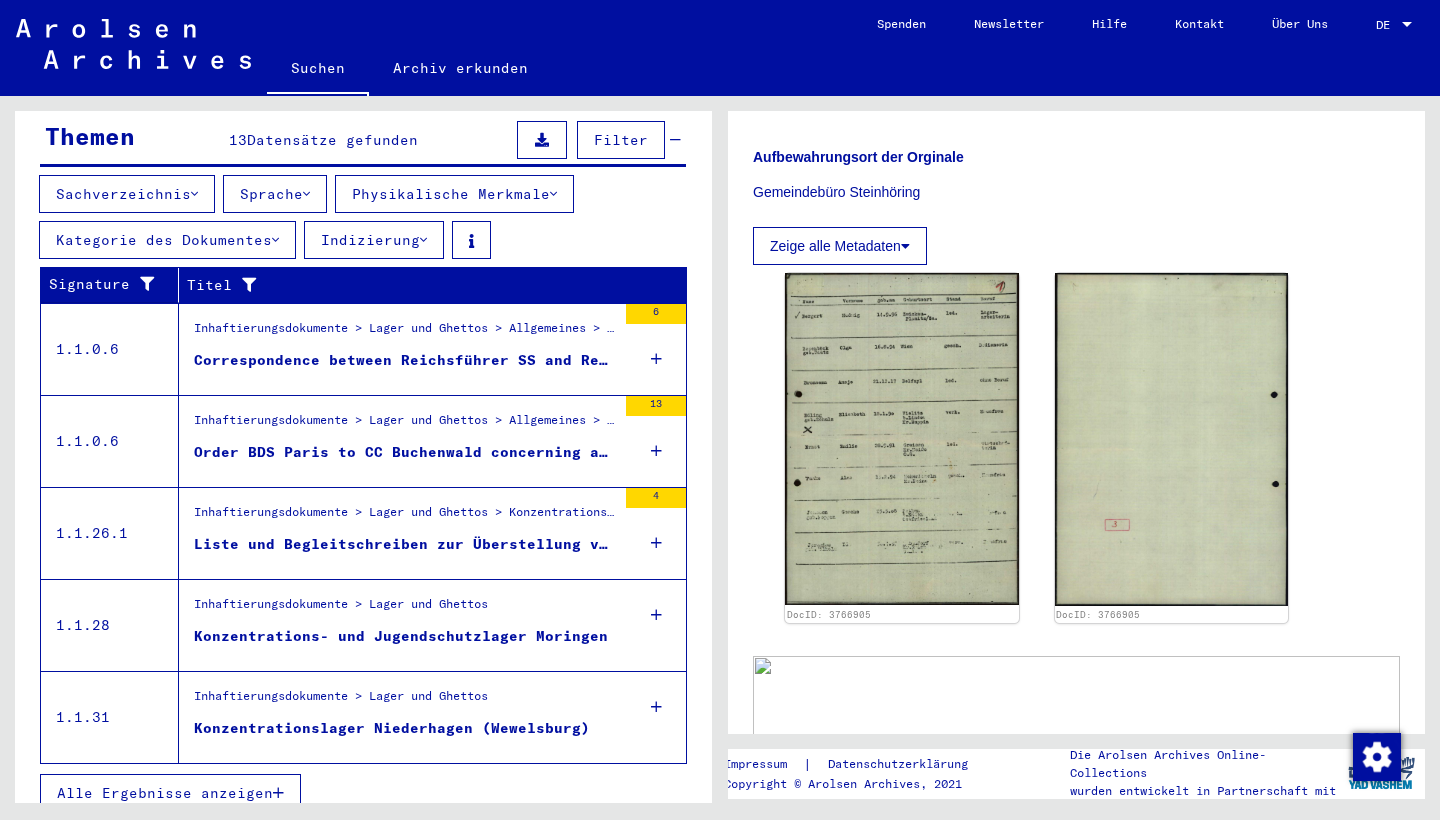 scroll, scrollTop: 1690, scrollLeft: 0, axis: vertical 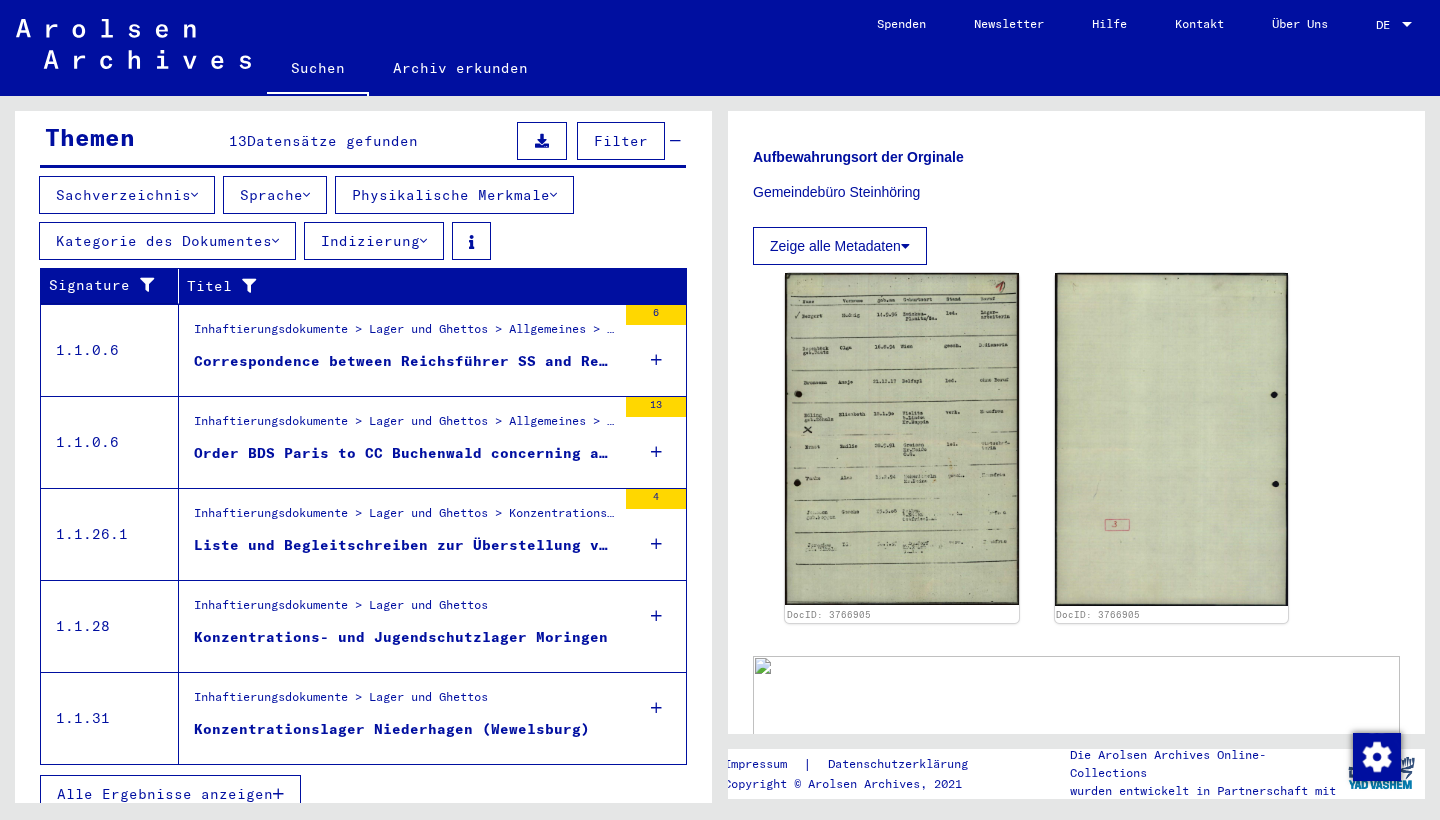 click on "Correspondence between Reichsführer SS and Reichsminister der Justiz      concerning the action "Bibelforscher" or "Zeugen Jehovas"" at bounding box center (405, 361) 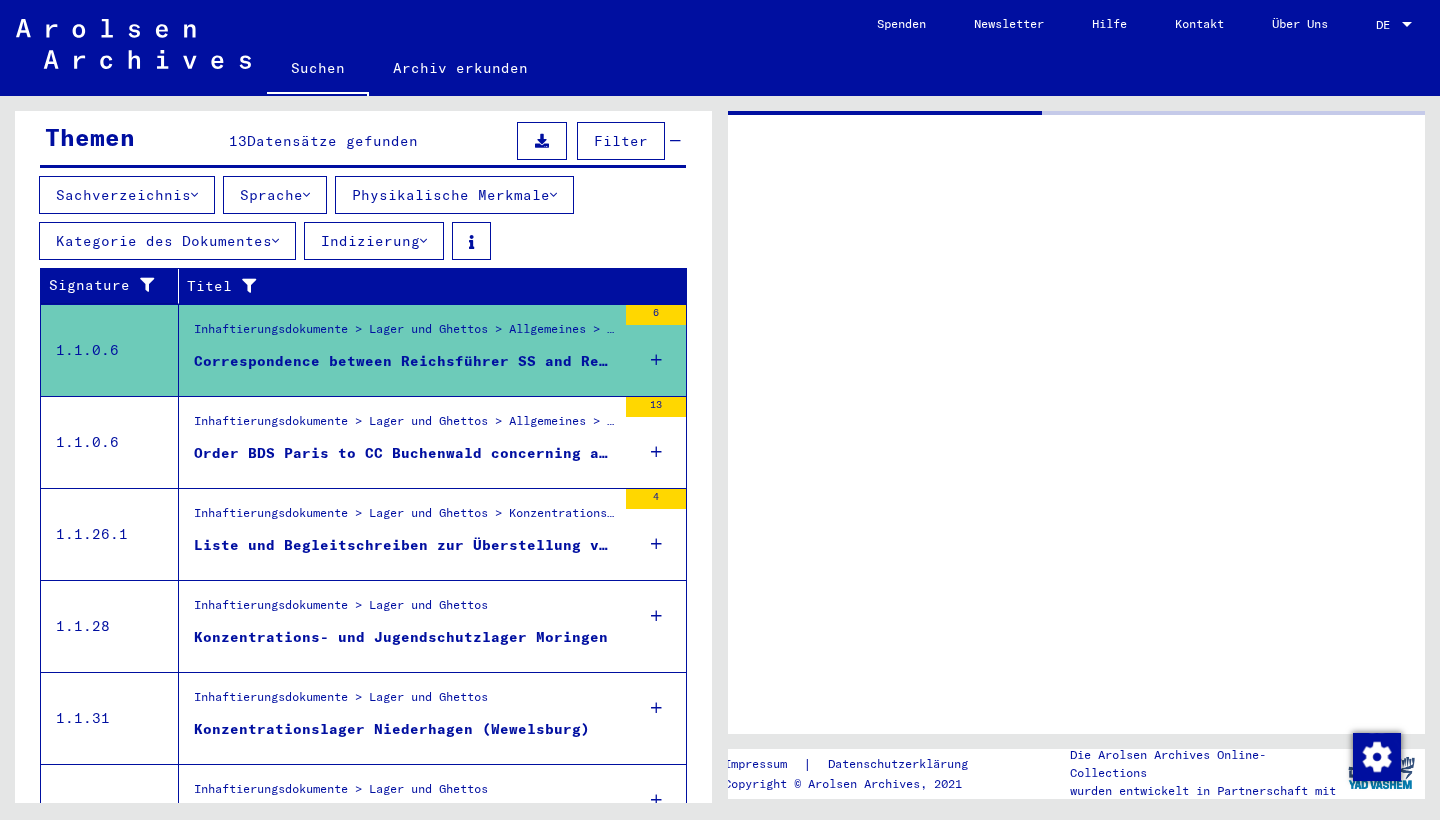 scroll, scrollTop: 0, scrollLeft: 0, axis: both 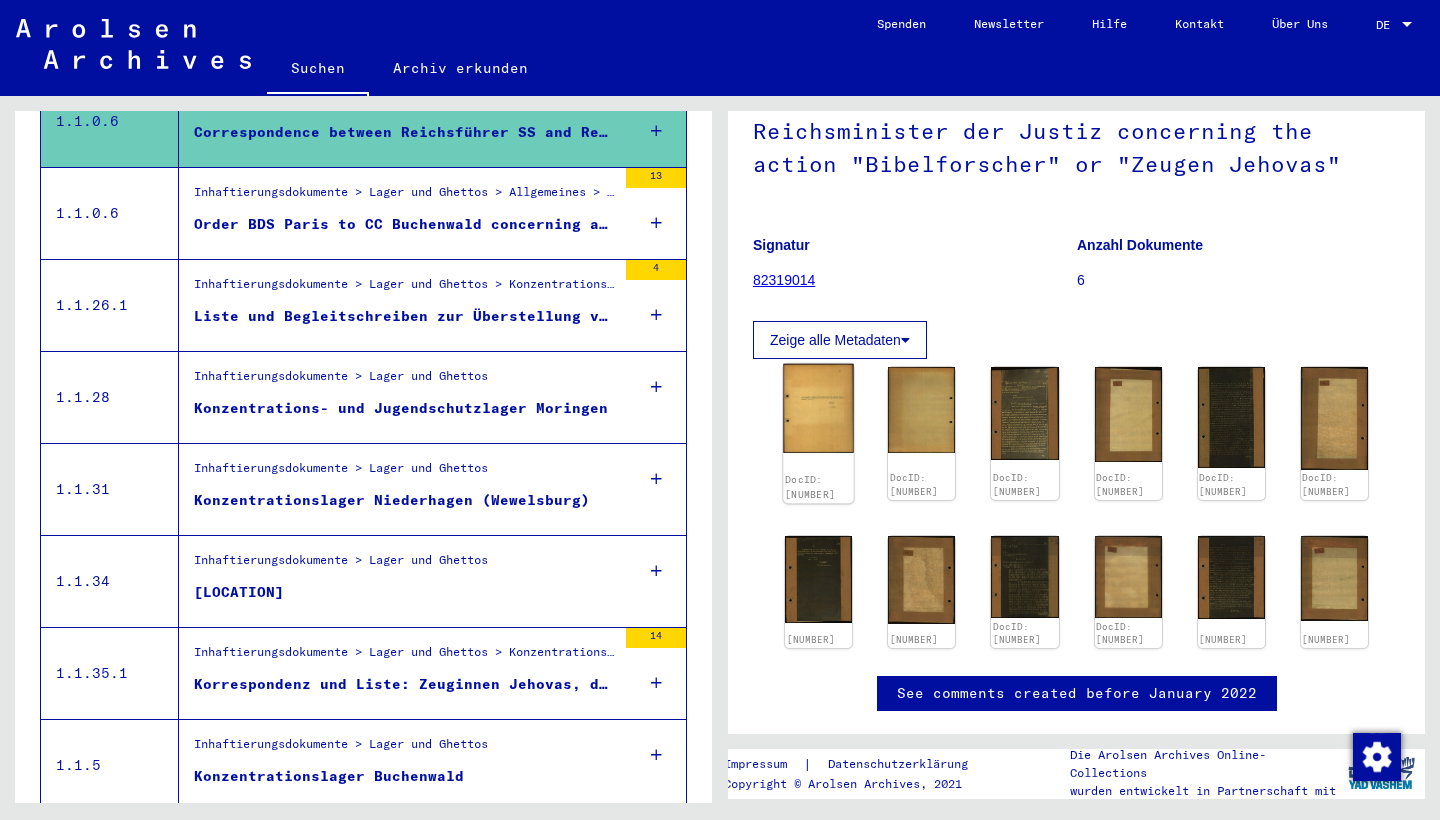 click 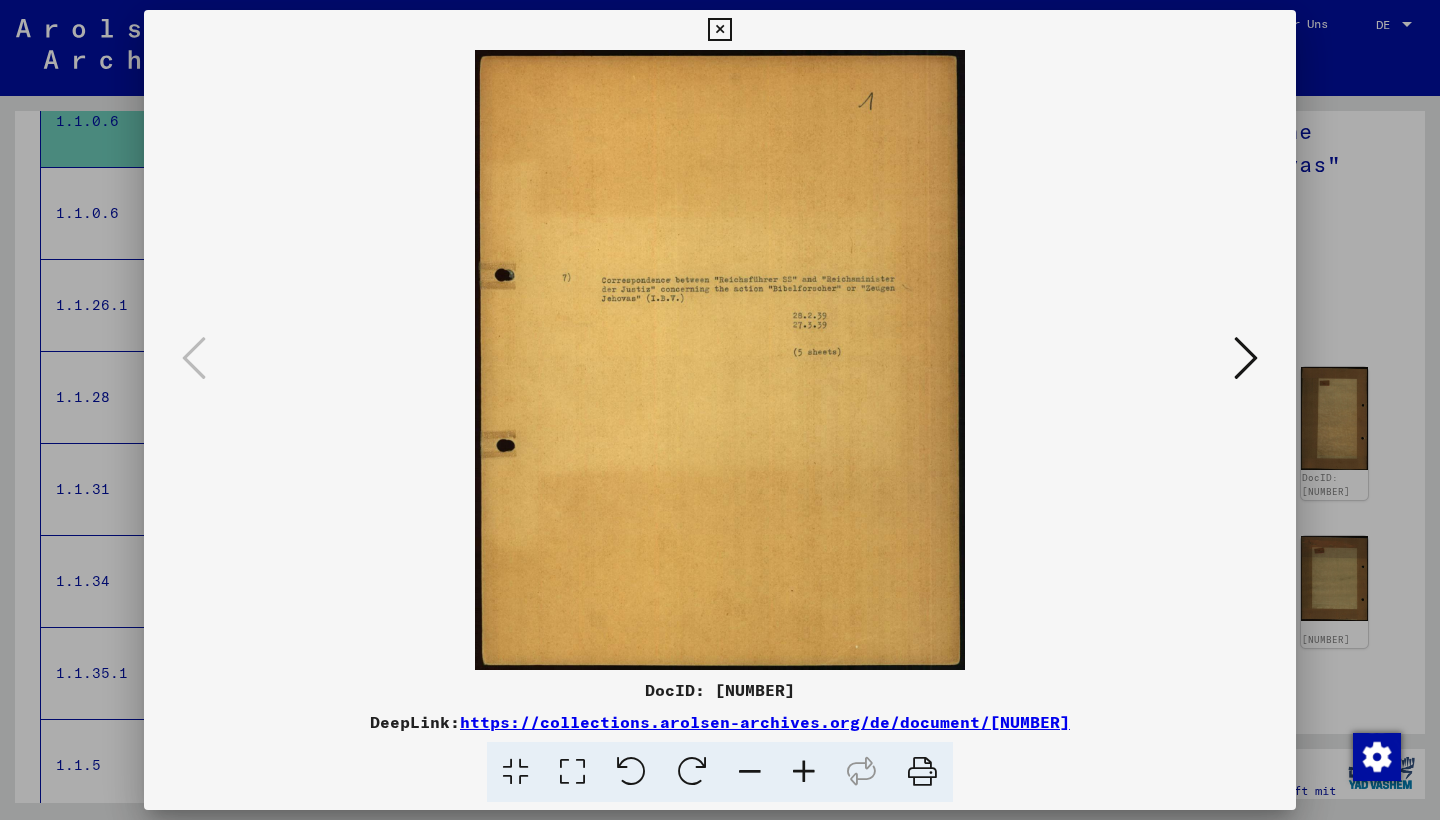 click at bounding box center (804, 772) 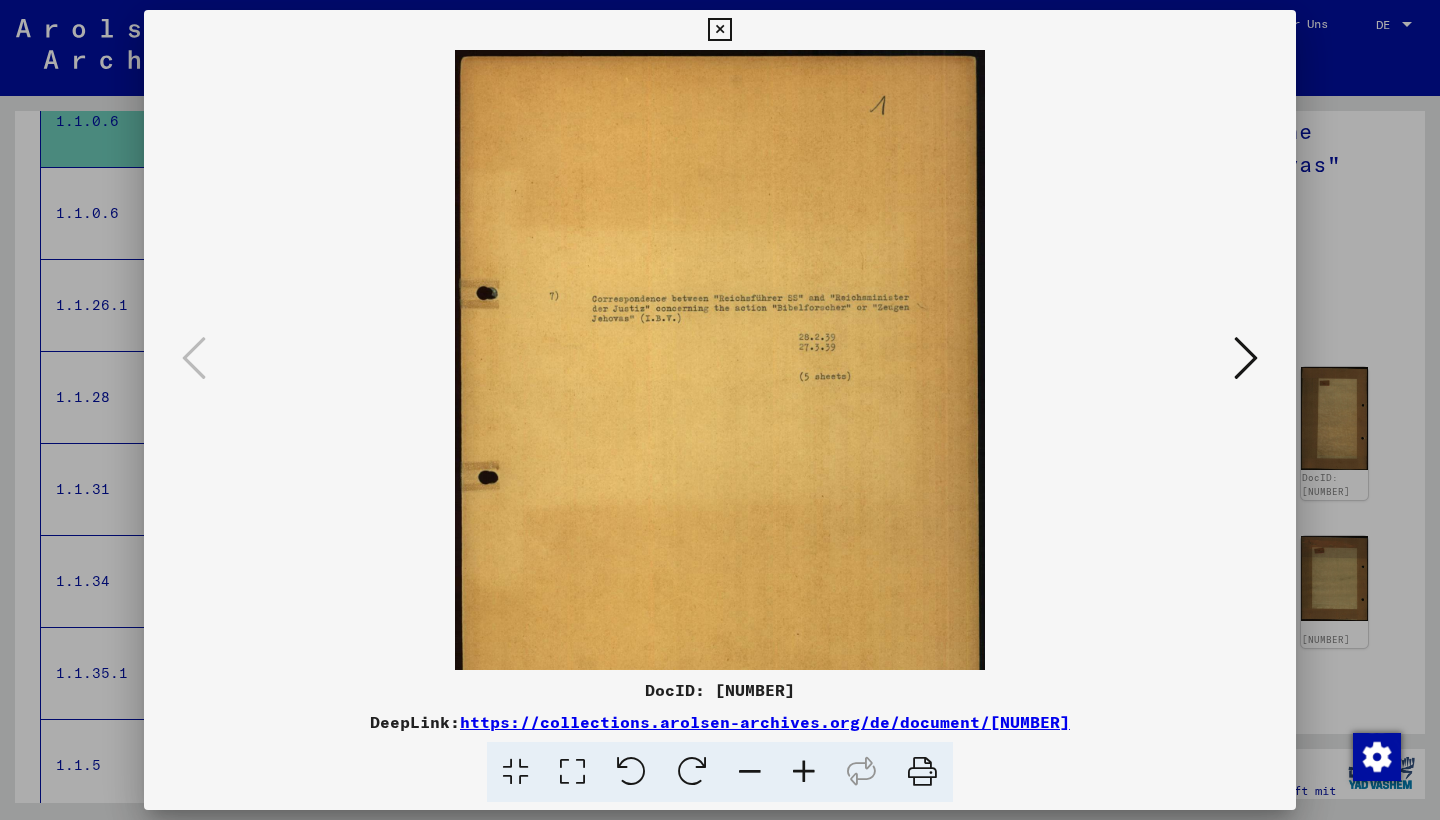click at bounding box center (804, 772) 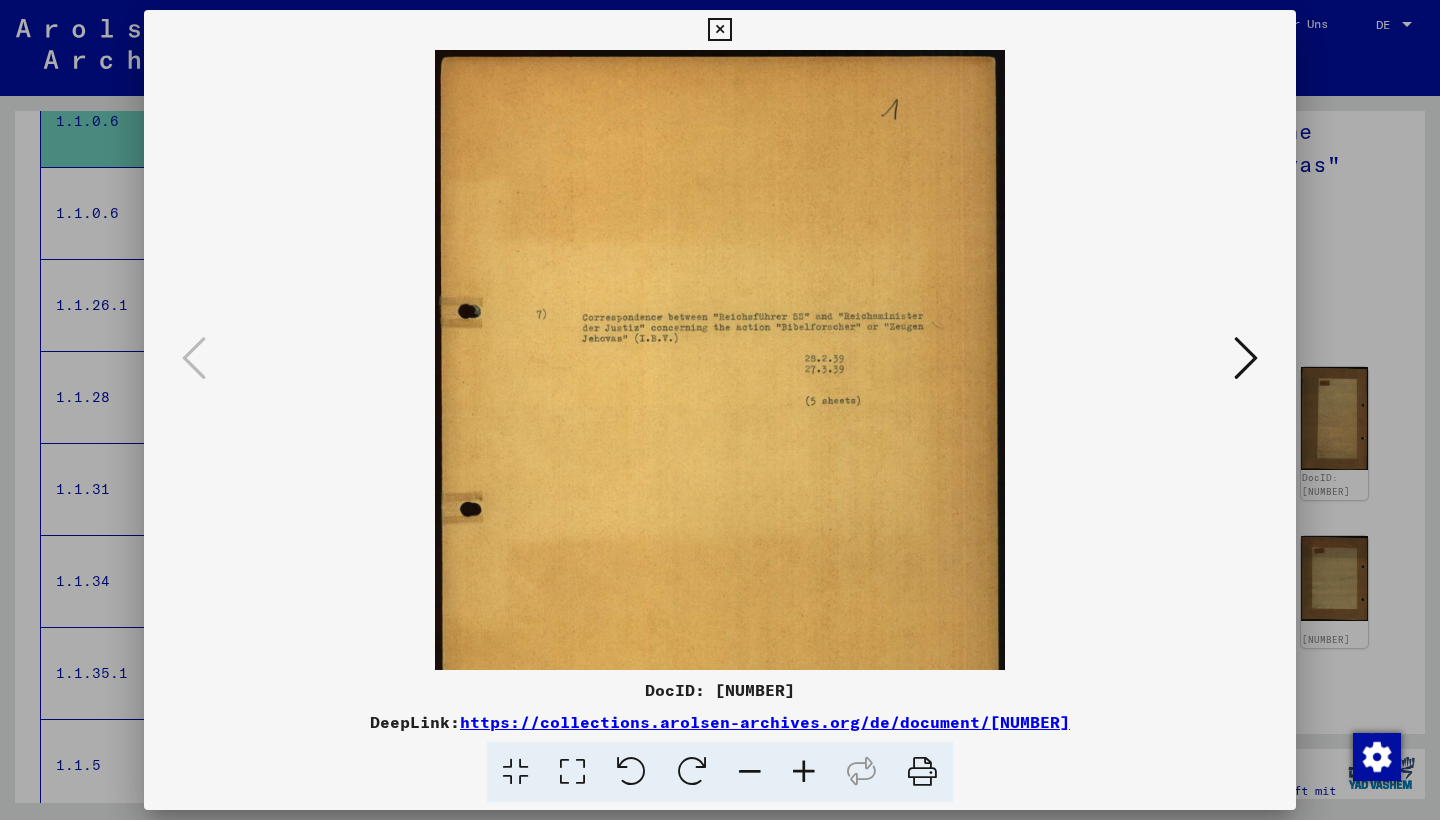 click at bounding box center (804, 772) 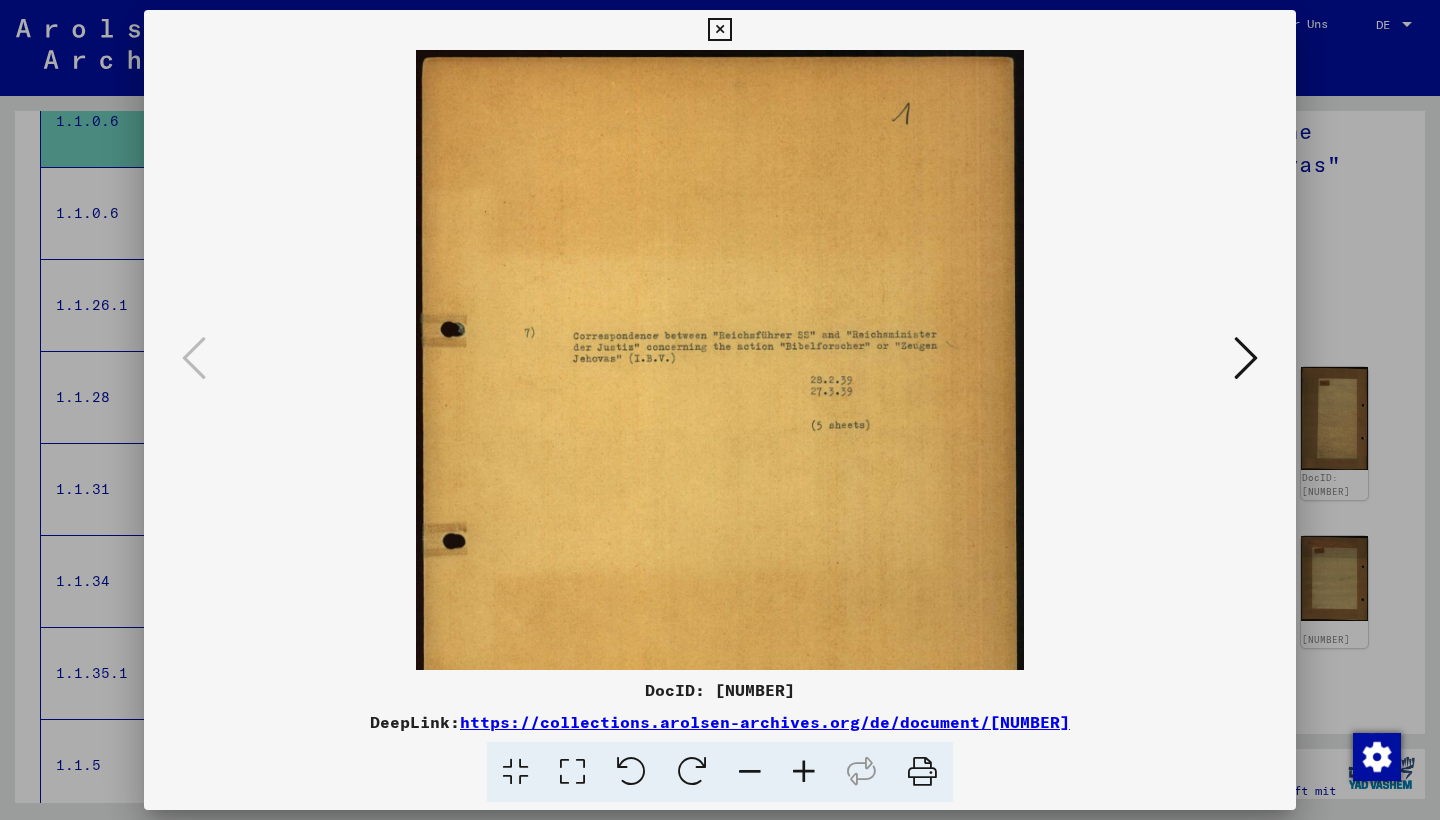click at bounding box center [804, 772] 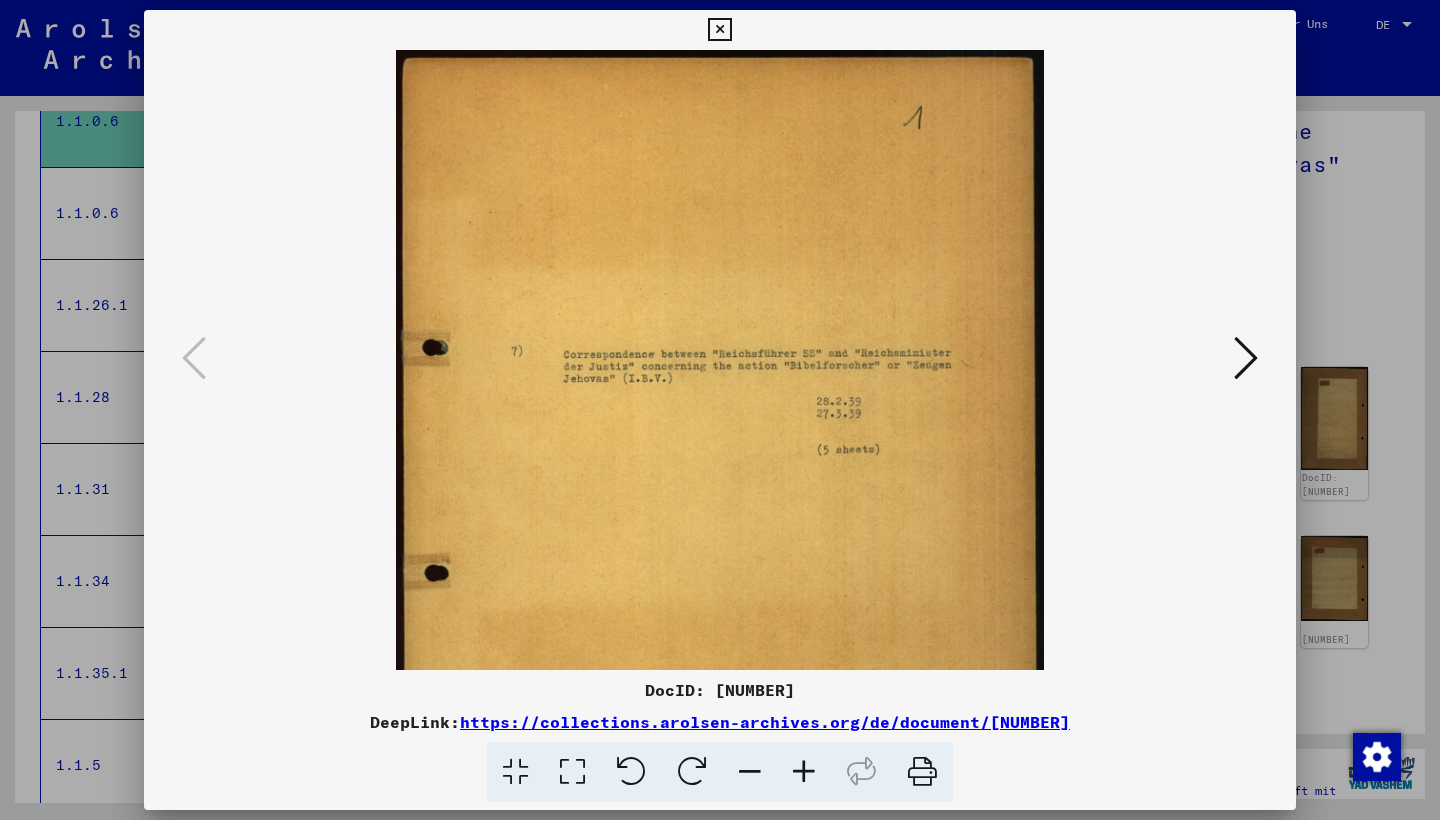 click at bounding box center (804, 772) 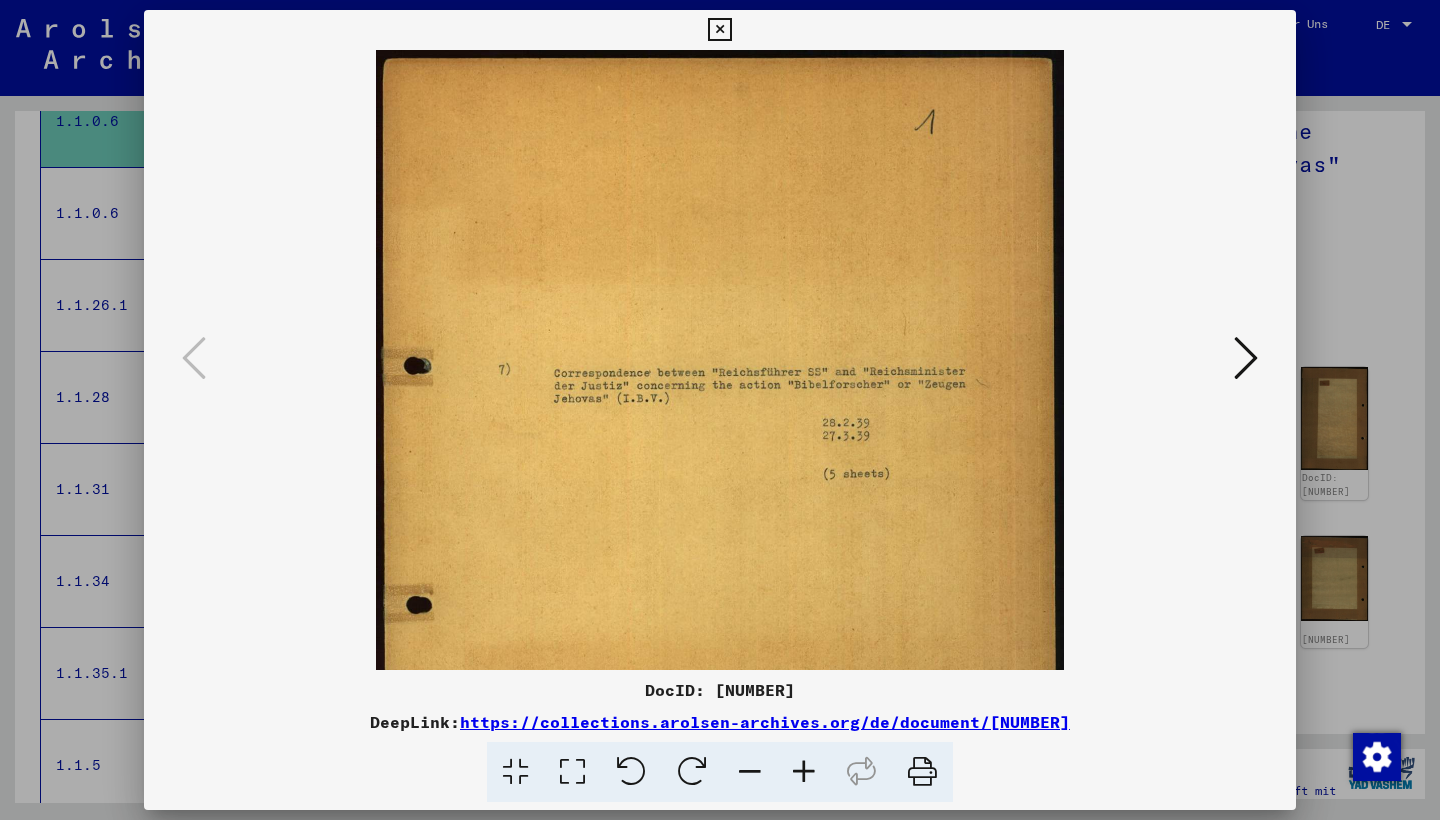 drag, startPoint x: 801, startPoint y: 774, endPoint x: 788, endPoint y: 761, distance: 18.384777 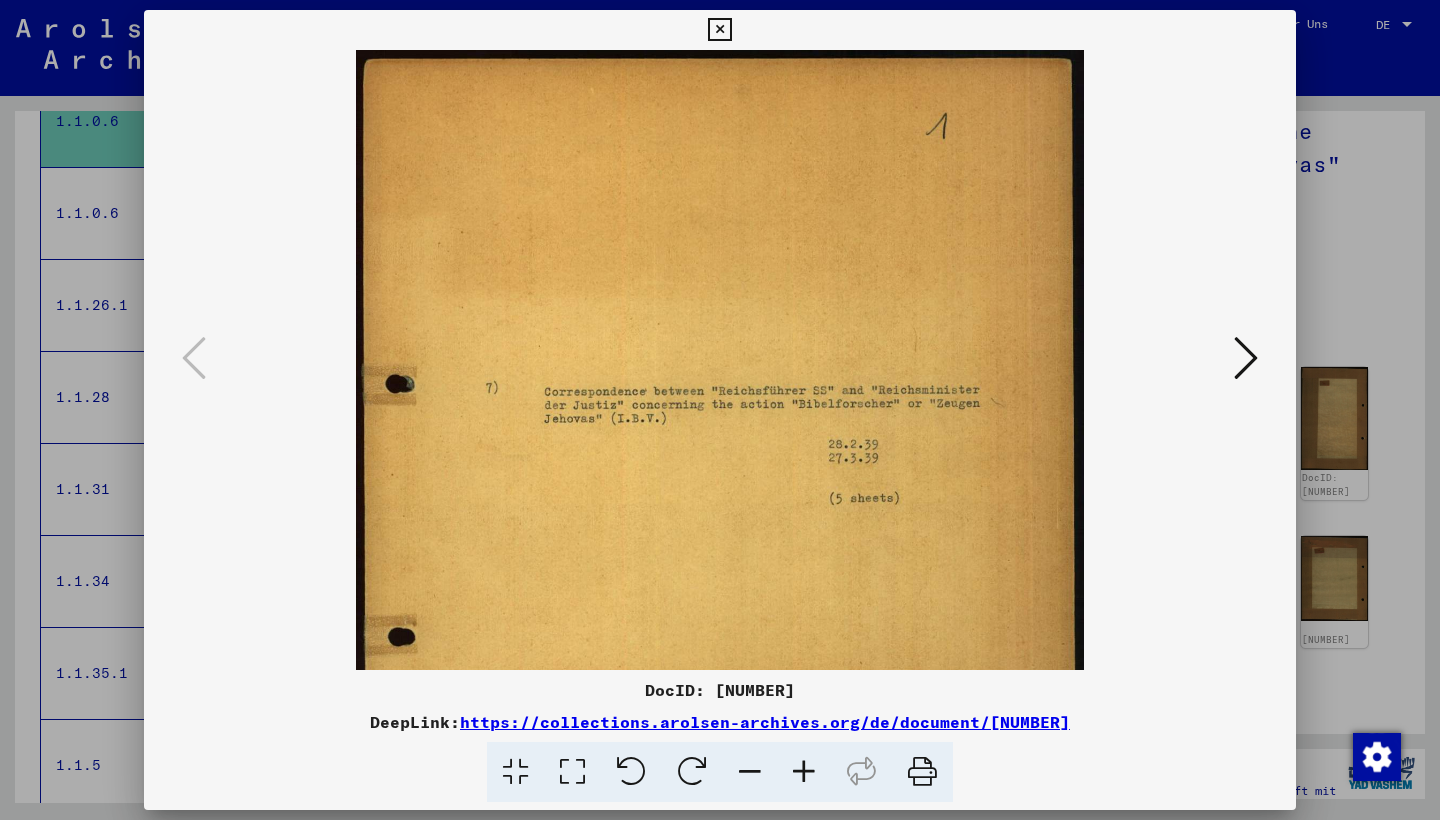 click at bounding box center (1246, 358) 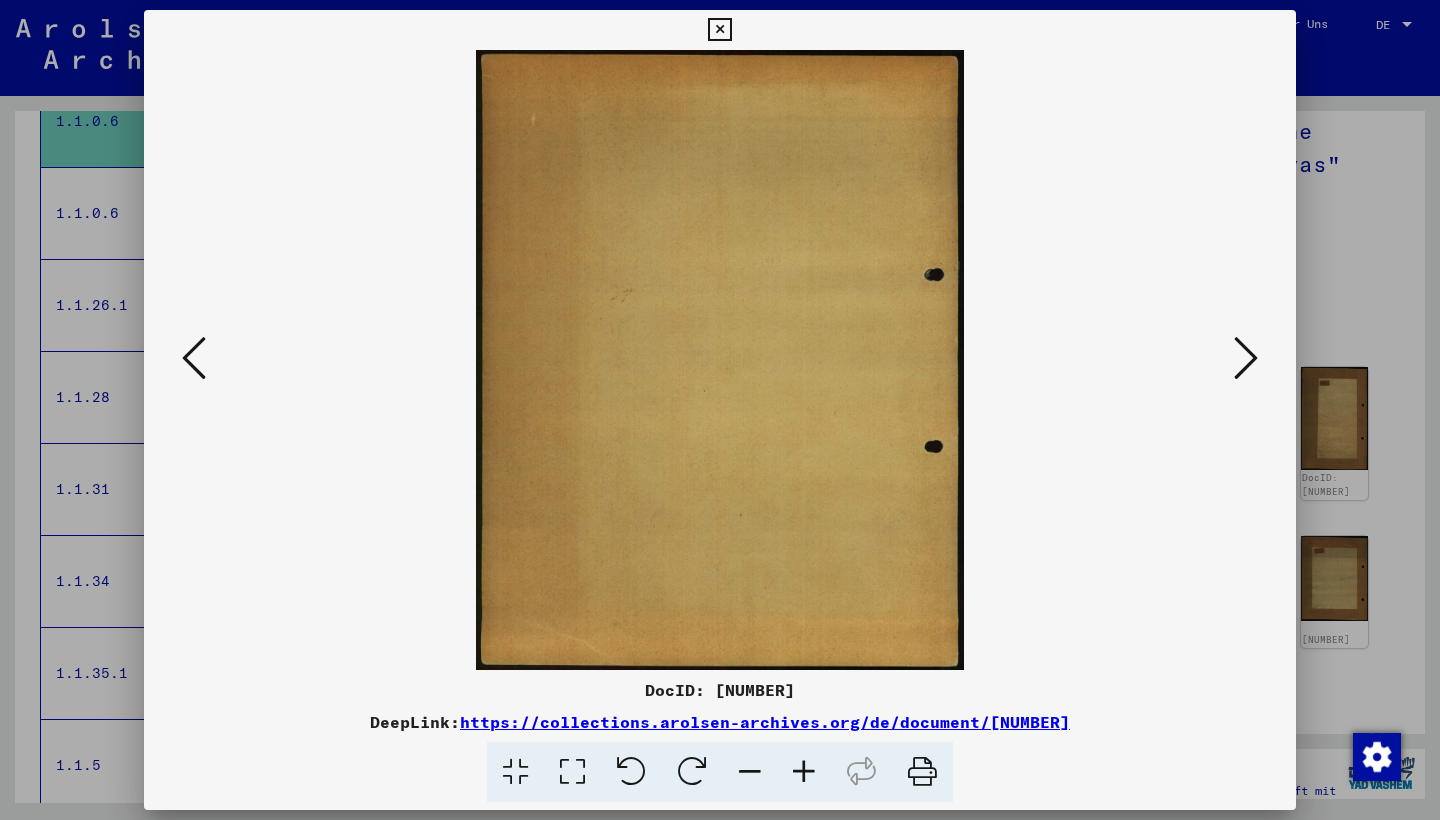 click at bounding box center [1246, 358] 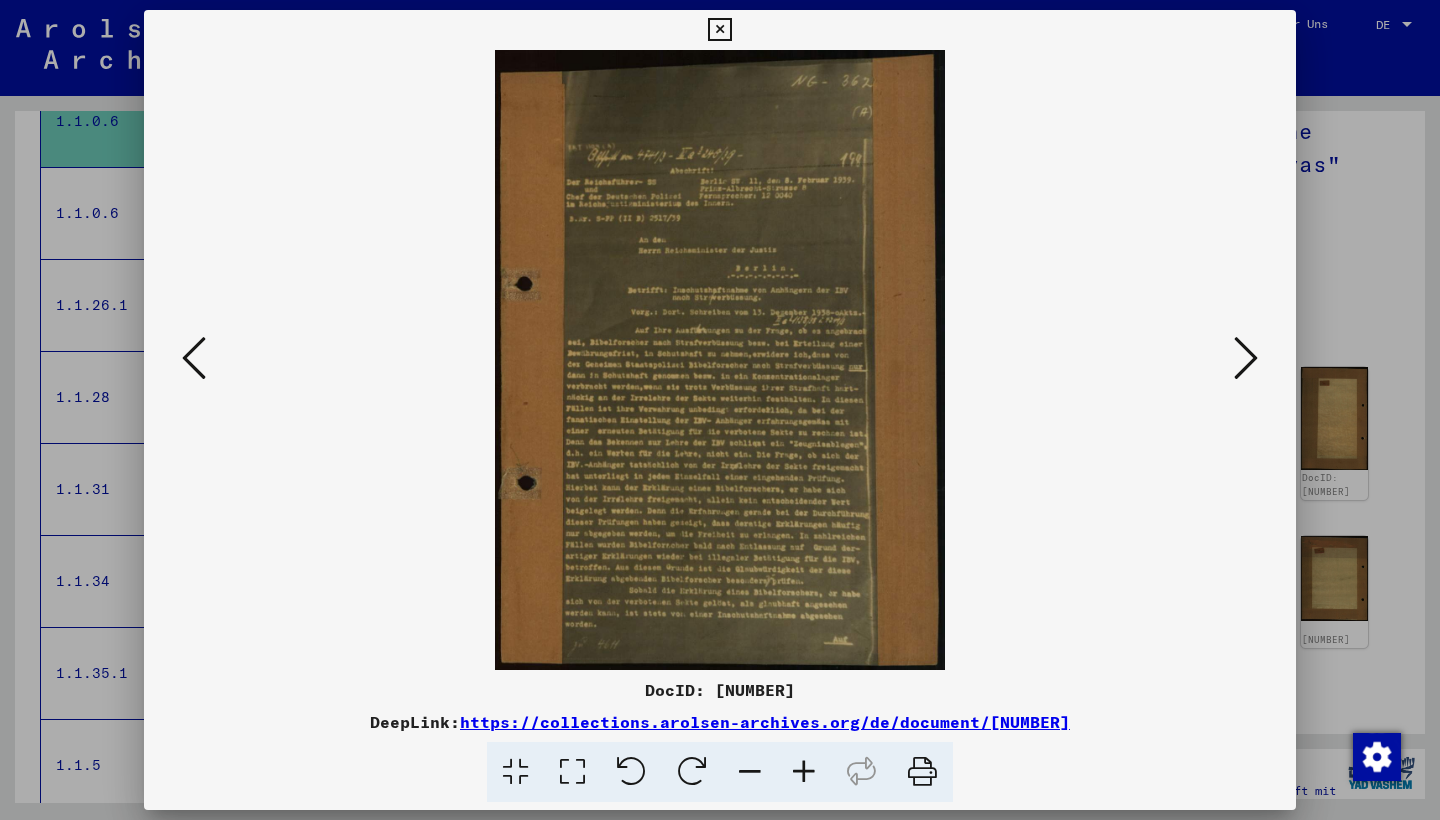 click at bounding box center [1246, 358] 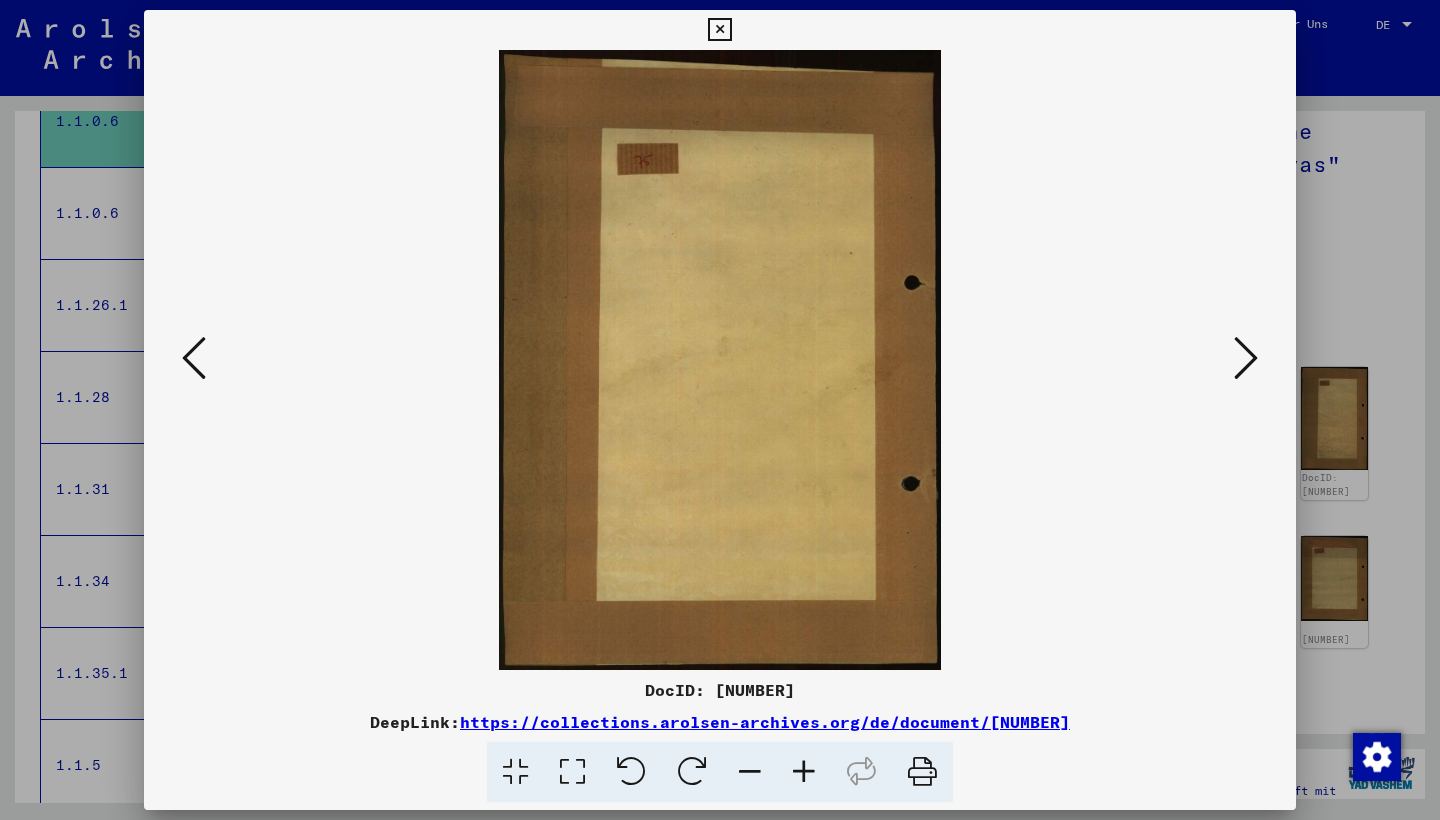 click at bounding box center [1246, 358] 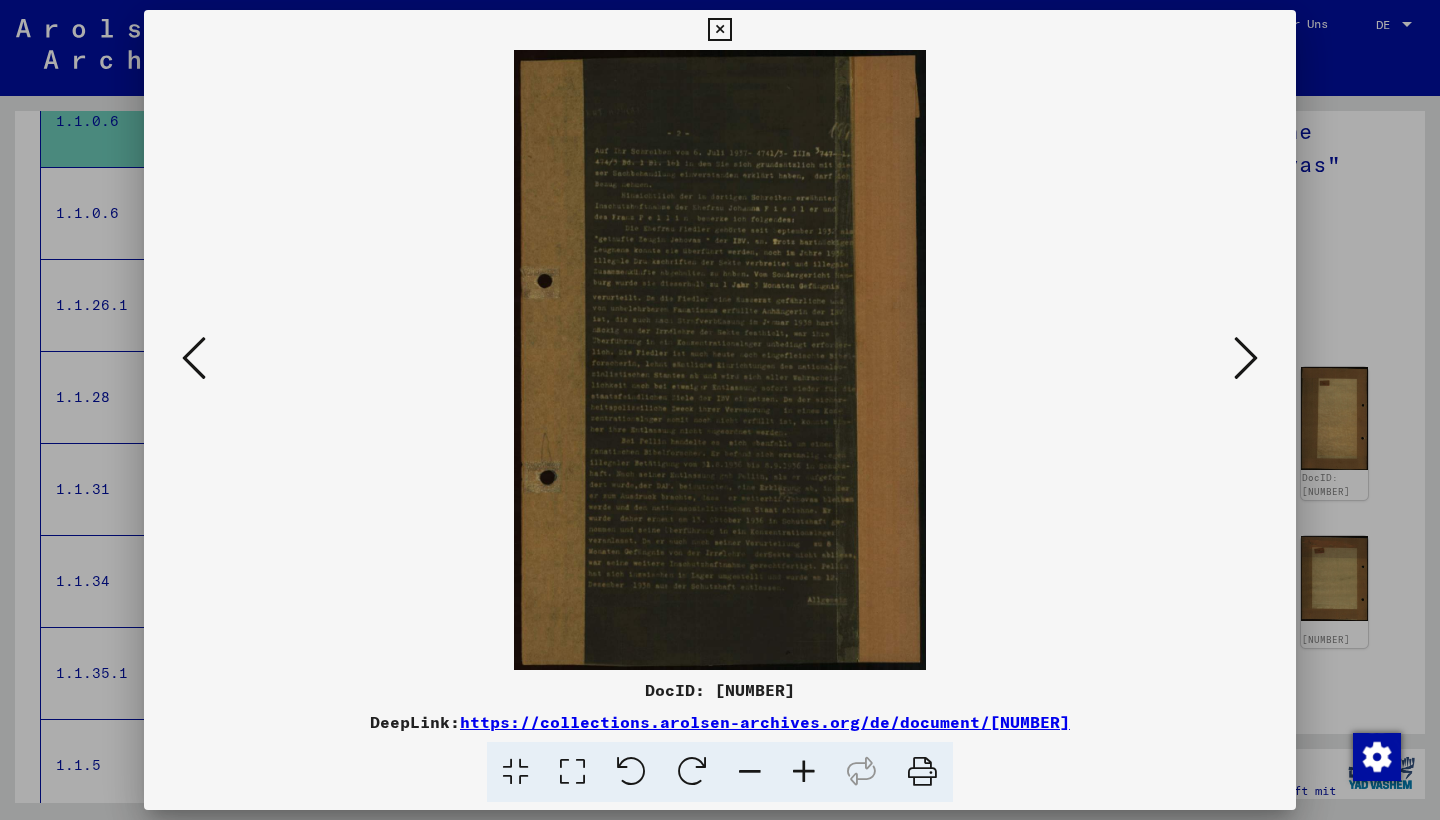 click at bounding box center (1246, 358) 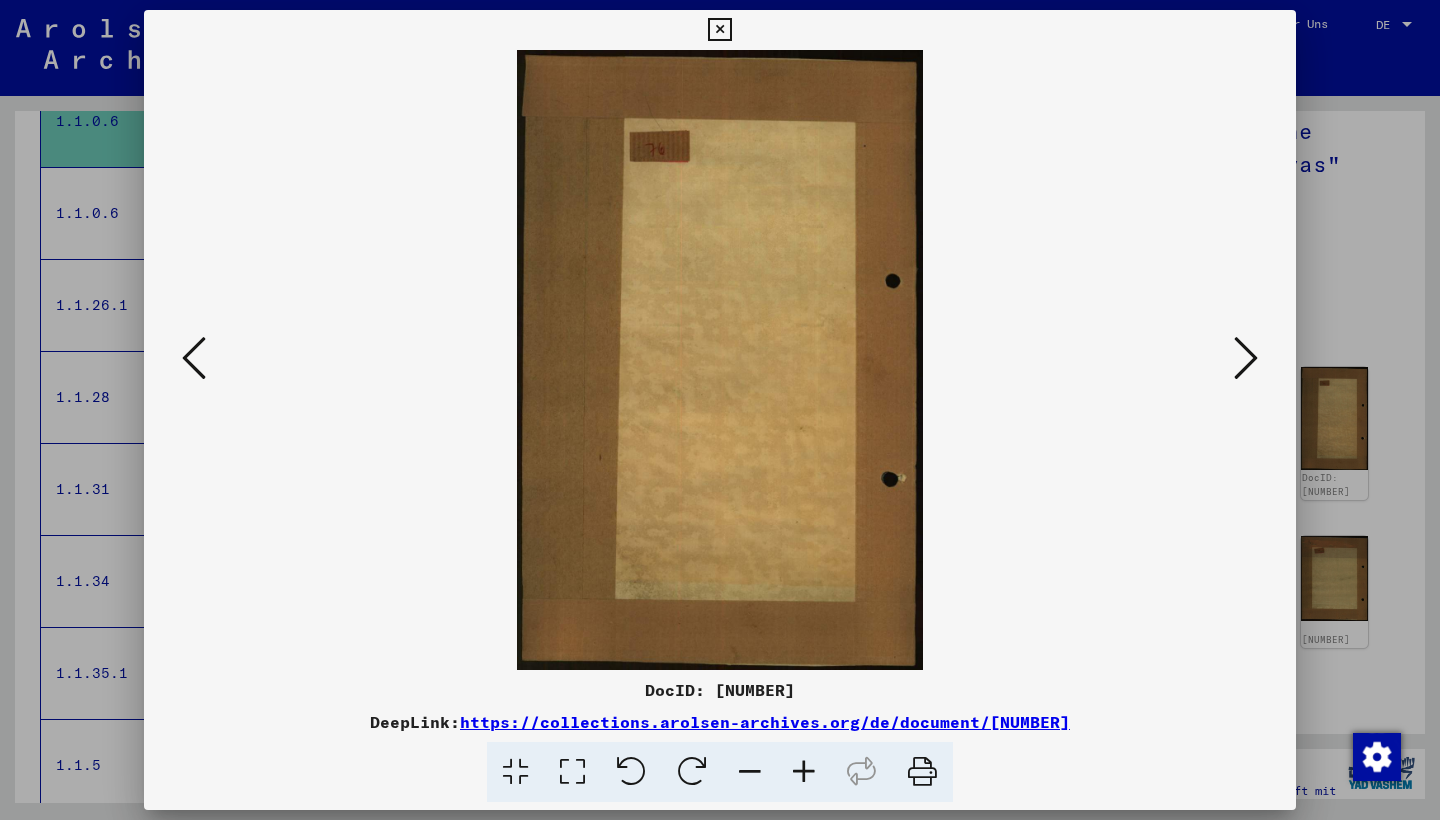 click at bounding box center [1246, 358] 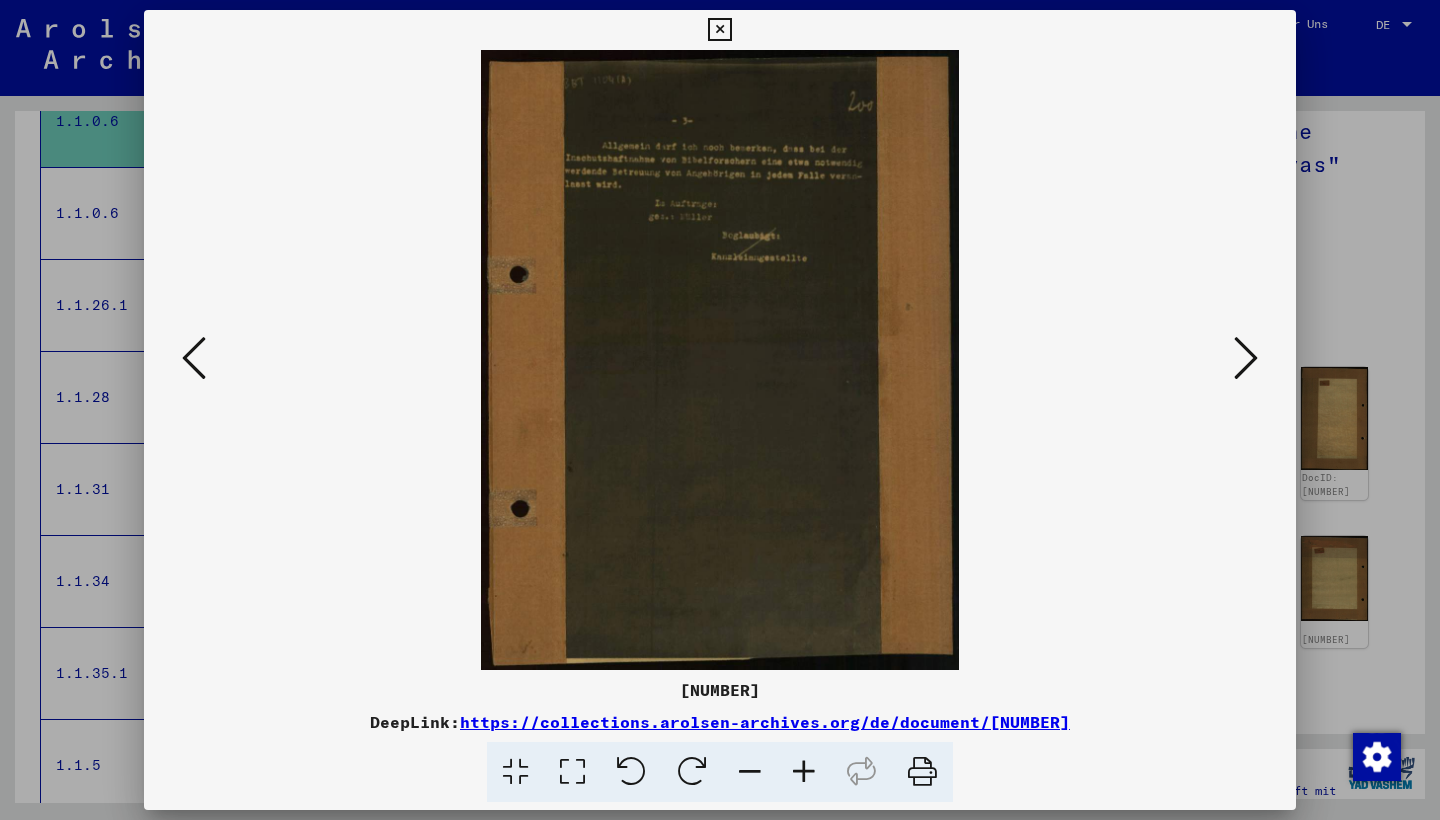 click at bounding box center [1246, 358] 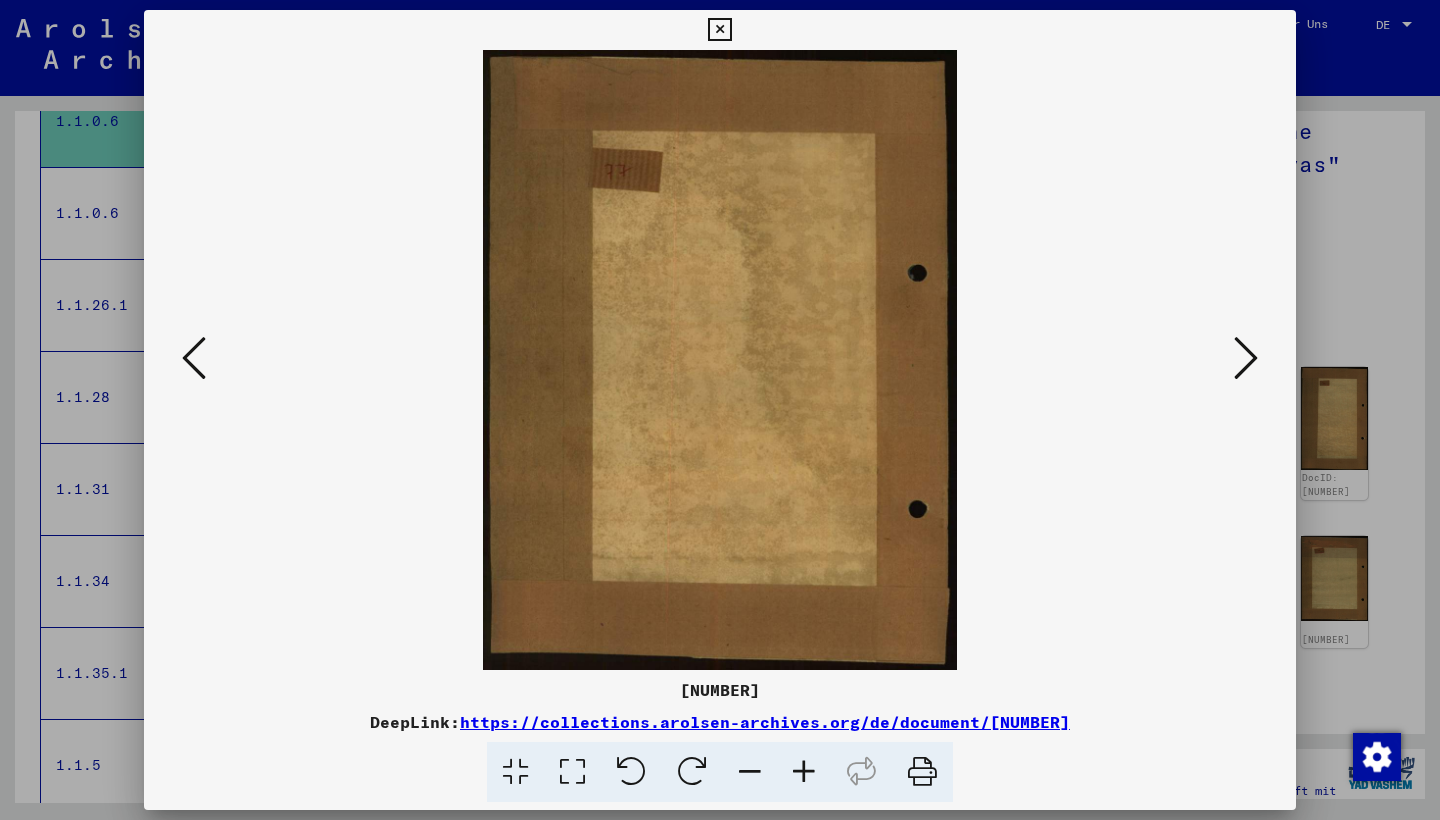 click at bounding box center [1246, 358] 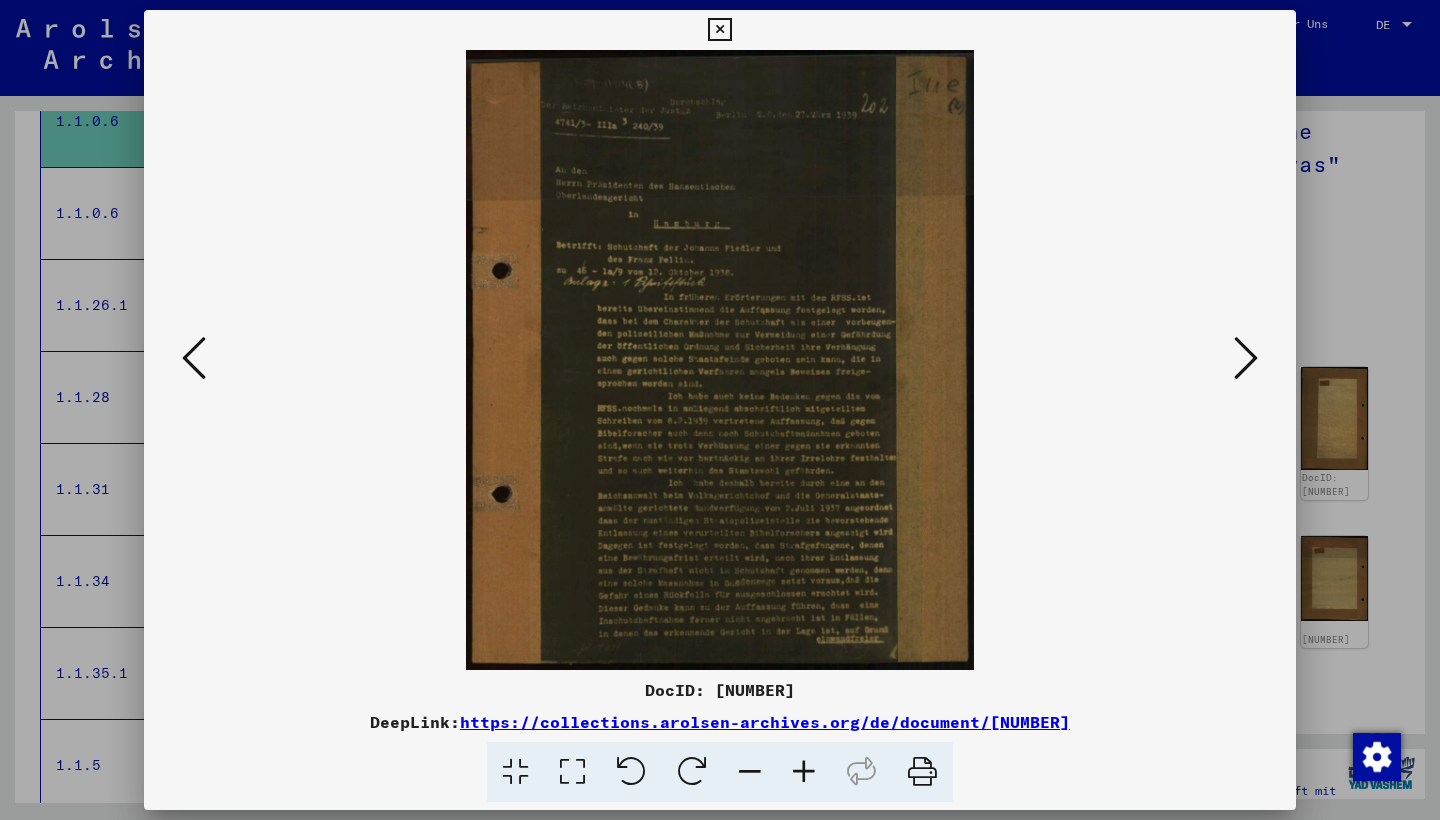 click at bounding box center (719, 30) 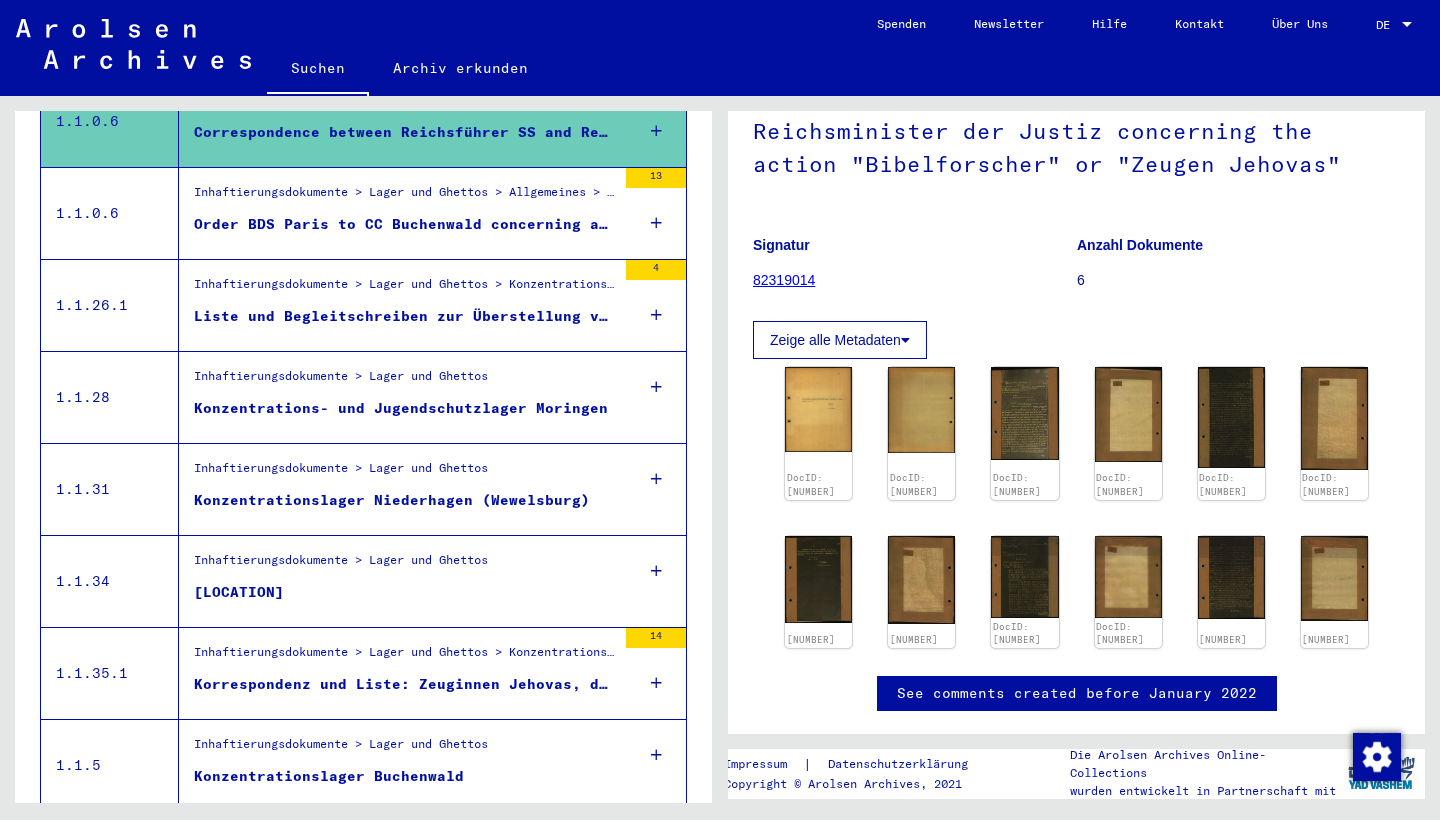 click on "Inhaftierungsdokumente > Lager und Ghettos > Konzentrationslager Mauthausen > Listenmaterial Mauthausen" at bounding box center [405, 289] 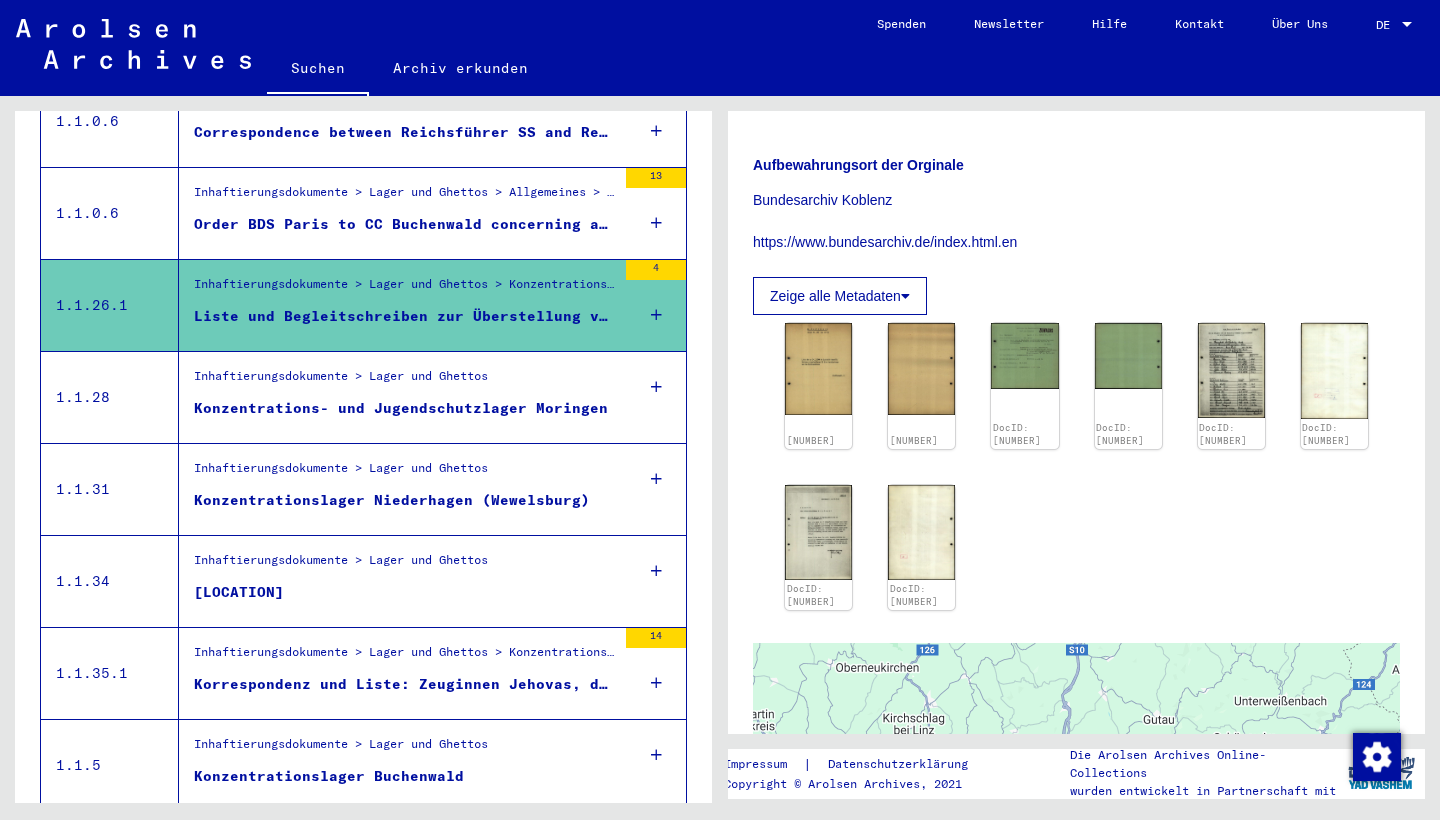 scroll, scrollTop: 548, scrollLeft: 0, axis: vertical 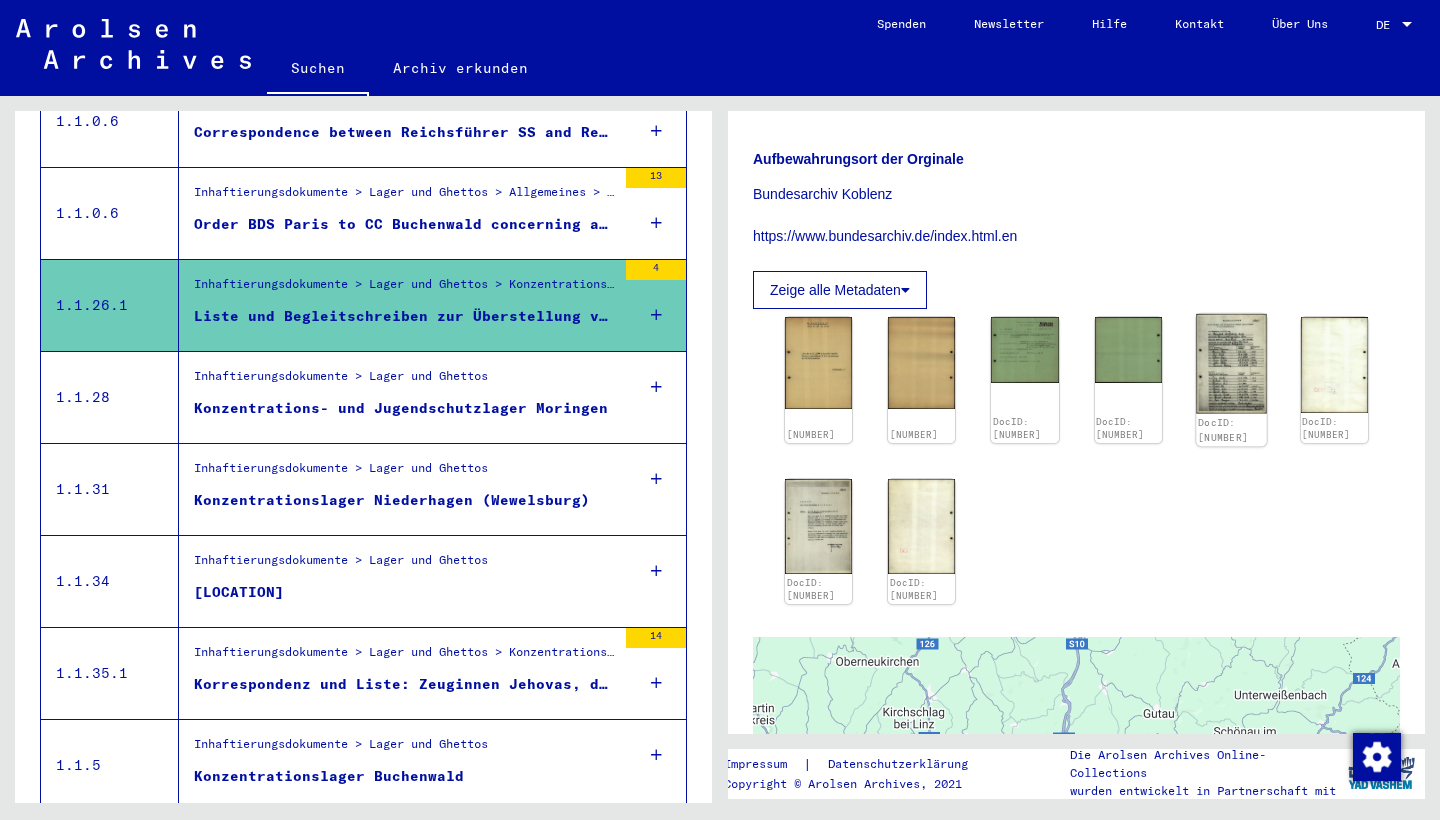 click 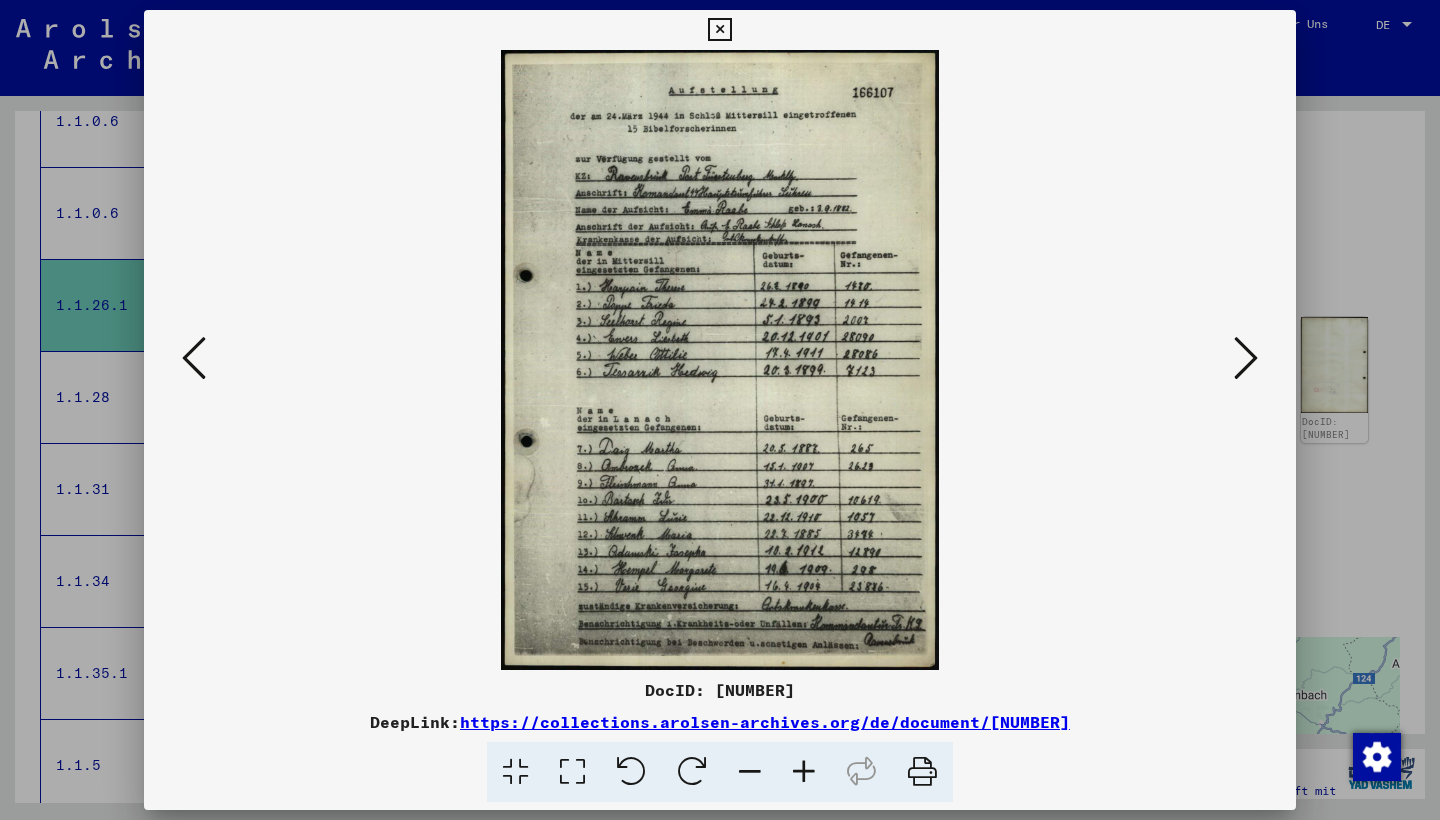 click at bounding box center [804, 772] 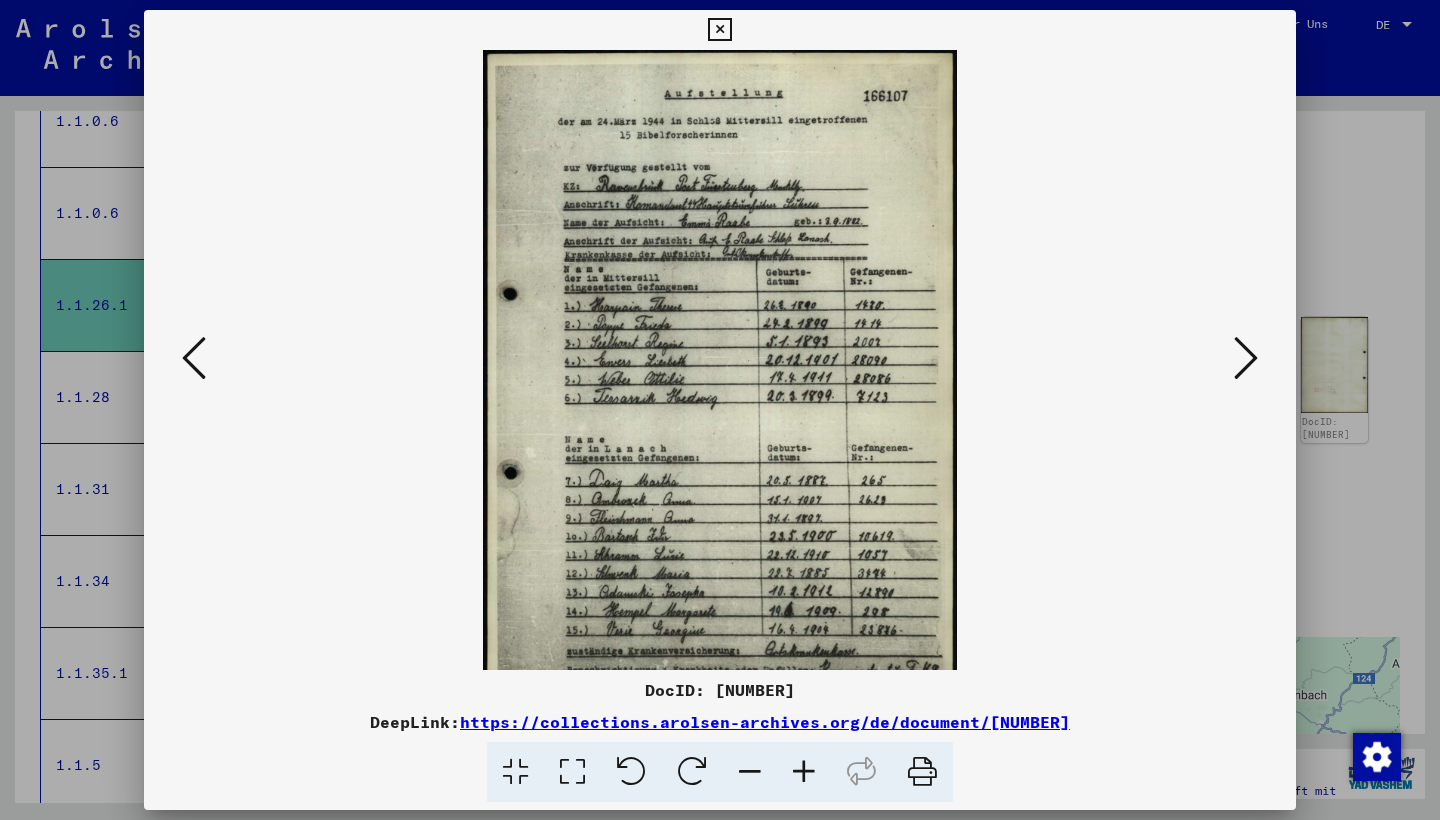 click at bounding box center [804, 772] 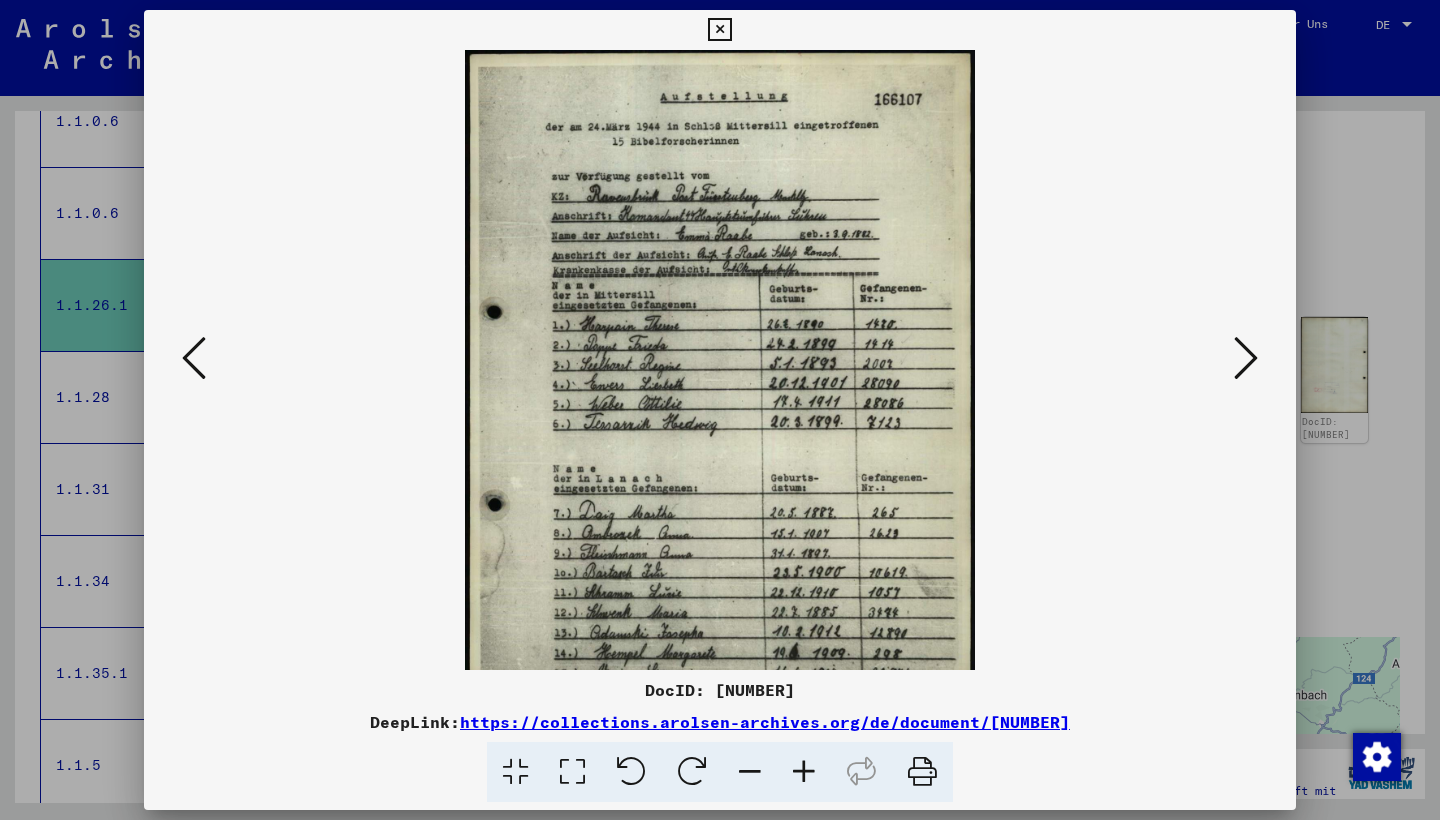 click at bounding box center [804, 772] 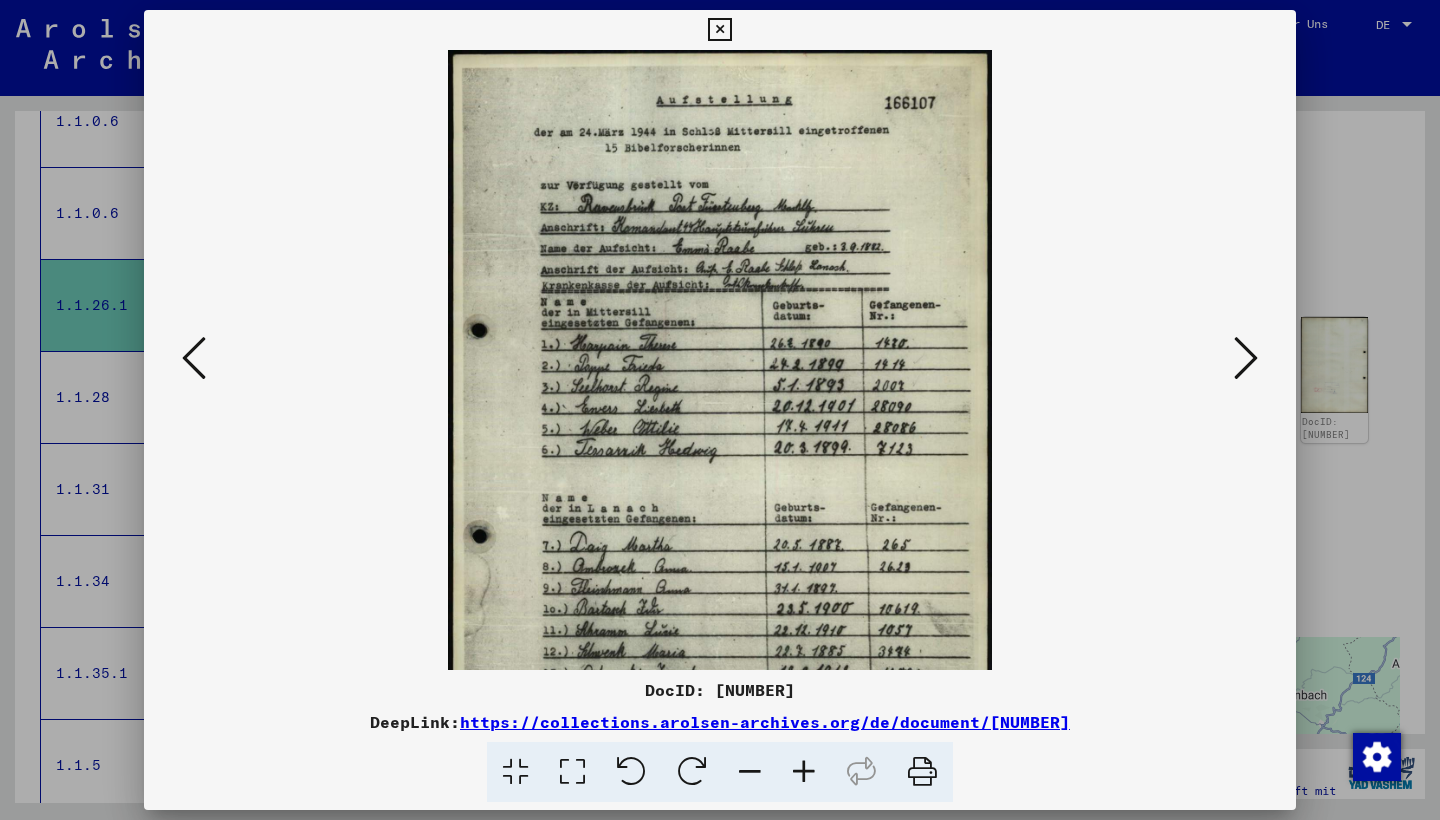 click at bounding box center [804, 772] 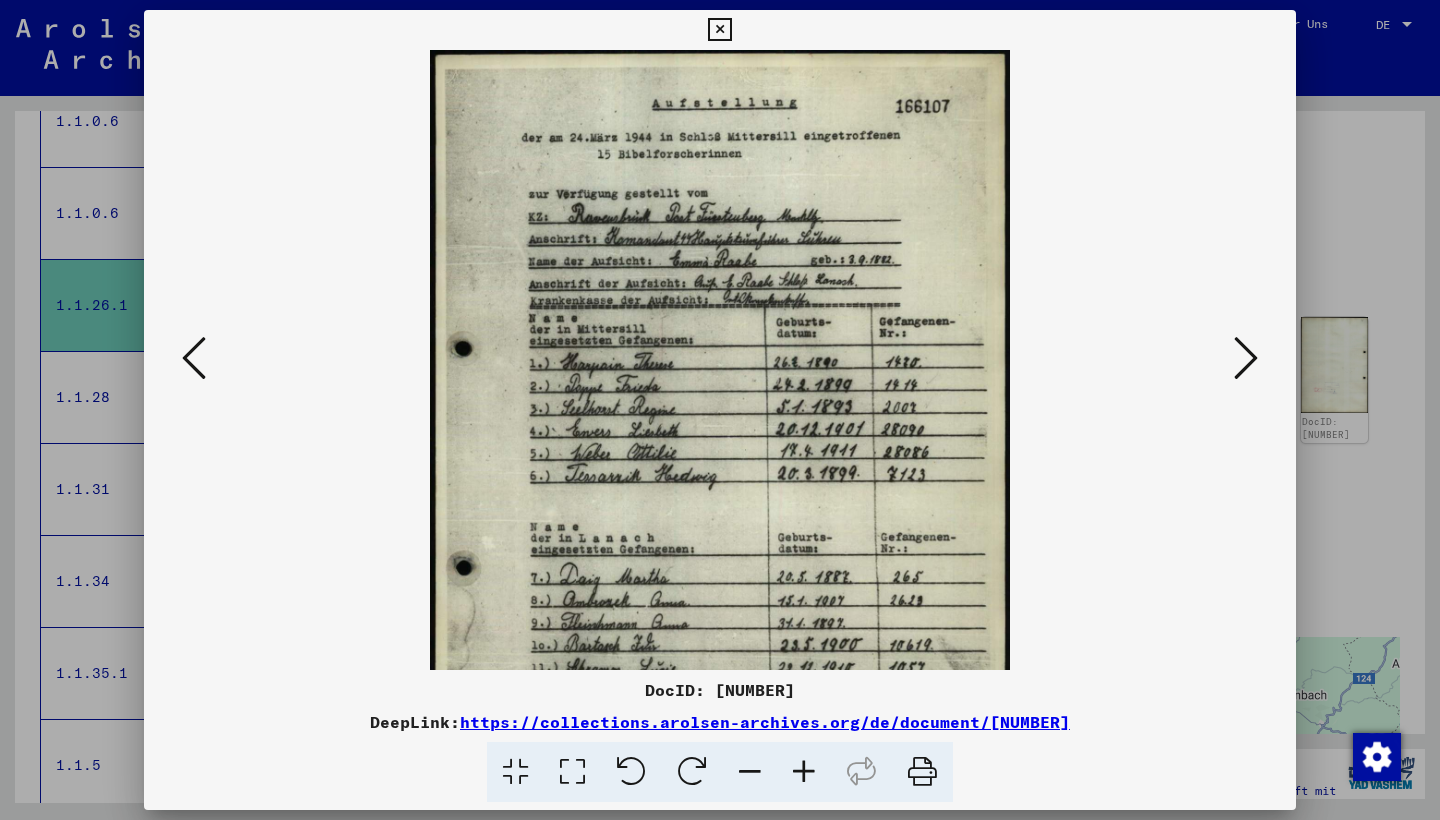 click at bounding box center [804, 772] 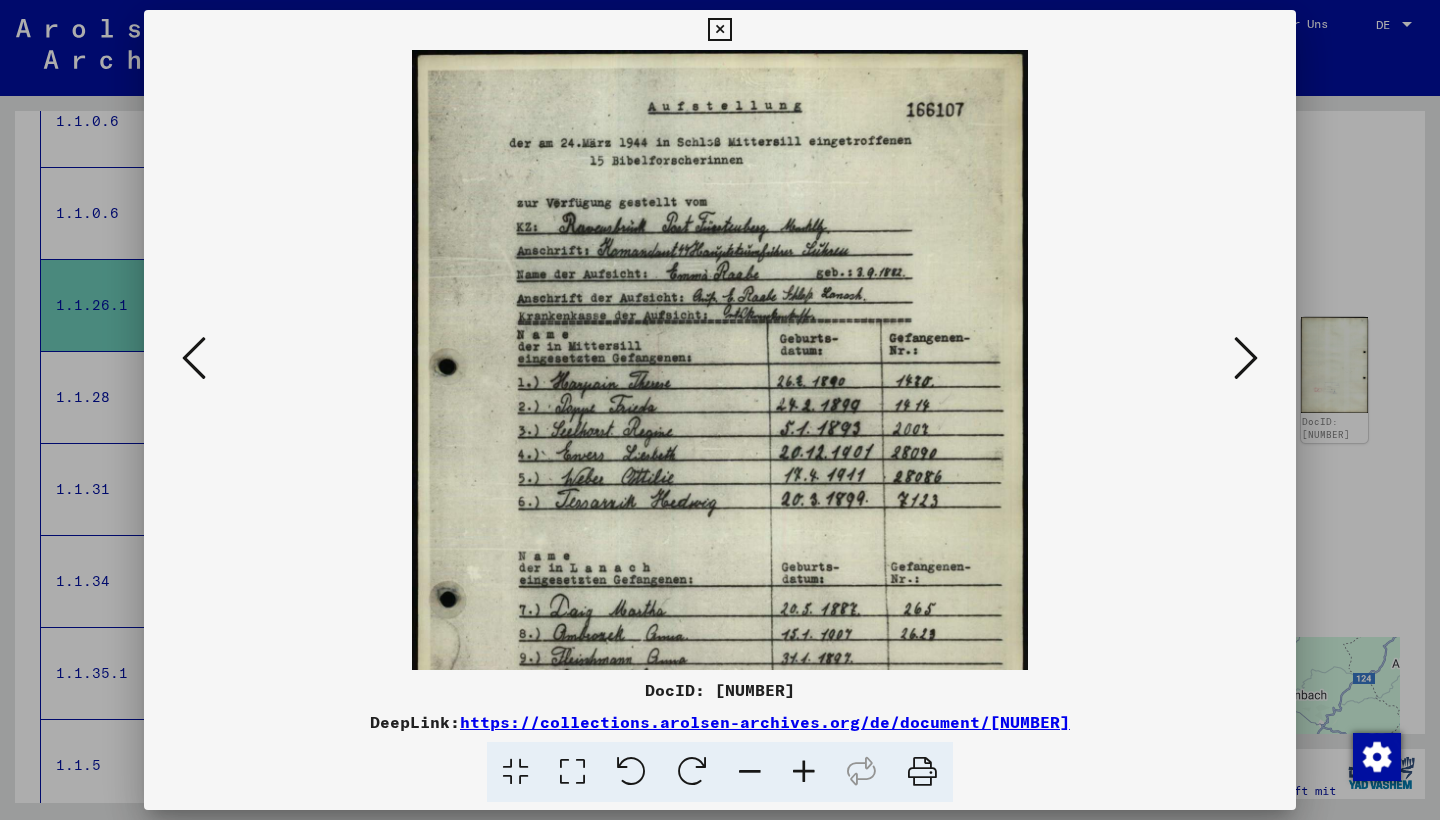 click at bounding box center [804, 772] 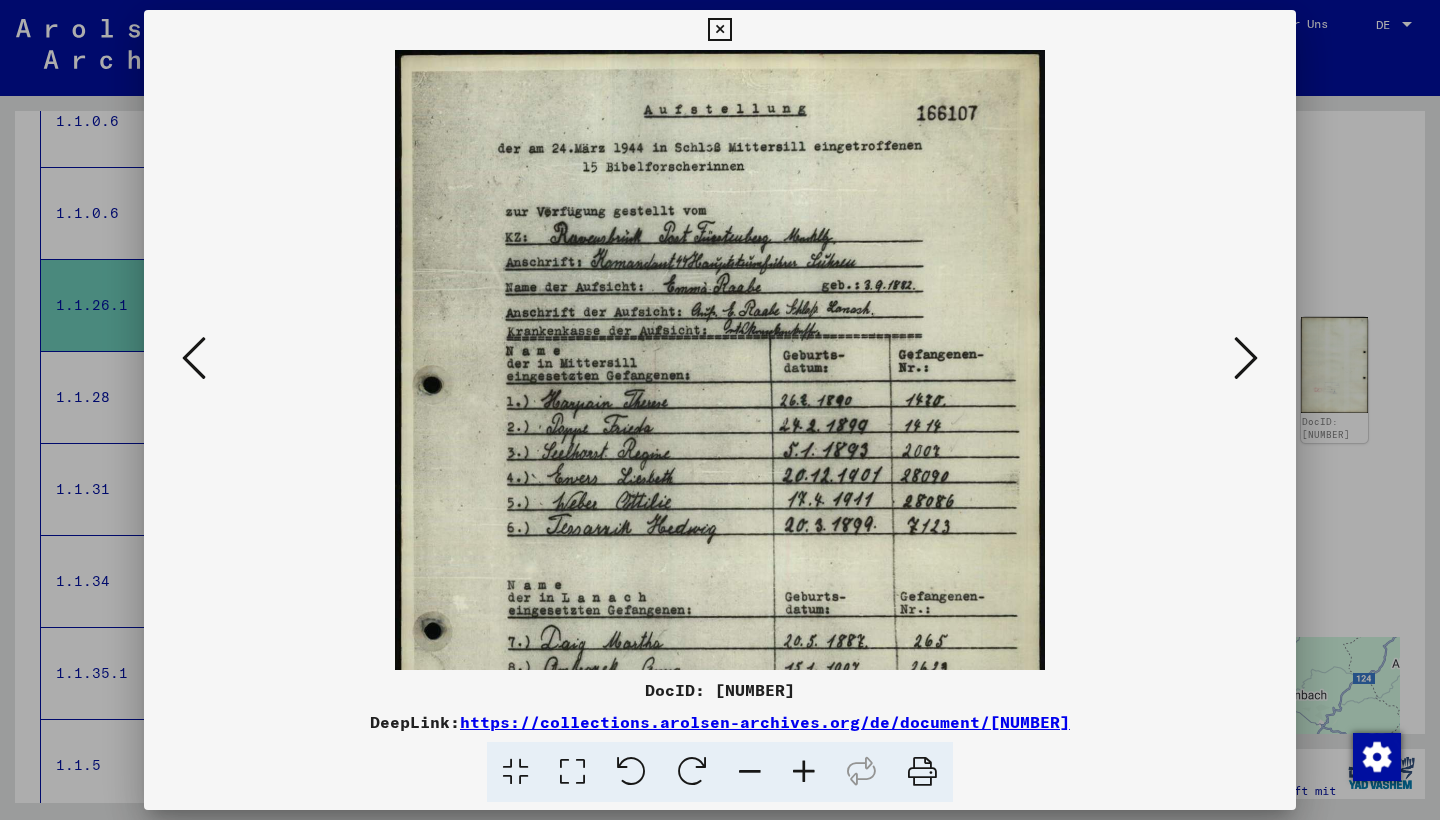 click at bounding box center (804, 772) 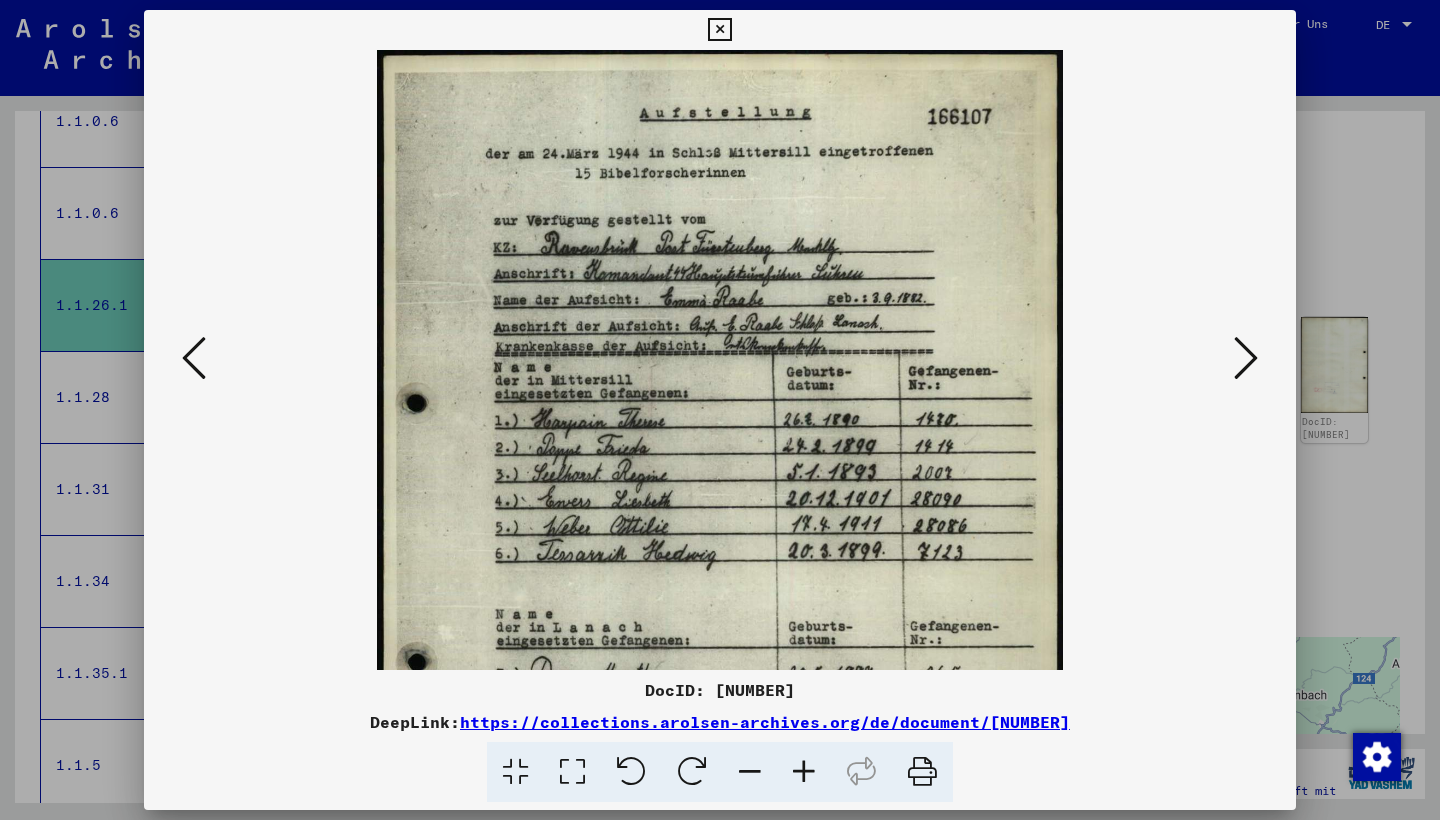 click at bounding box center (804, 772) 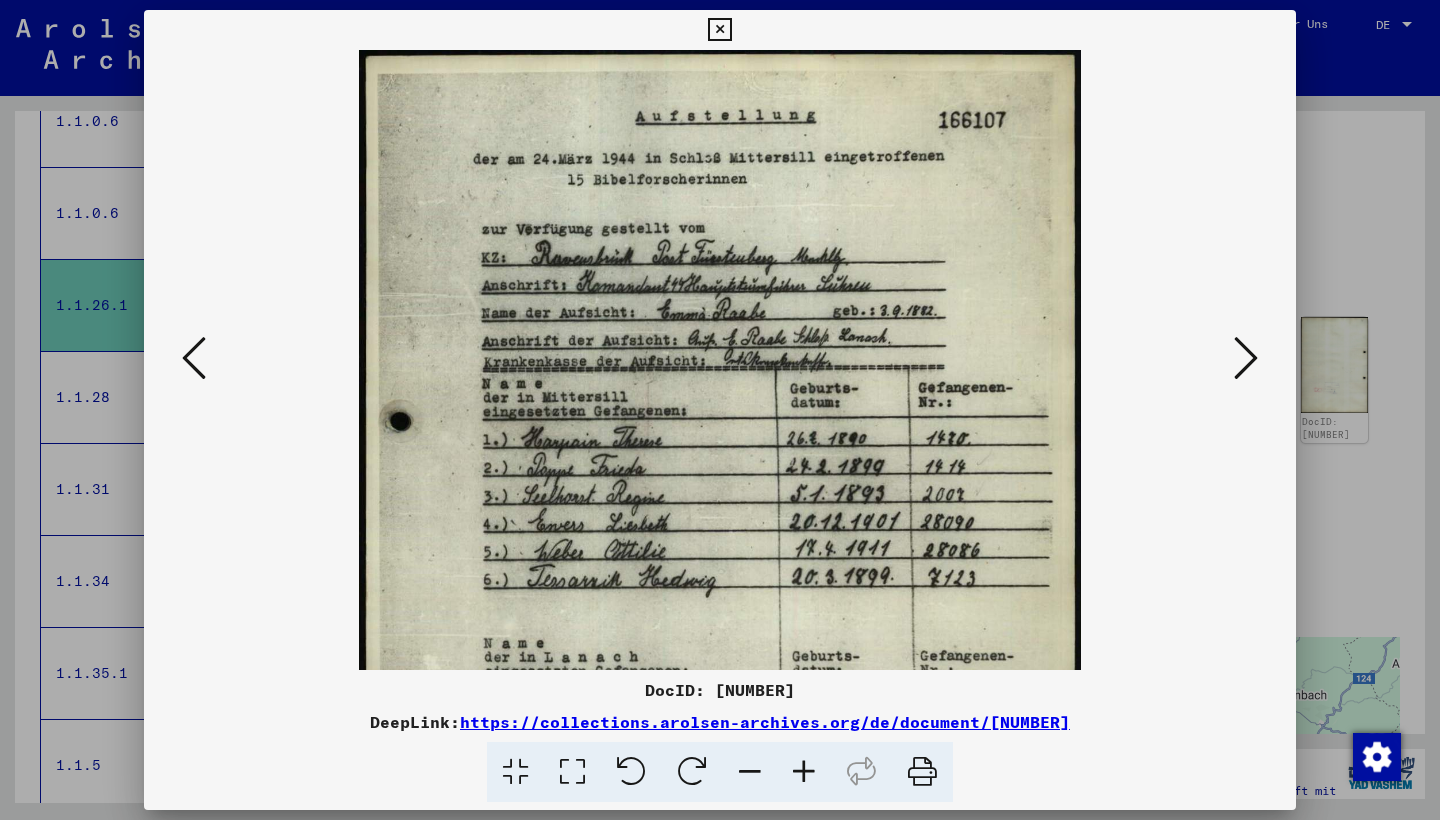 click at bounding box center (804, 772) 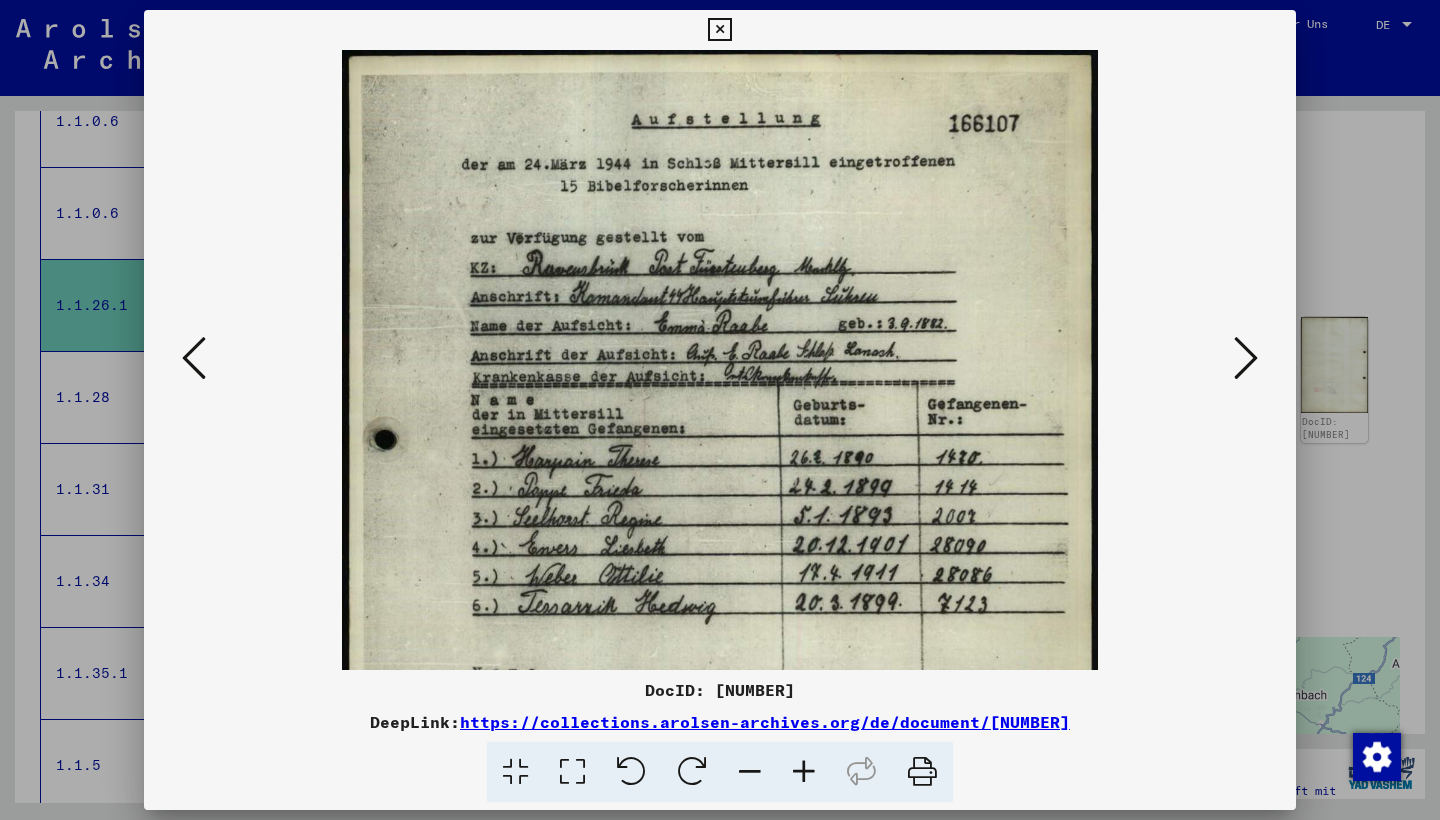 click at bounding box center [804, 772] 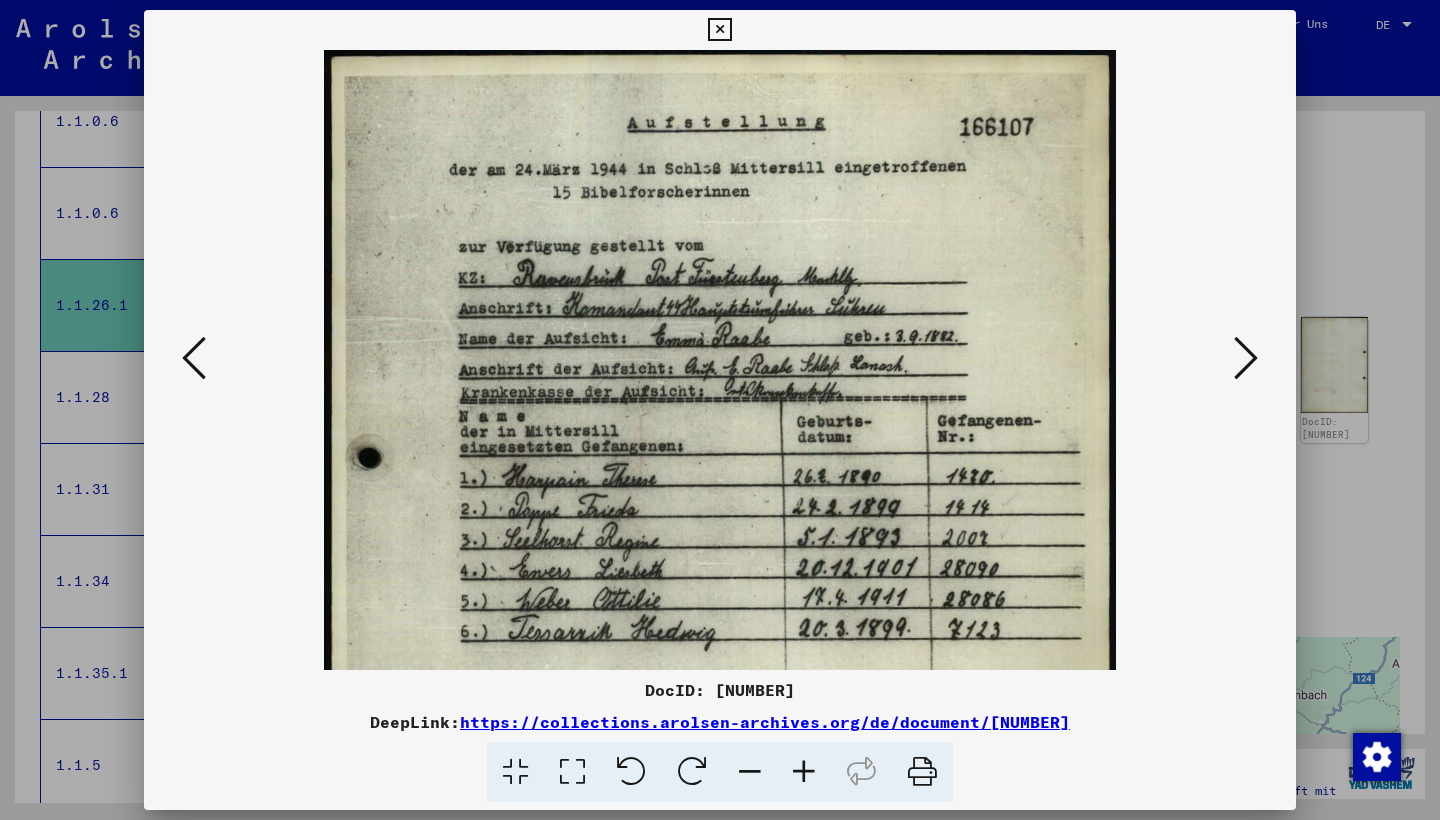 click at bounding box center (804, 772) 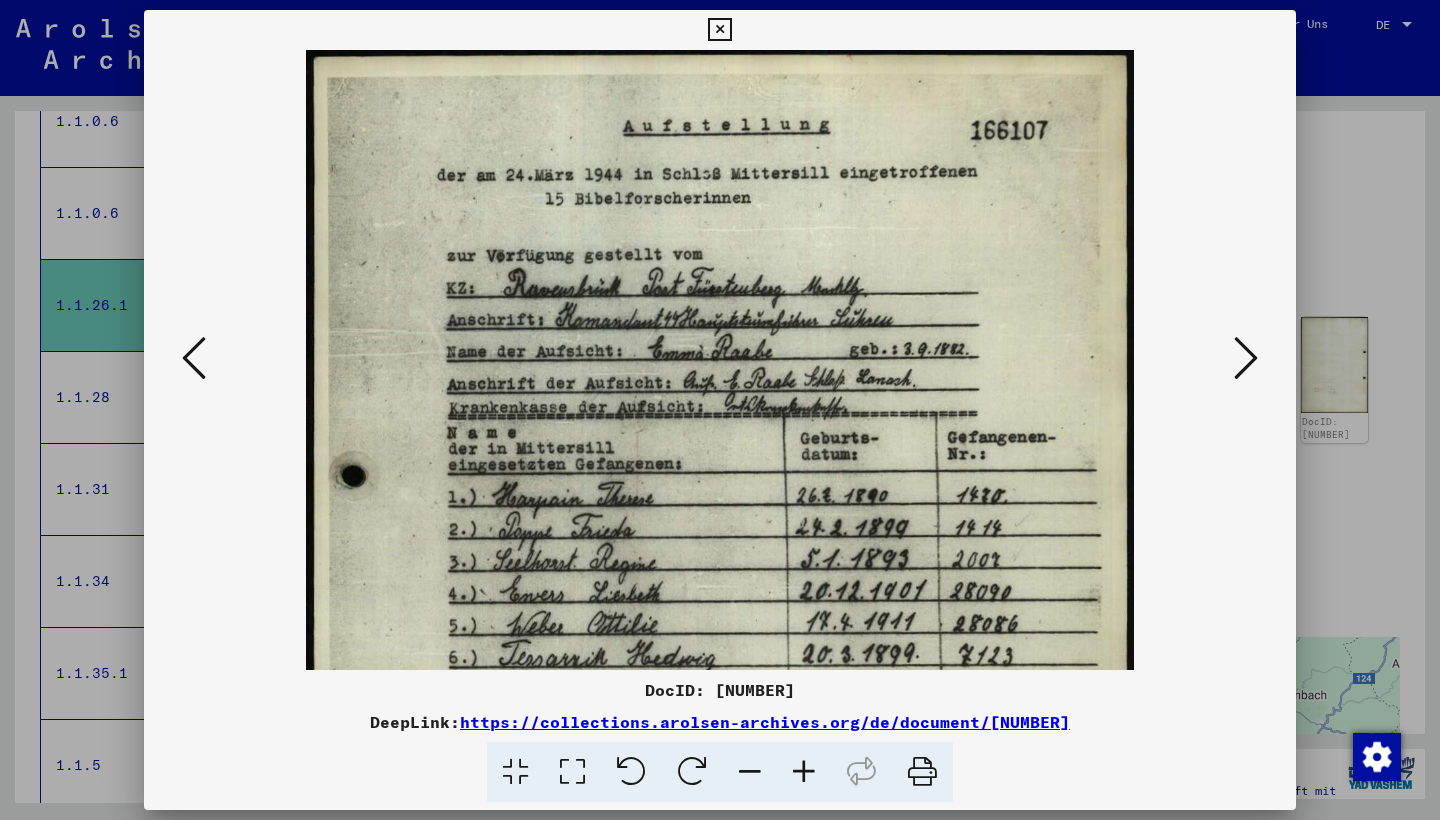 click at bounding box center [804, 772] 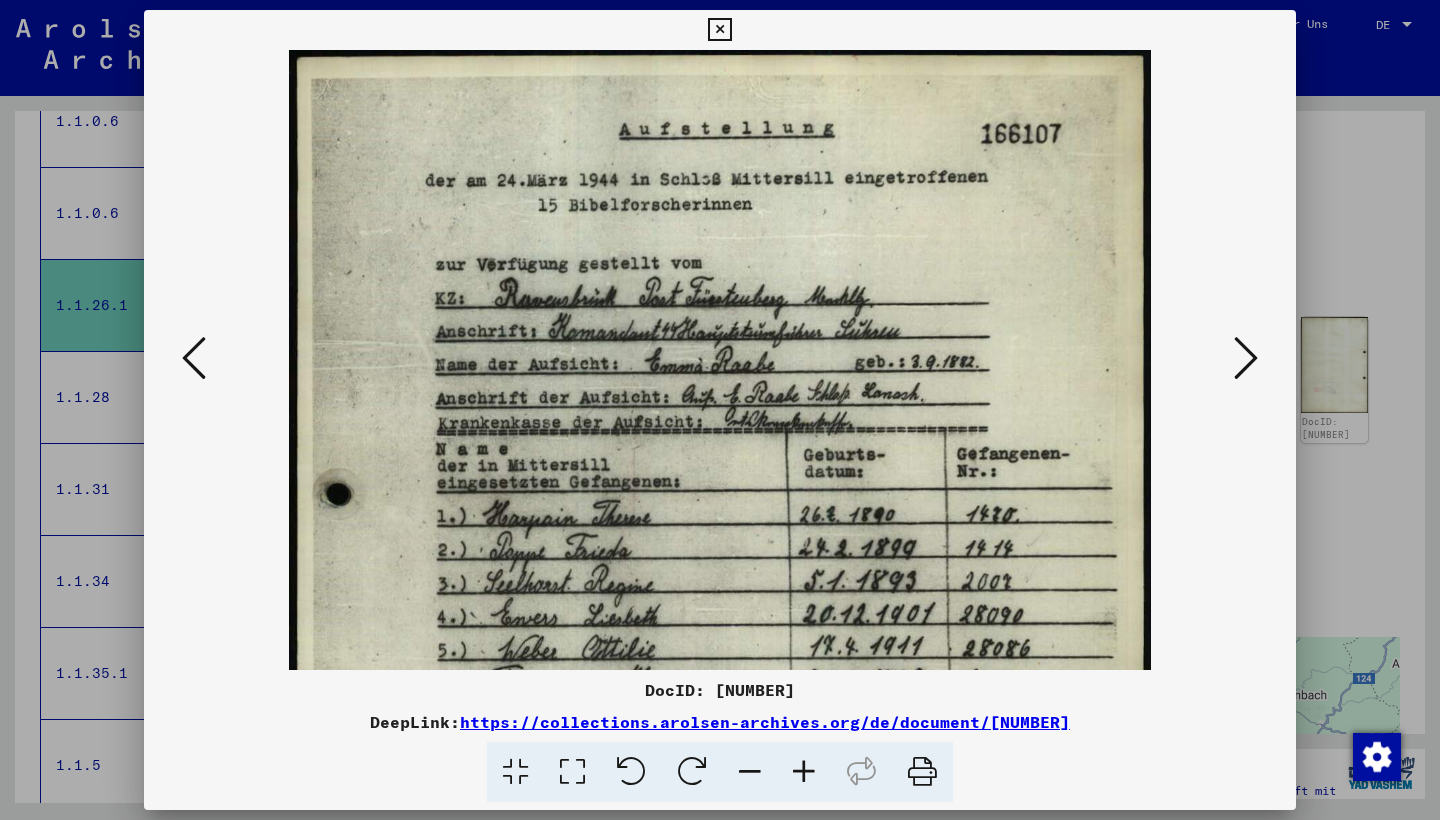 drag, startPoint x: 798, startPoint y: 775, endPoint x: 791, endPoint y: 751, distance: 25 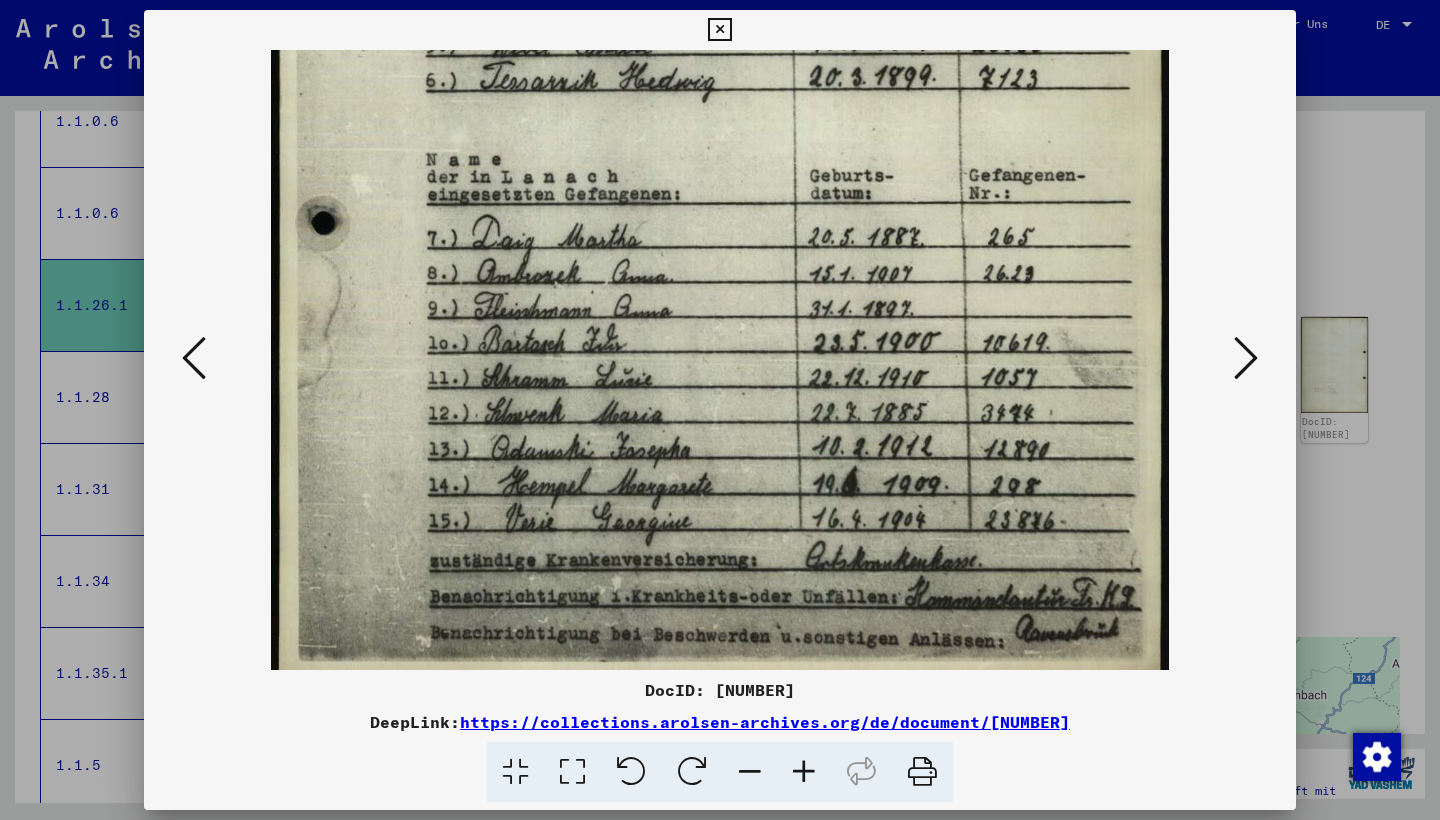 scroll, scrollTop: 635, scrollLeft: 0, axis: vertical 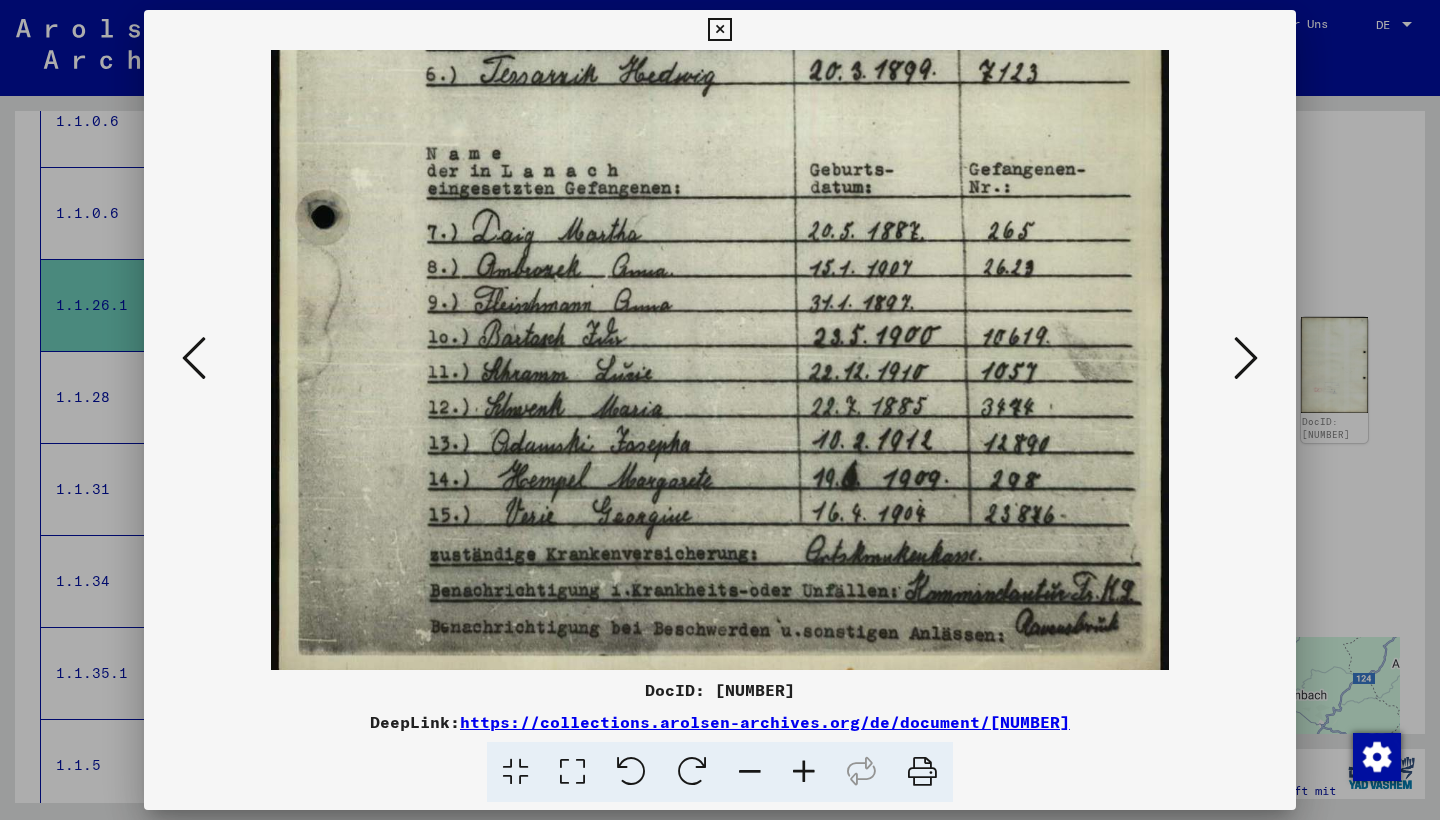 drag, startPoint x: 810, startPoint y: 587, endPoint x: 956, endPoint y: -48, distance: 651.5681 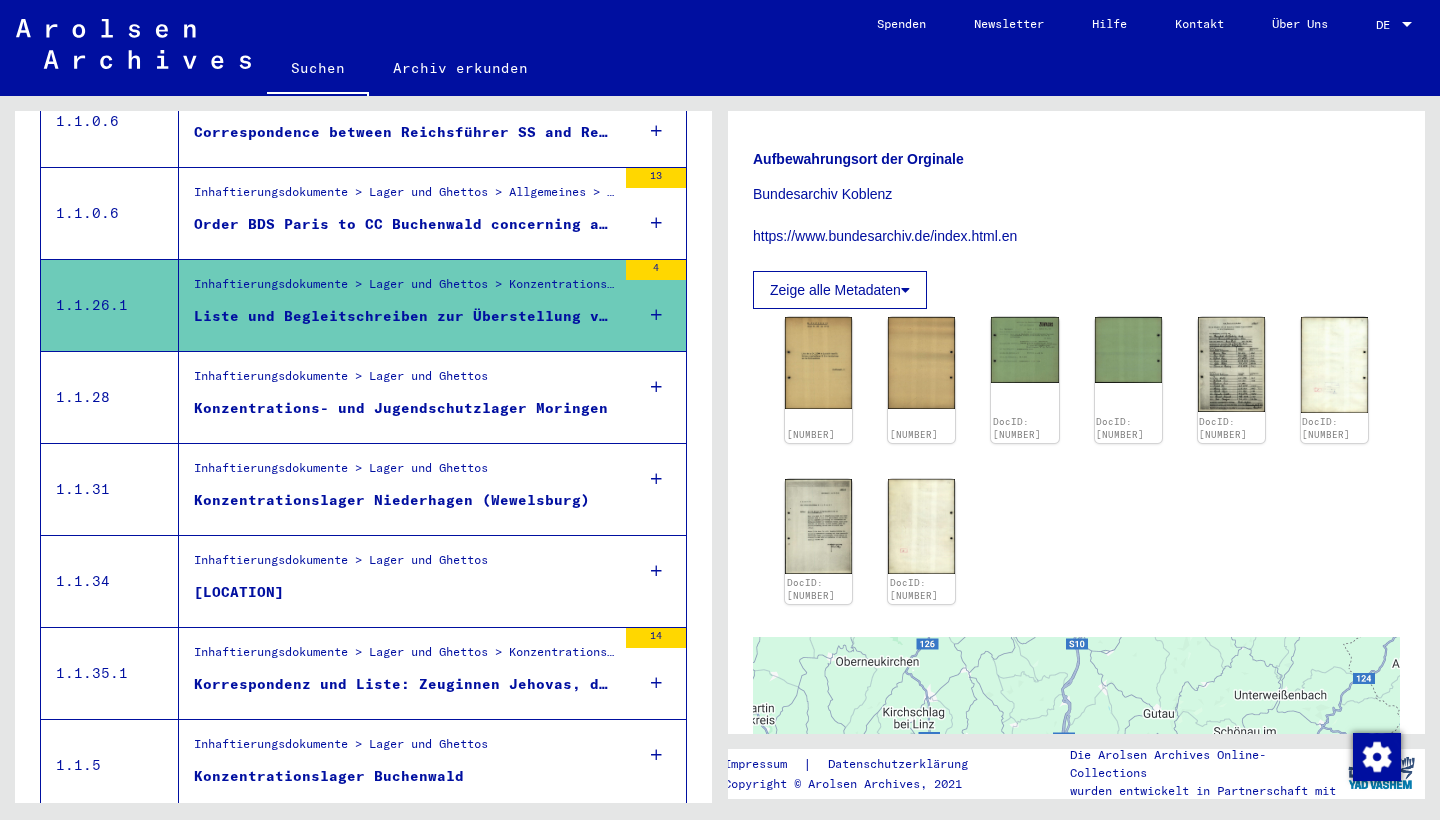 click on "Konzentrations- und Jugendschutzlager Moringen Concentration Camp Moringen" at bounding box center (401, 429) 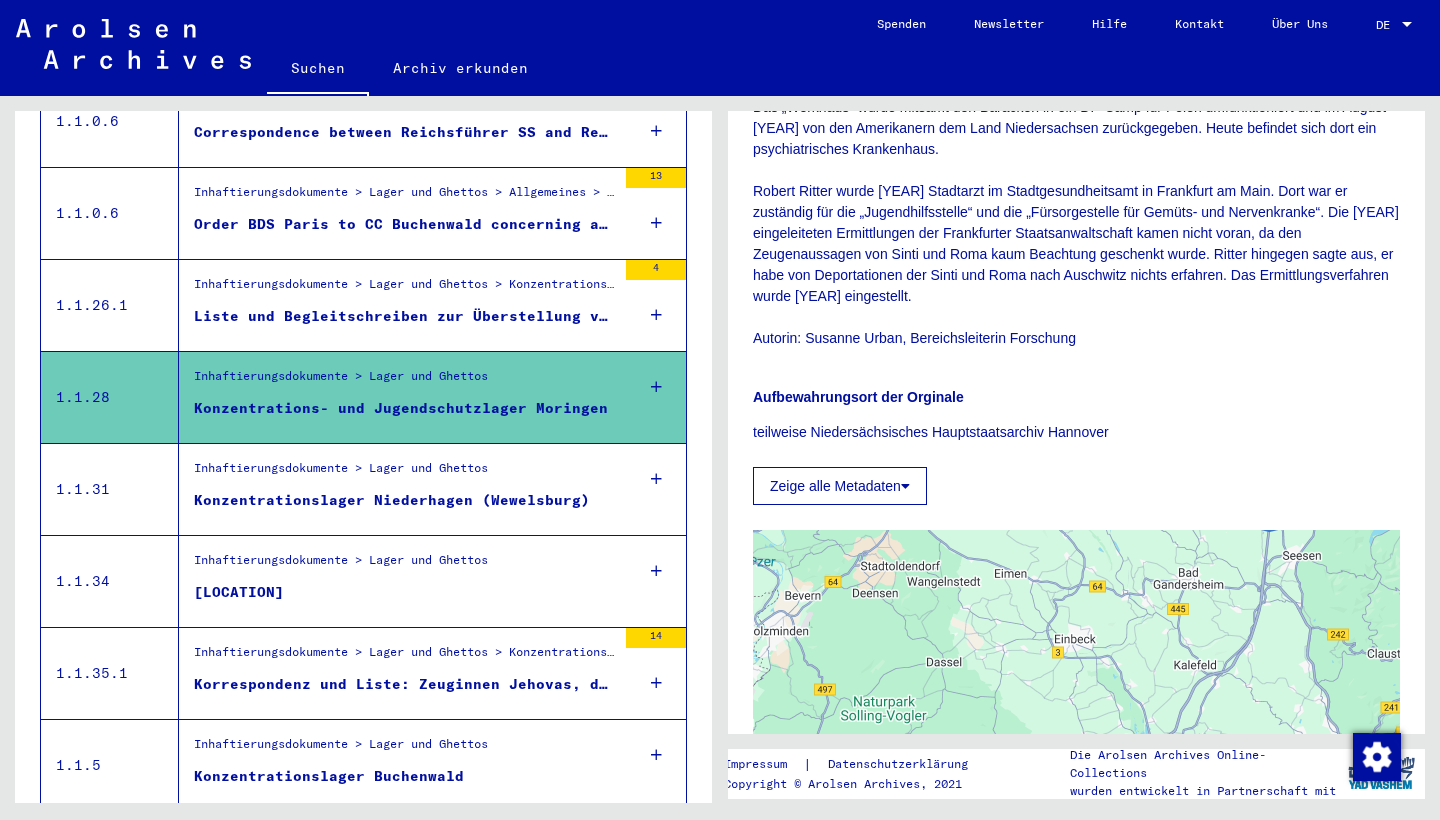 scroll, scrollTop: 2373, scrollLeft: 0, axis: vertical 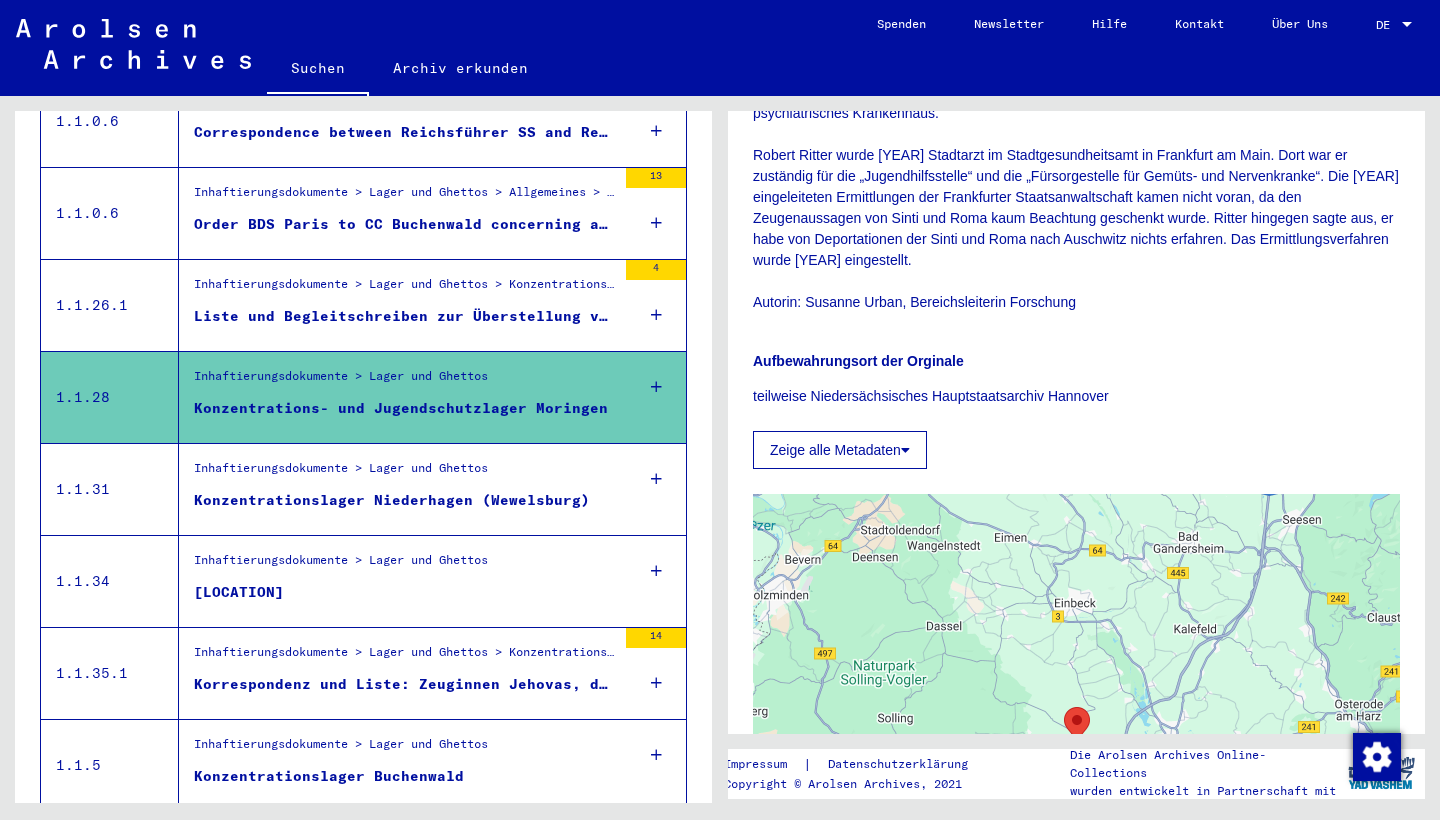 click on "Konzentrationslager Niederhagen (Wewelsburg)" at bounding box center (392, 500) 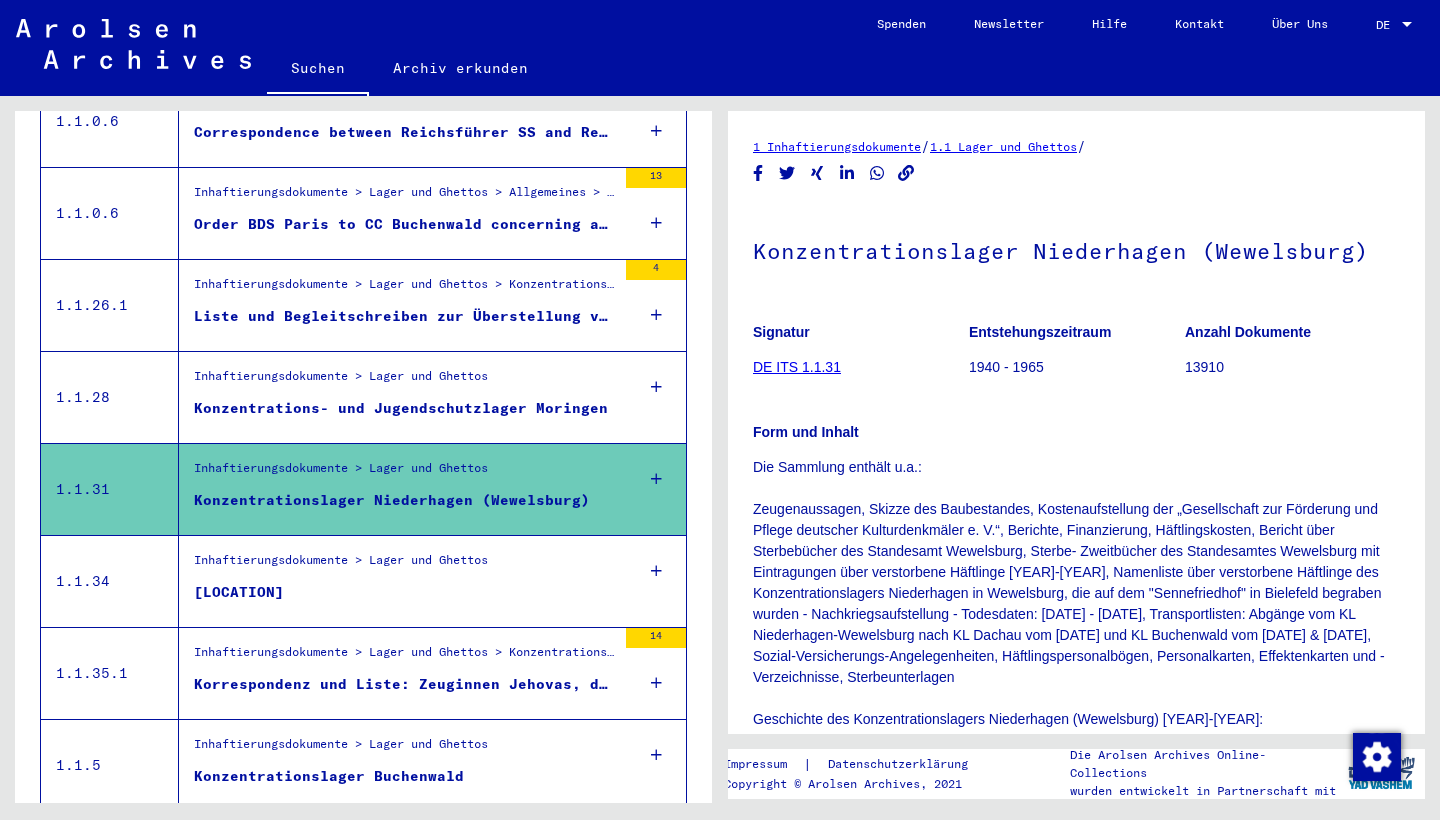 scroll, scrollTop: 0, scrollLeft: 0, axis: both 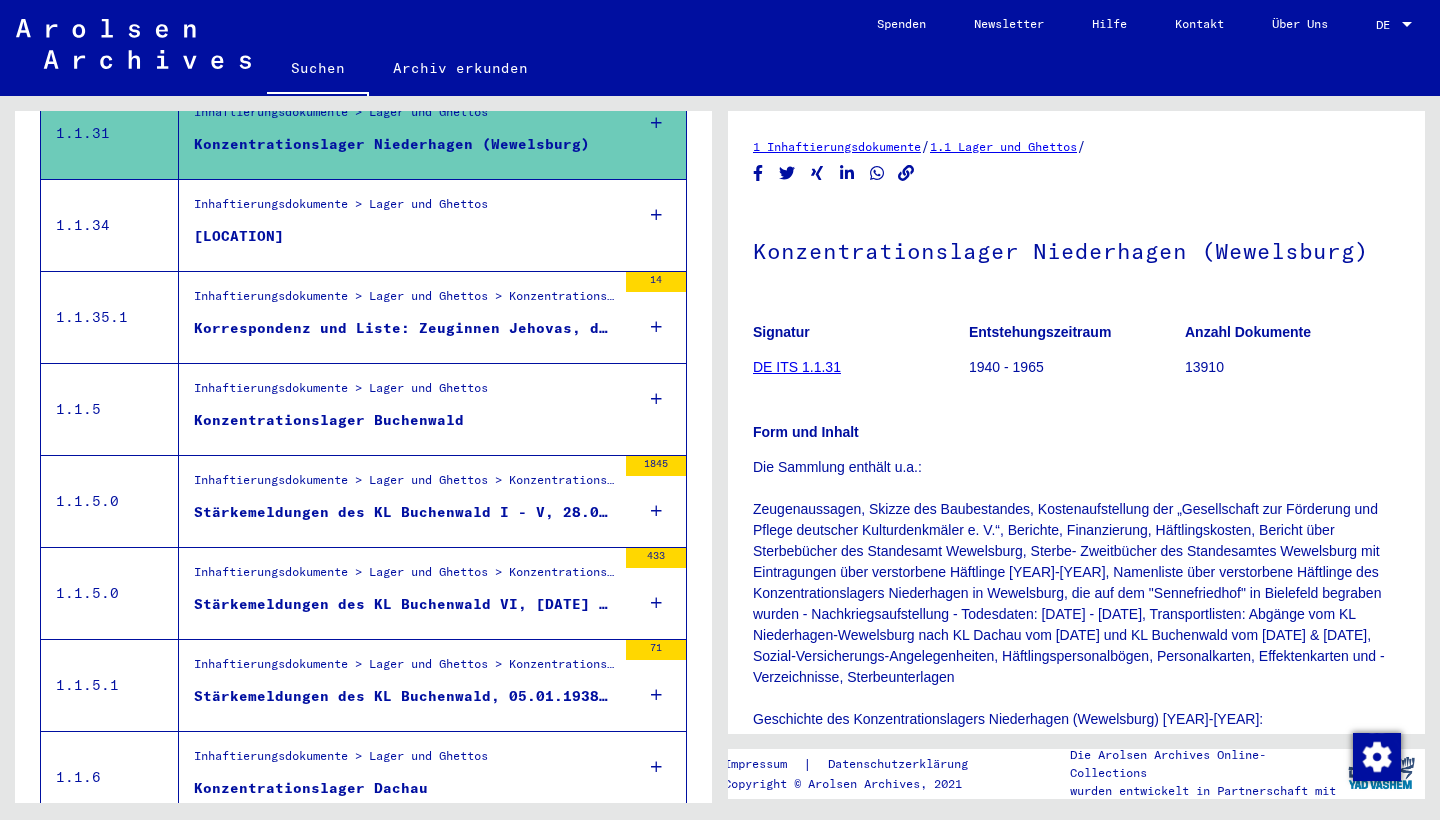 click on "Korrespondenz und Liste: Zeuginnen Jehovas, die Zwangsarbeit im Lebensborn-Heim Steinhöring leisten mussten ([DATE])" at bounding box center (405, 328) 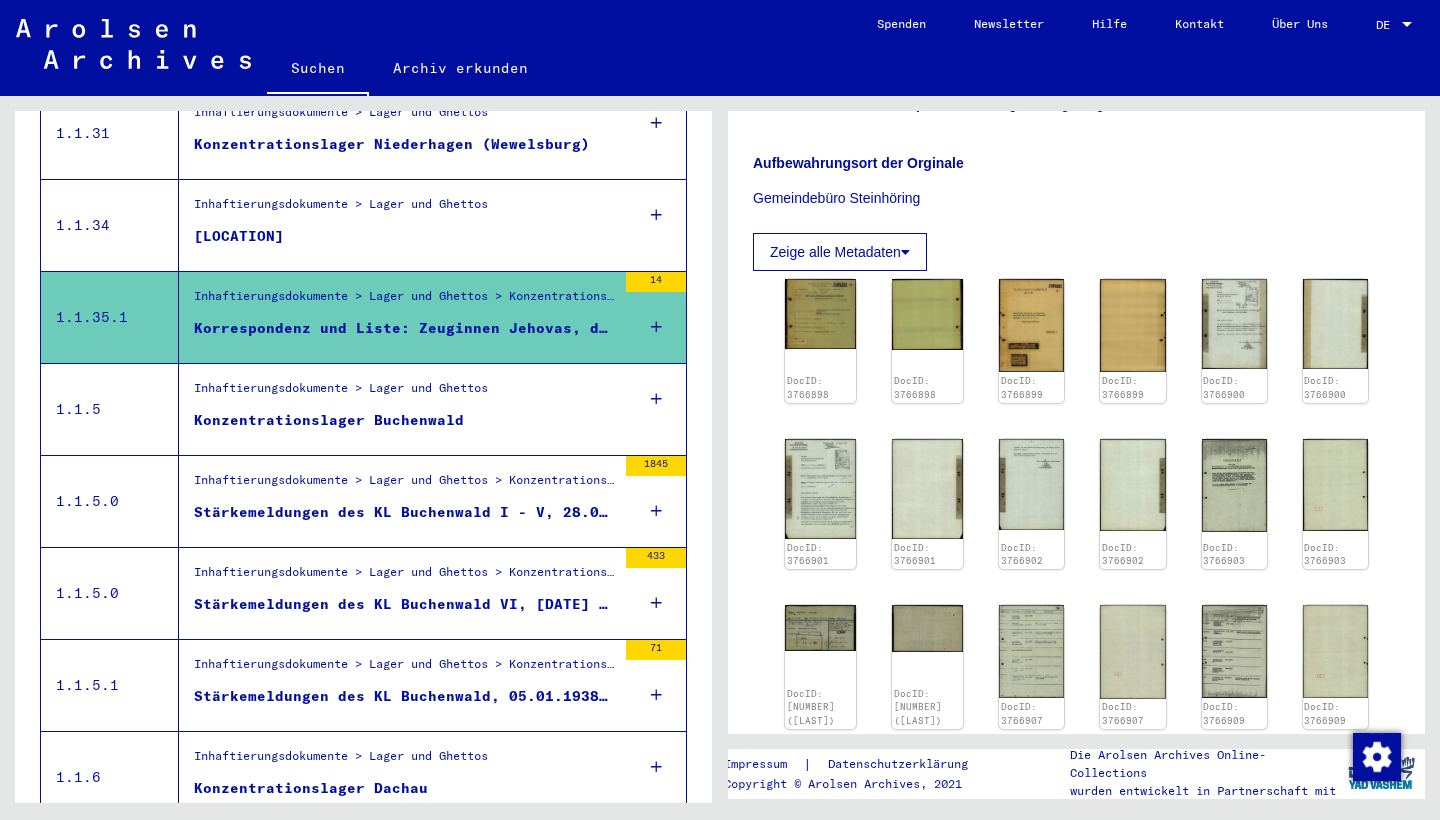 scroll, scrollTop: 731, scrollLeft: 0, axis: vertical 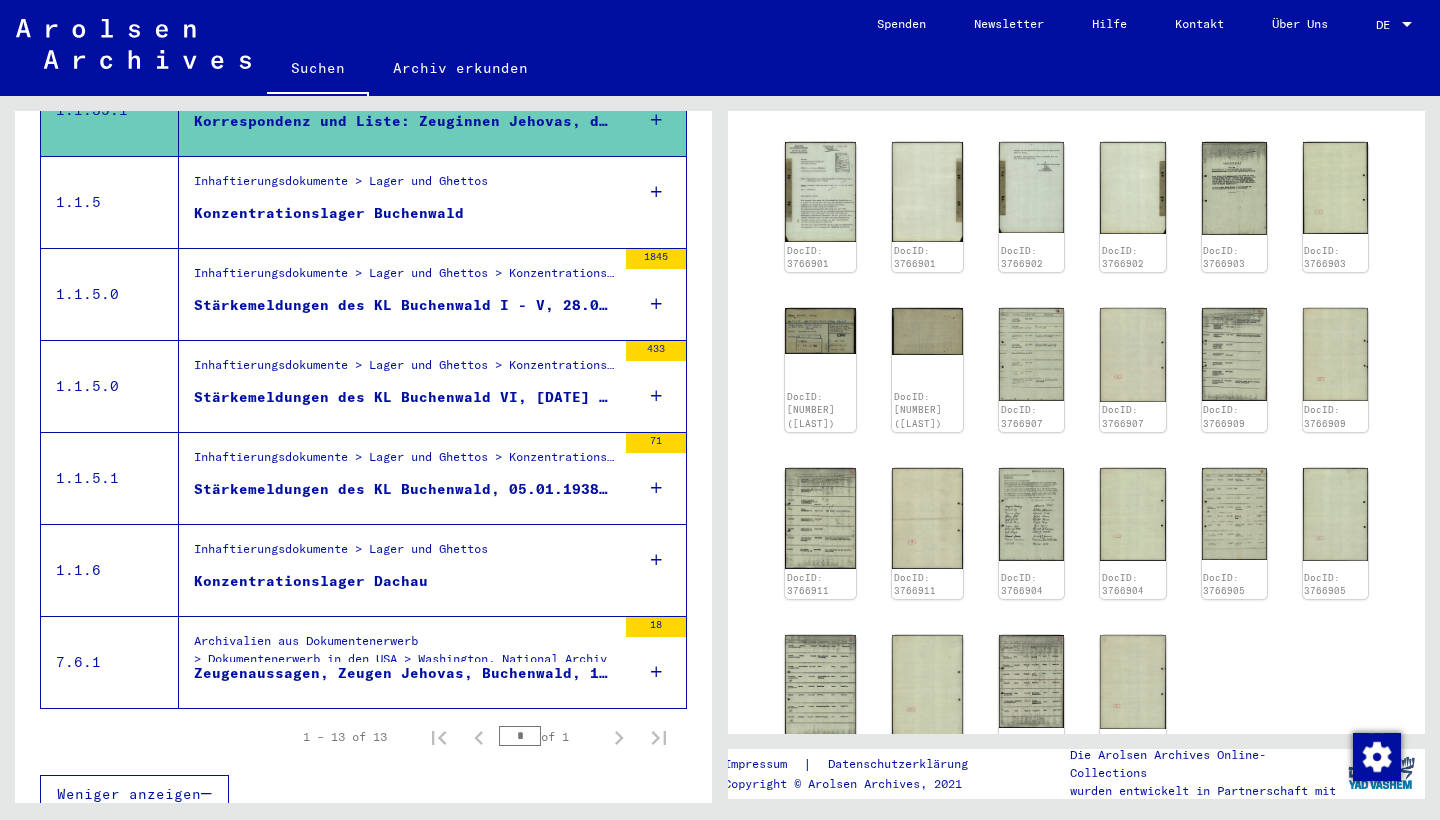 click on "Stärkemeldungen des KL Buchenwald I - V, 28.07.1937 - 3112.1942      (Statistische Aufstellungen)" at bounding box center [405, 305] 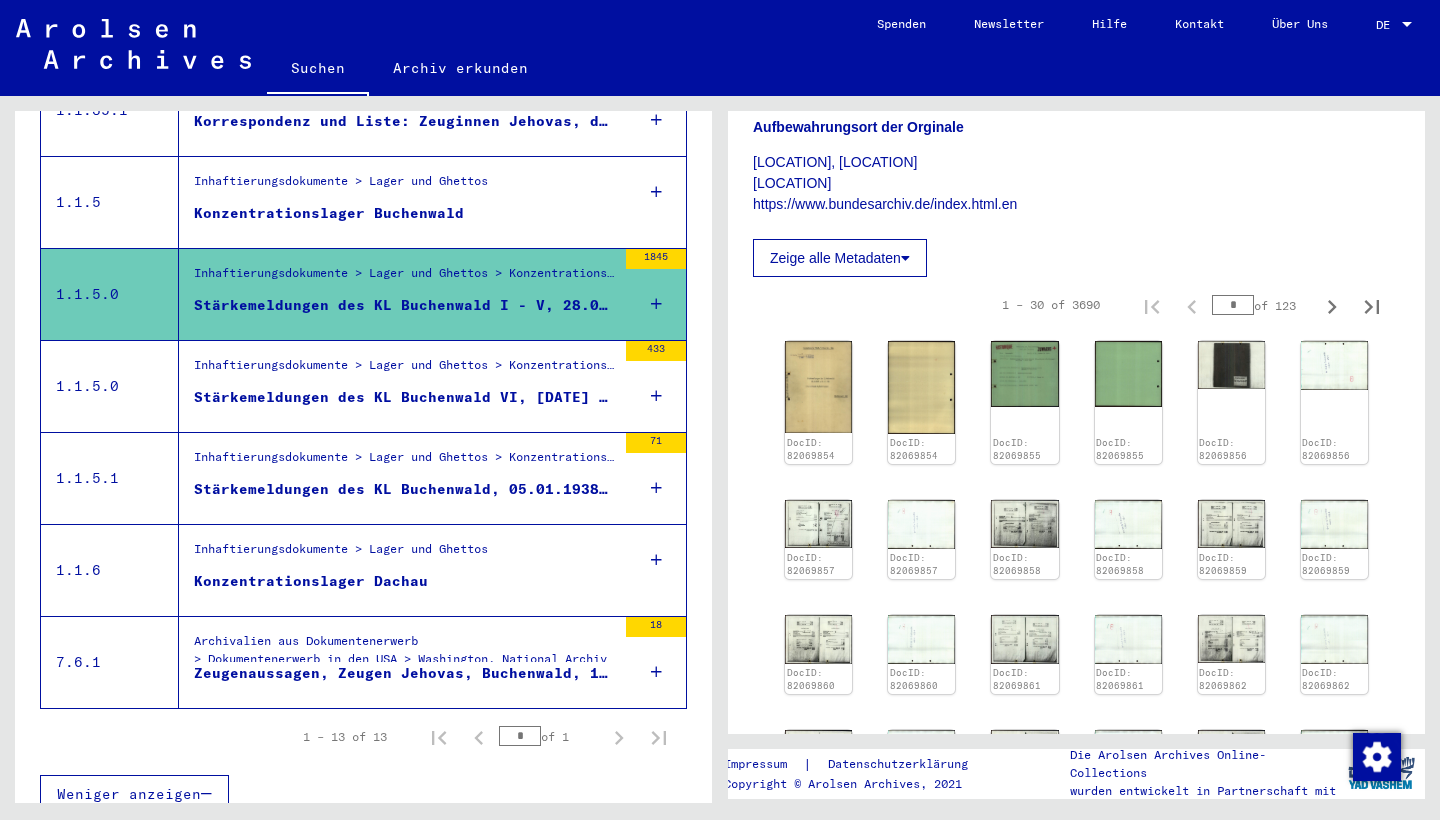 scroll, scrollTop: 1078, scrollLeft: 0, axis: vertical 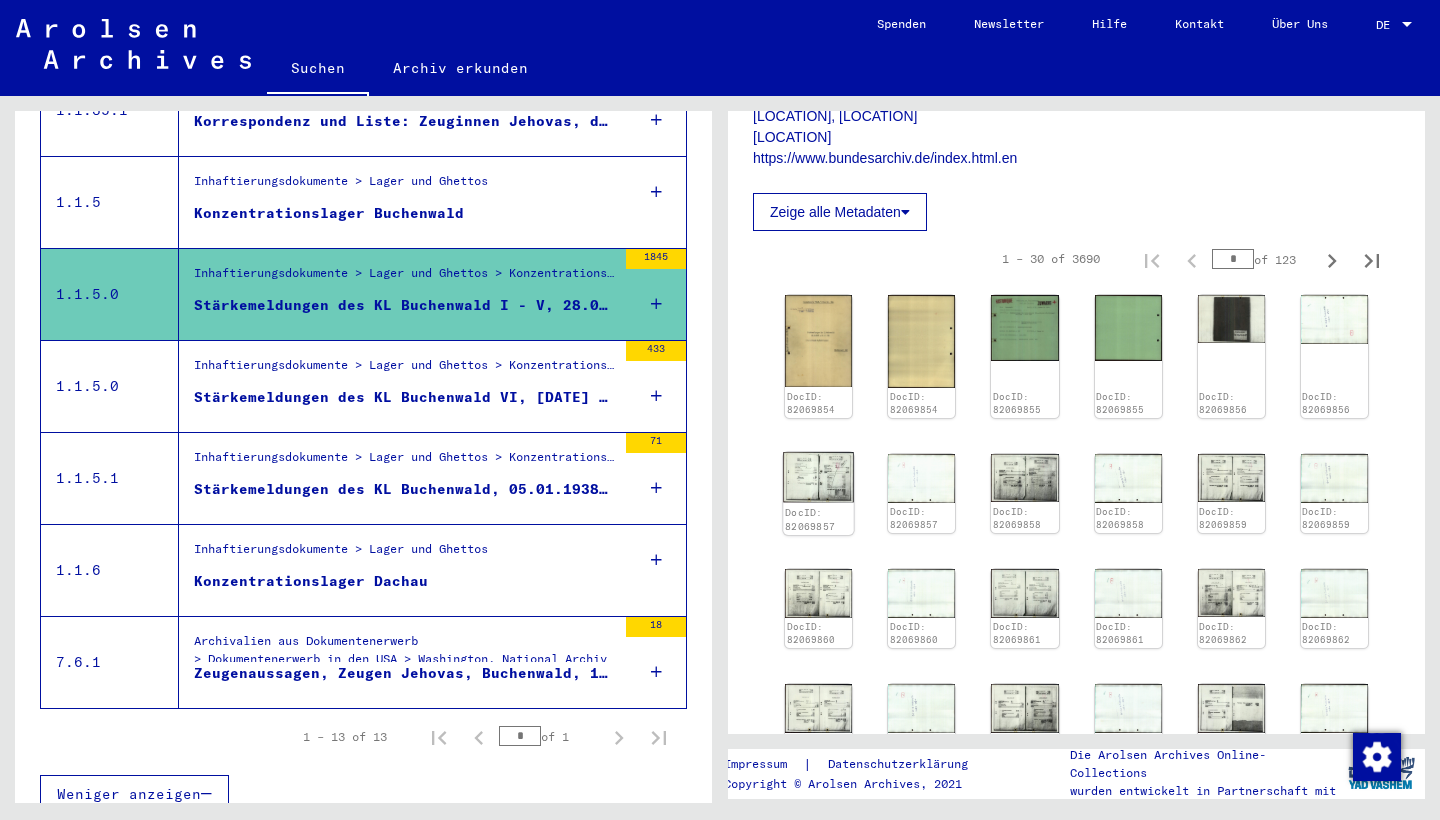 click 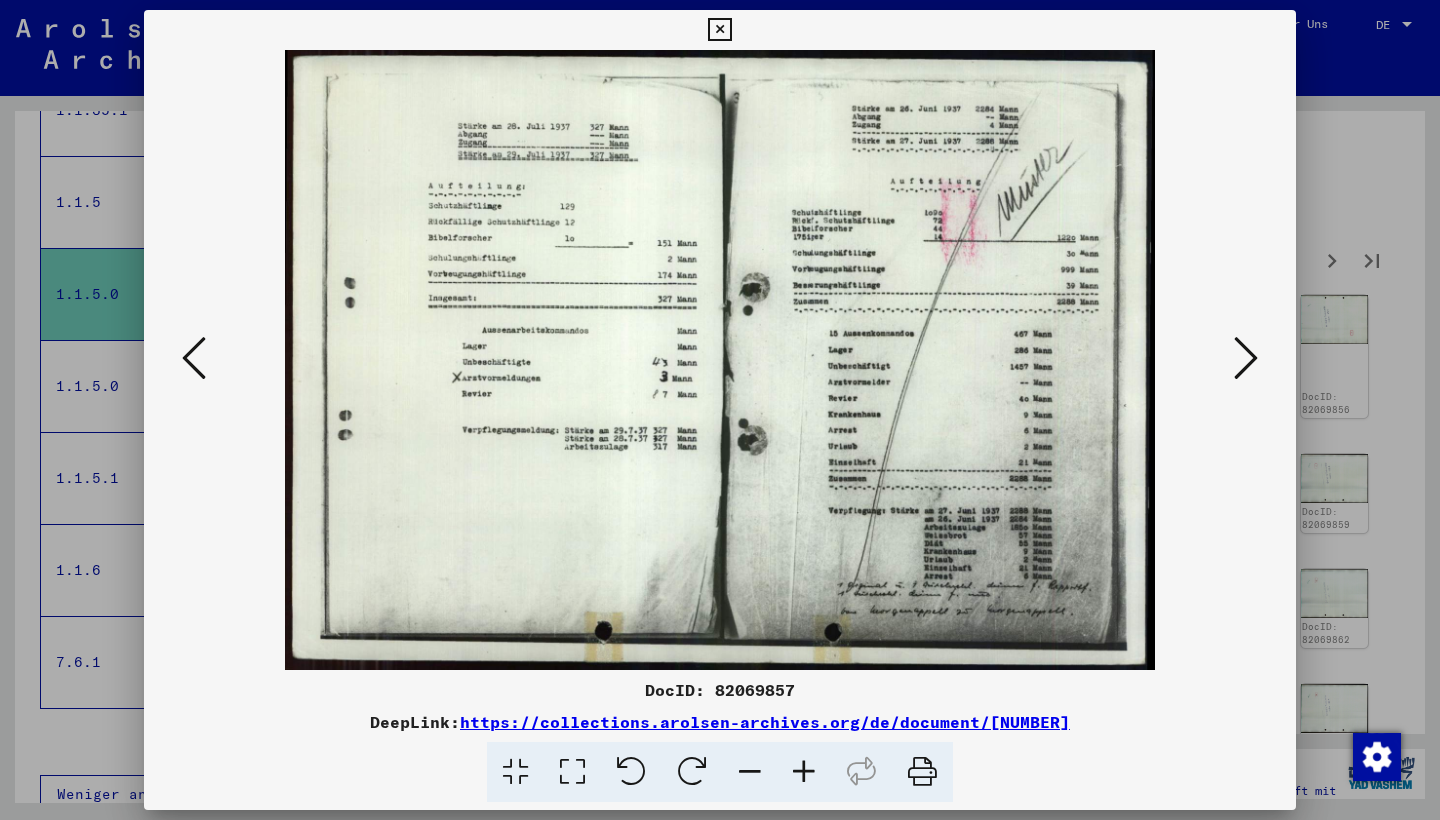 click at bounding box center (804, 772) 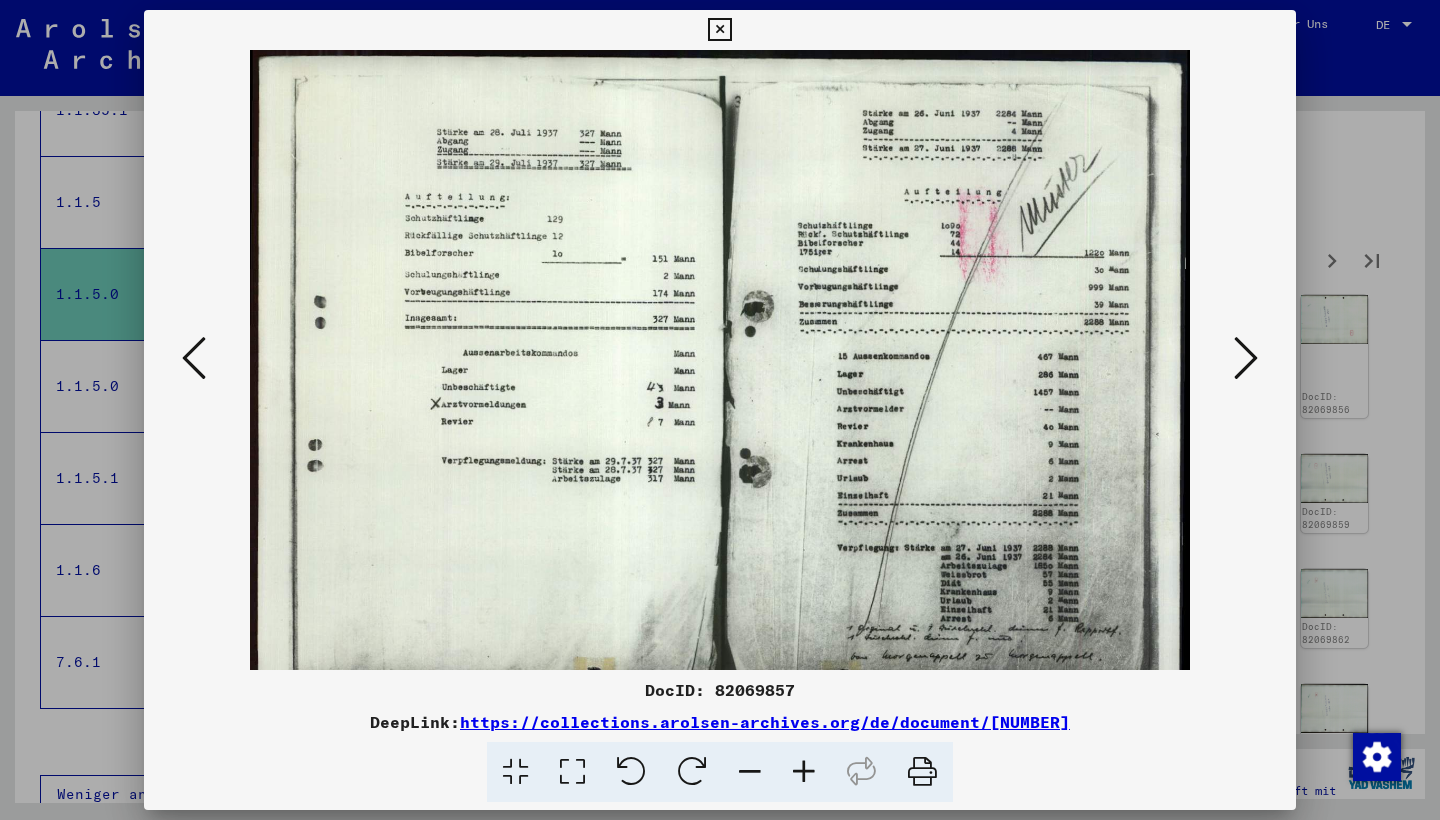 click at bounding box center (804, 772) 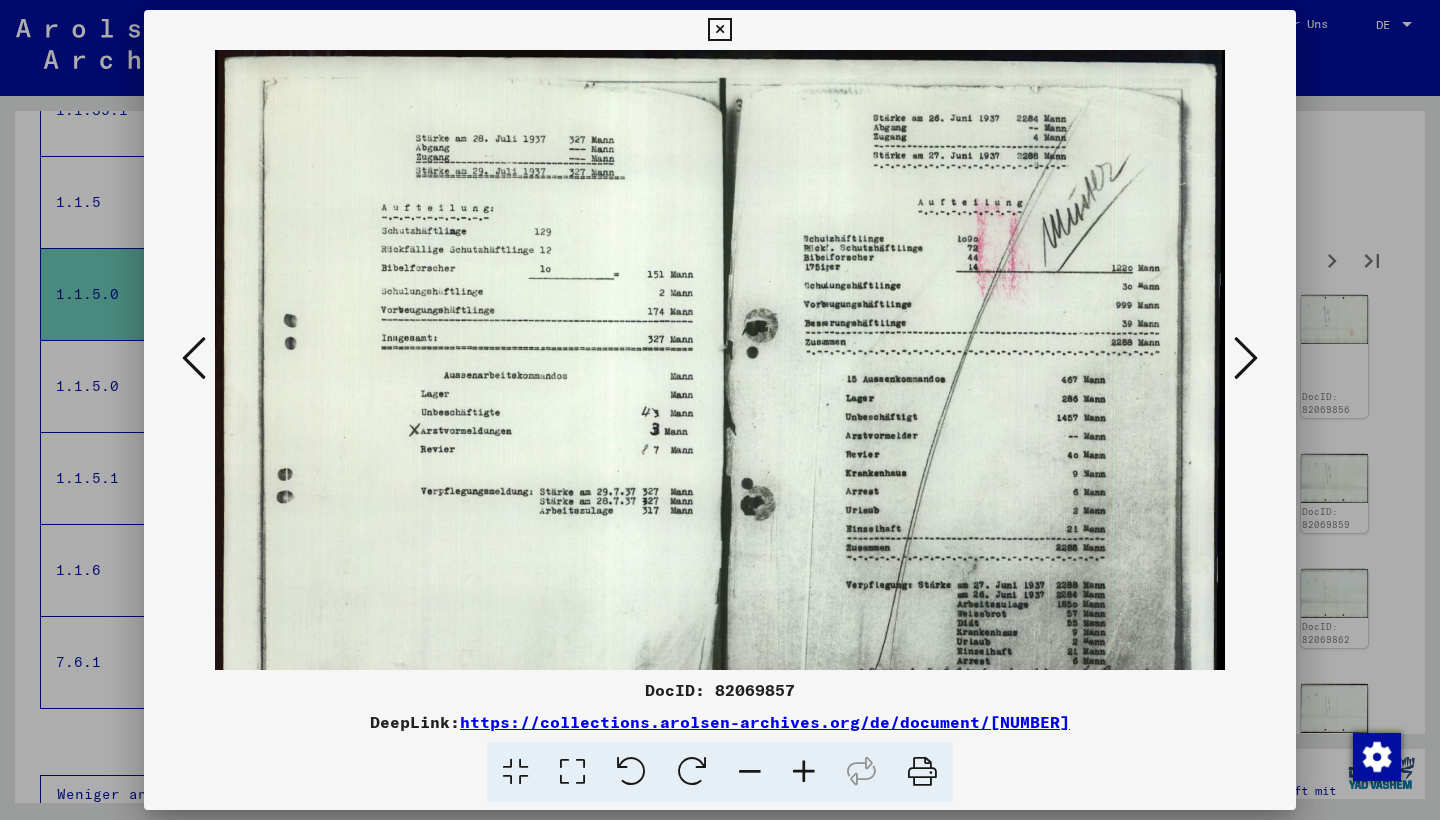 click at bounding box center (804, 772) 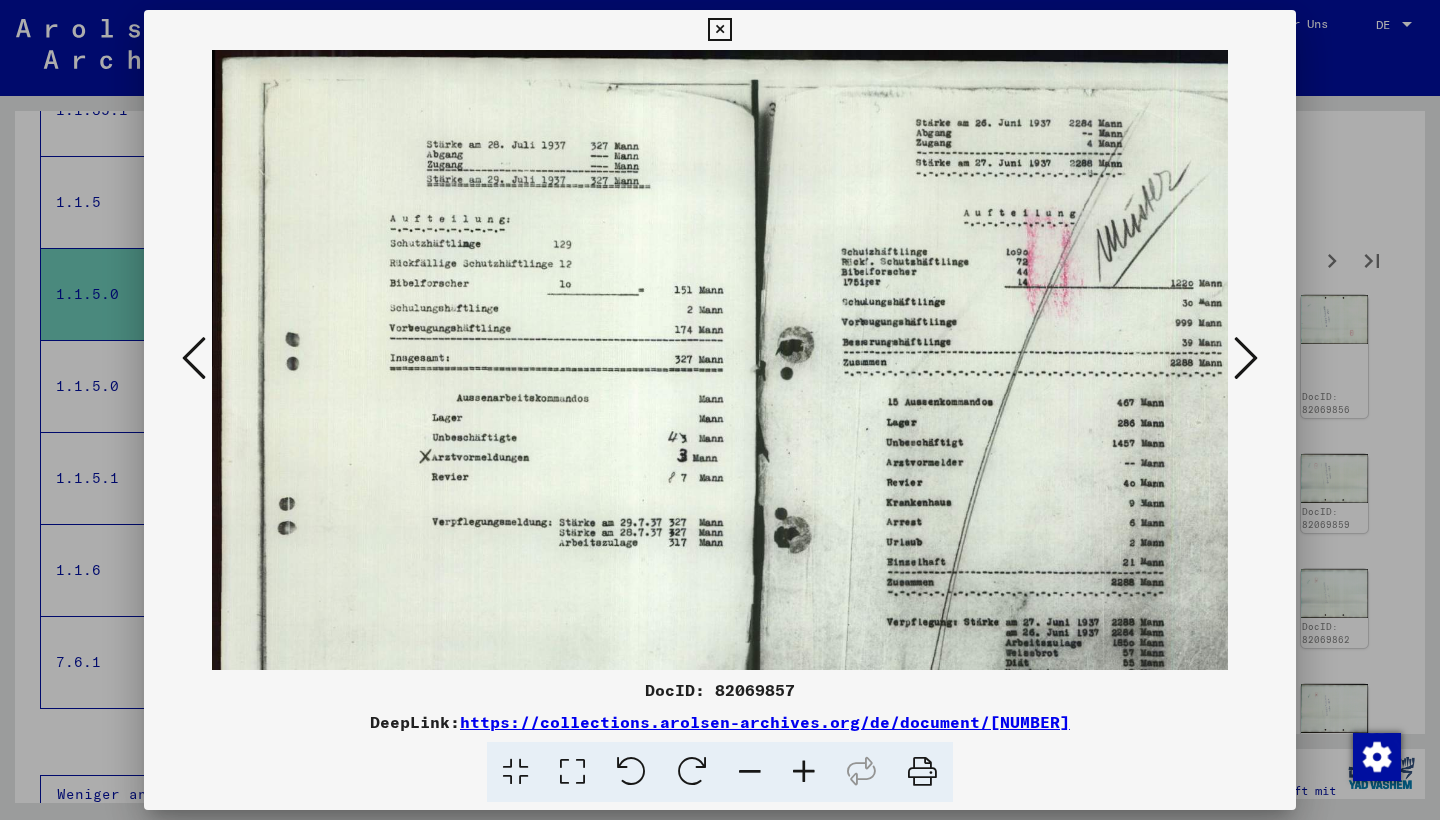 click at bounding box center (804, 772) 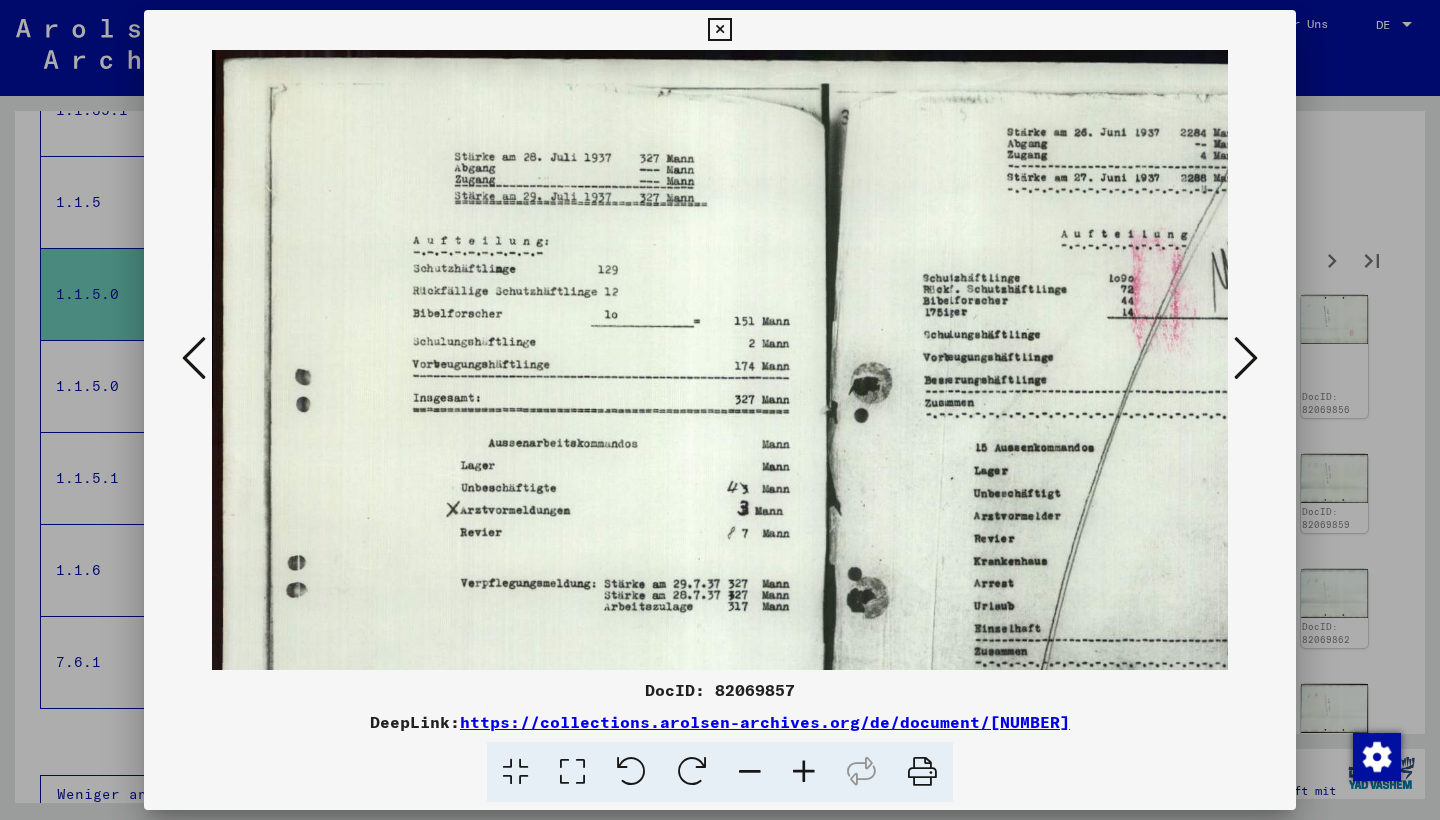 click at bounding box center [804, 772] 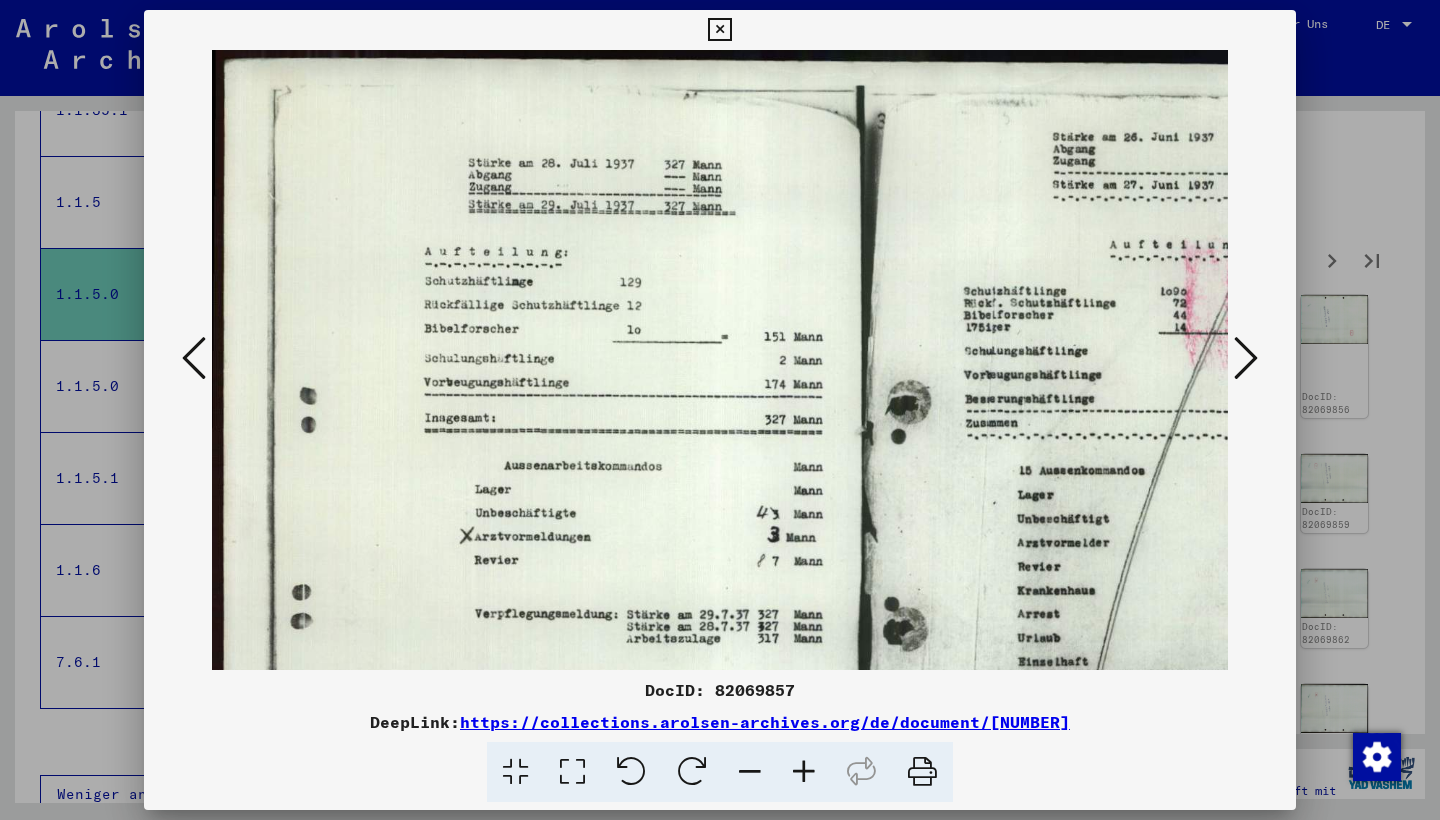 click at bounding box center (804, 772) 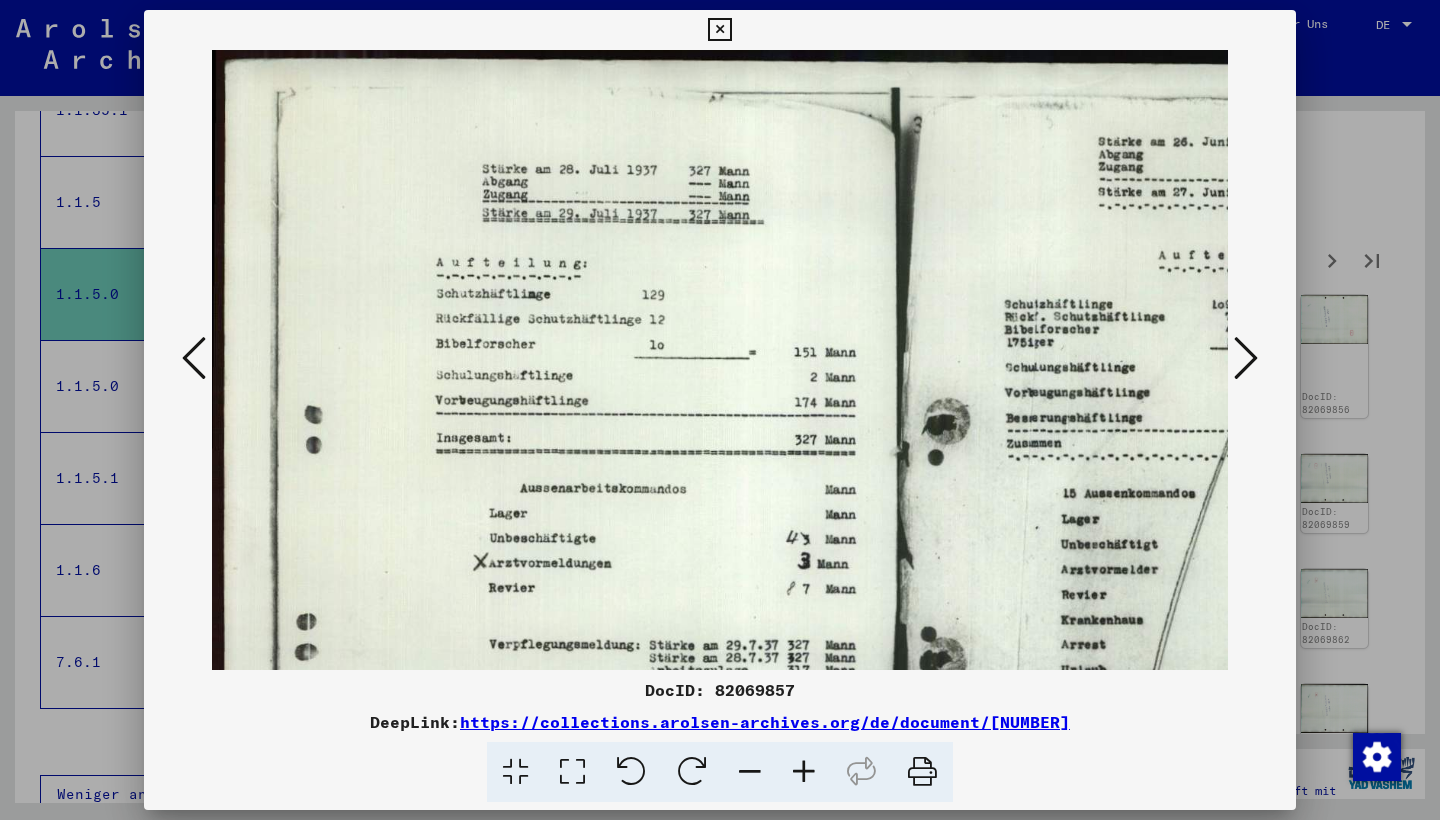 click at bounding box center [804, 772] 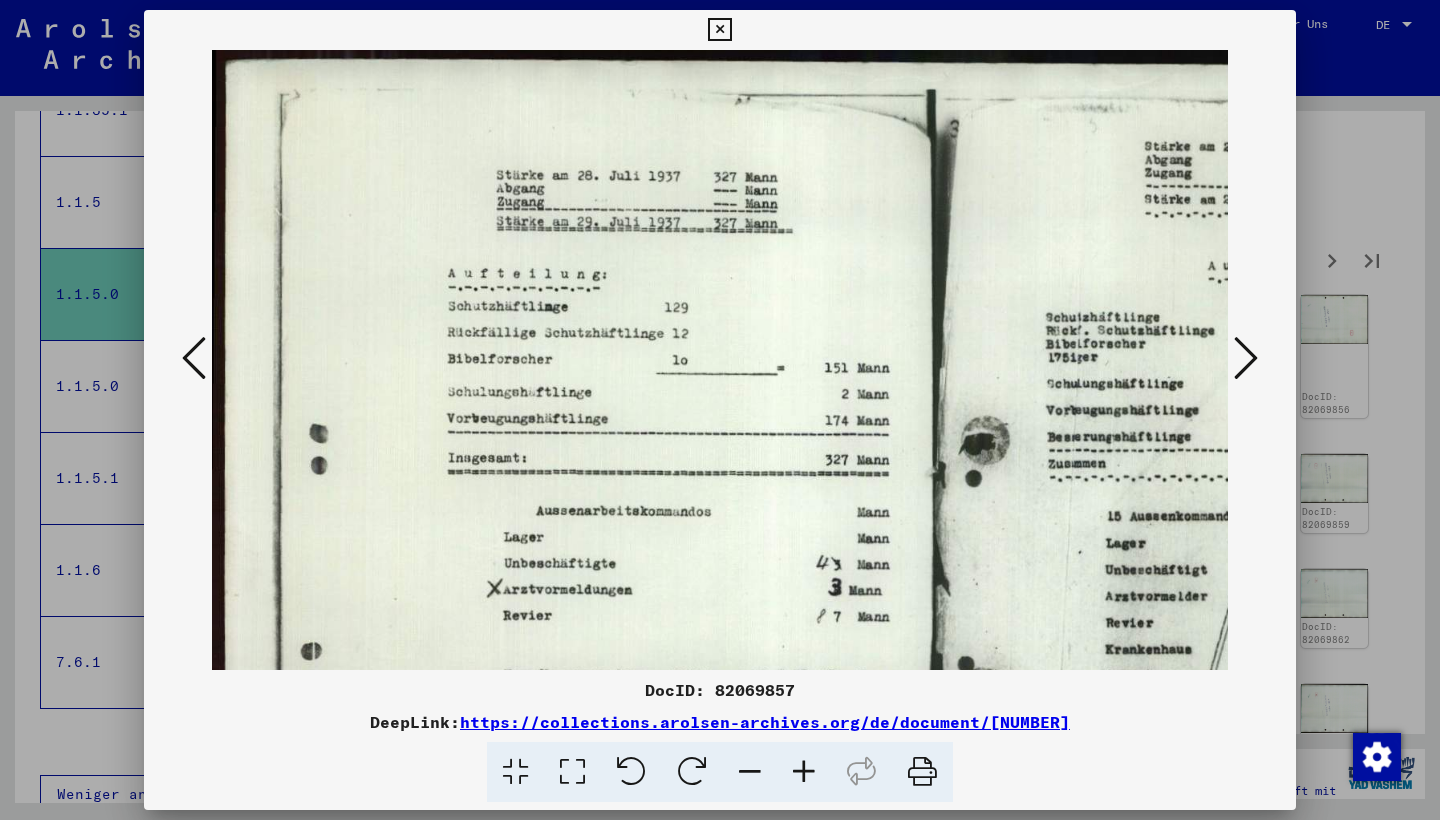 click at bounding box center [804, 772] 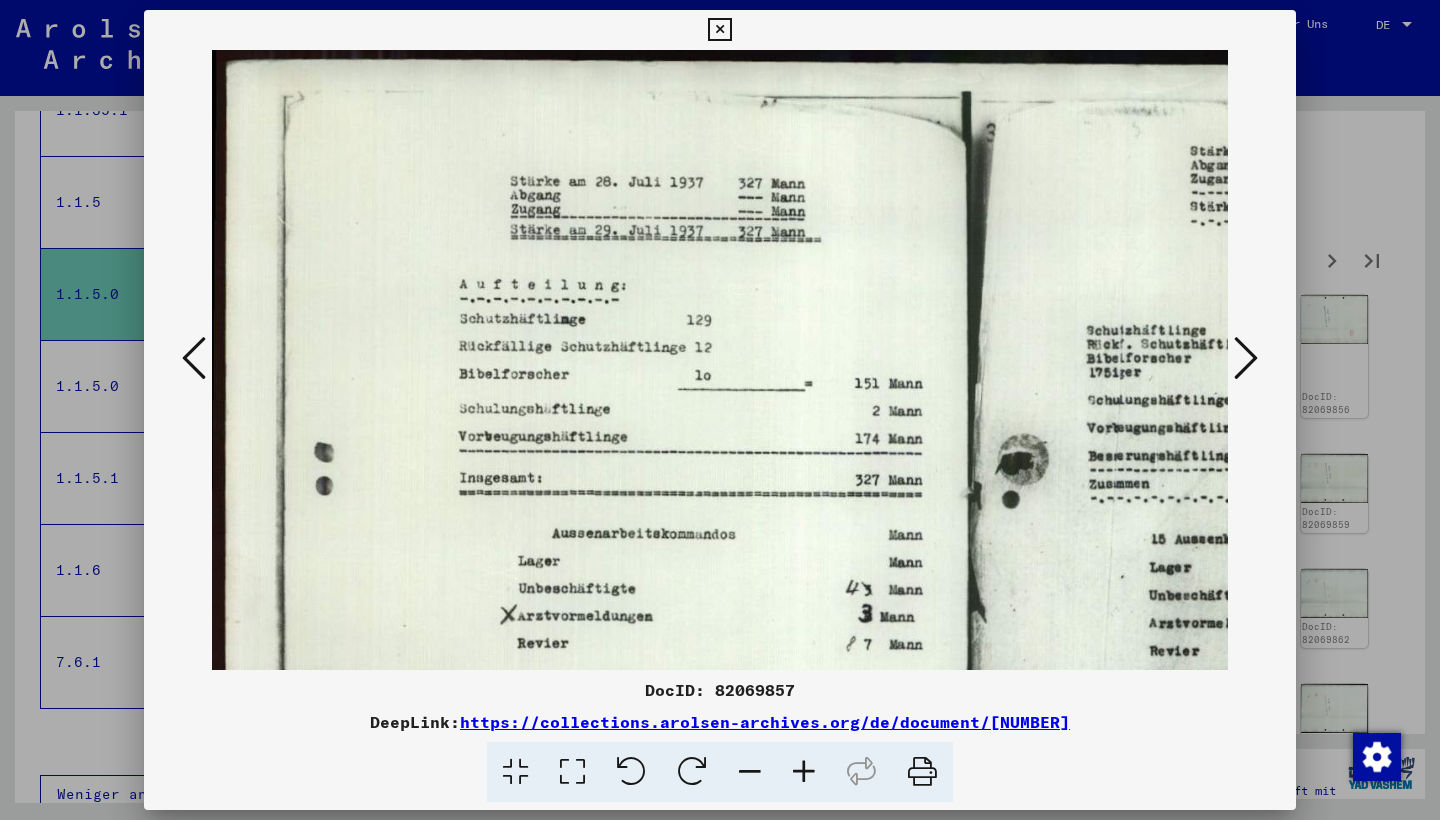 click at bounding box center [804, 772] 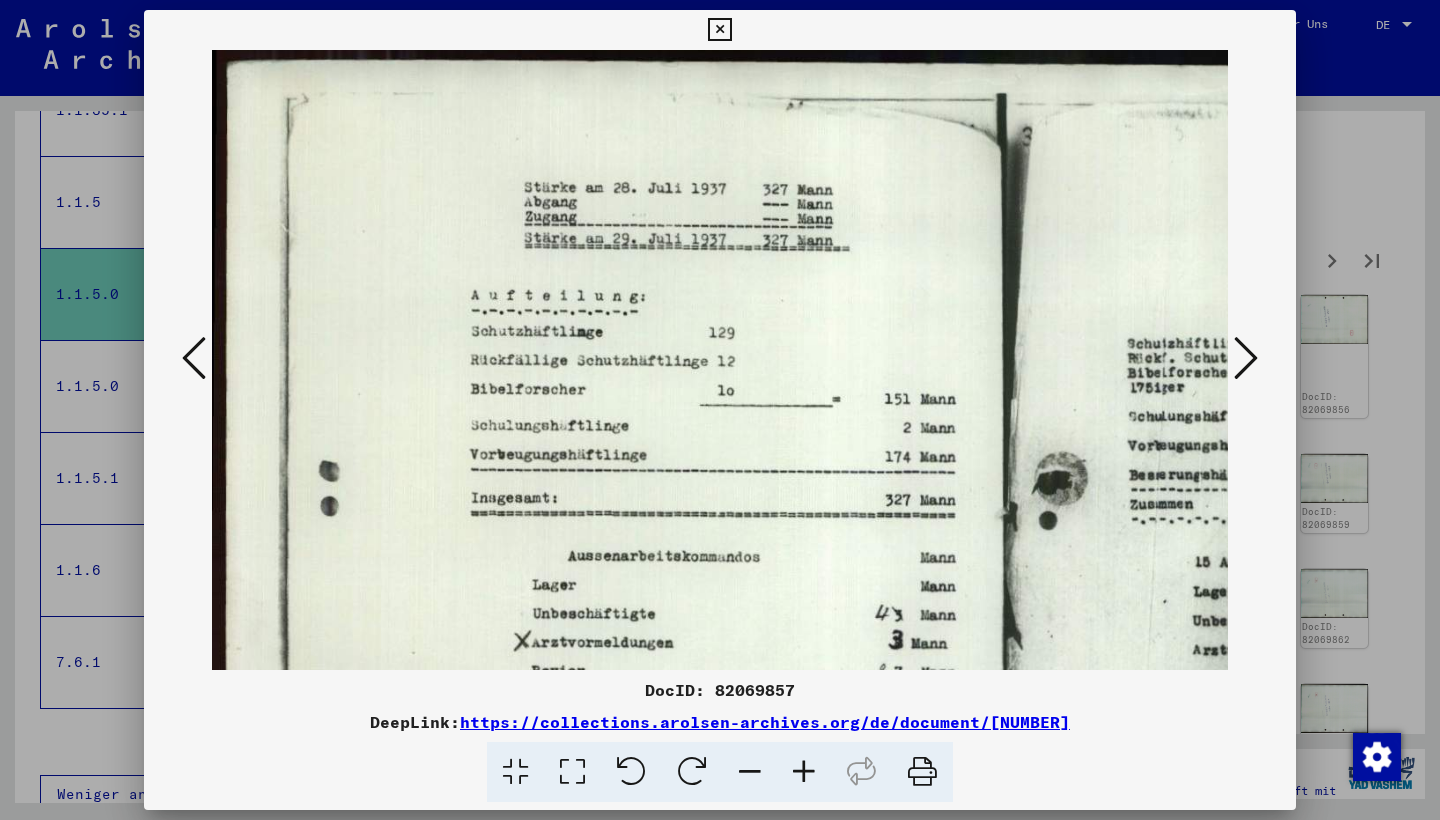 click at bounding box center (804, 772) 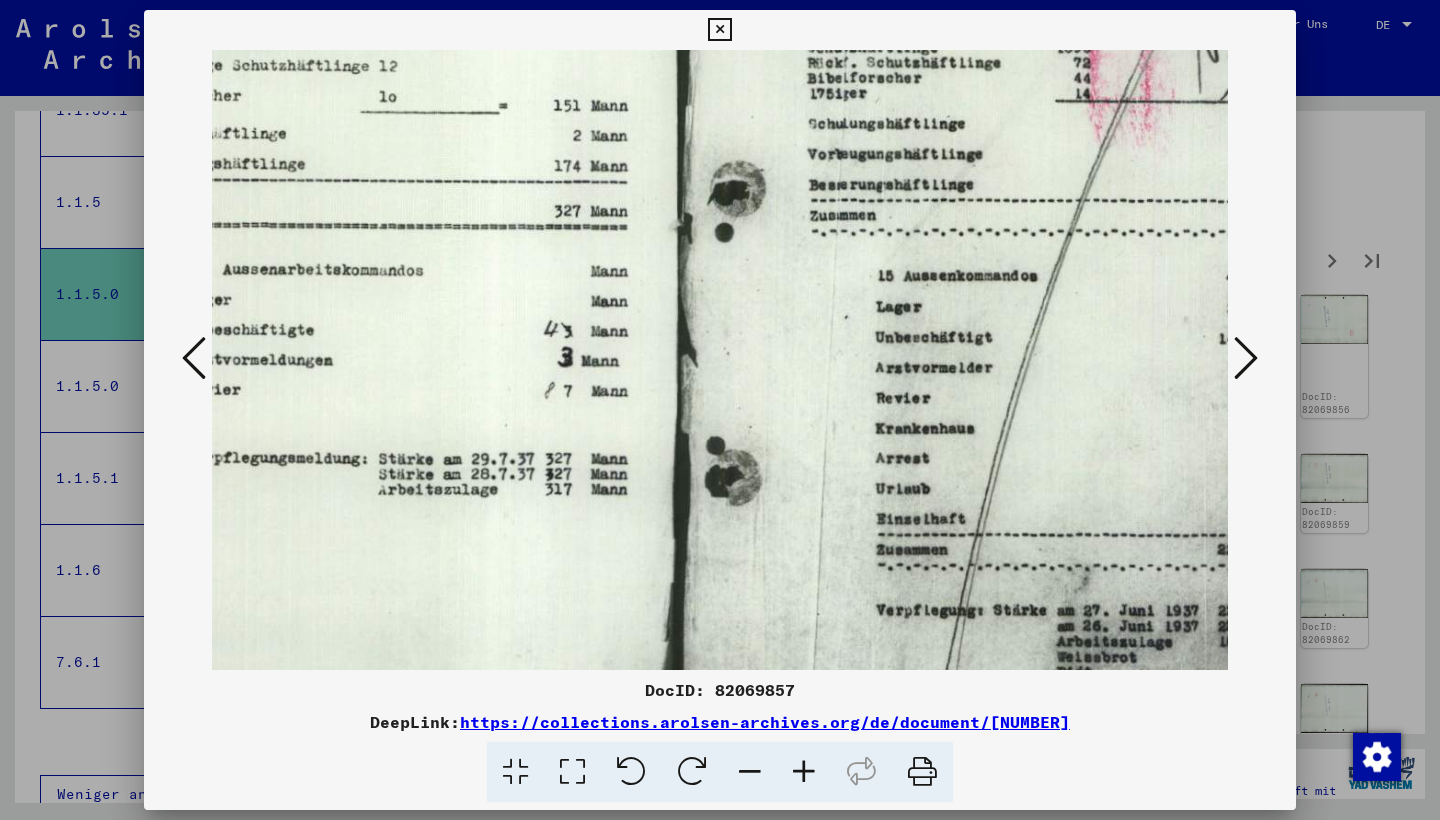drag, startPoint x: 868, startPoint y: 497, endPoint x: 510, endPoint y: 204, distance: 462.6154 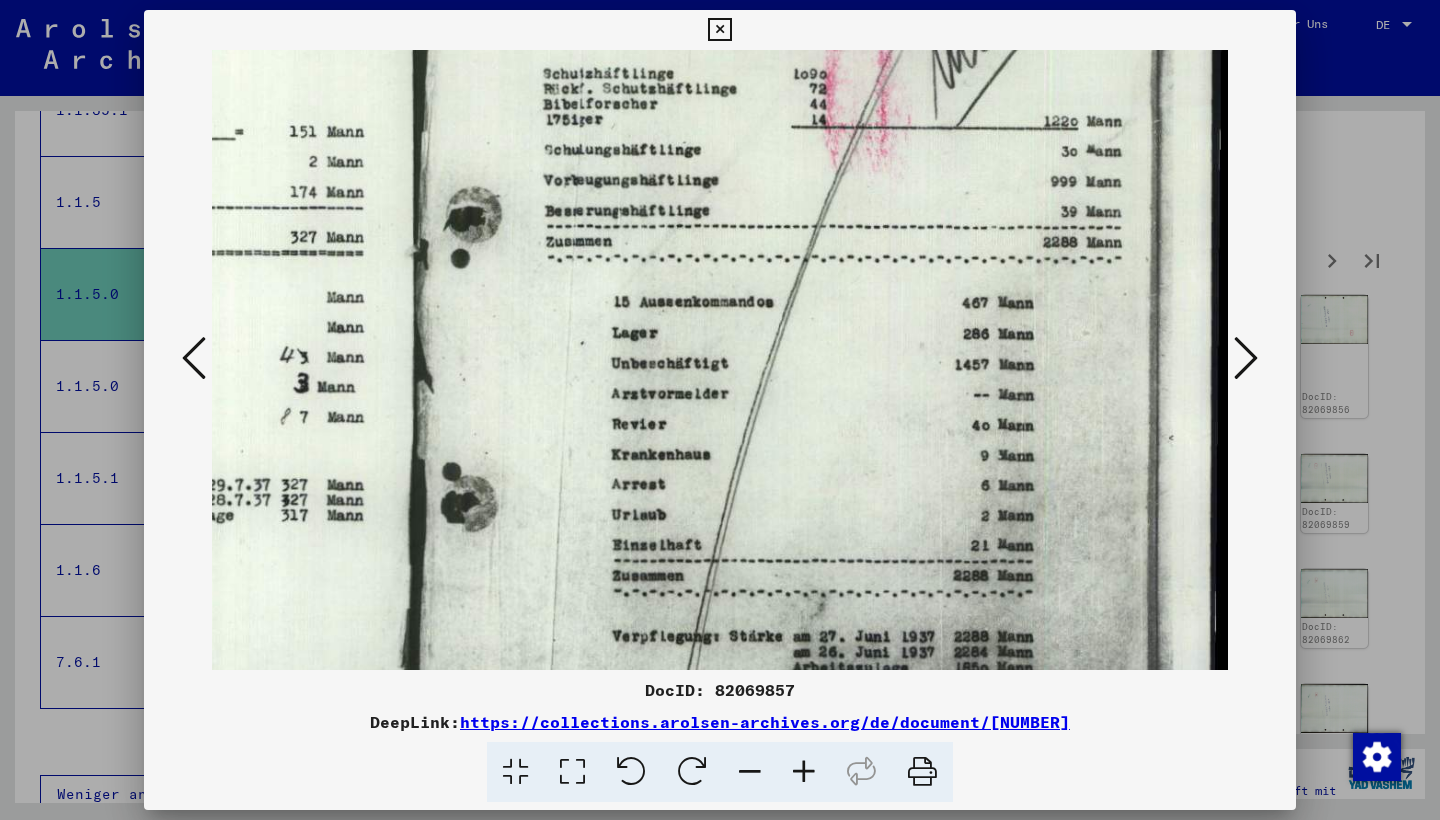 scroll, scrollTop: 285, scrollLeft: 625, axis: both 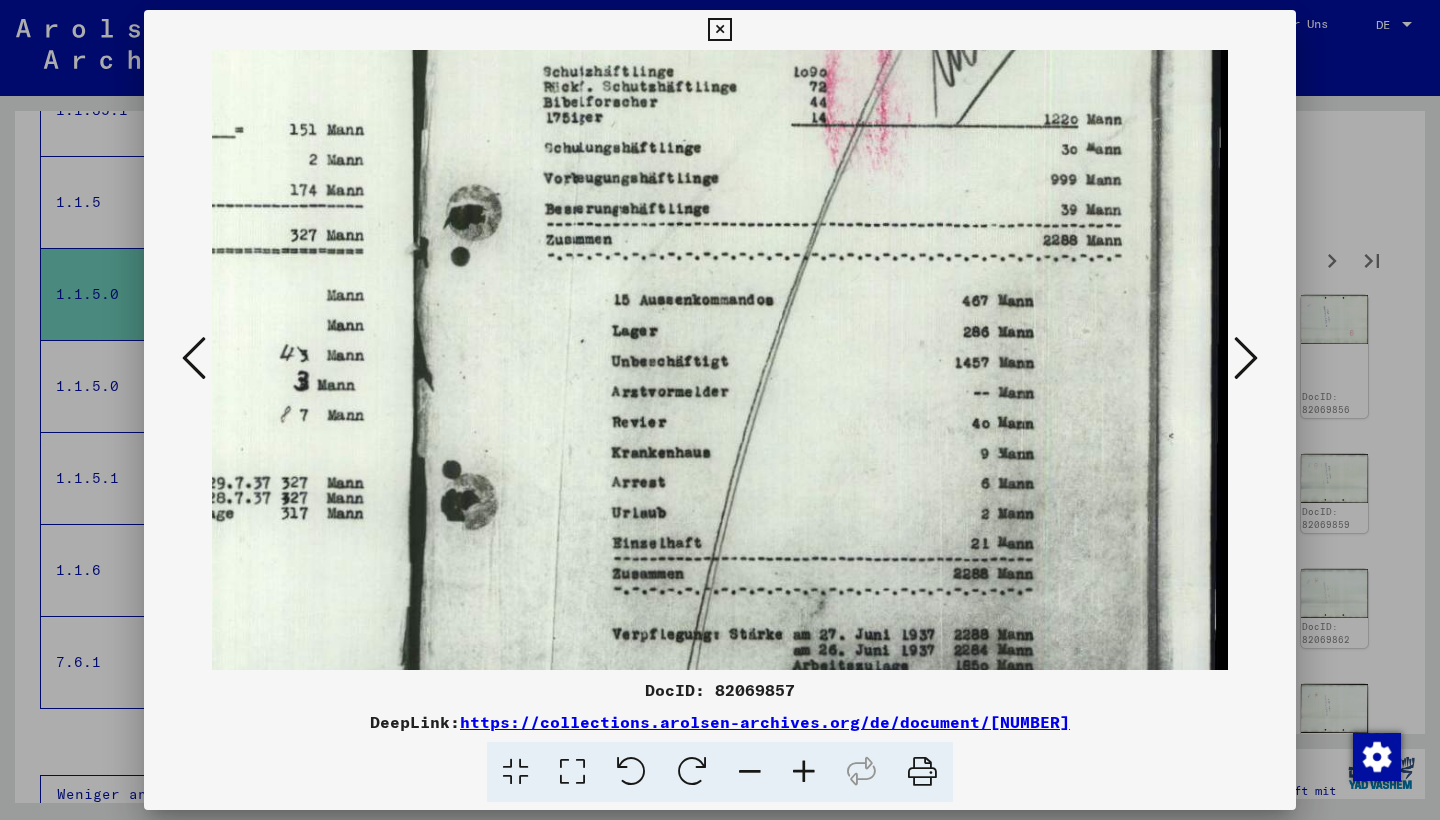 drag, startPoint x: 799, startPoint y: 310, endPoint x: 452, endPoint y: 332, distance: 347.69672 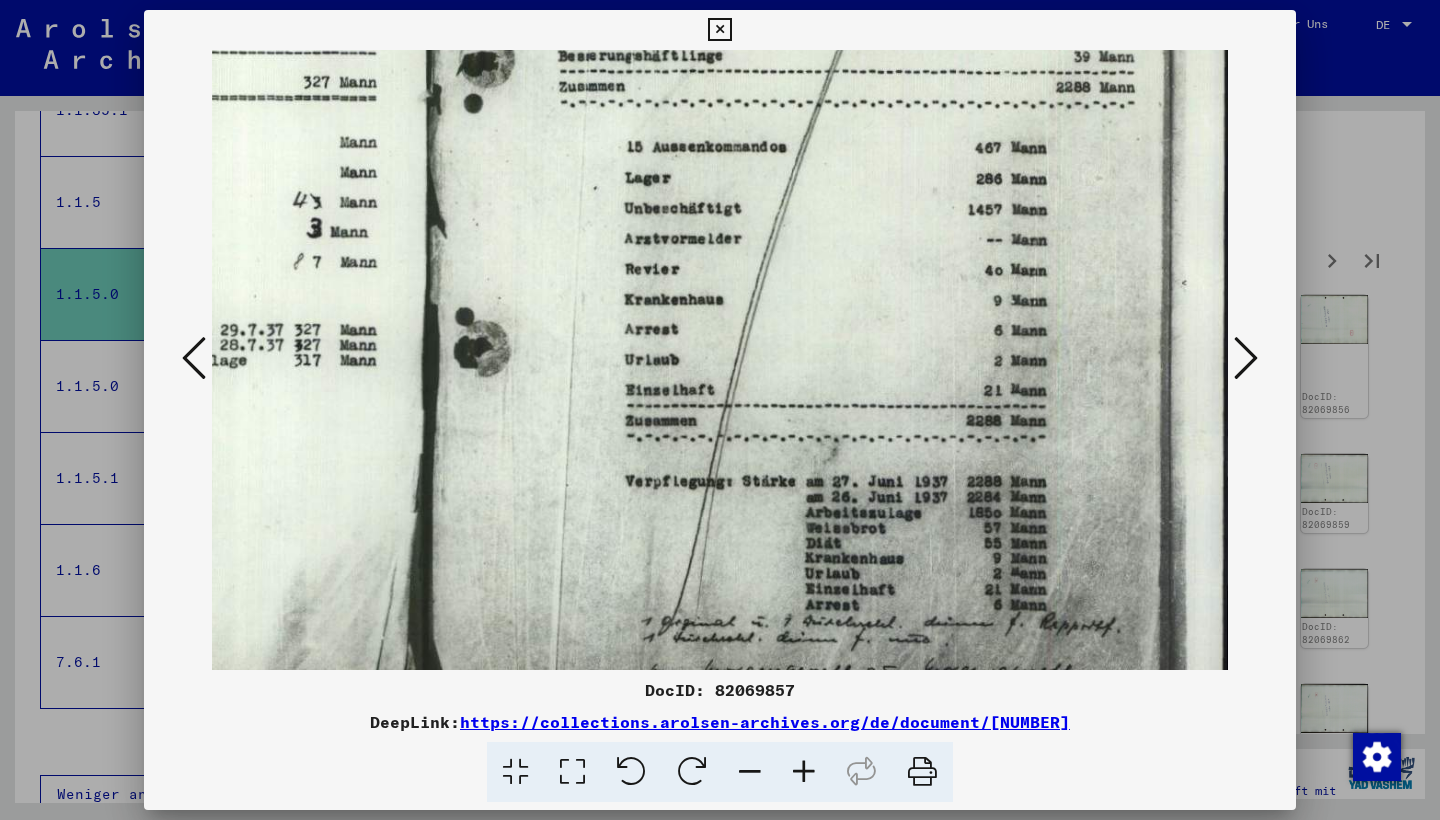 drag, startPoint x: 492, startPoint y: 507, endPoint x: 505, endPoint y: 354, distance: 153.5513 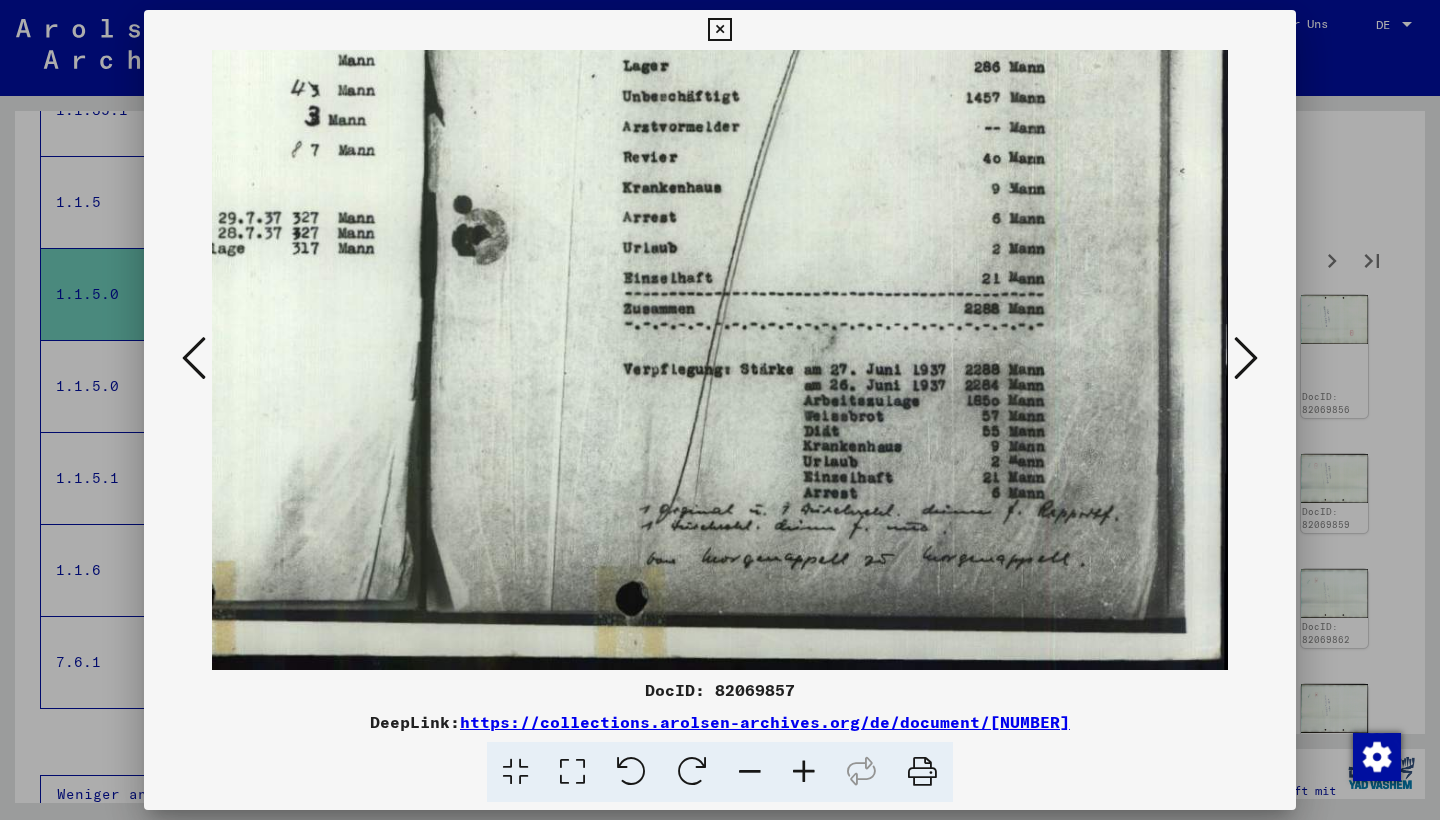 drag, startPoint x: 512, startPoint y: 530, endPoint x: 524, endPoint y: 427, distance: 103.69667 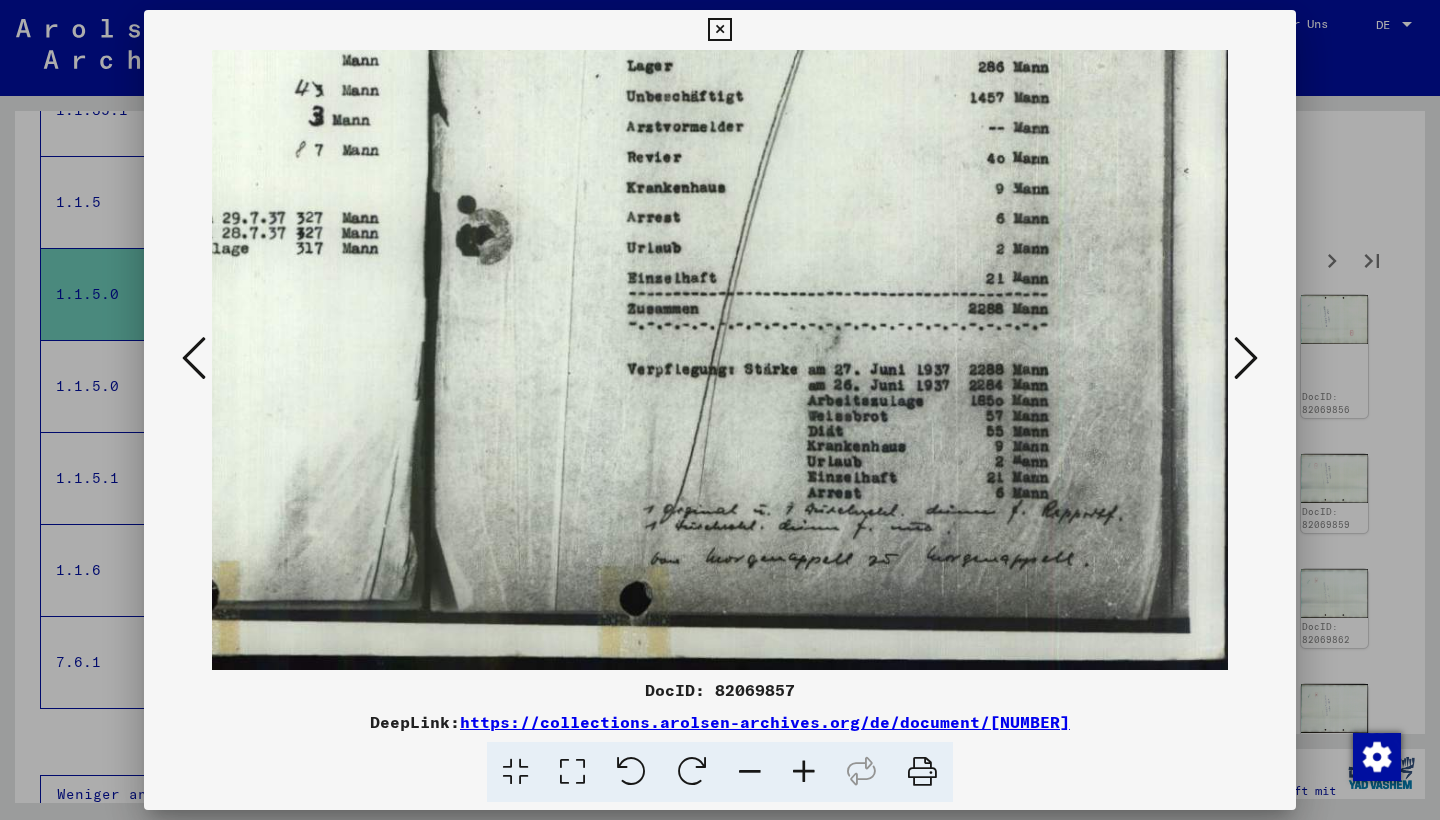 click at bounding box center [719, 30] 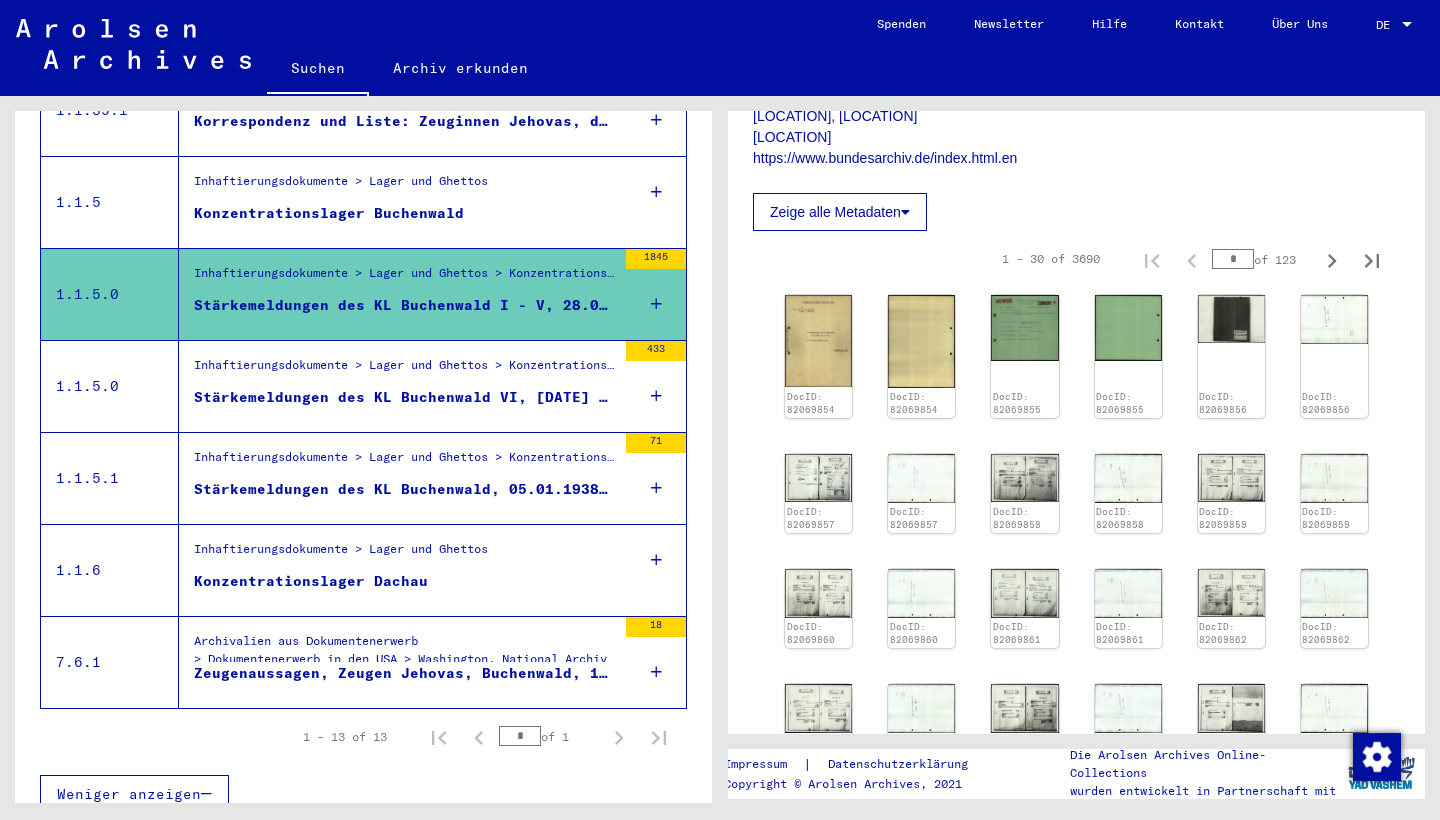 scroll, scrollTop: 0, scrollLeft: 0, axis: both 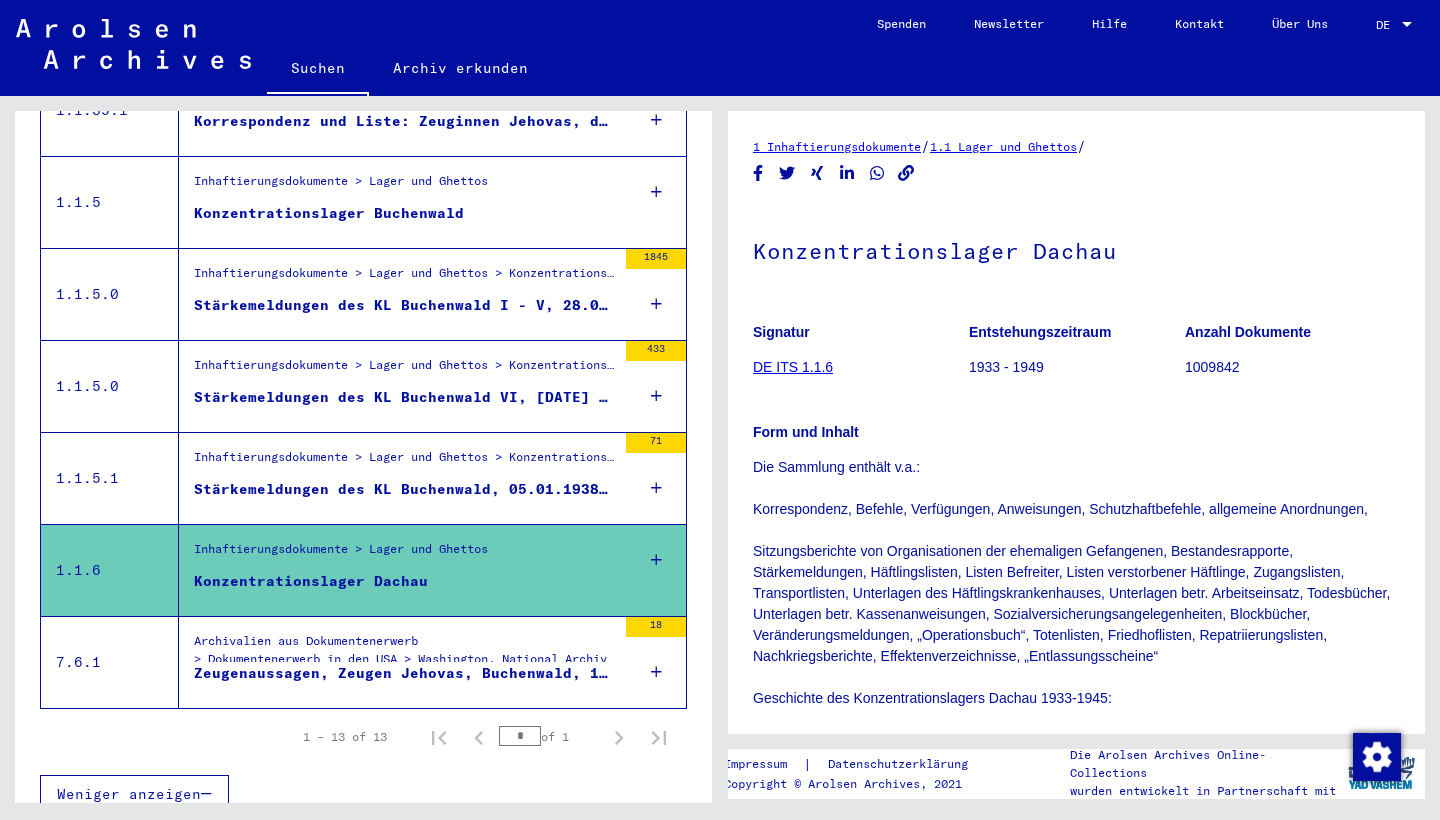 click on "Zeugenaussagen, Zeugen Jehovas, Buchenwald, 1933-1945" at bounding box center (405, 673) 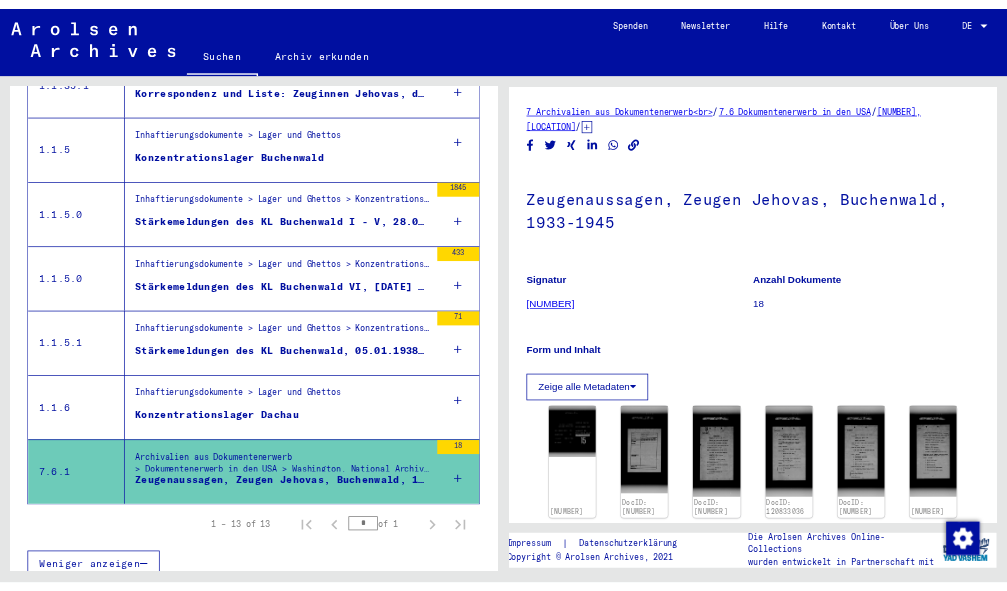 scroll, scrollTop: 0, scrollLeft: 0, axis: both 